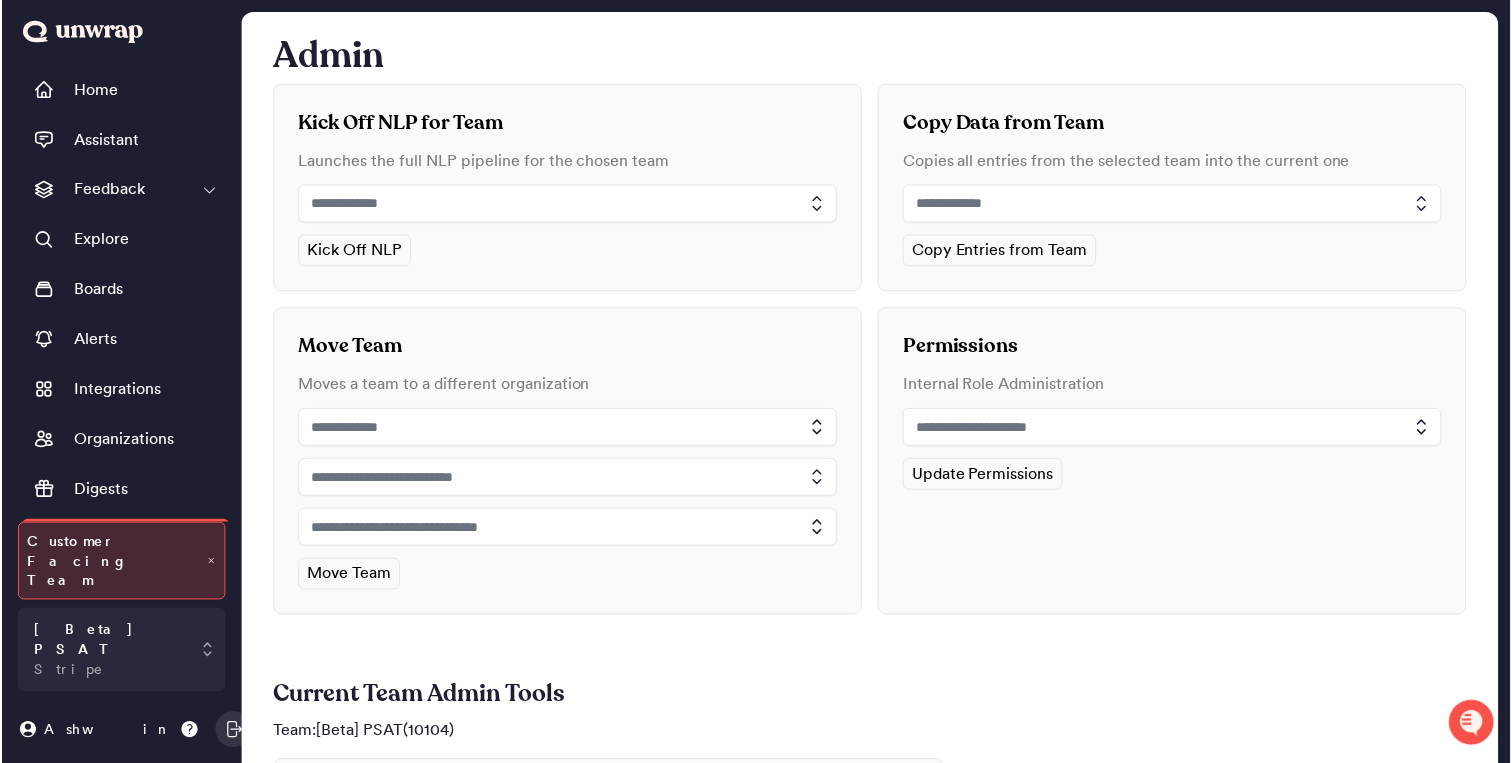 scroll, scrollTop: 0, scrollLeft: 0, axis: both 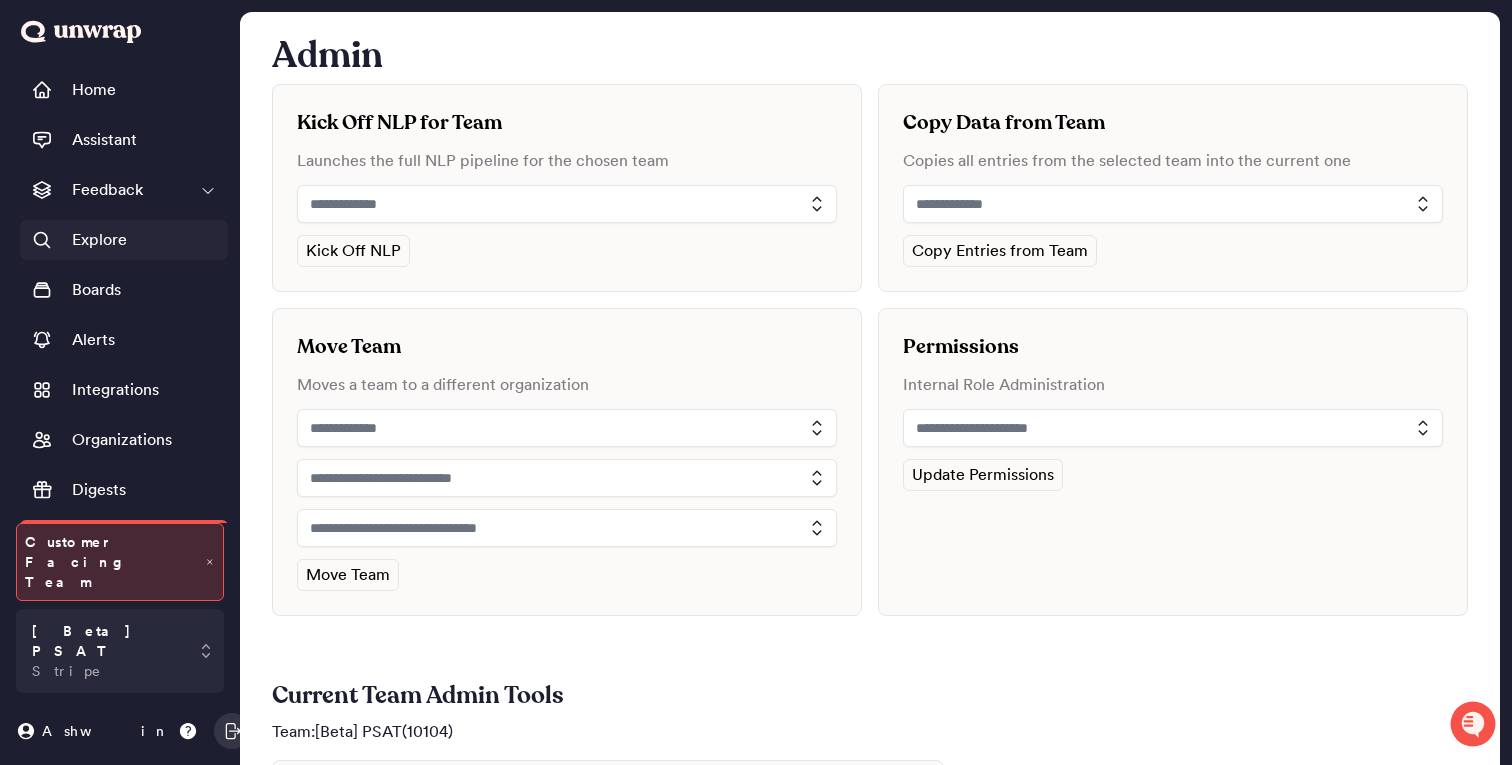 click on "Explore" at bounding box center [99, 240] 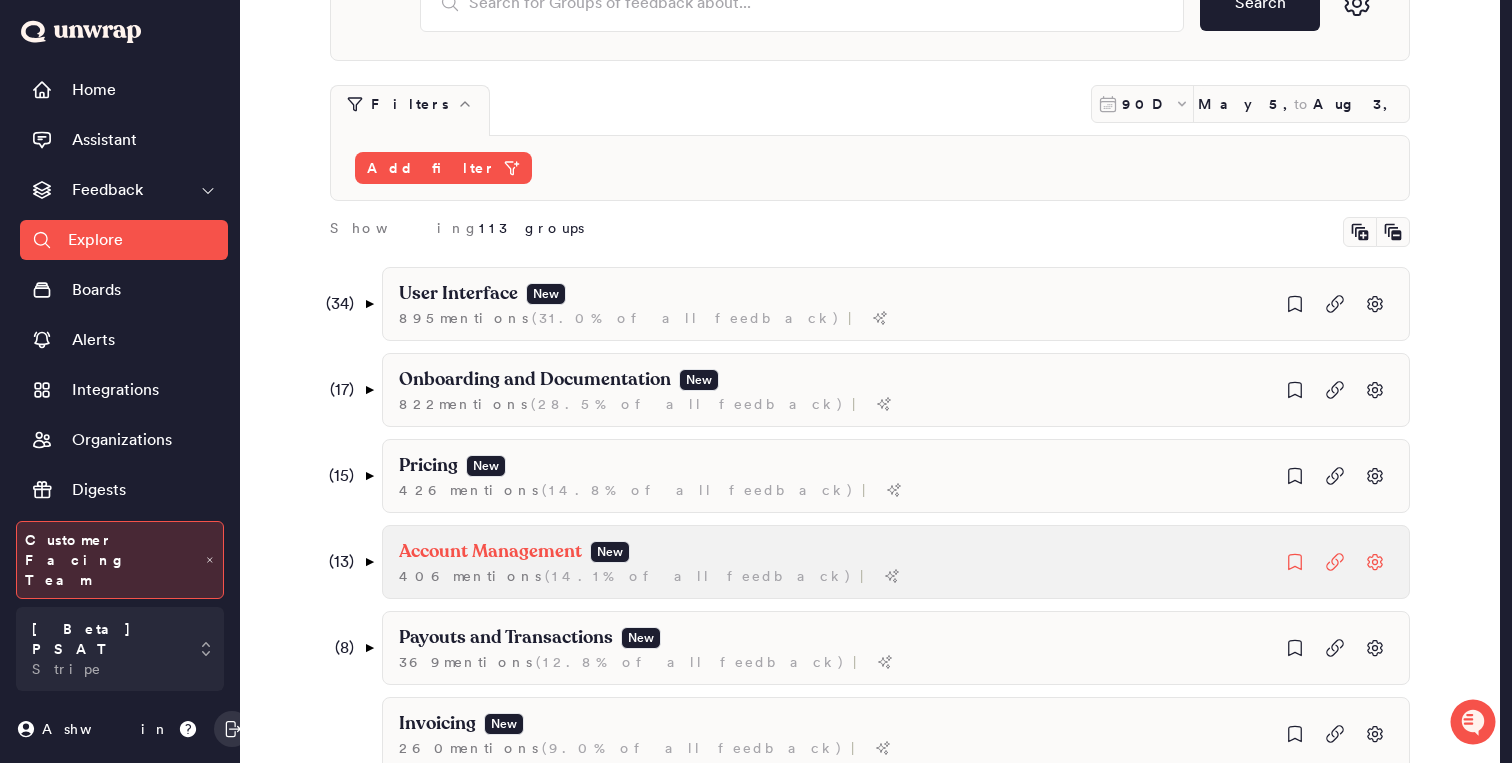scroll, scrollTop: 140, scrollLeft: 0, axis: vertical 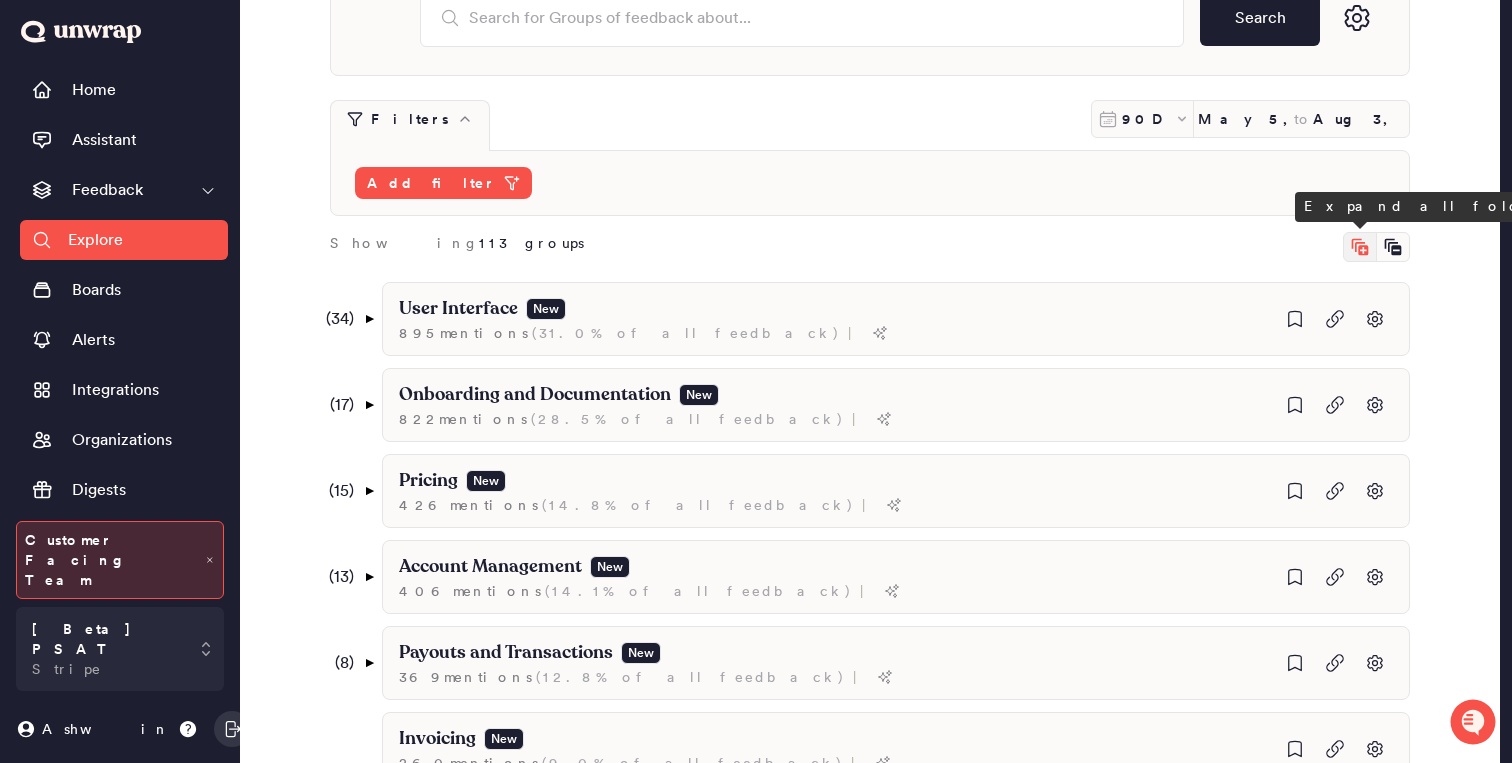 click 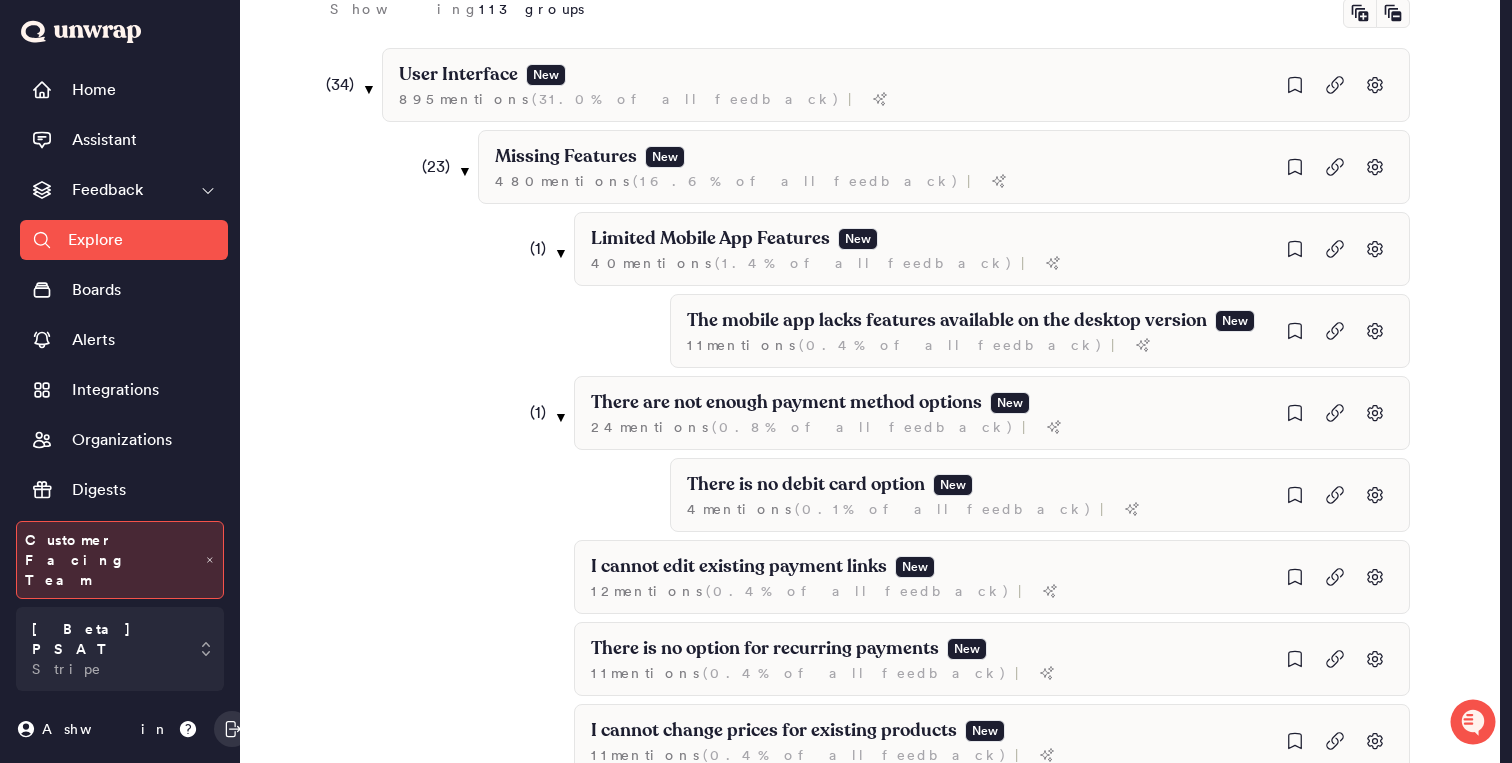 scroll, scrollTop: 380, scrollLeft: 0, axis: vertical 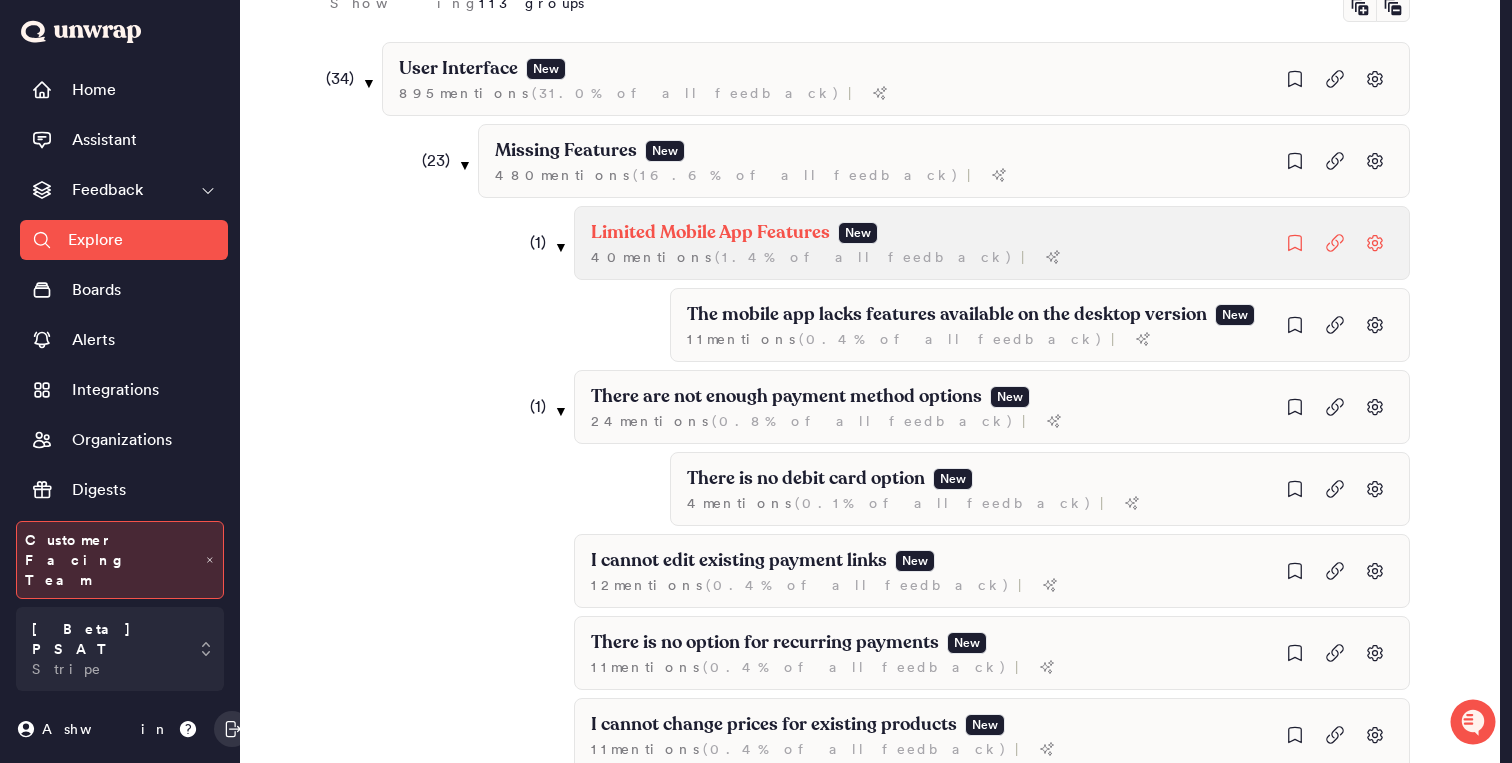click on "Limited Mobile App Features New 40  mention s   ( 1.4% of all feedback ) |" at bounding box center (992, 243) 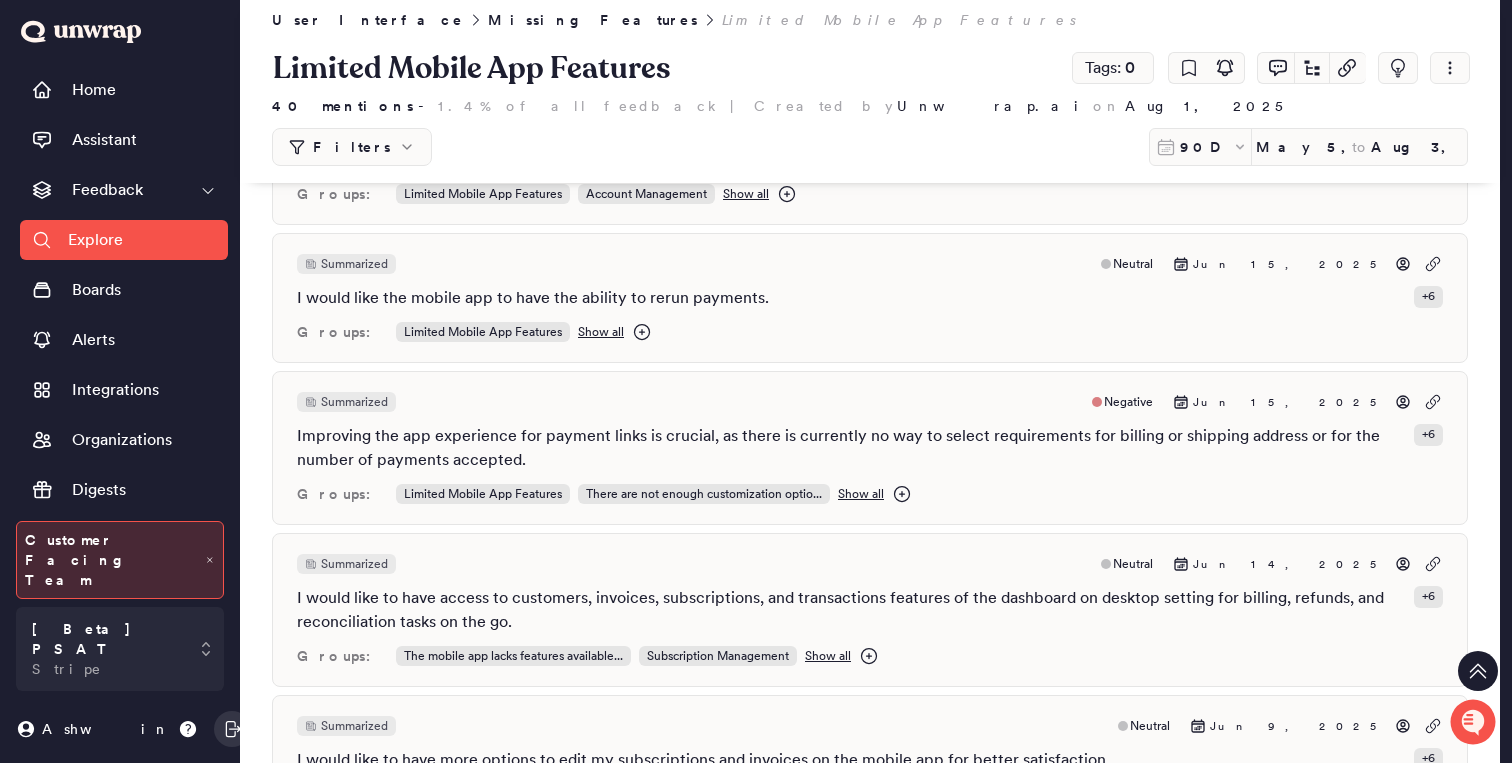 scroll, scrollTop: 380, scrollLeft: 0, axis: vertical 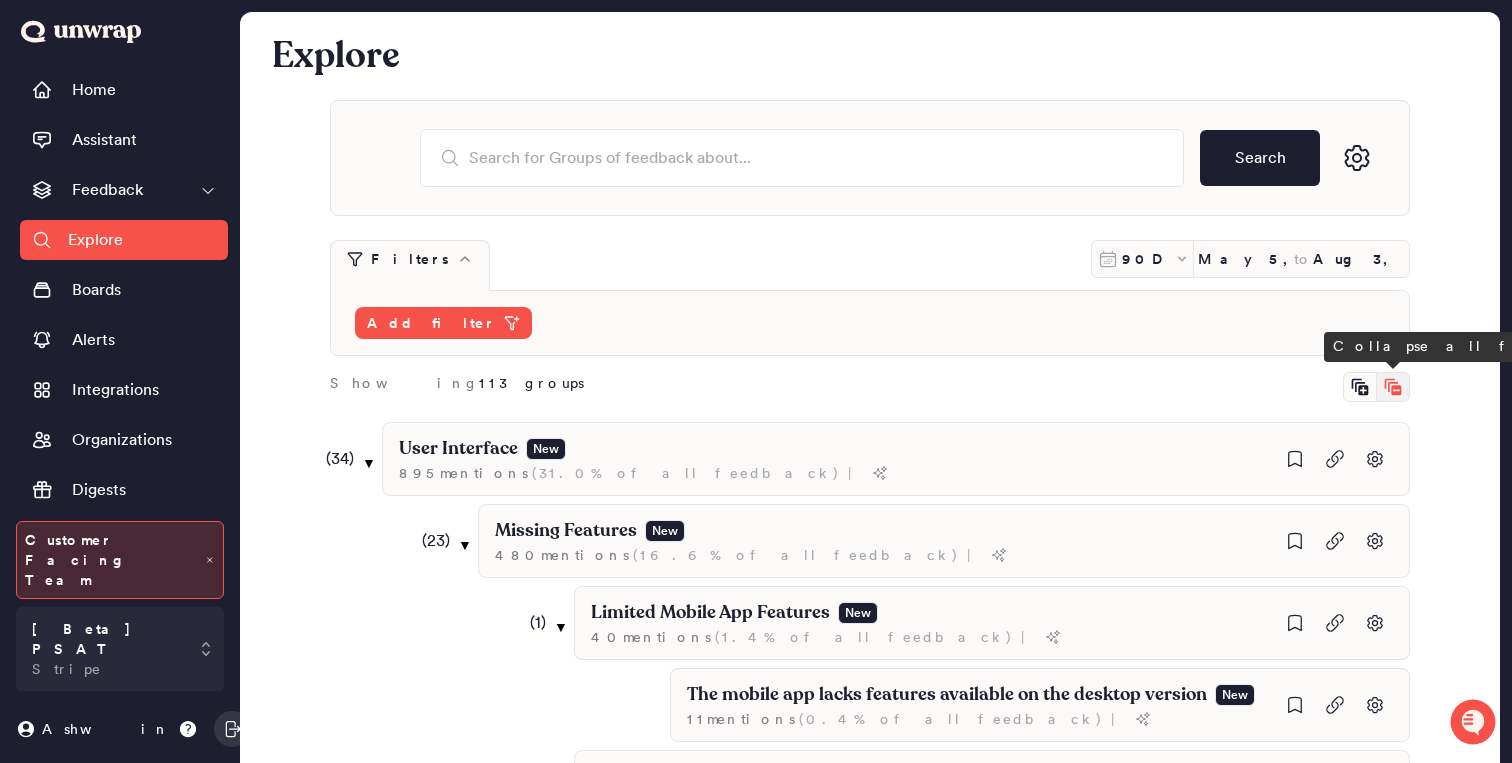 click 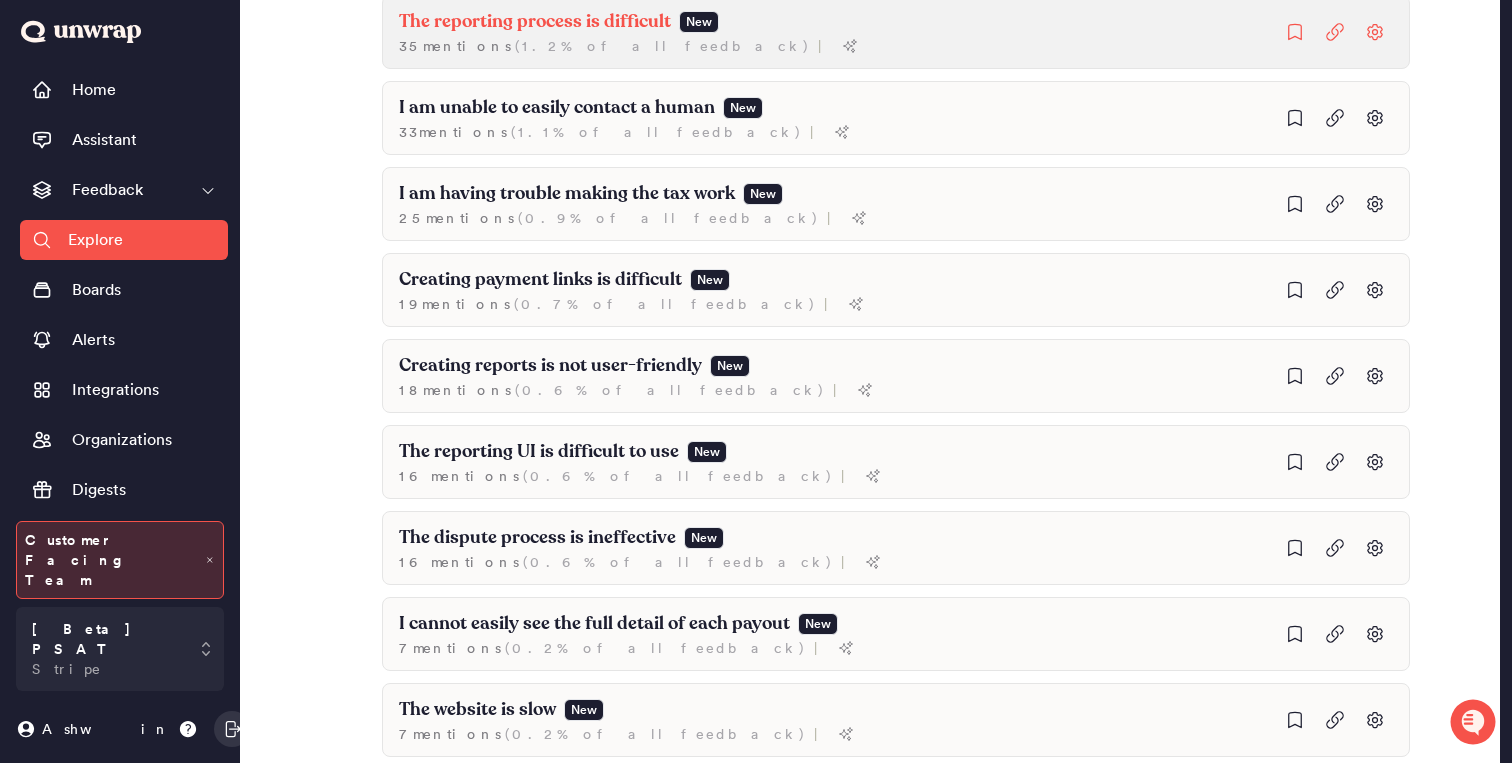 scroll, scrollTop: 1116, scrollLeft: 0, axis: vertical 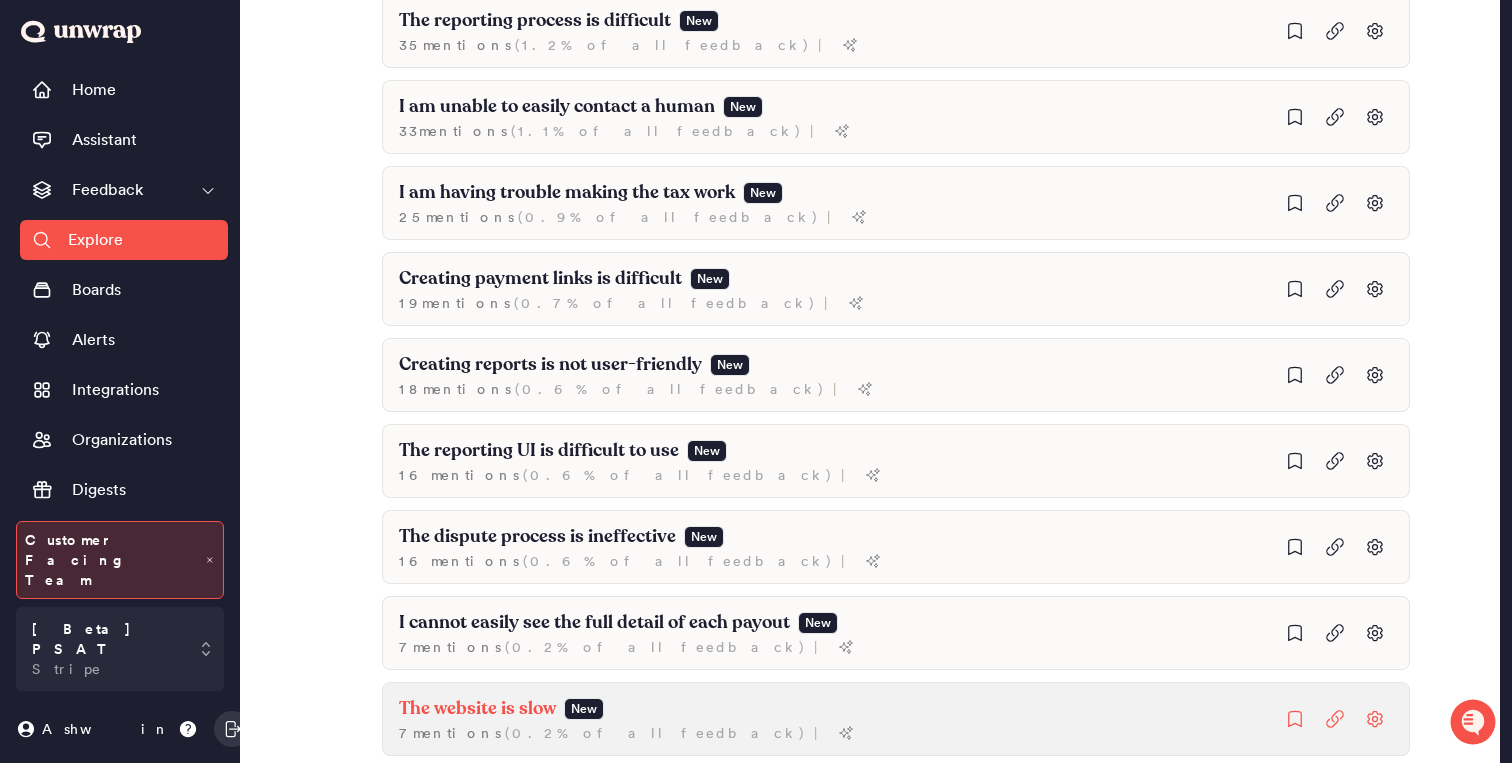 click on "The website is slow New 7  mention s   ( 0.2% of all feedback ) |" at bounding box center (1040, -399) 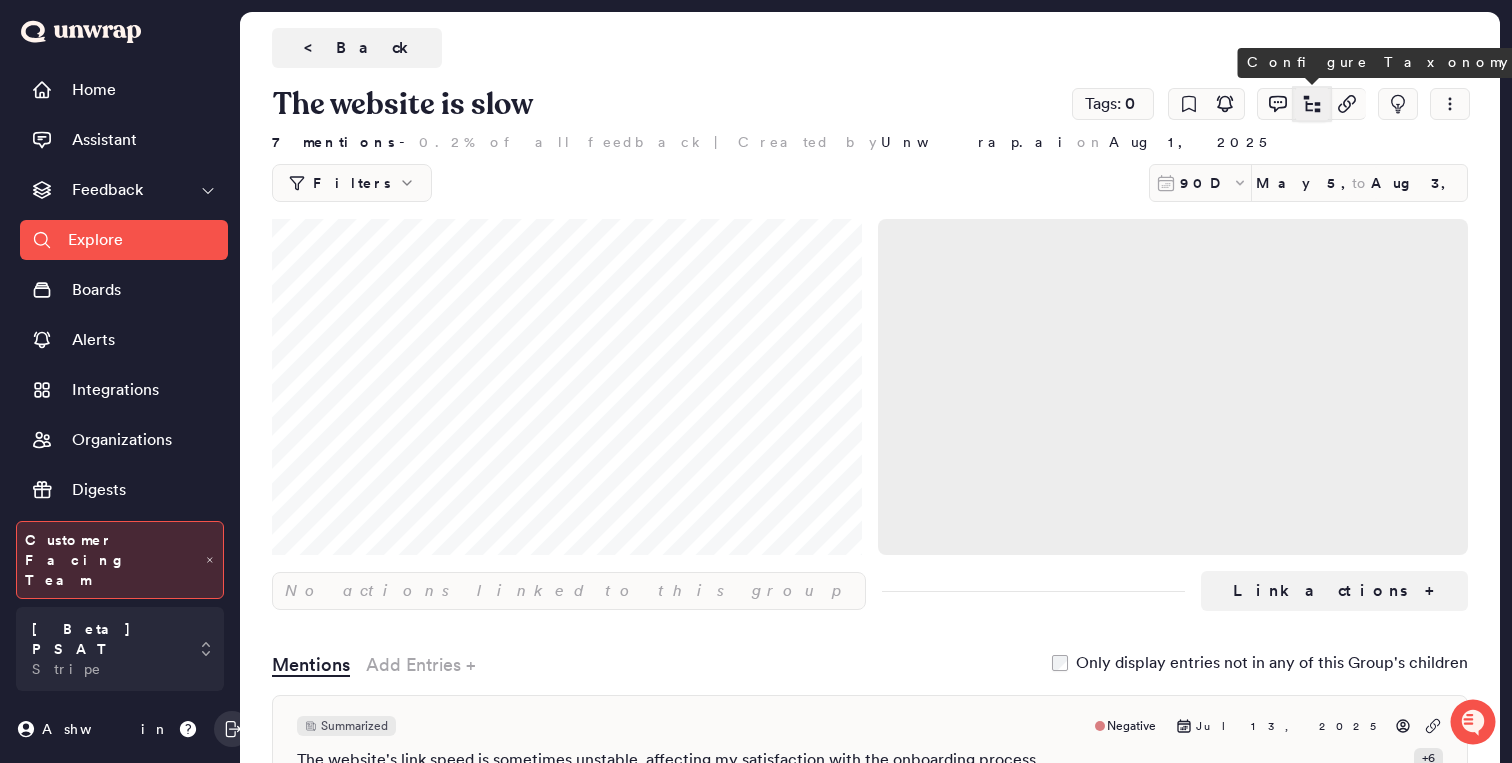 click 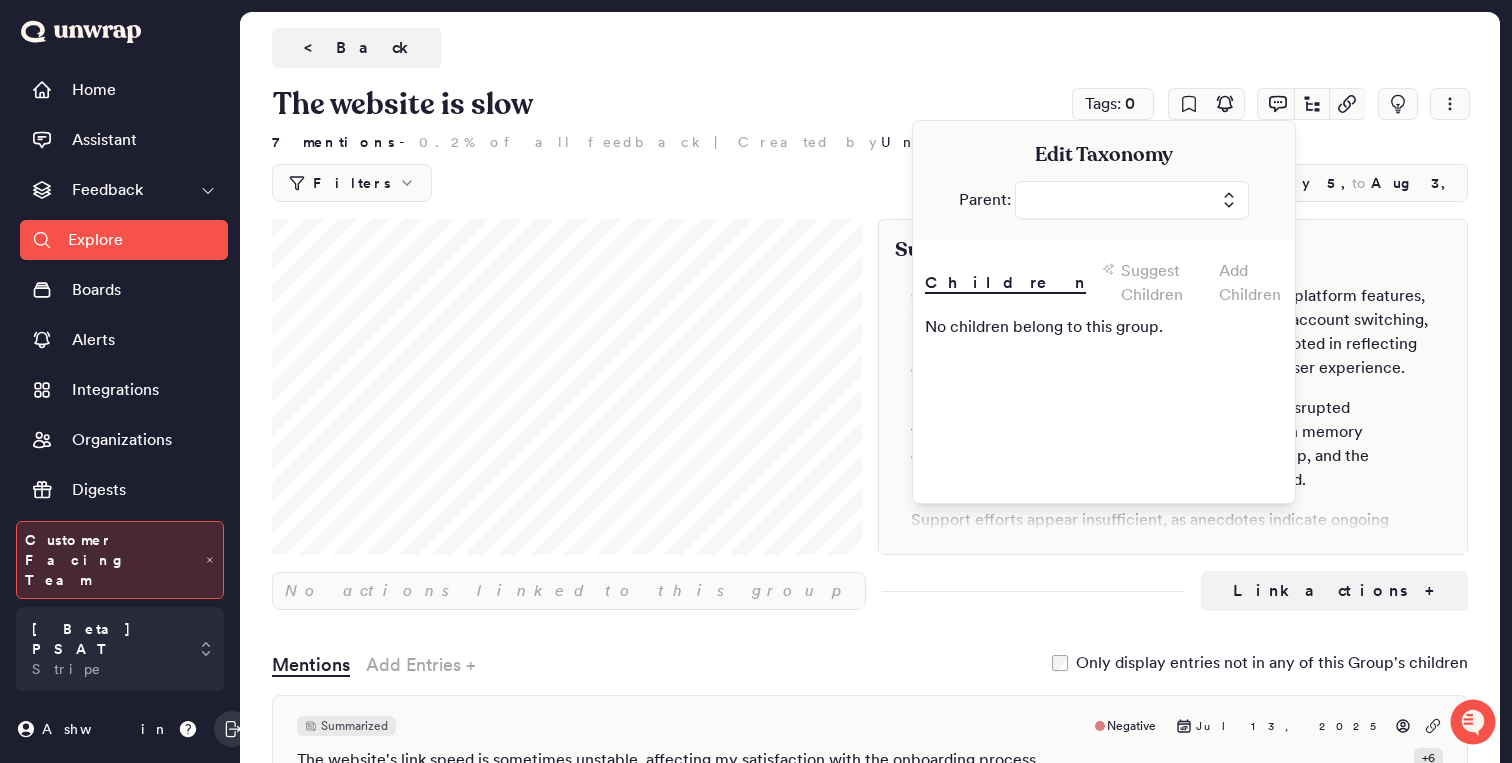 click at bounding box center [1132, 200] 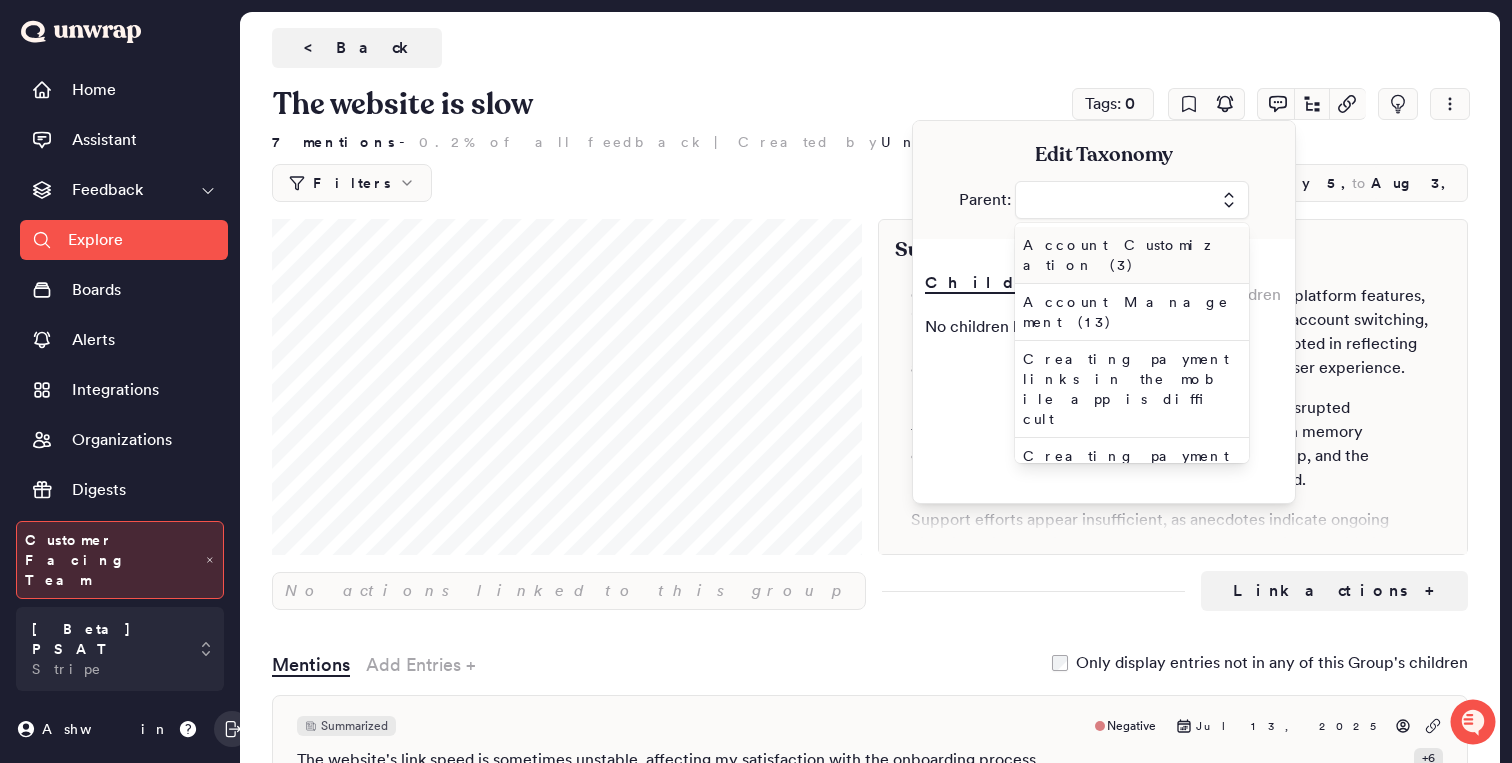 click at bounding box center (1132, 200) 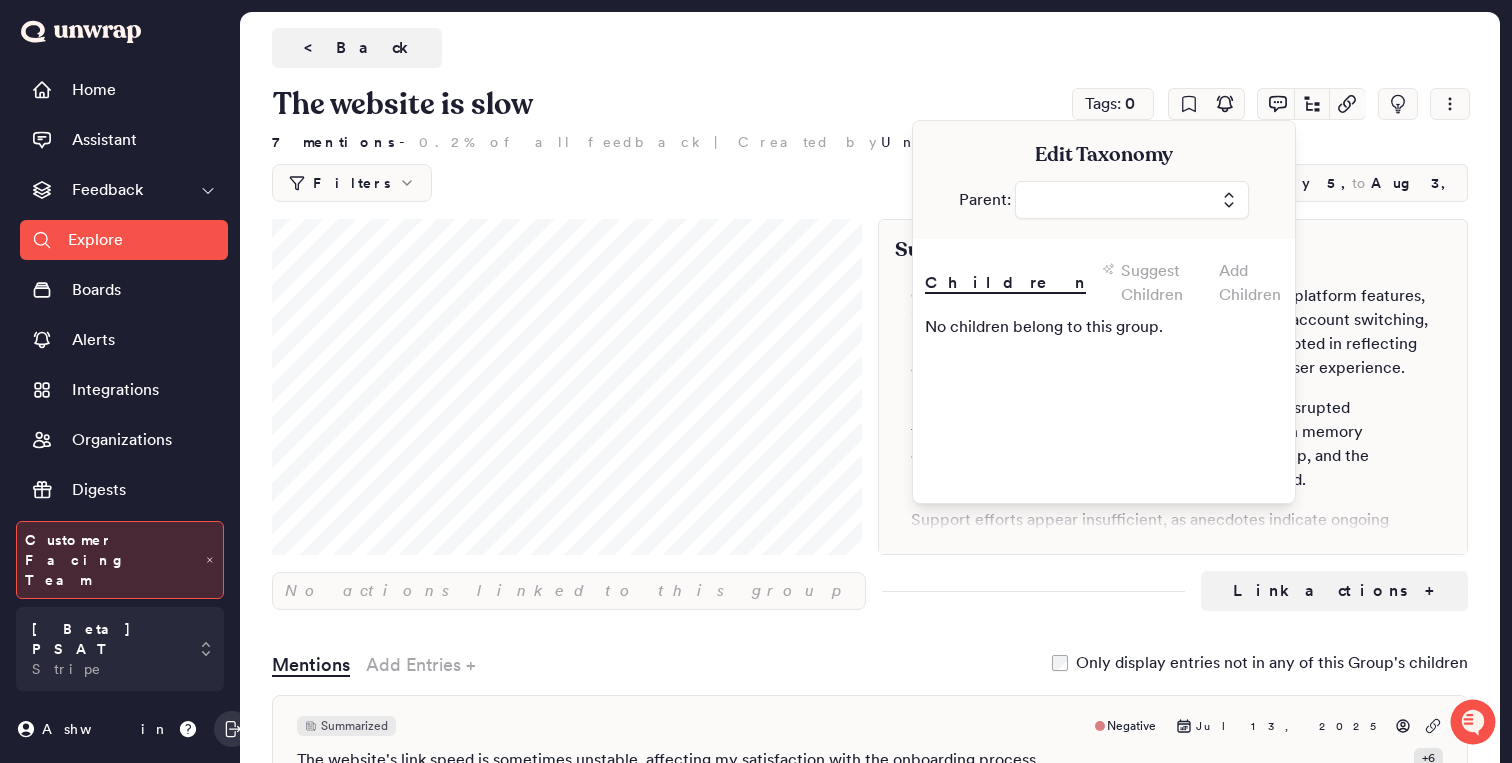 click at bounding box center [1132, 200] 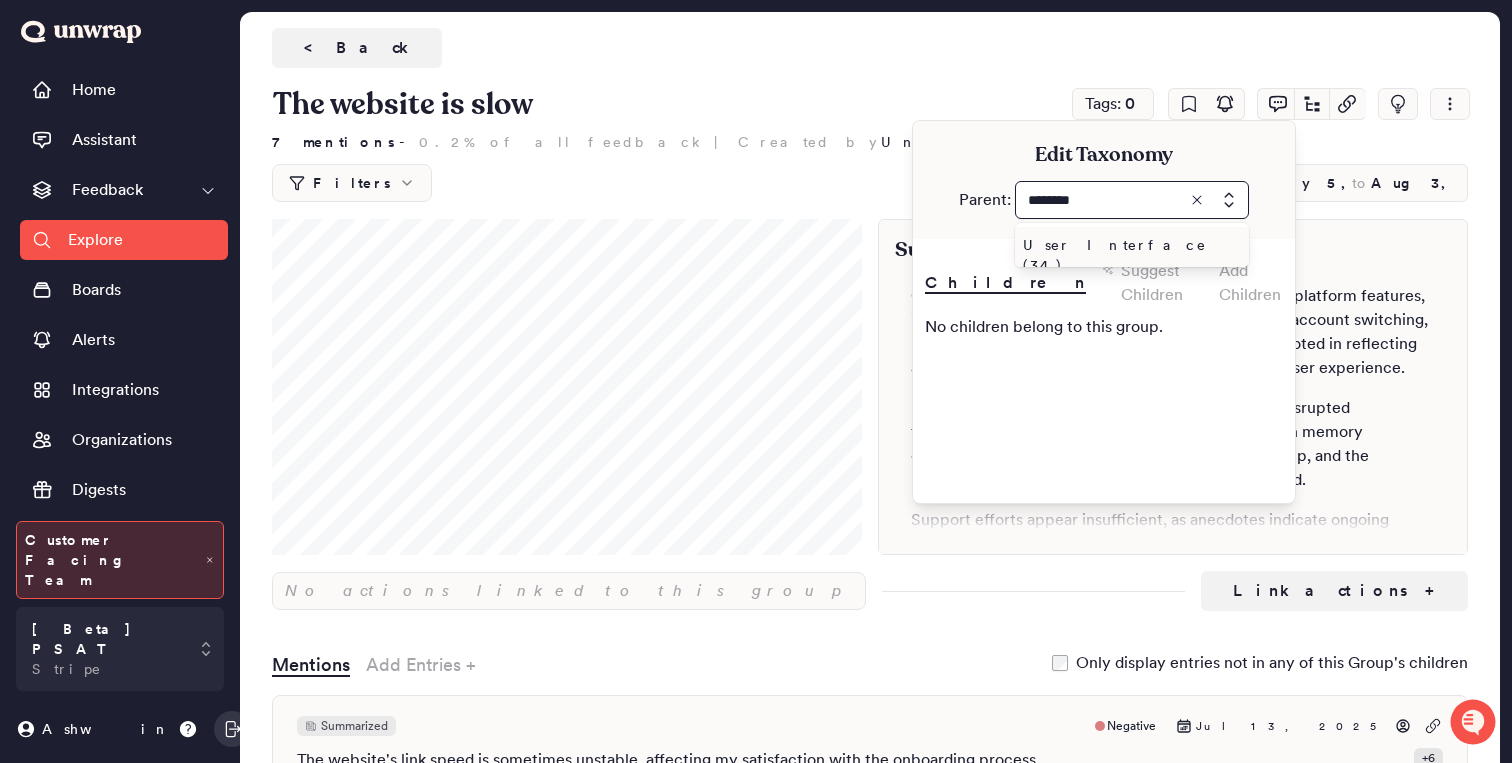 type on "********" 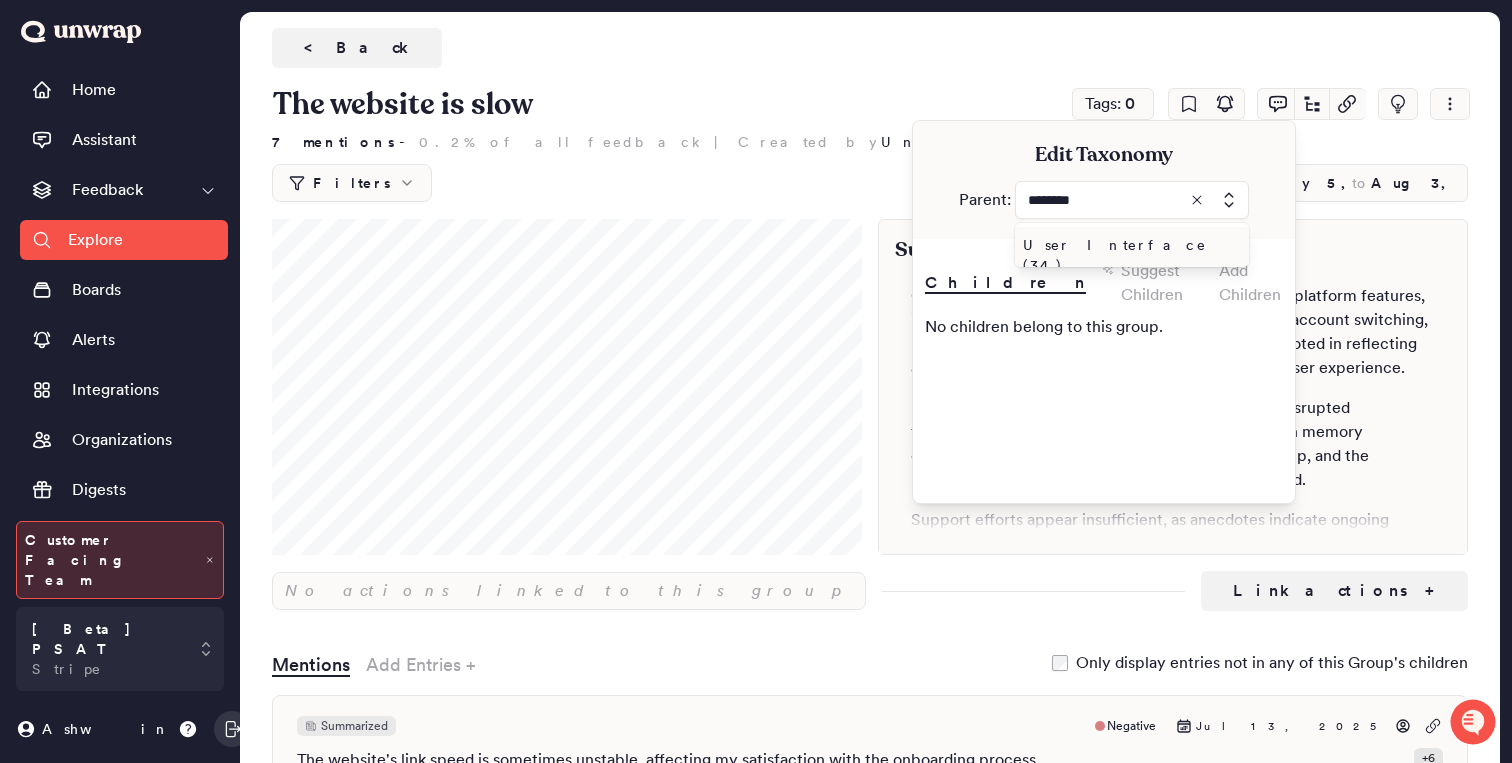 click on "User Interface (34)" at bounding box center [1132, 255] 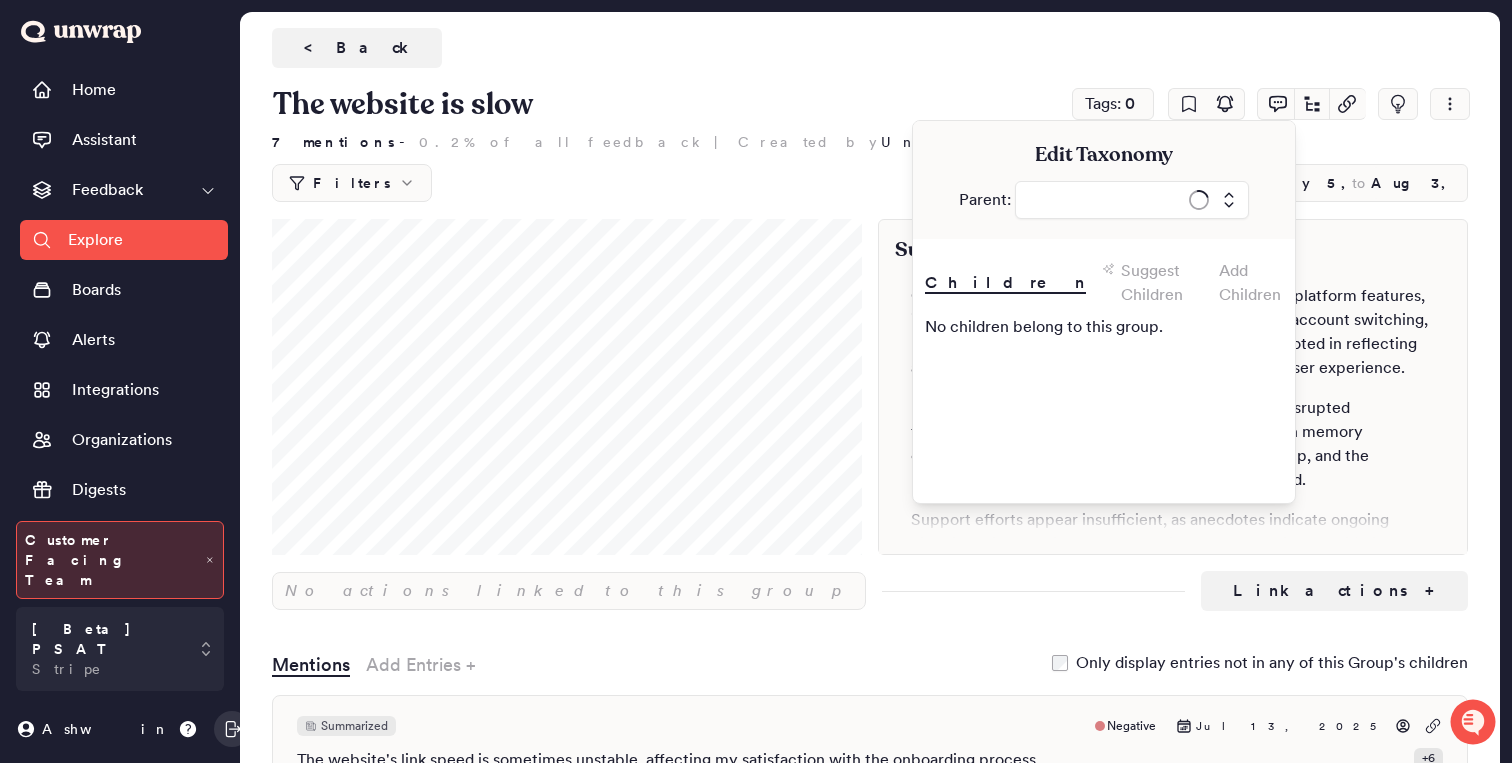 type on "**********" 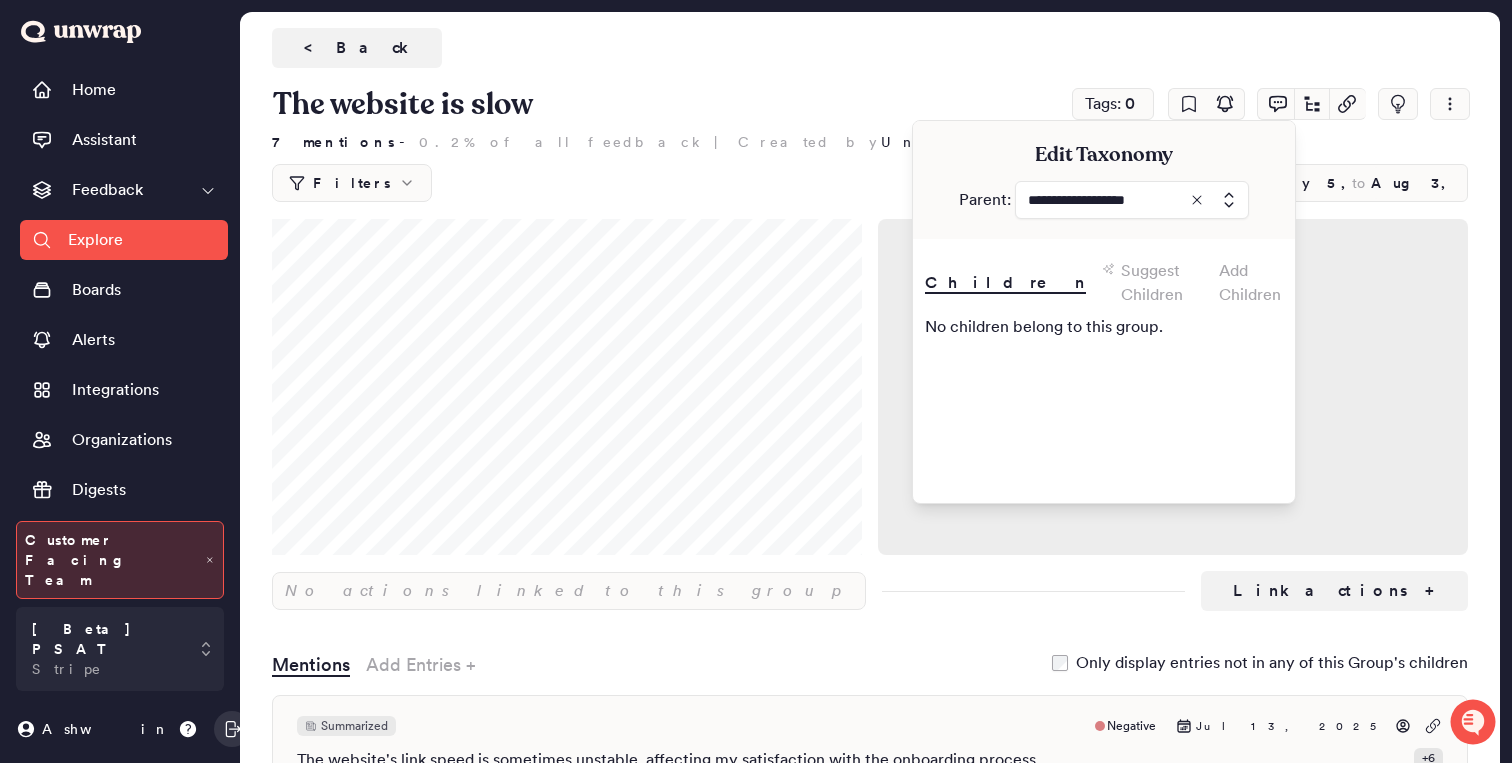 click on "The website is slow" at bounding box center (870, 64) 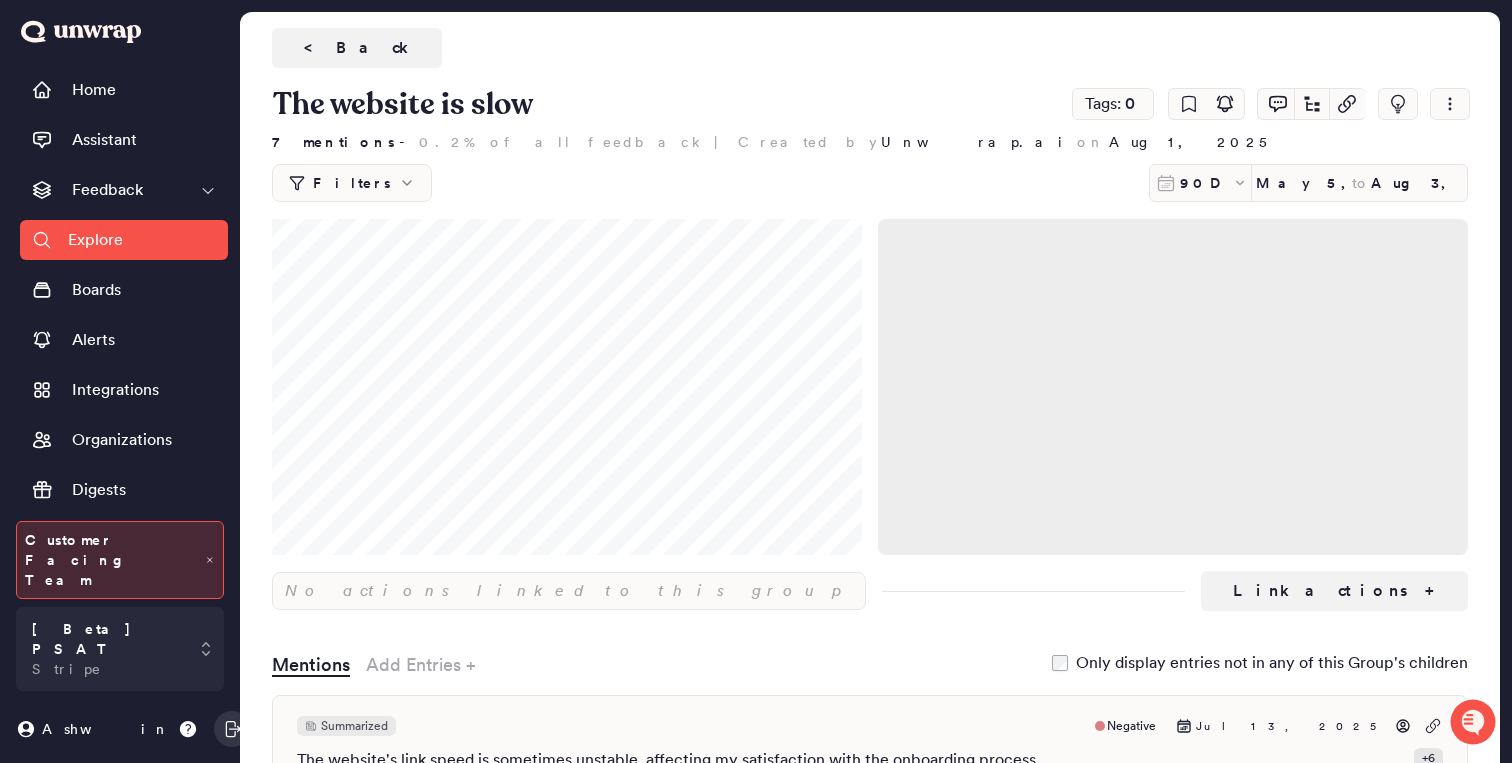 click on "The website is slow" at bounding box center (870, 64) 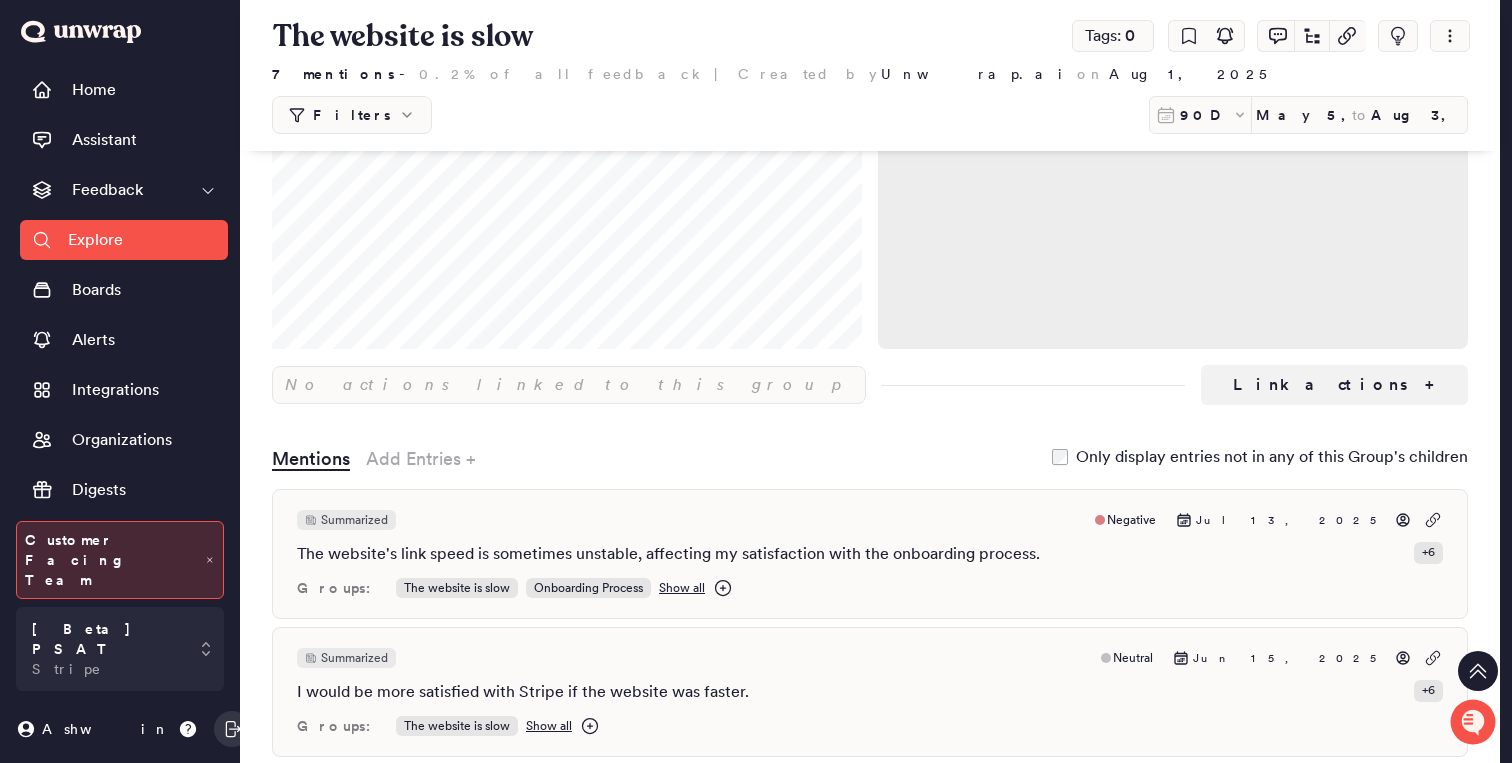 scroll, scrollTop: 0, scrollLeft: 0, axis: both 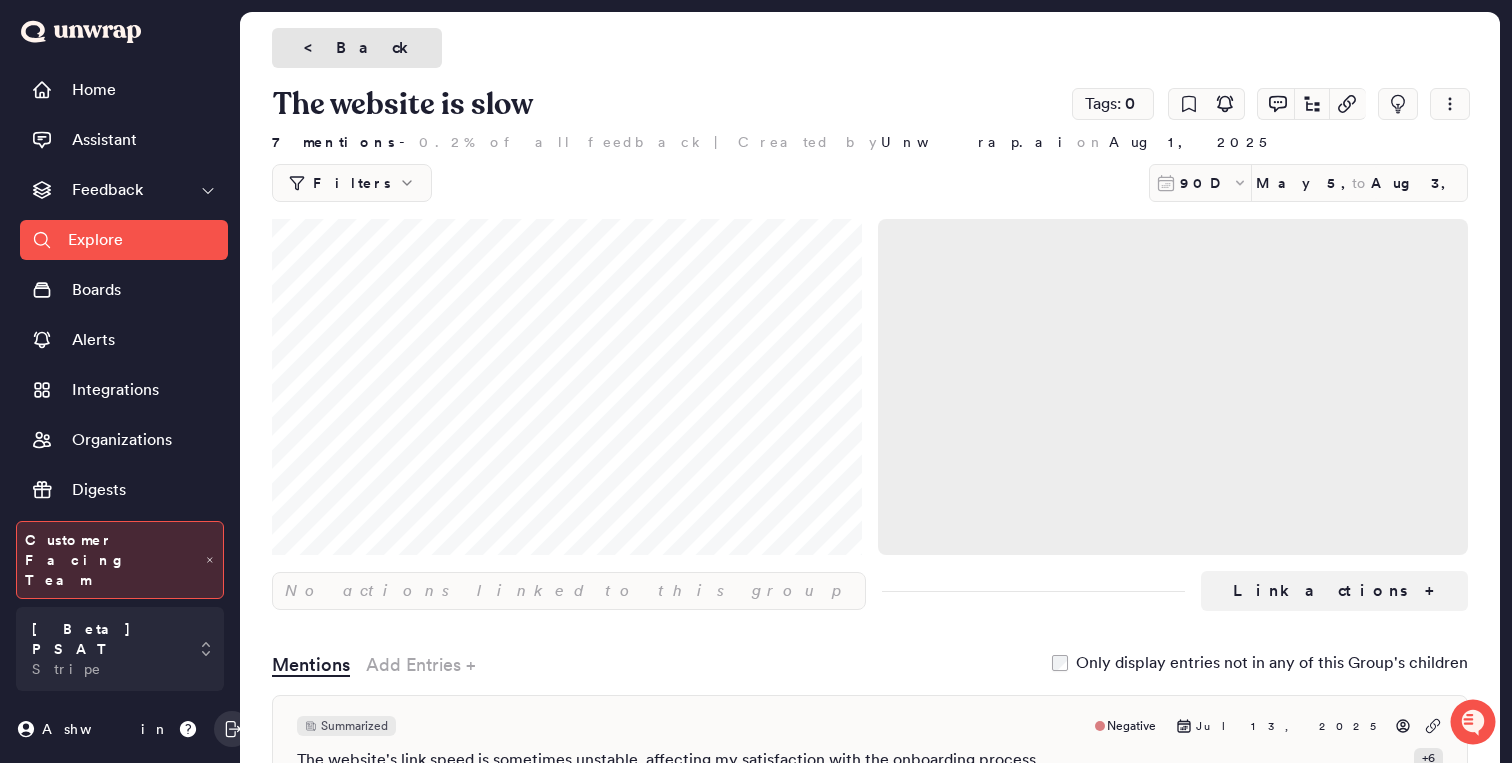 click on "< Back" at bounding box center [357, 48] 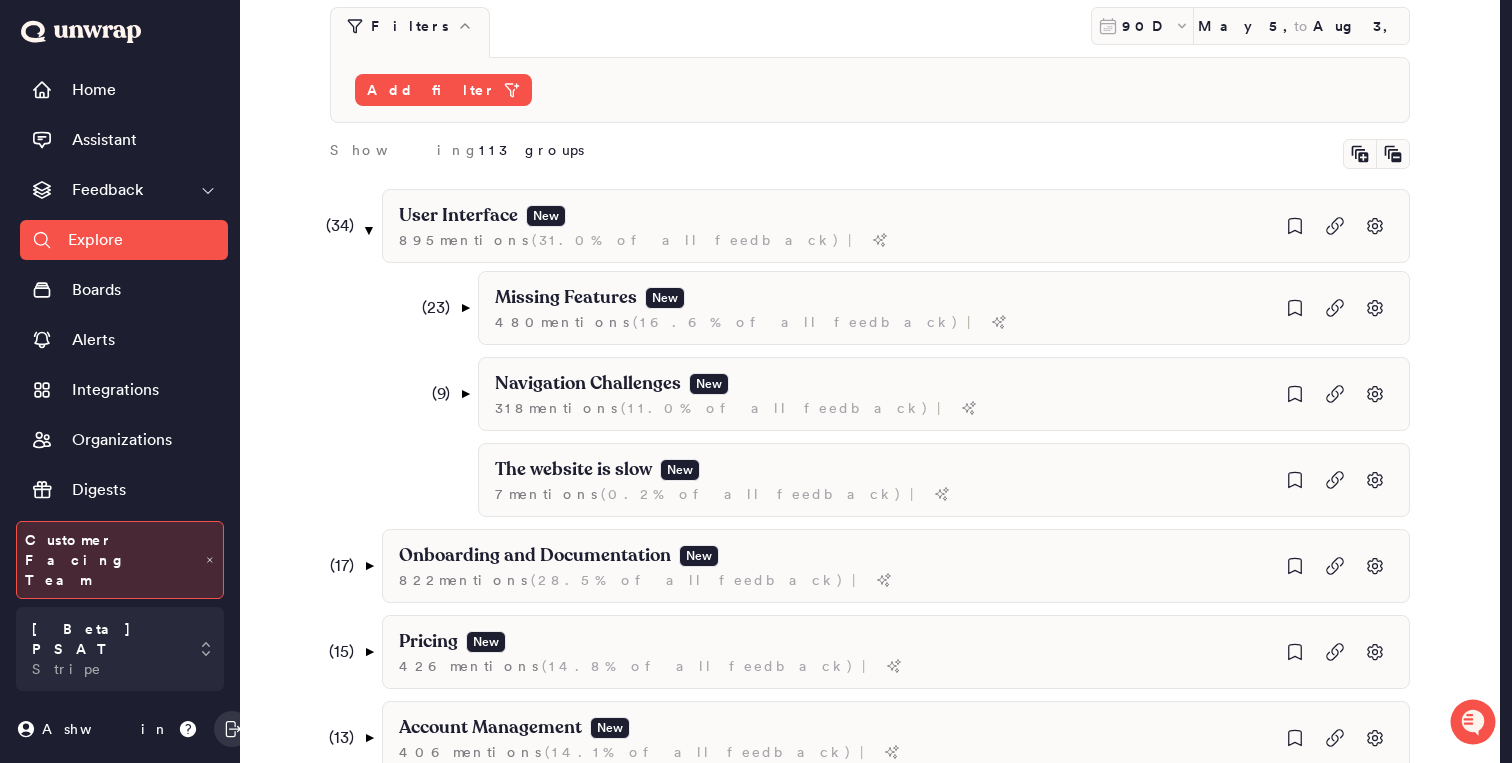 scroll, scrollTop: 251, scrollLeft: 0, axis: vertical 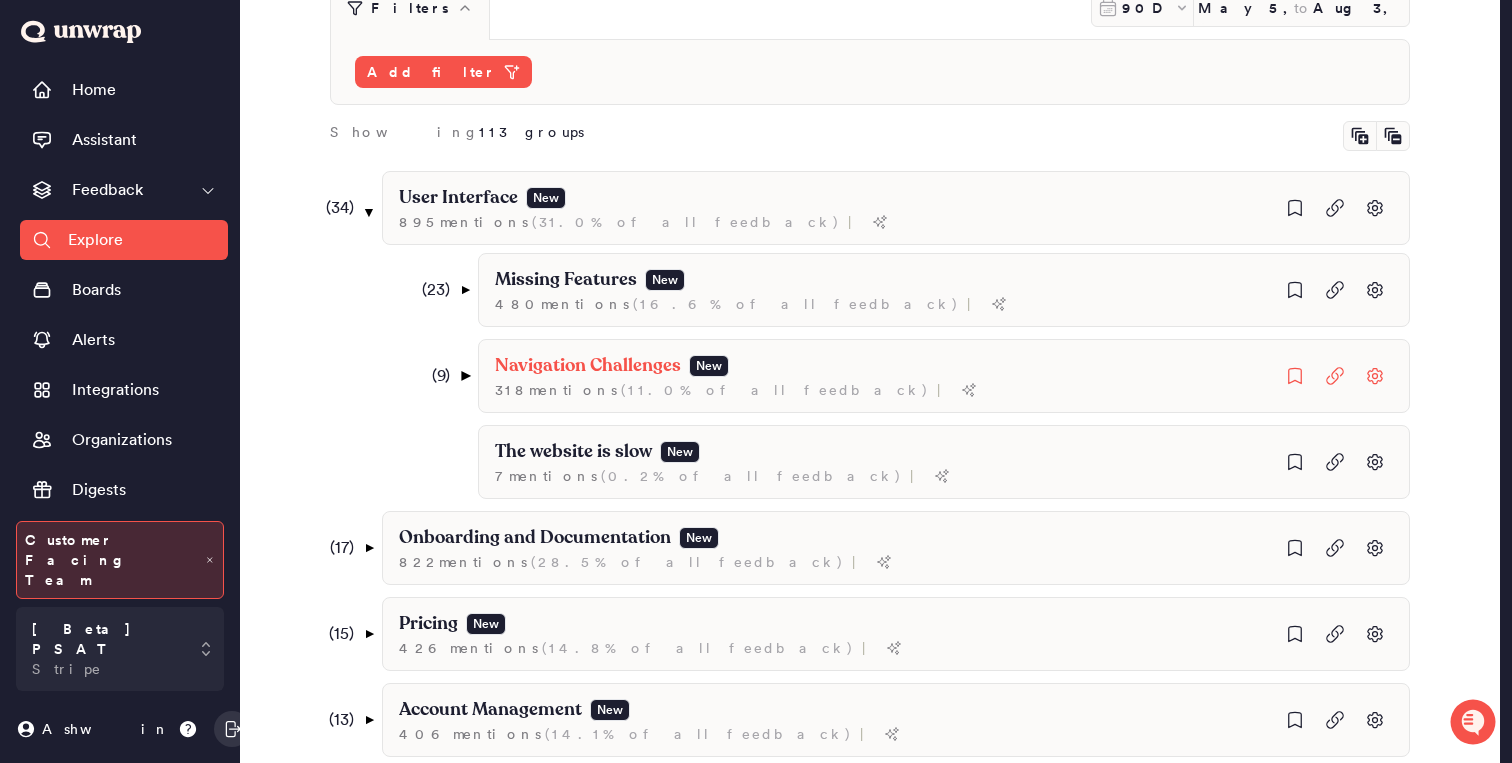 click on "▼" at bounding box center [465, 376] 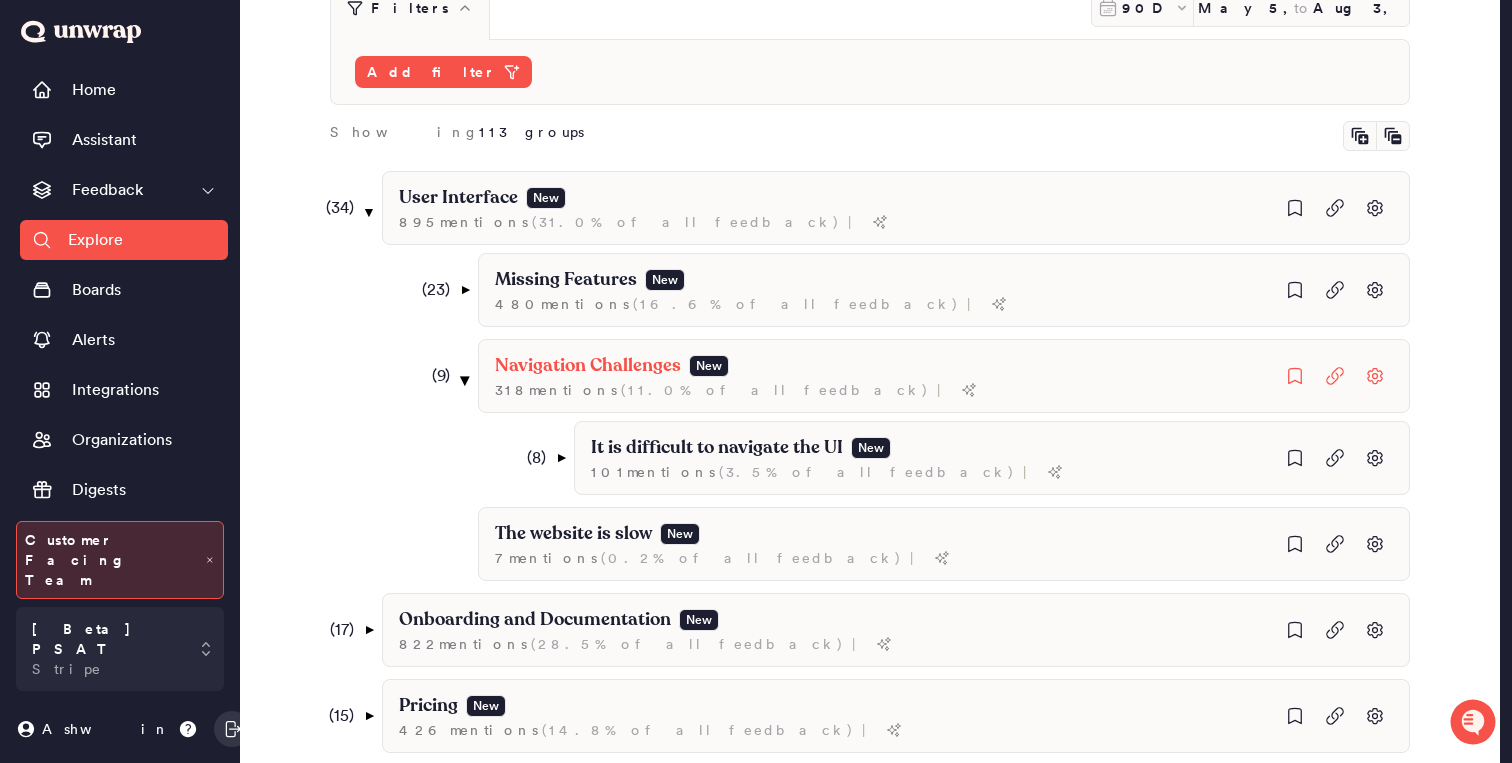 click on "▼" at bounding box center (465, 380) 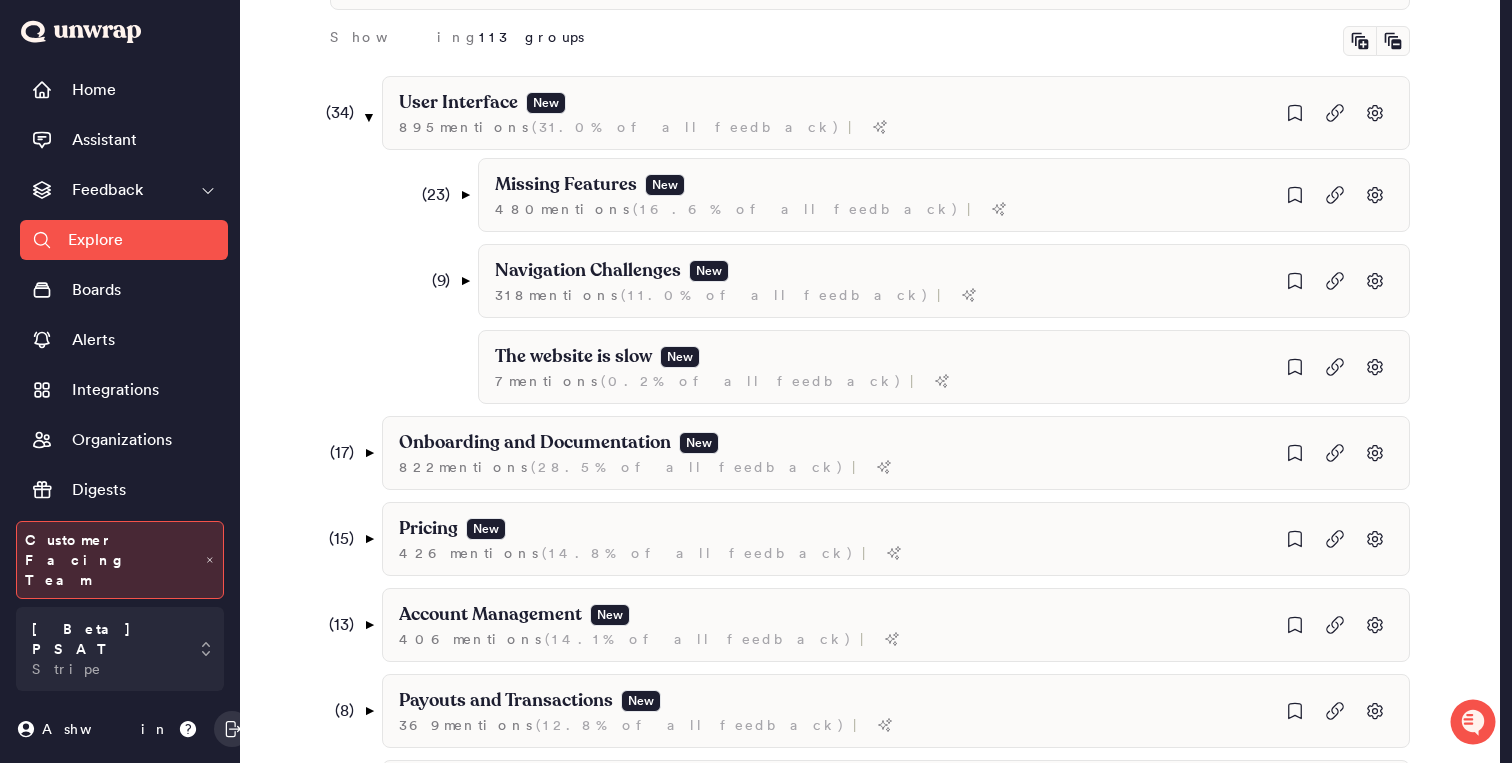 scroll, scrollTop: 344, scrollLeft: 0, axis: vertical 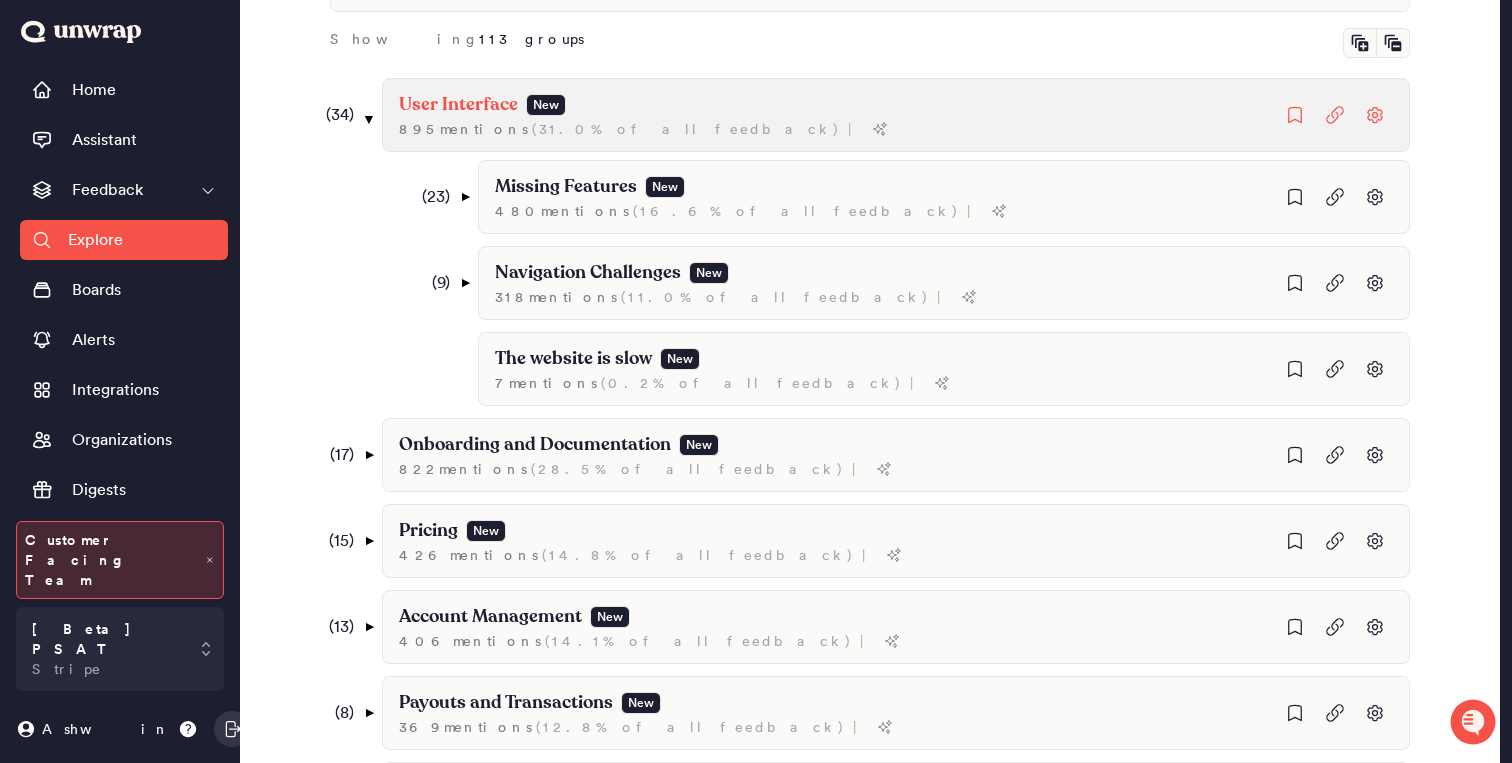 click on "User Interface New 895  mention s   ( 31.0% of all feedback ) |" at bounding box center [896, 115] 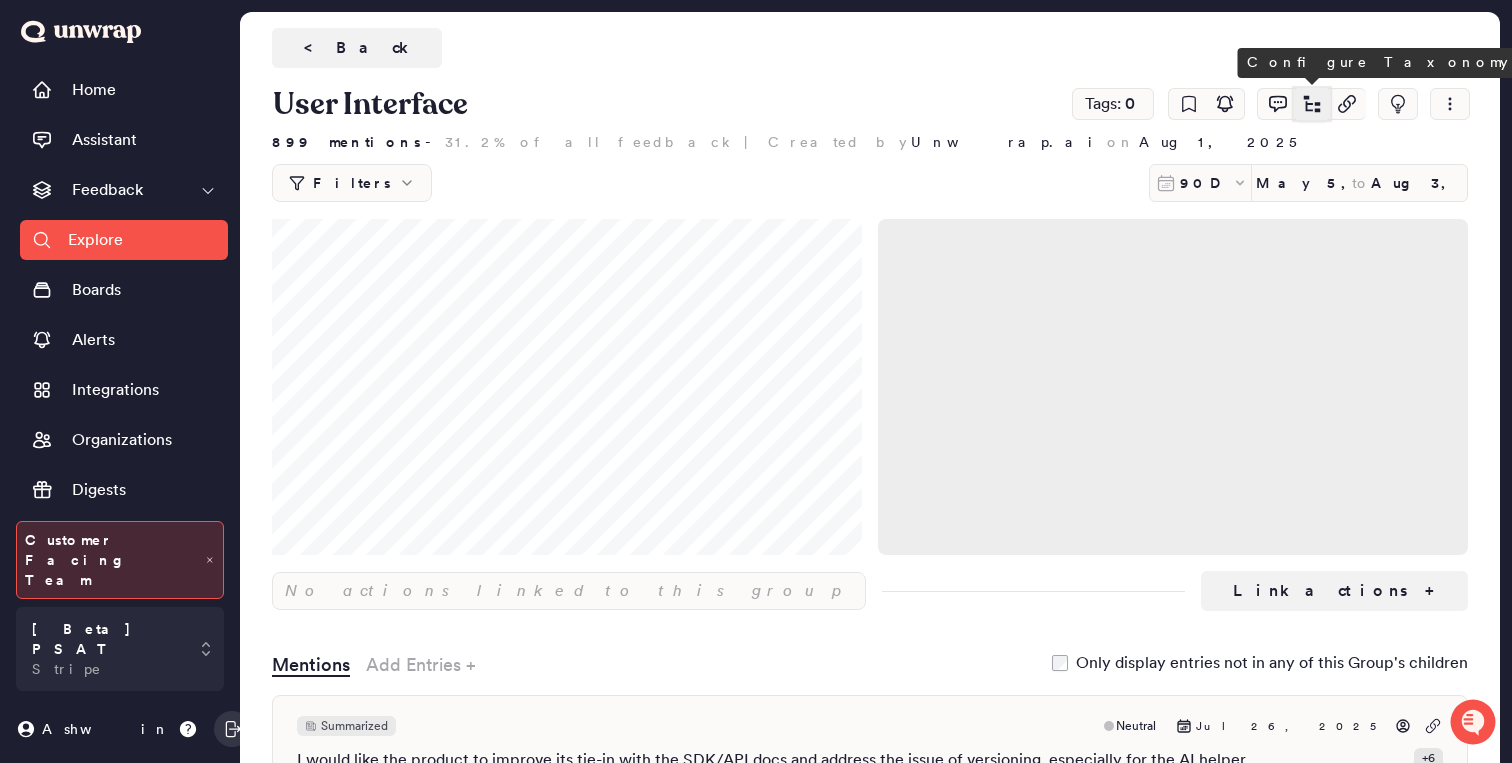 click 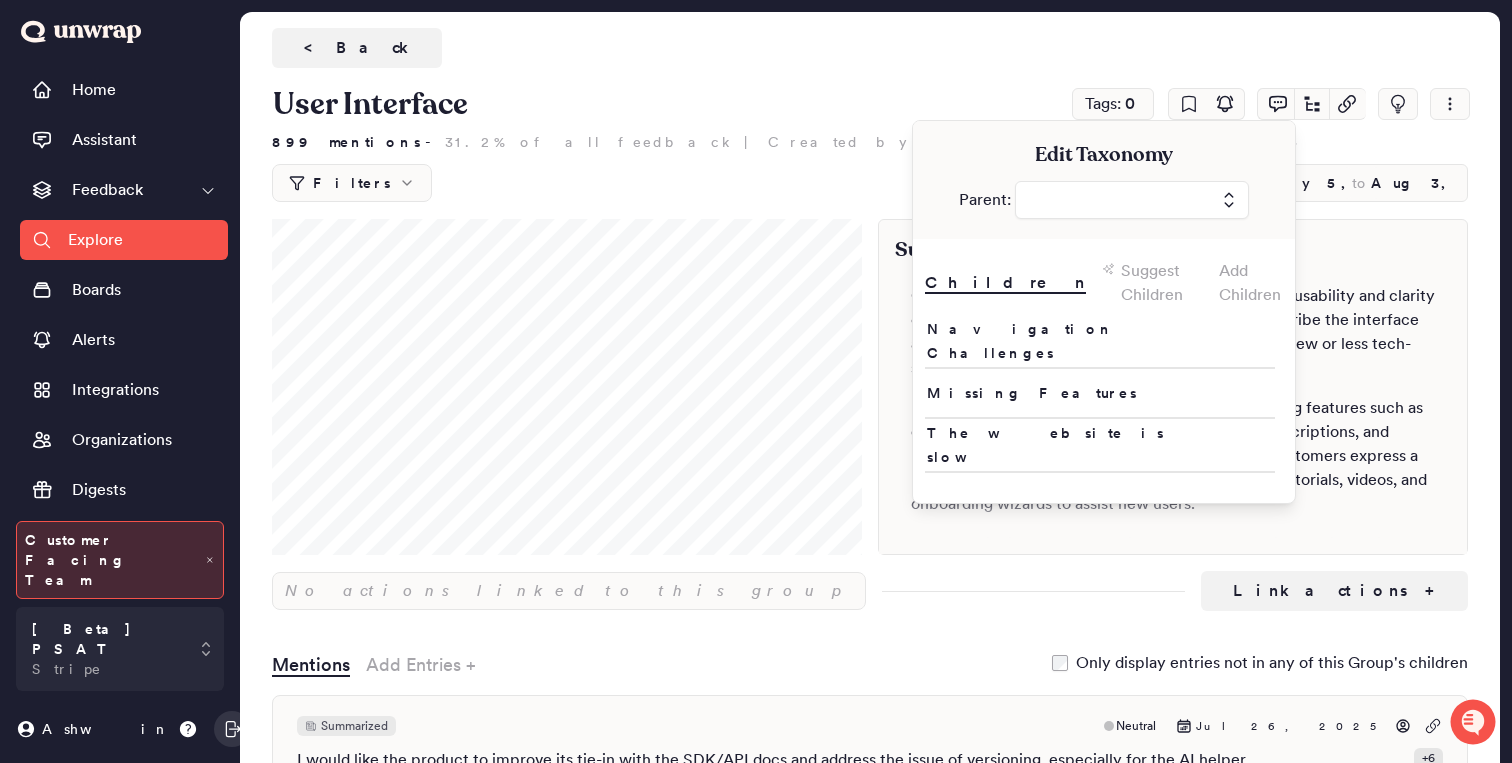 click on "Suggest Children" at bounding box center [1162, 283] 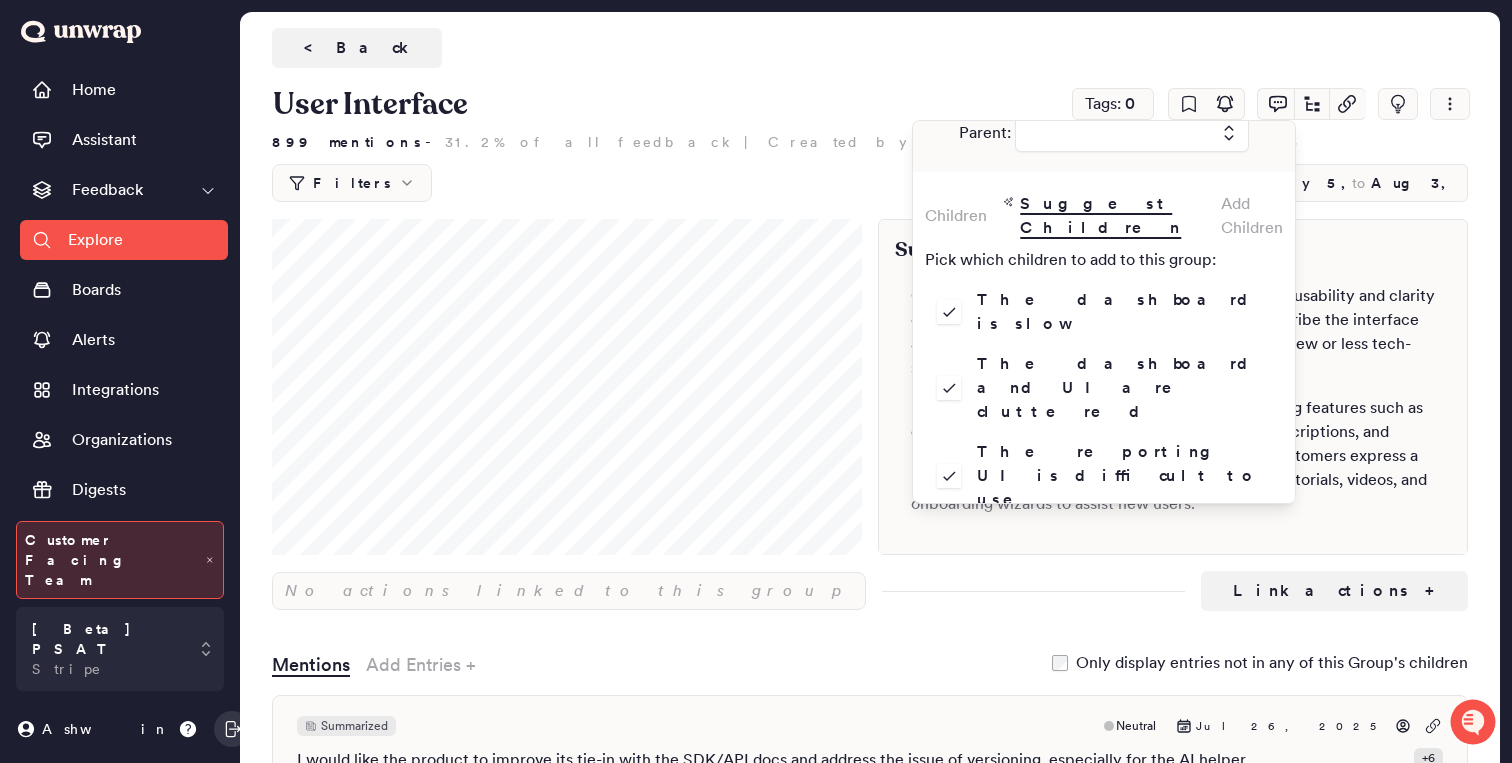 scroll, scrollTop: 82, scrollLeft: 0, axis: vertical 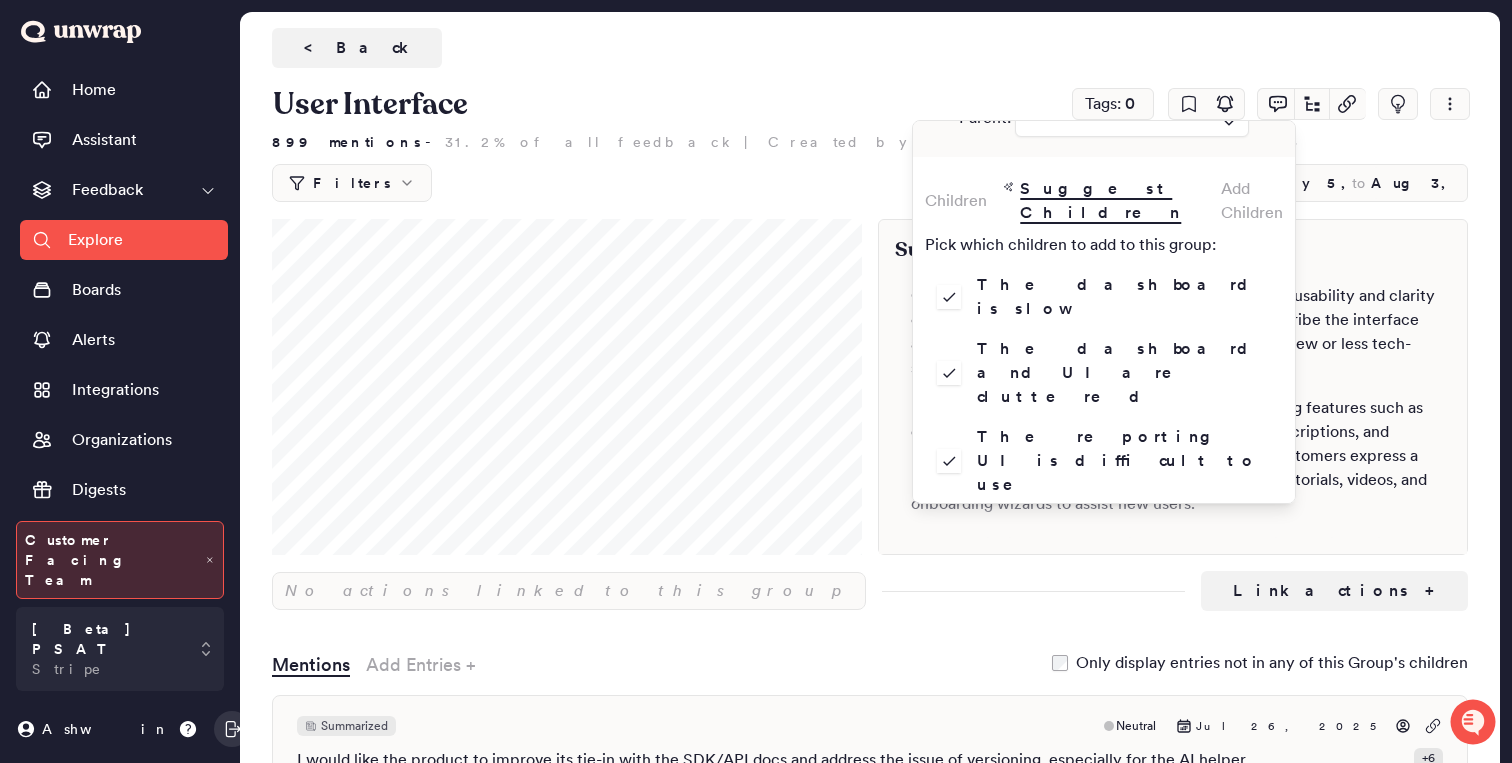 click on "Confirm" at bounding box center (1100, 662) 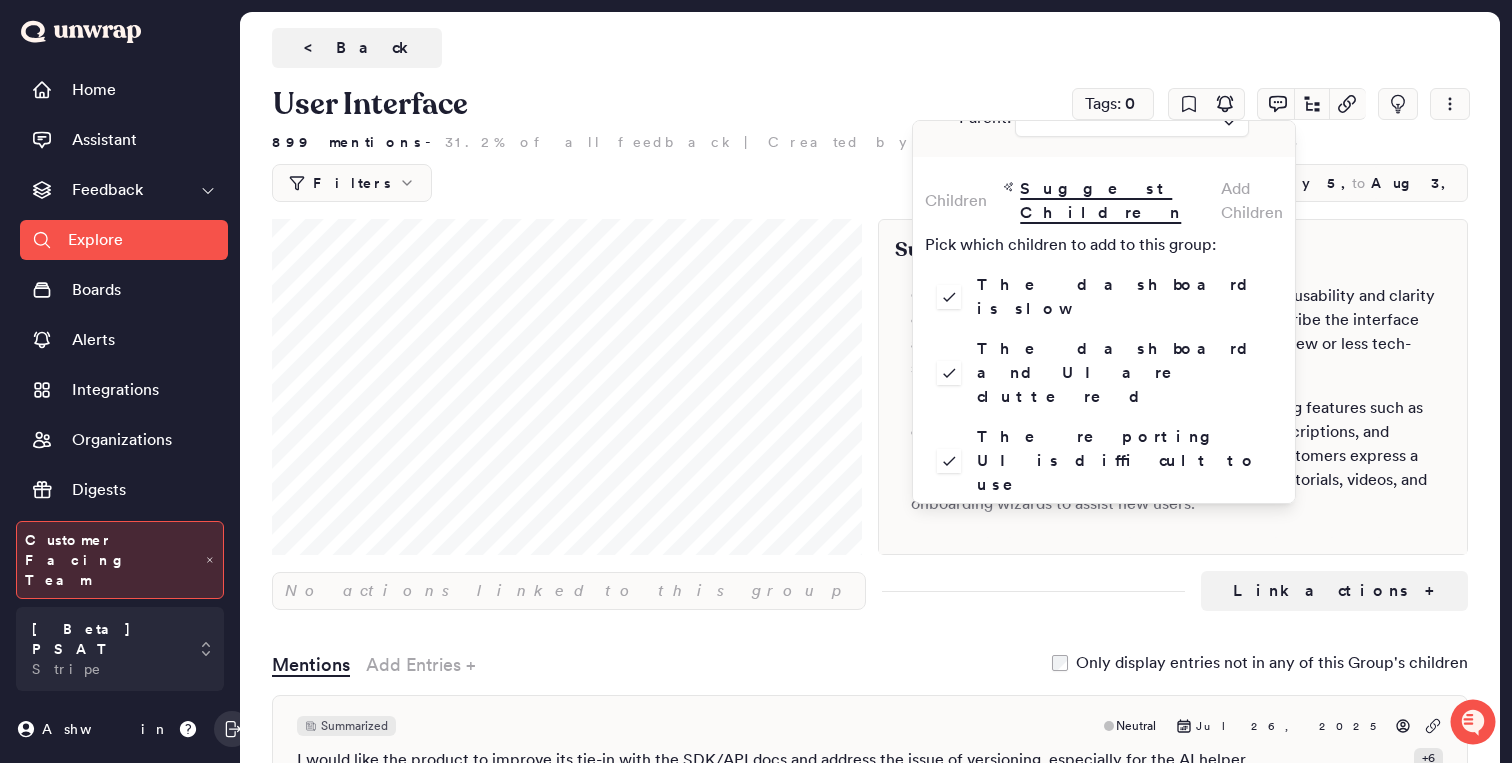 scroll, scrollTop: 0, scrollLeft: 0, axis: both 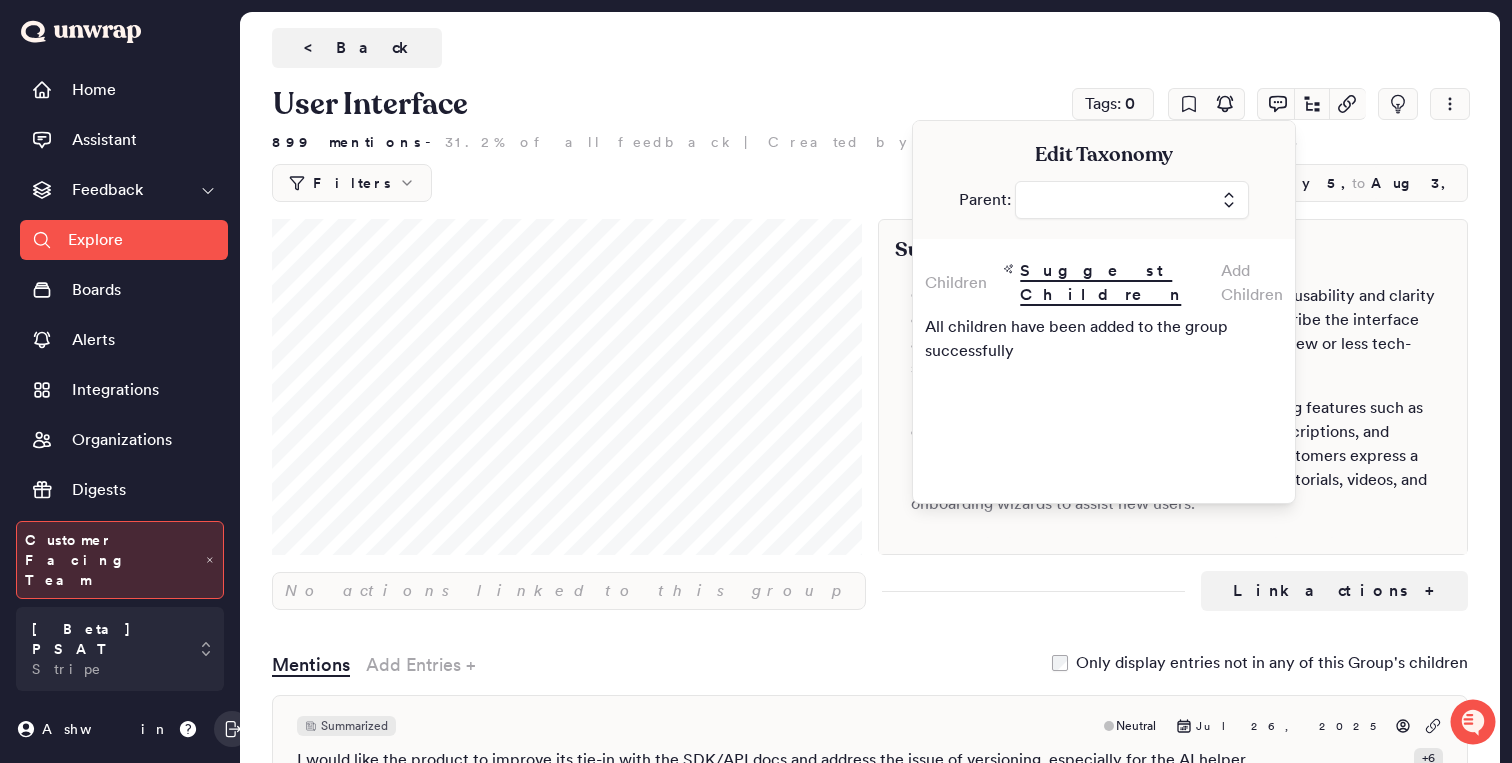 click on "Add Children" at bounding box center [1252, 283] 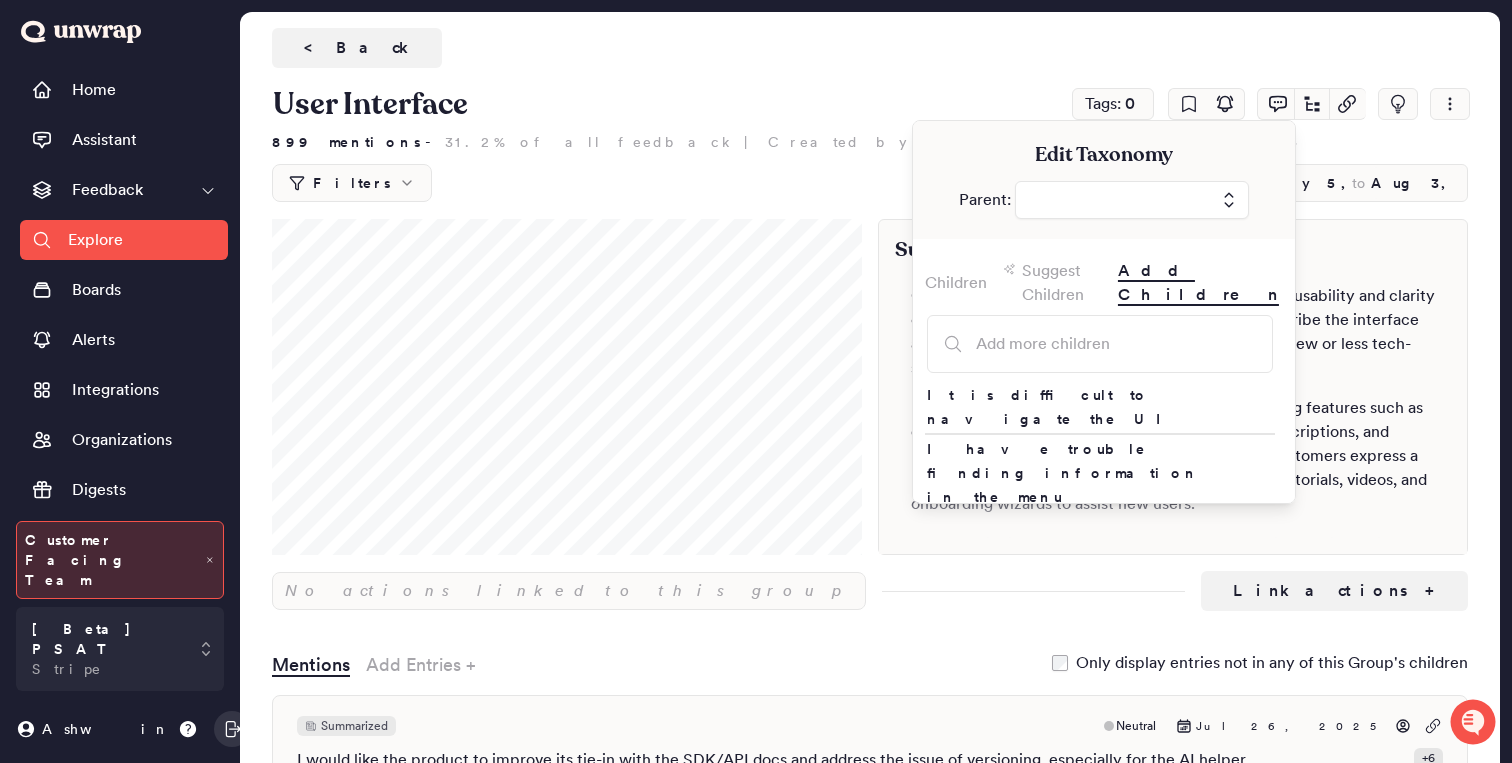 click on "User Interface" at bounding box center (374, 64) 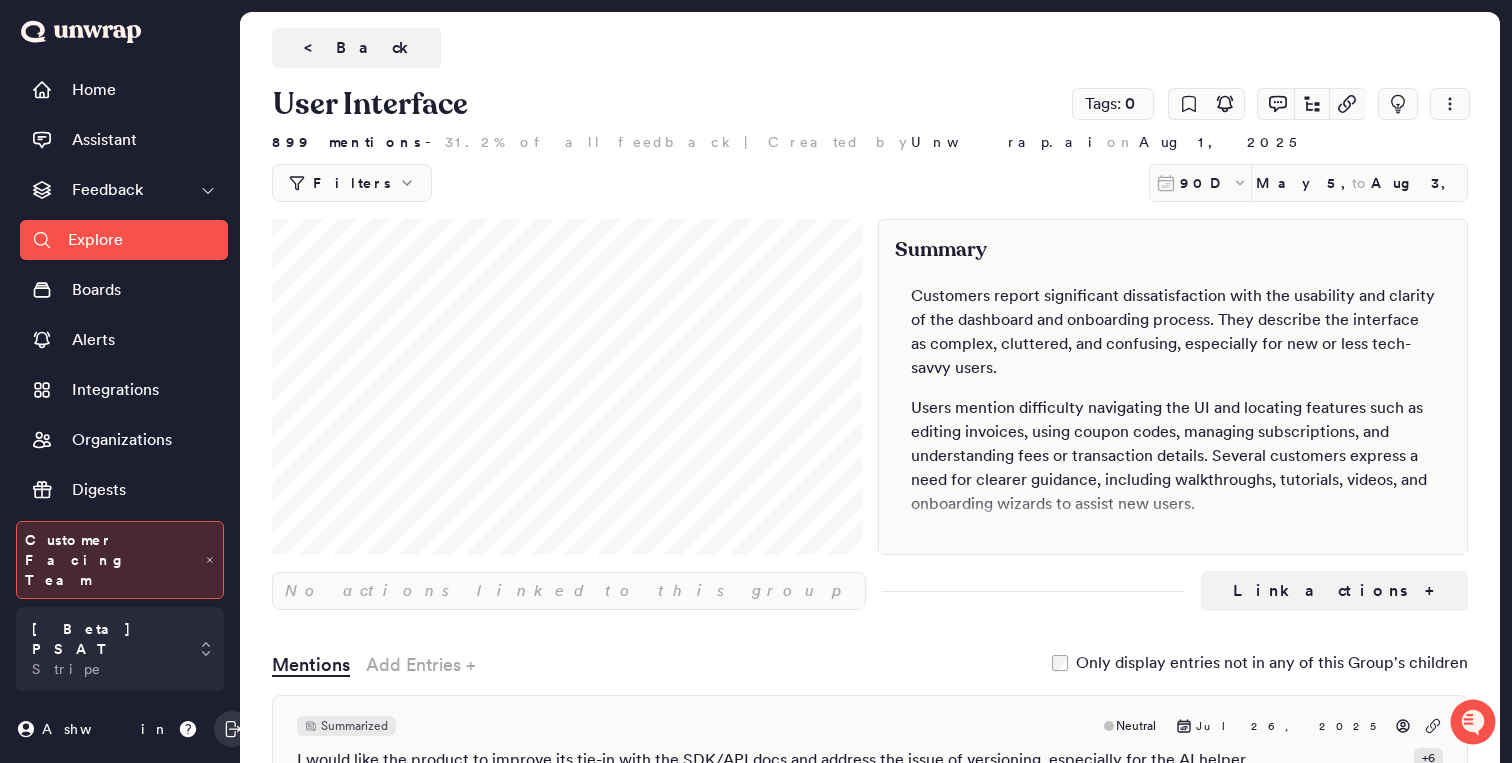 click on "User Interface" at bounding box center (870, 64) 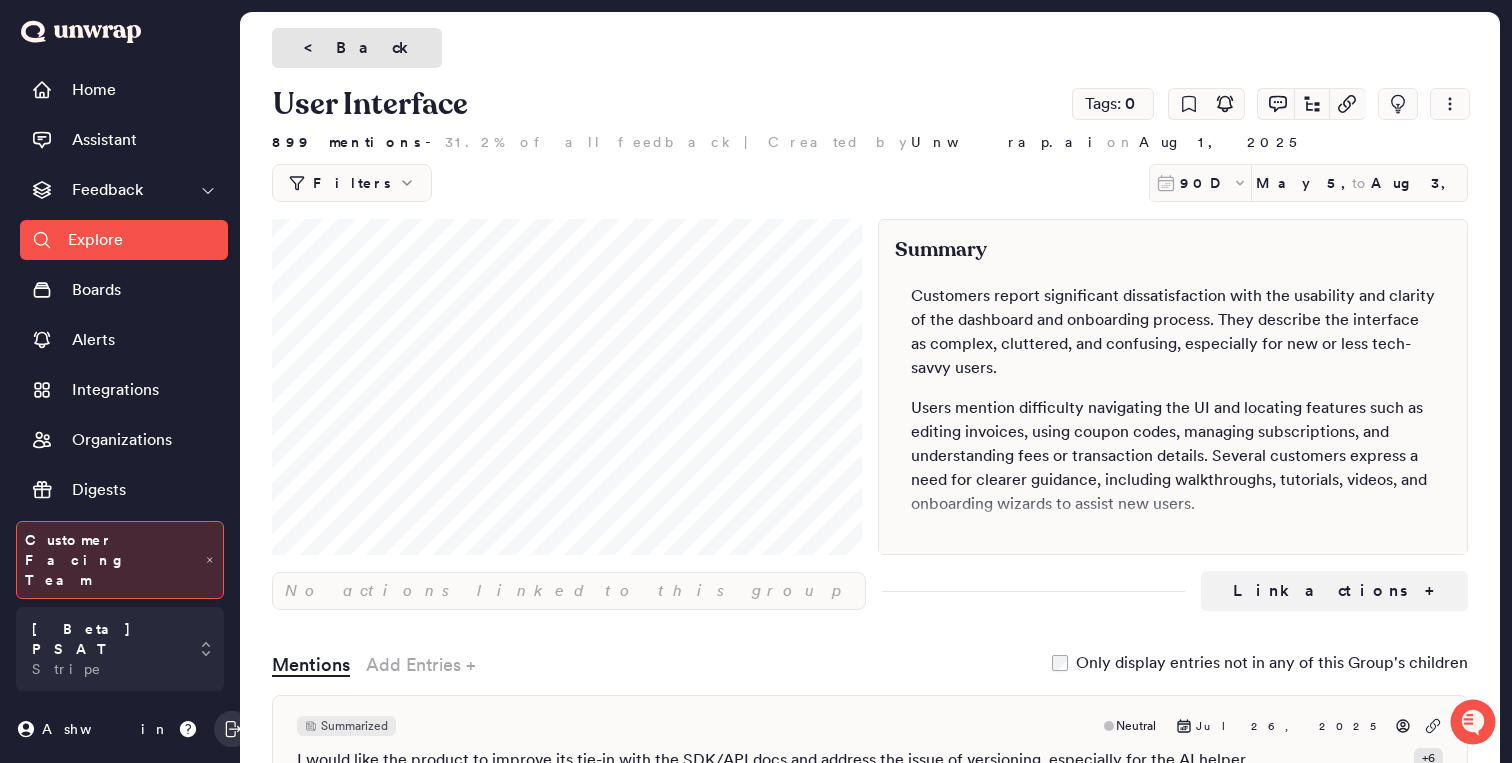 click on "<" at bounding box center (316, 48) 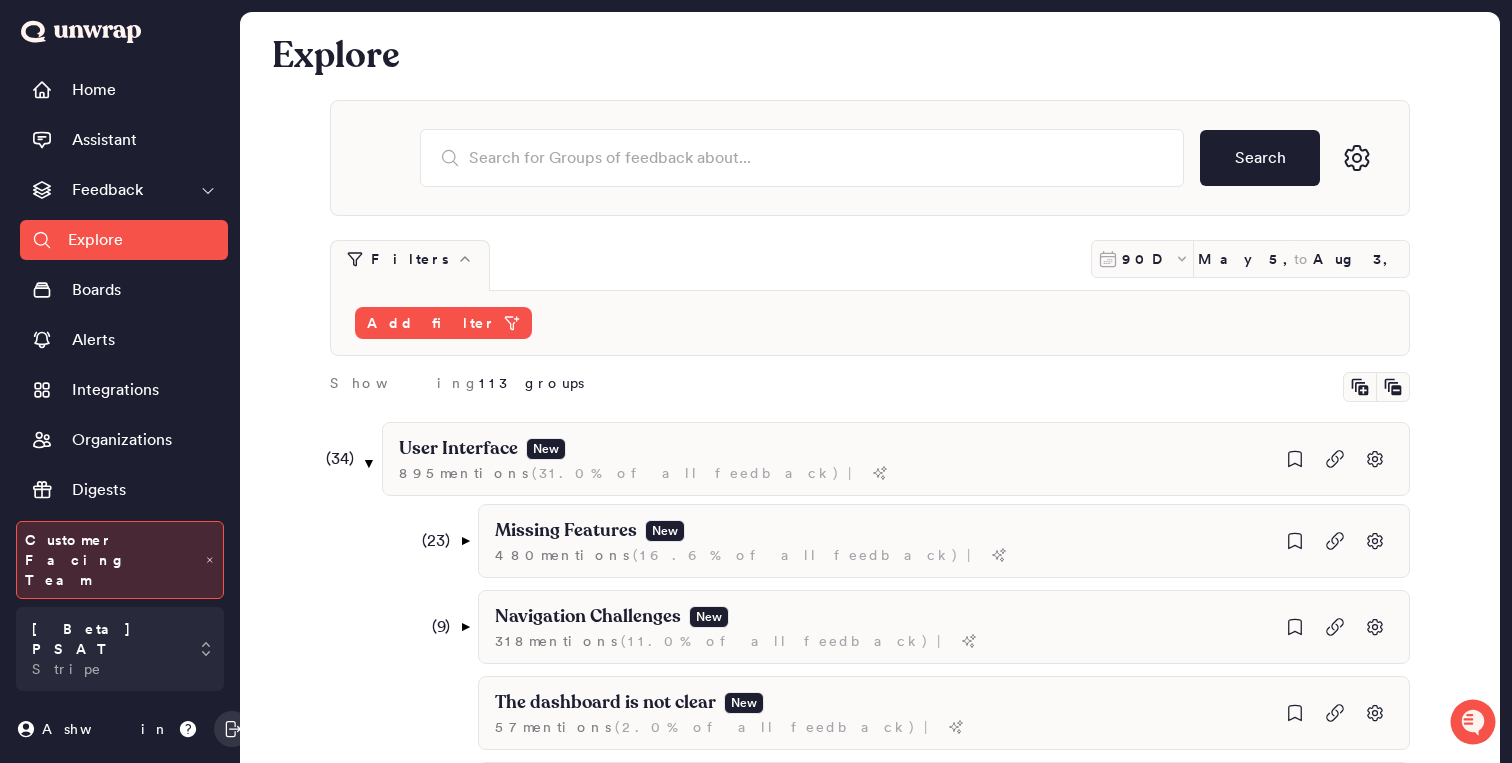 scroll, scrollTop: 344, scrollLeft: 0, axis: vertical 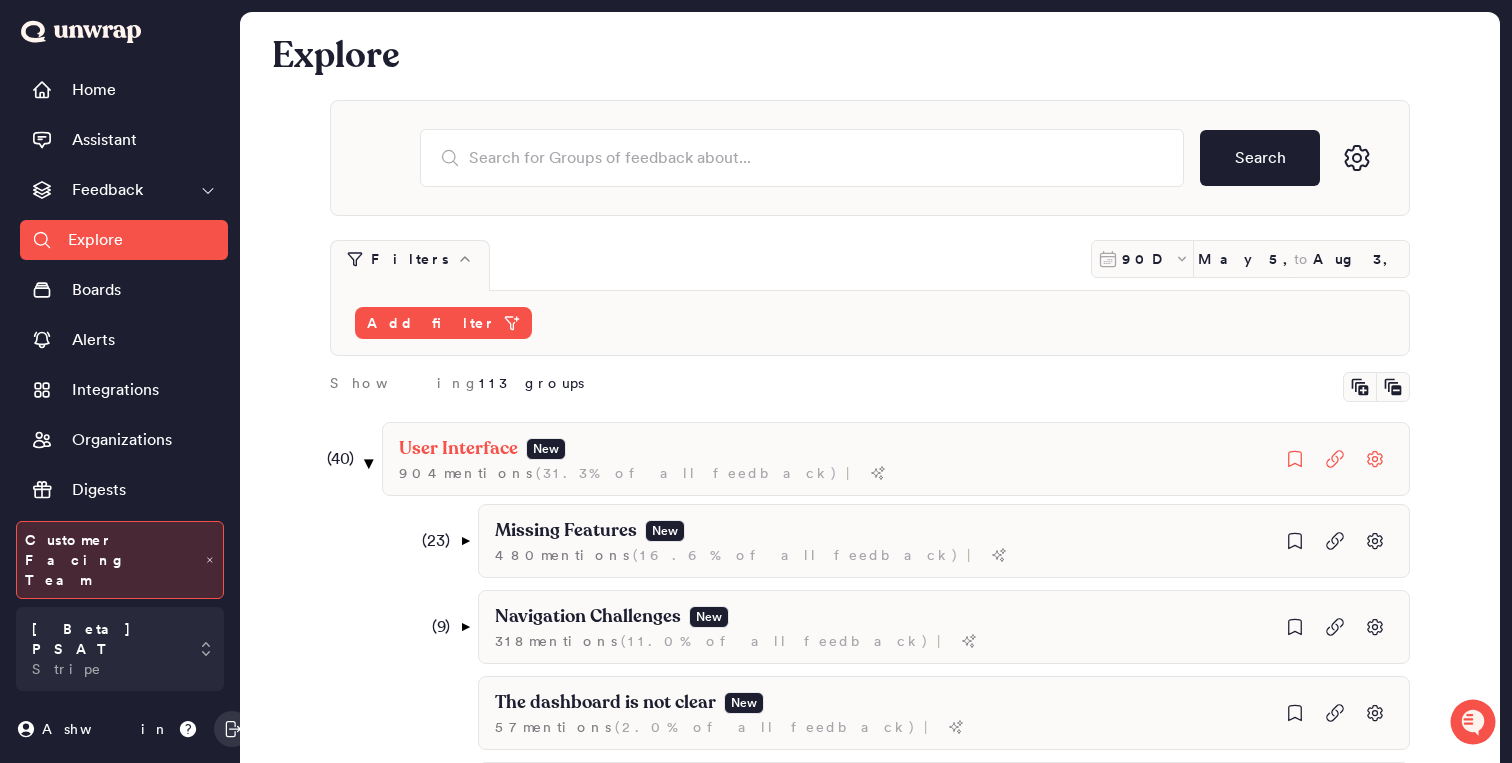 click on "▼" at bounding box center (369, 463) 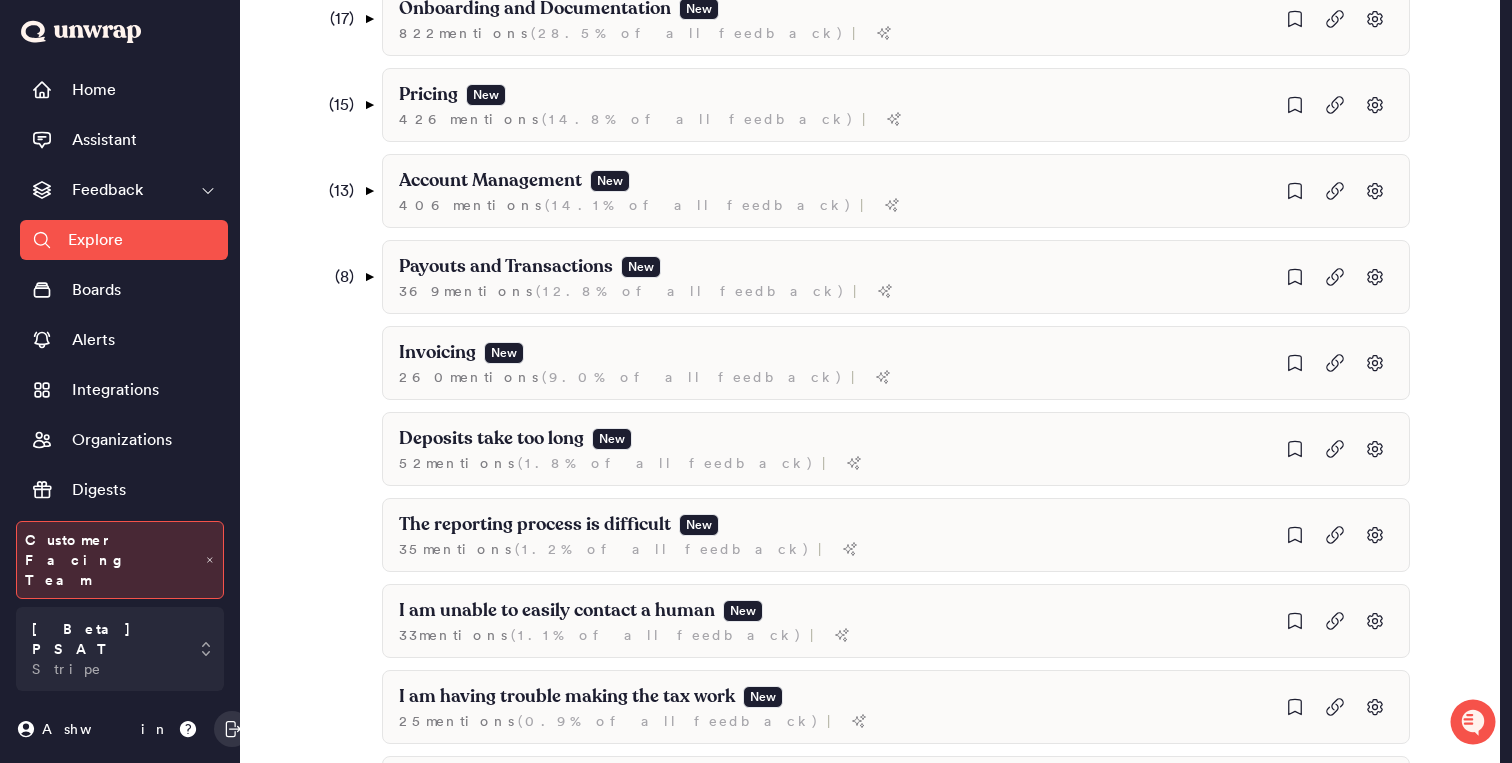 scroll, scrollTop: 545, scrollLeft: 0, axis: vertical 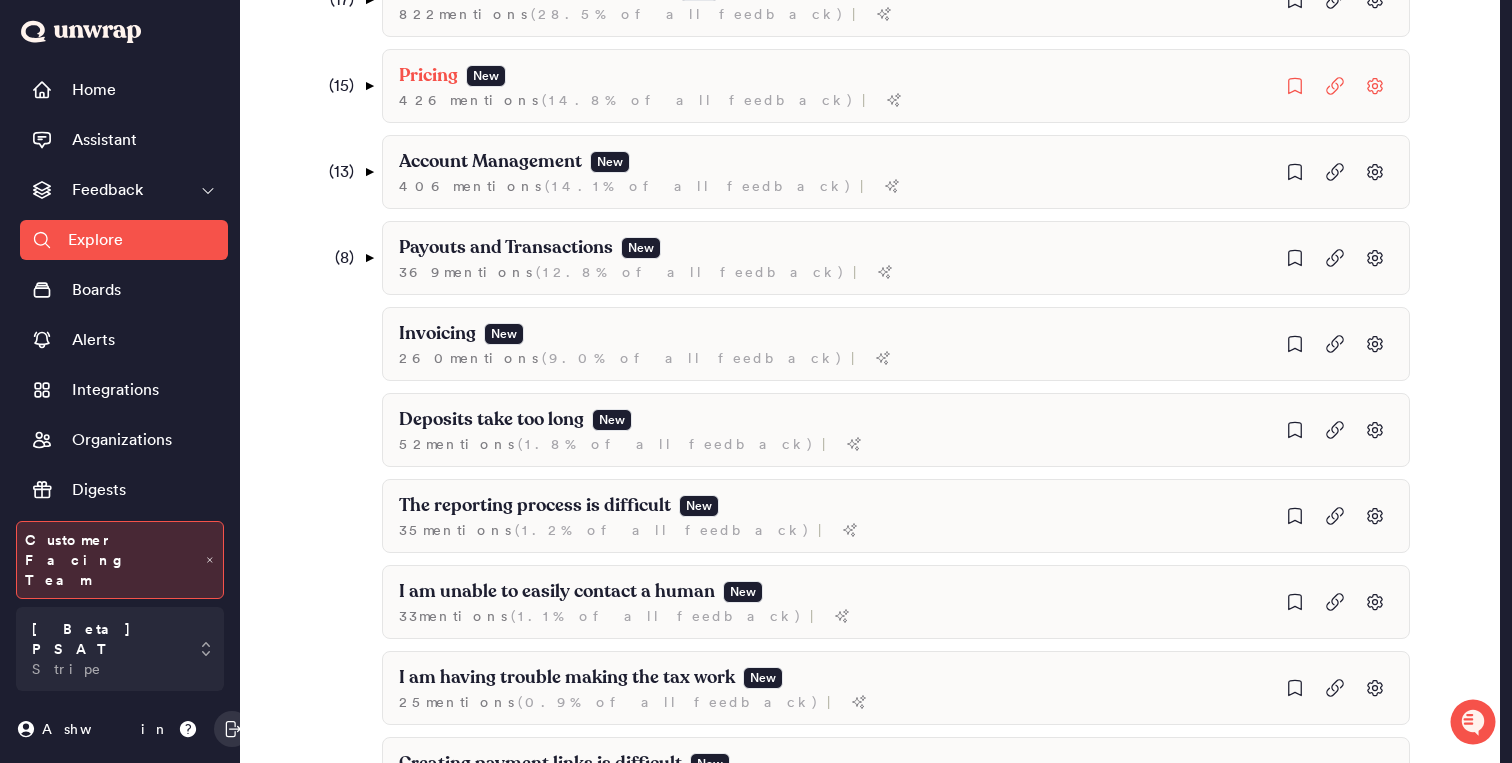 click on "( 15 ) ▼" at bounding box center (347, 86) 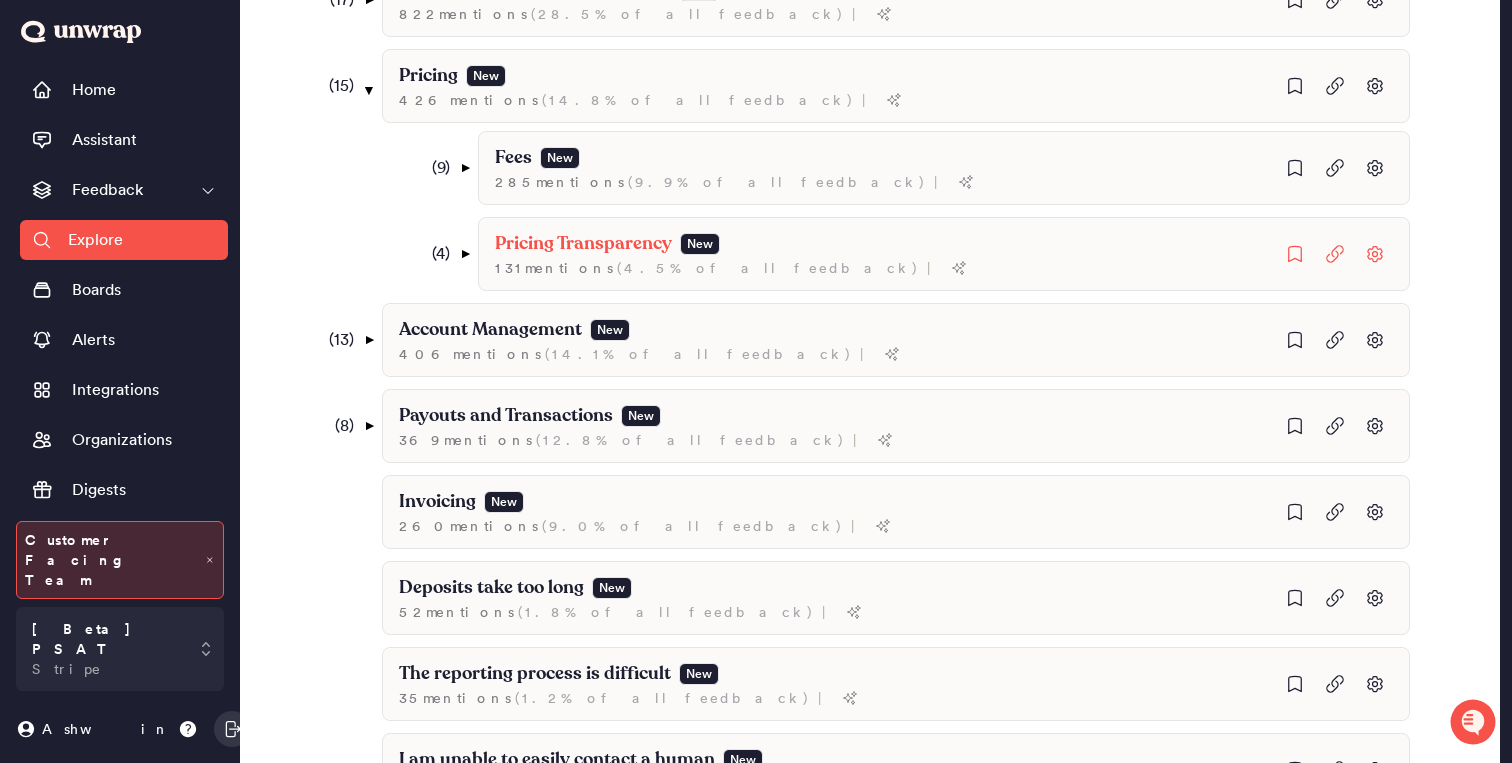 click on "( 4 ) ▼" at bounding box center [443, 254] 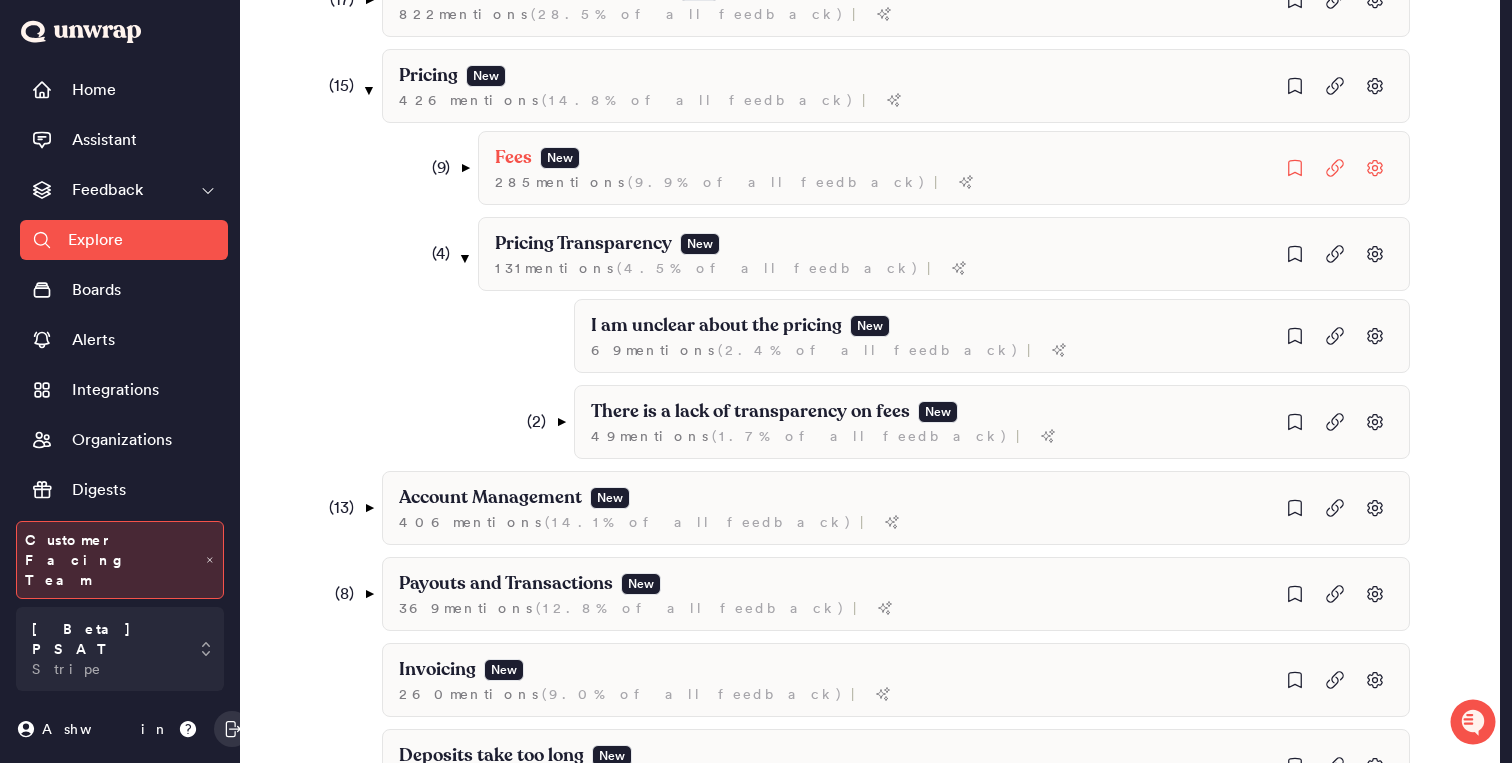 click on "( 9 ) ▼" at bounding box center [443, 168] 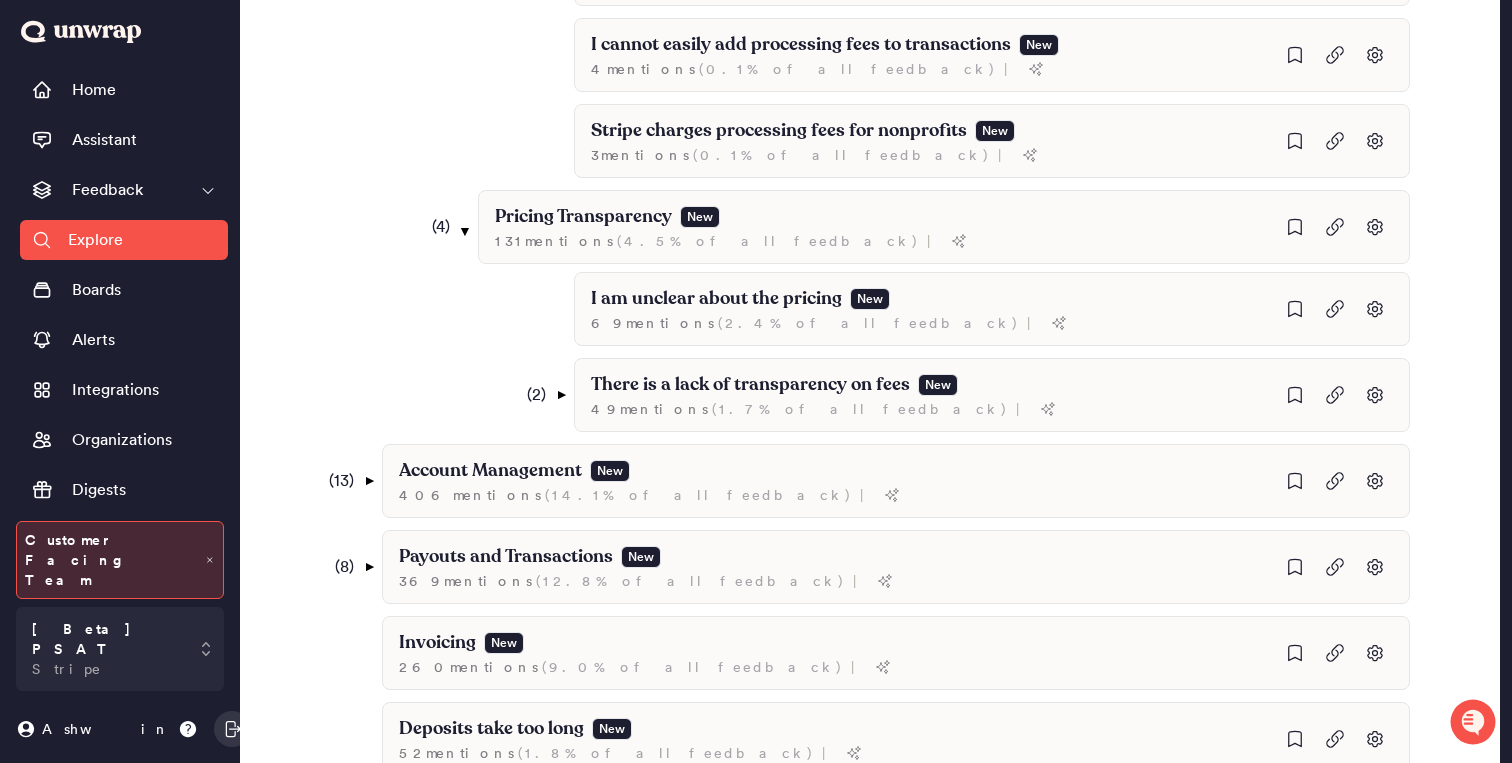 scroll, scrollTop: 0, scrollLeft: 0, axis: both 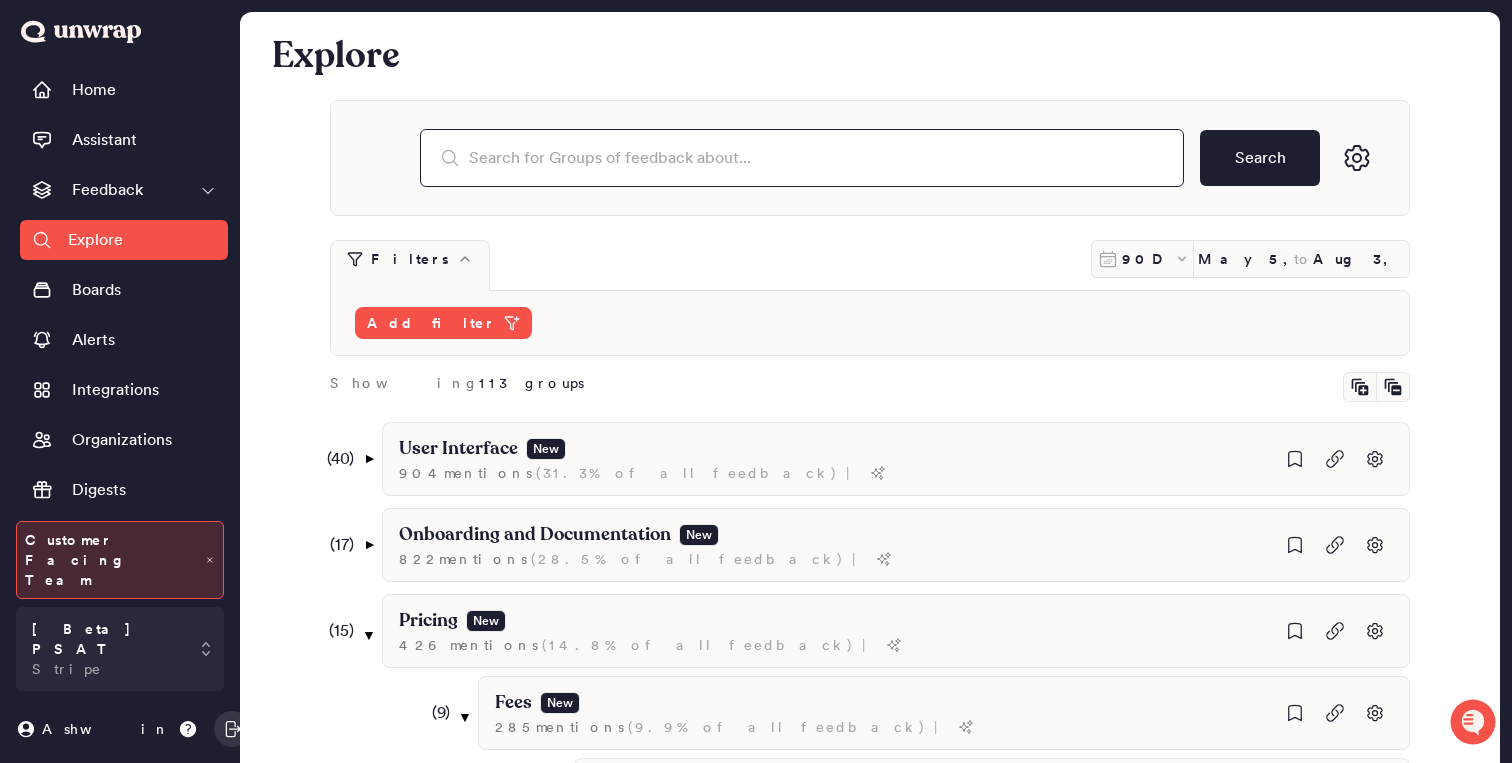 click at bounding box center (802, 158) 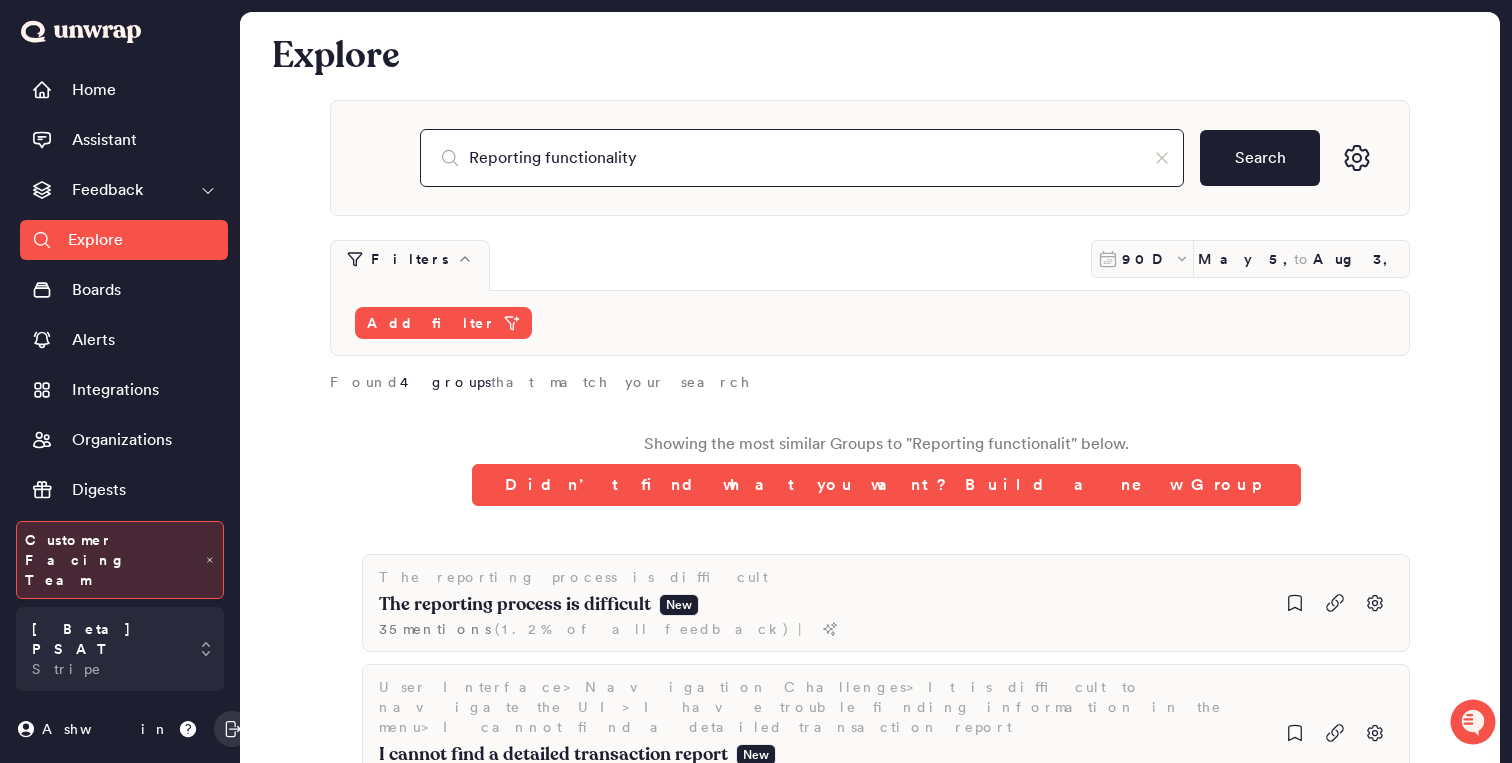 type on "Reporting functionality" 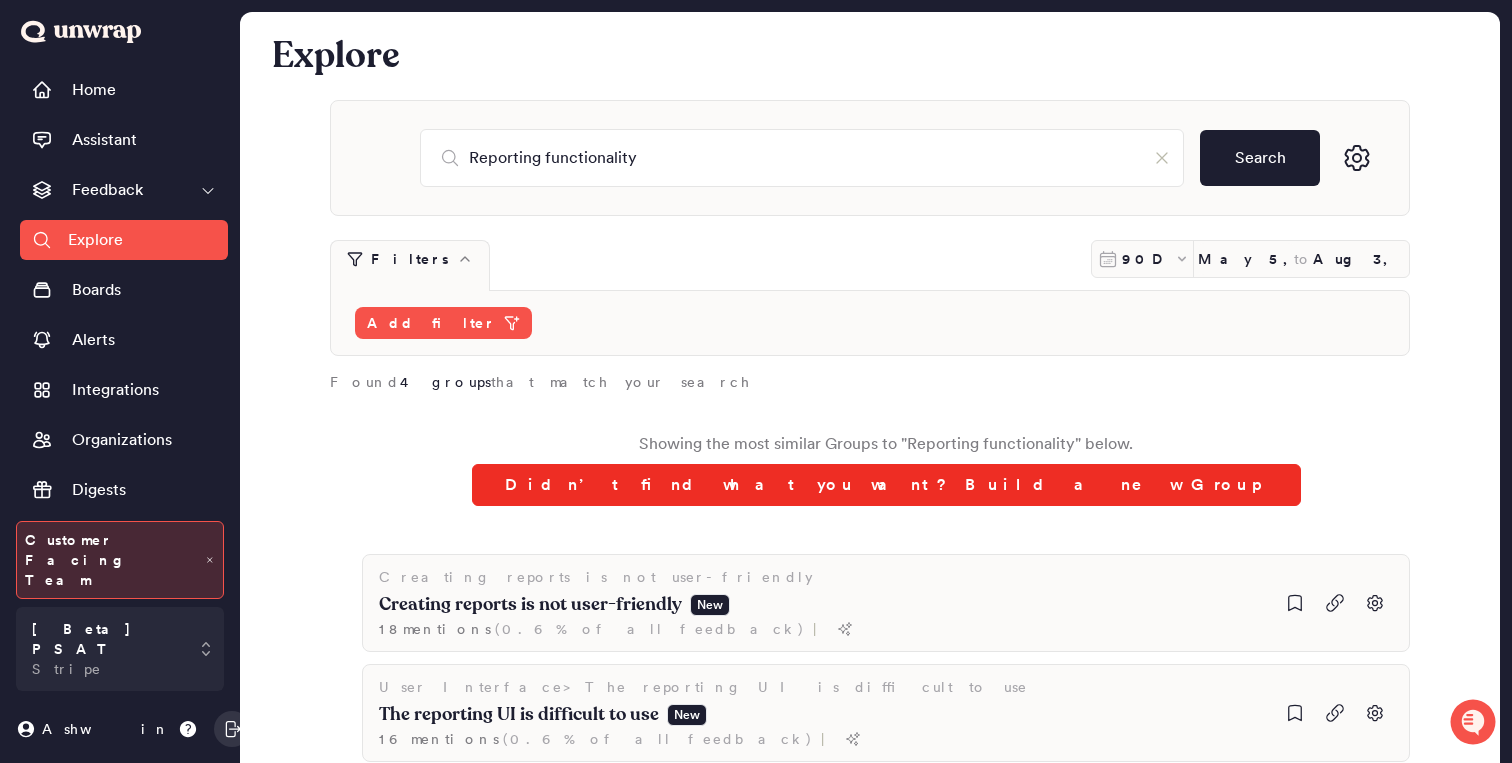 click on "Didn’t find what you want? Build a new Group" at bounding box center [886, 485] 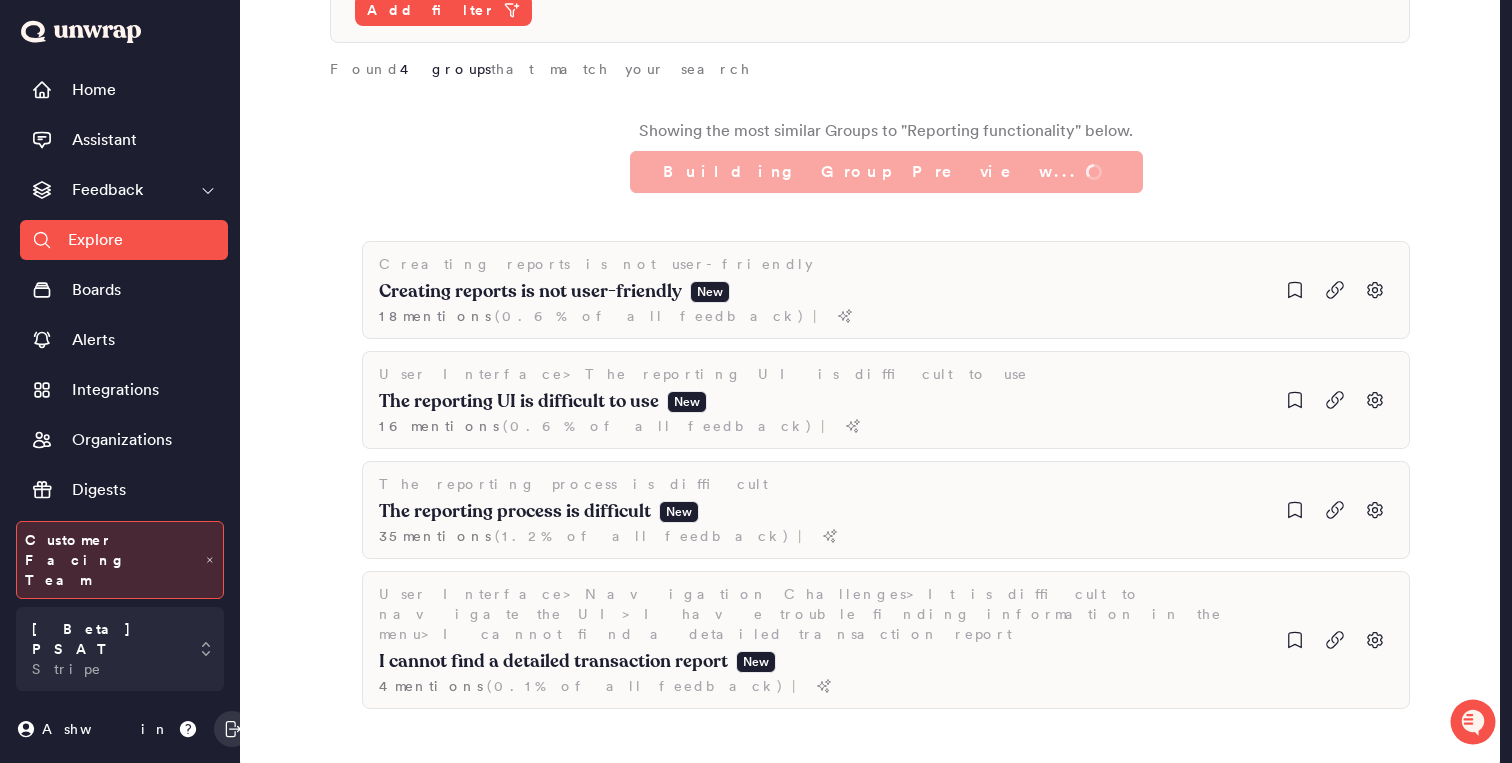 scroll, scrollTop: 315, scrollLeft: 0, axis: vertical 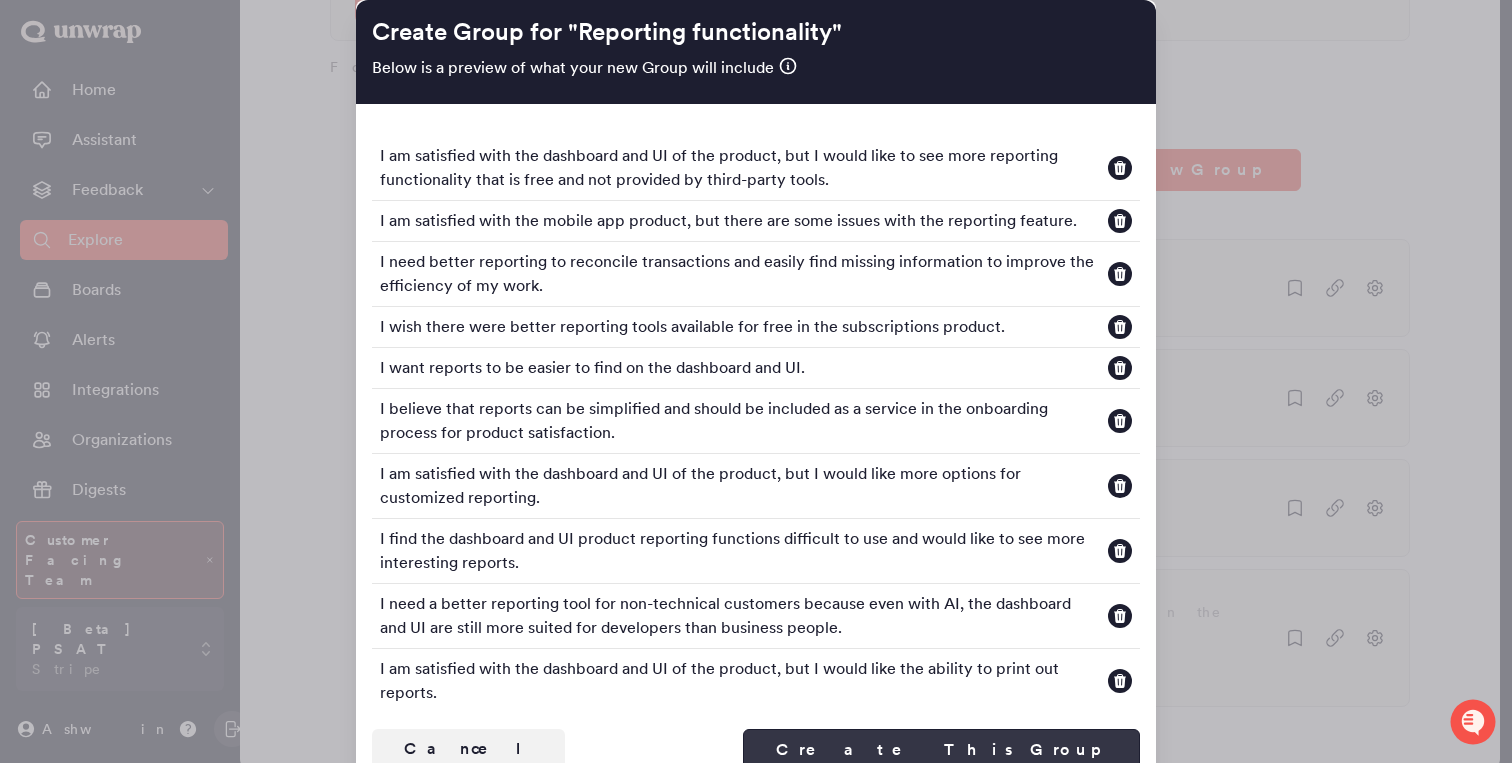 click on "Create This Group" at bounding box center [941, 750] 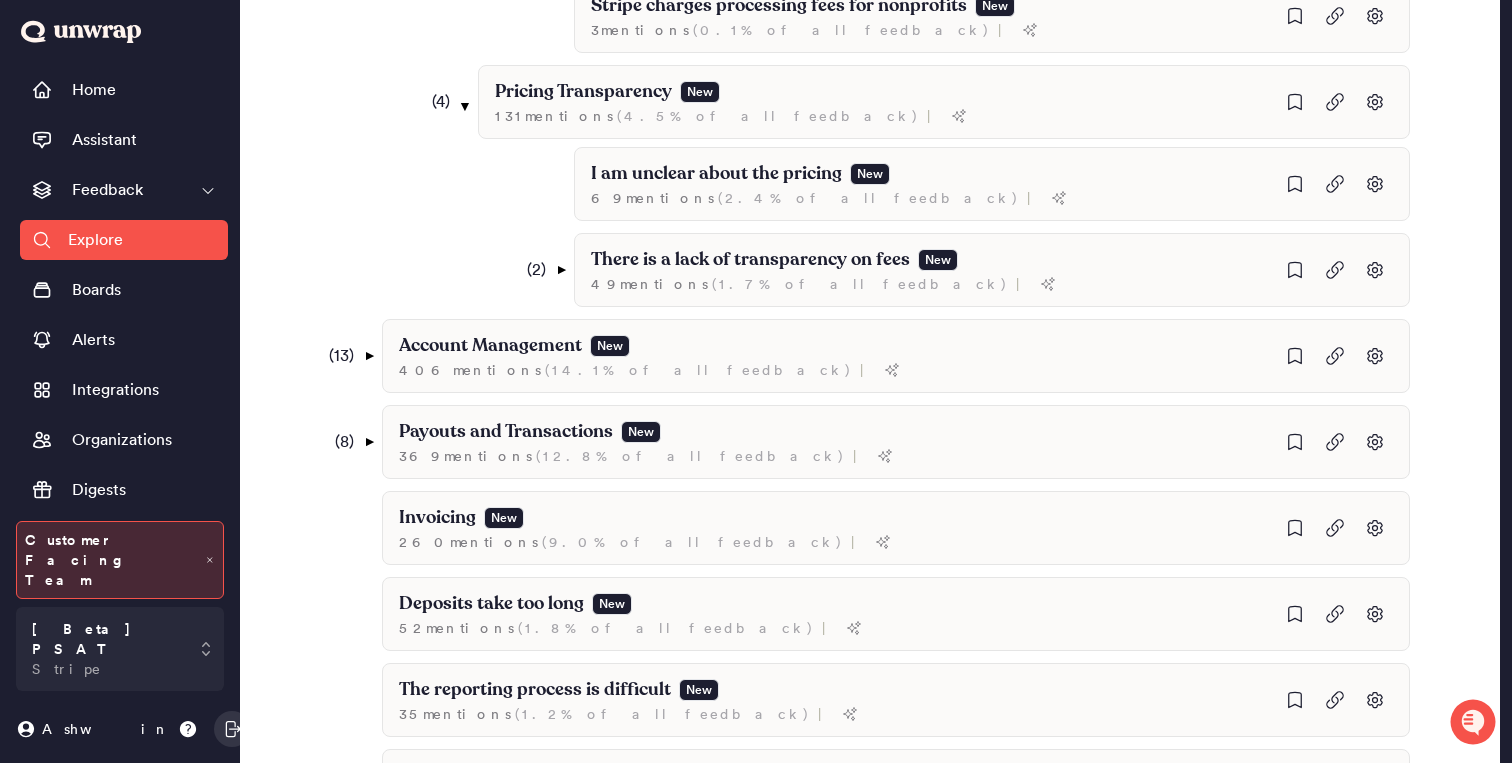 scroll, scrollTop: 1379, scrollLeft: 0, axis: vertical 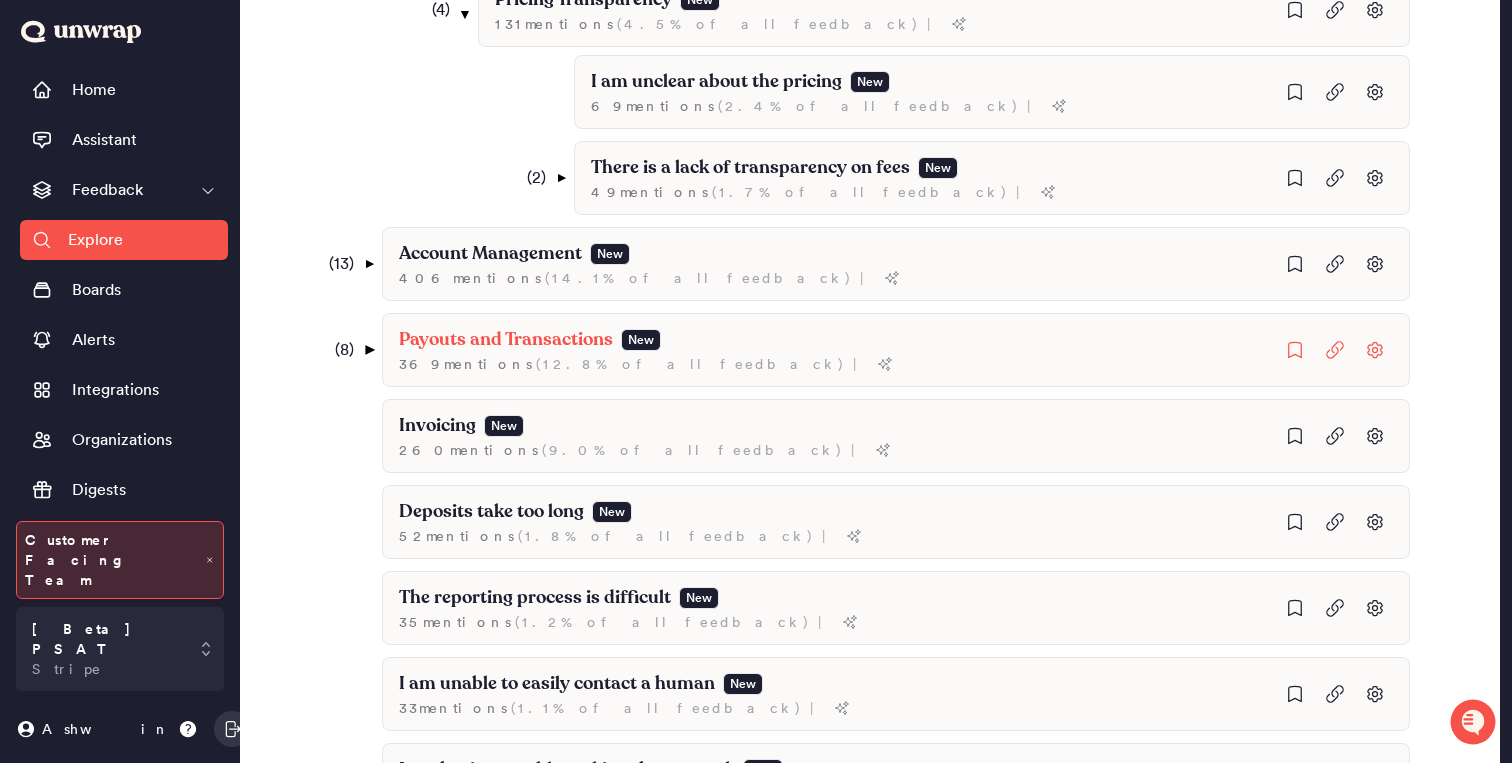 click on "▼" at bounding box center (369, 350) 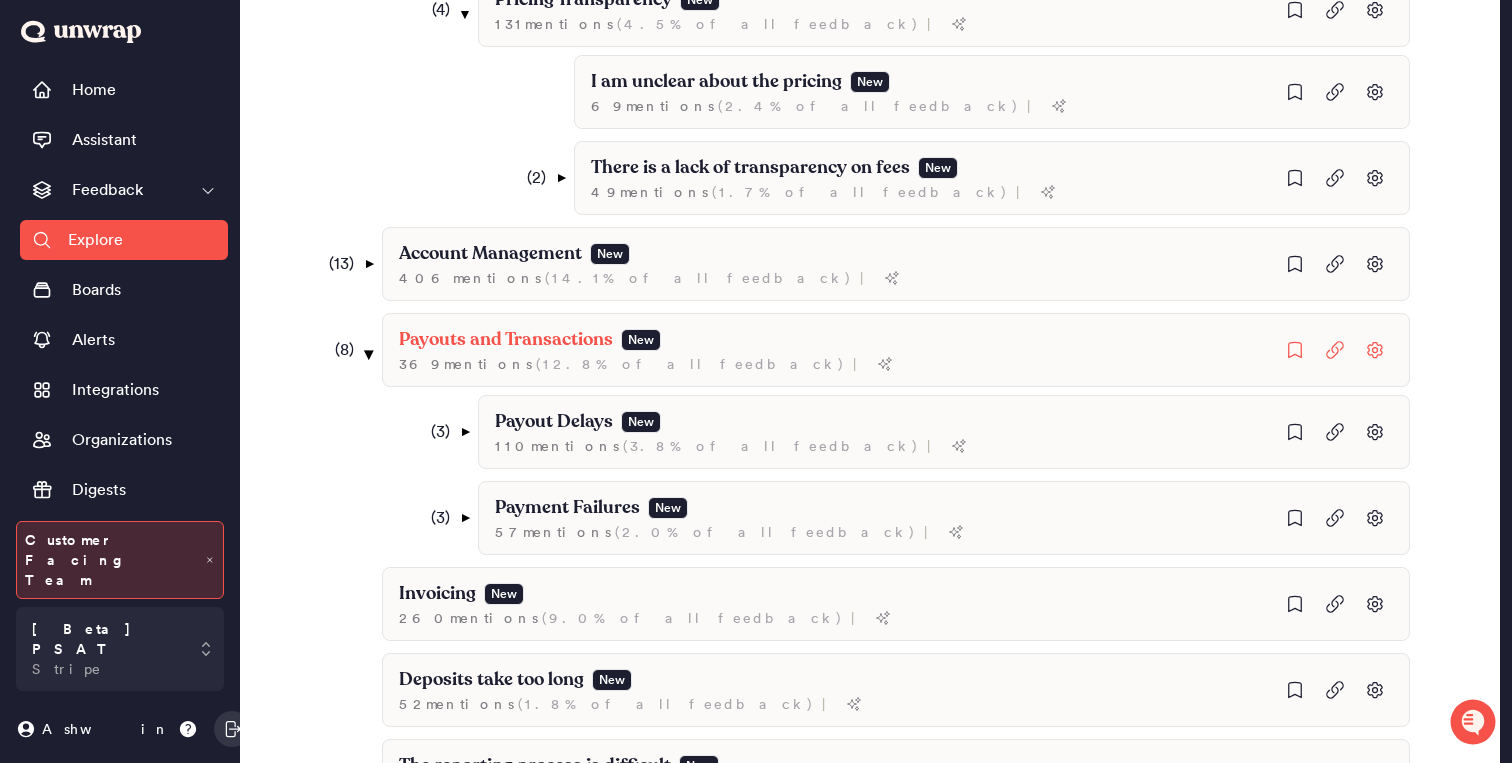 scroll, scrollTop: 0, scrollLeft: 0, axis: both 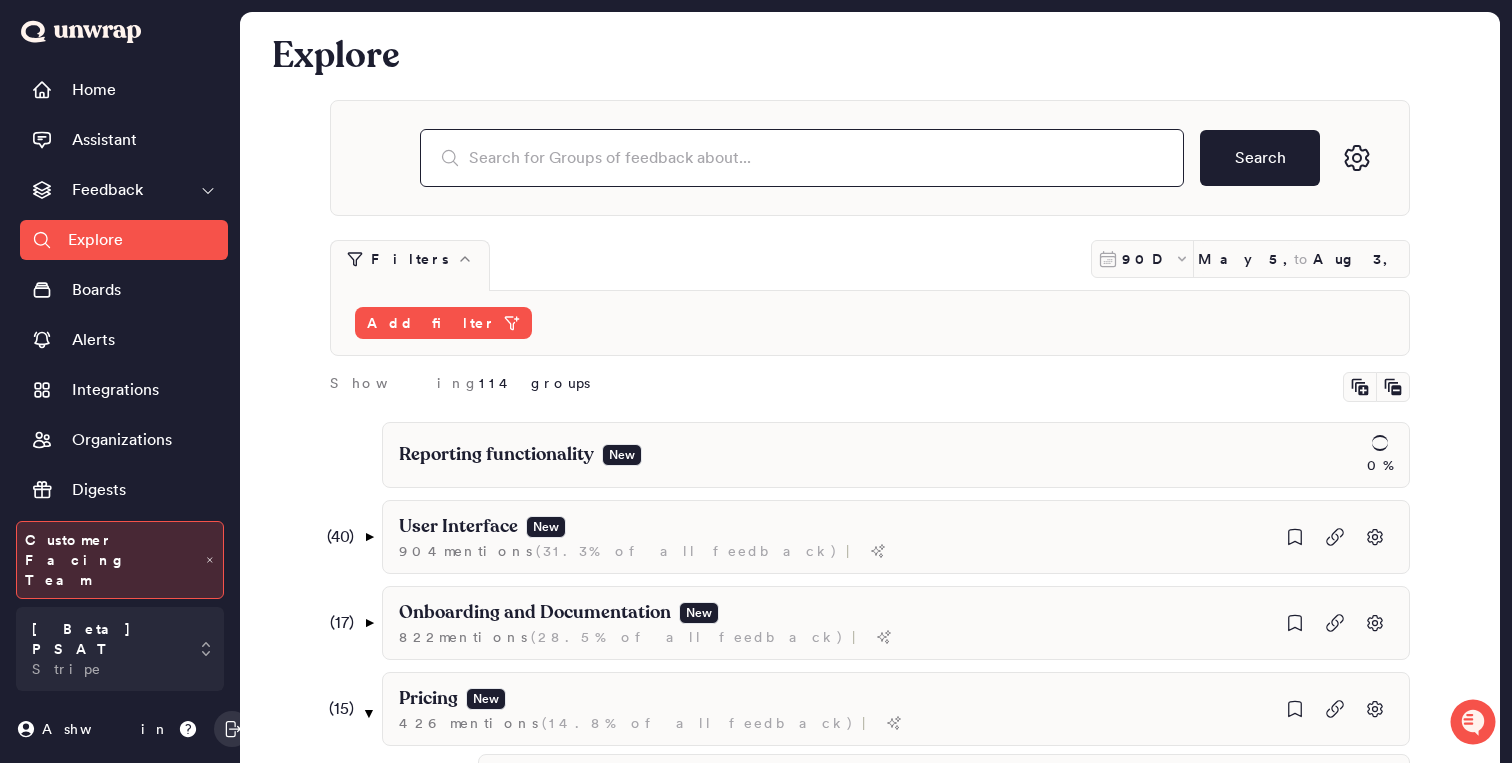 click at bounding box center [802, 158] 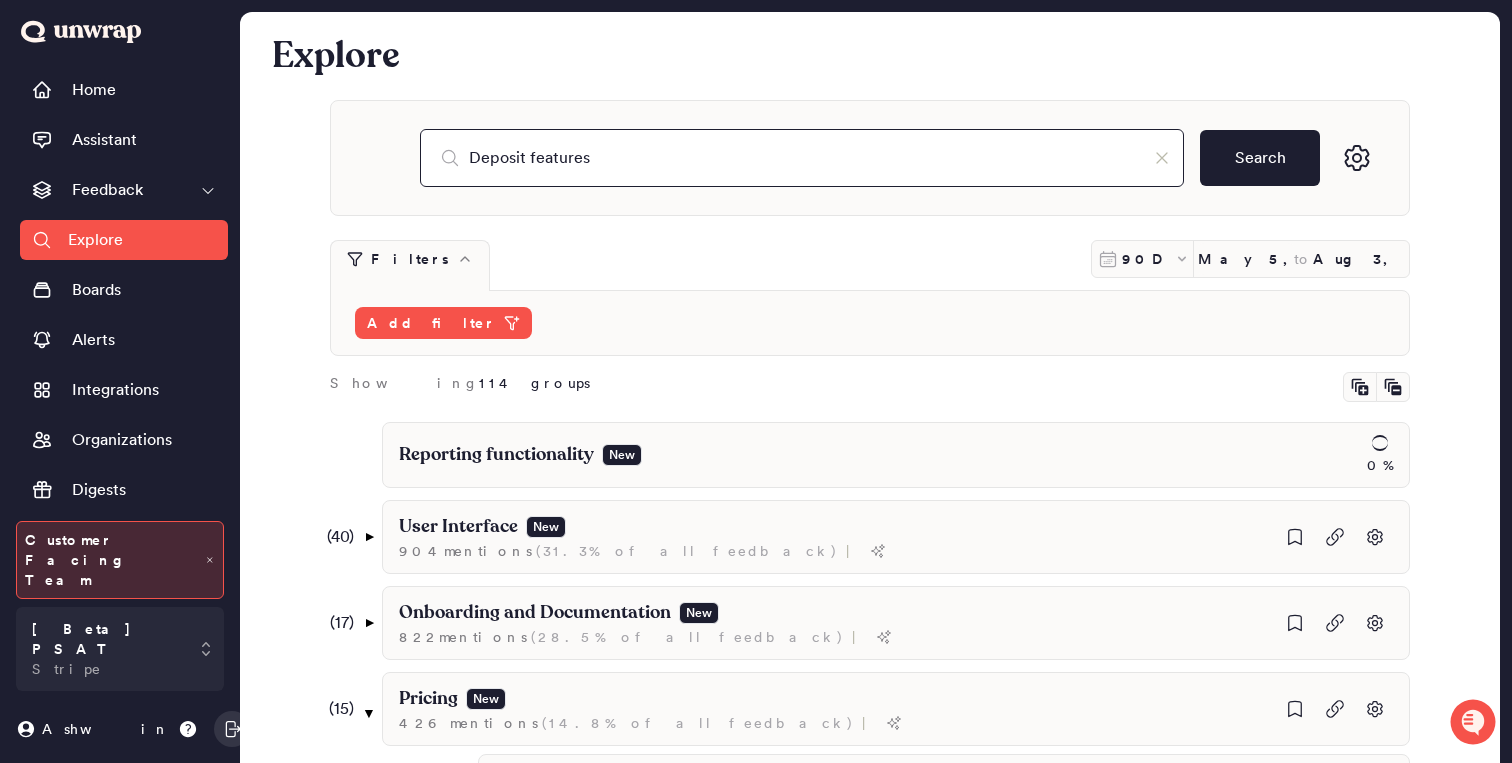 type on "Deposit features" 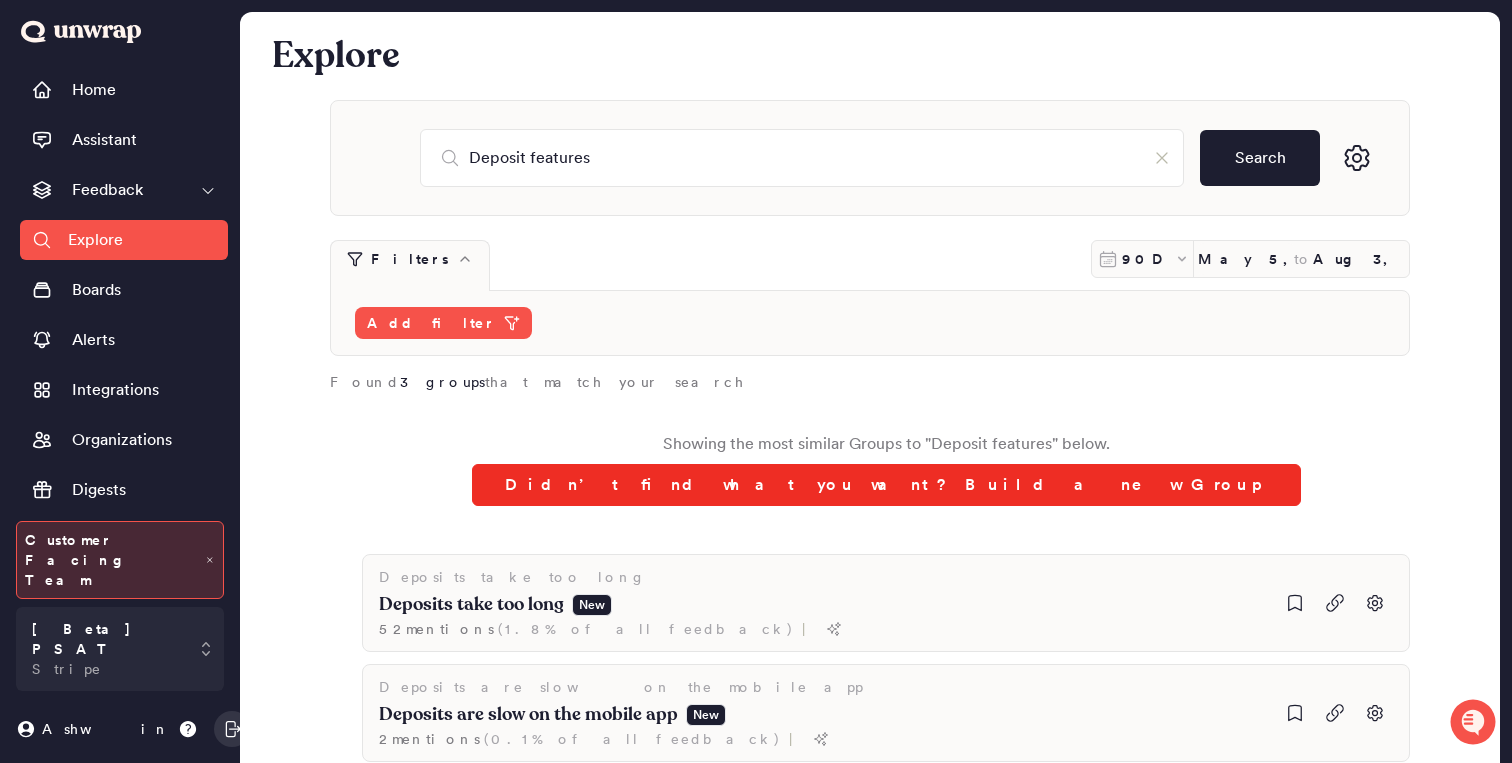click on "Didn’t find what you want? Build a new Group" at bounding box center [886, 485] 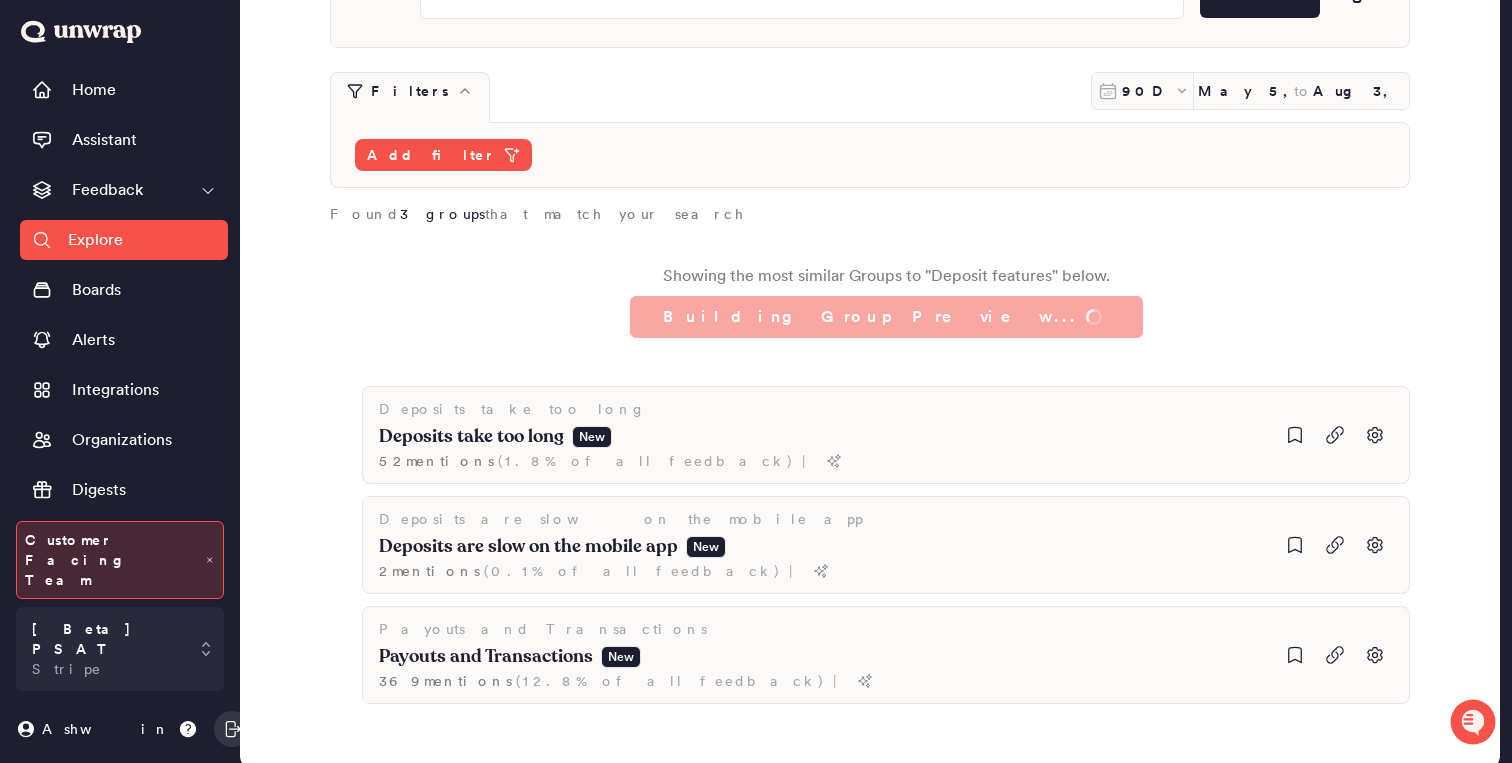 scroll, scrollTop: 175, scrollLeft: 0, axis: vertical 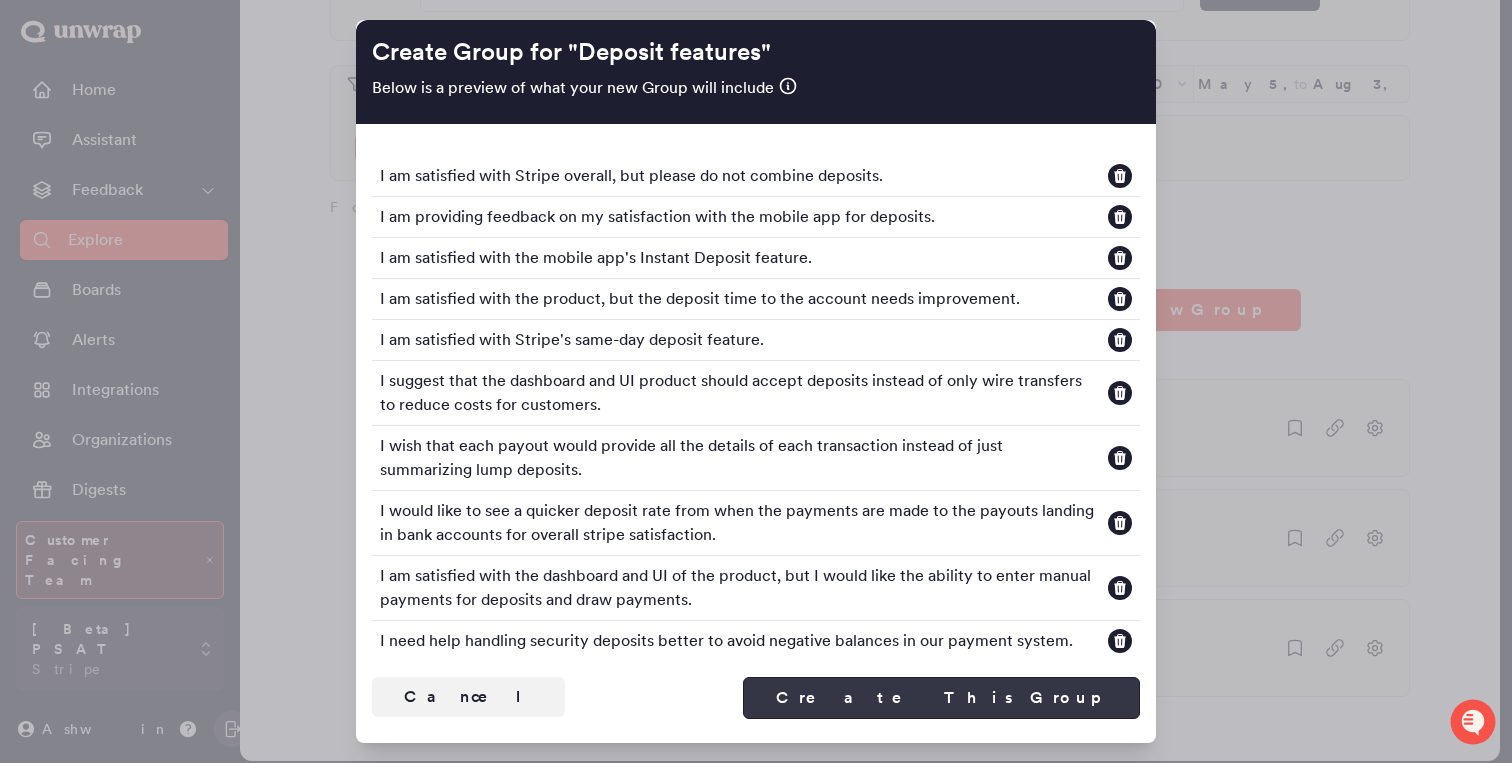 click on "Create This Group" at bounding box center (941, 698) 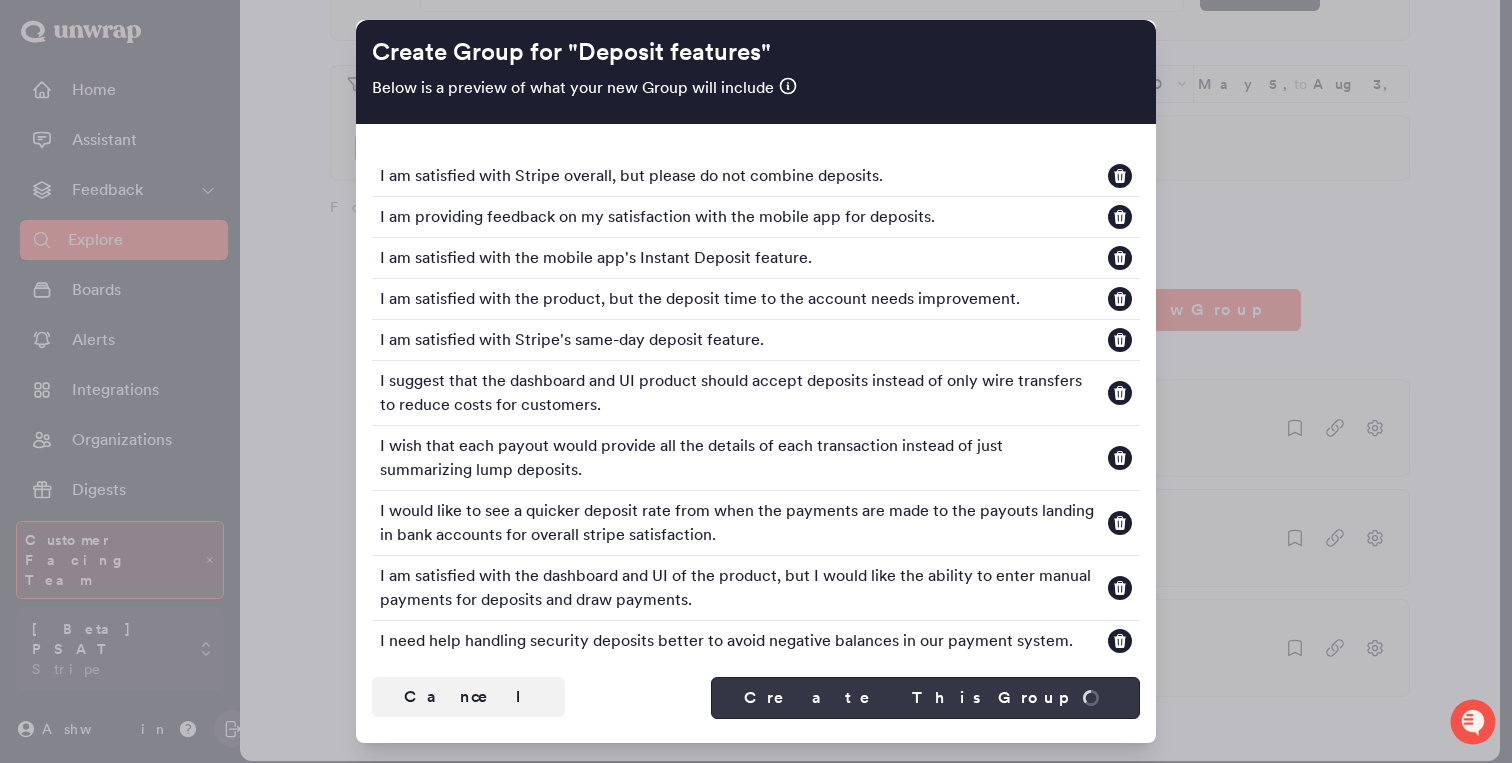 scroll, scrollTop: 0, scrollLeft: 0, axis: both 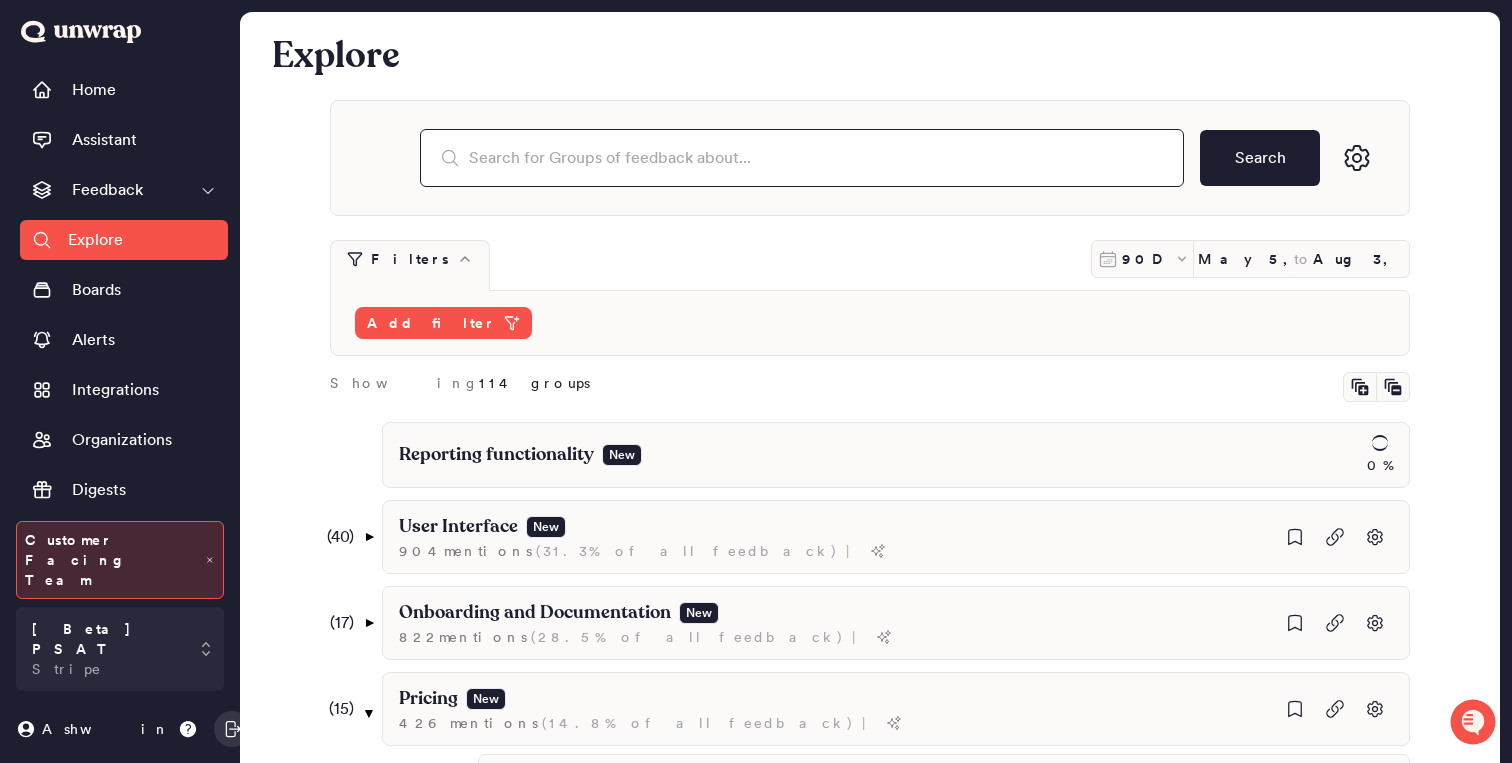 click at bounding box center (802, 158) 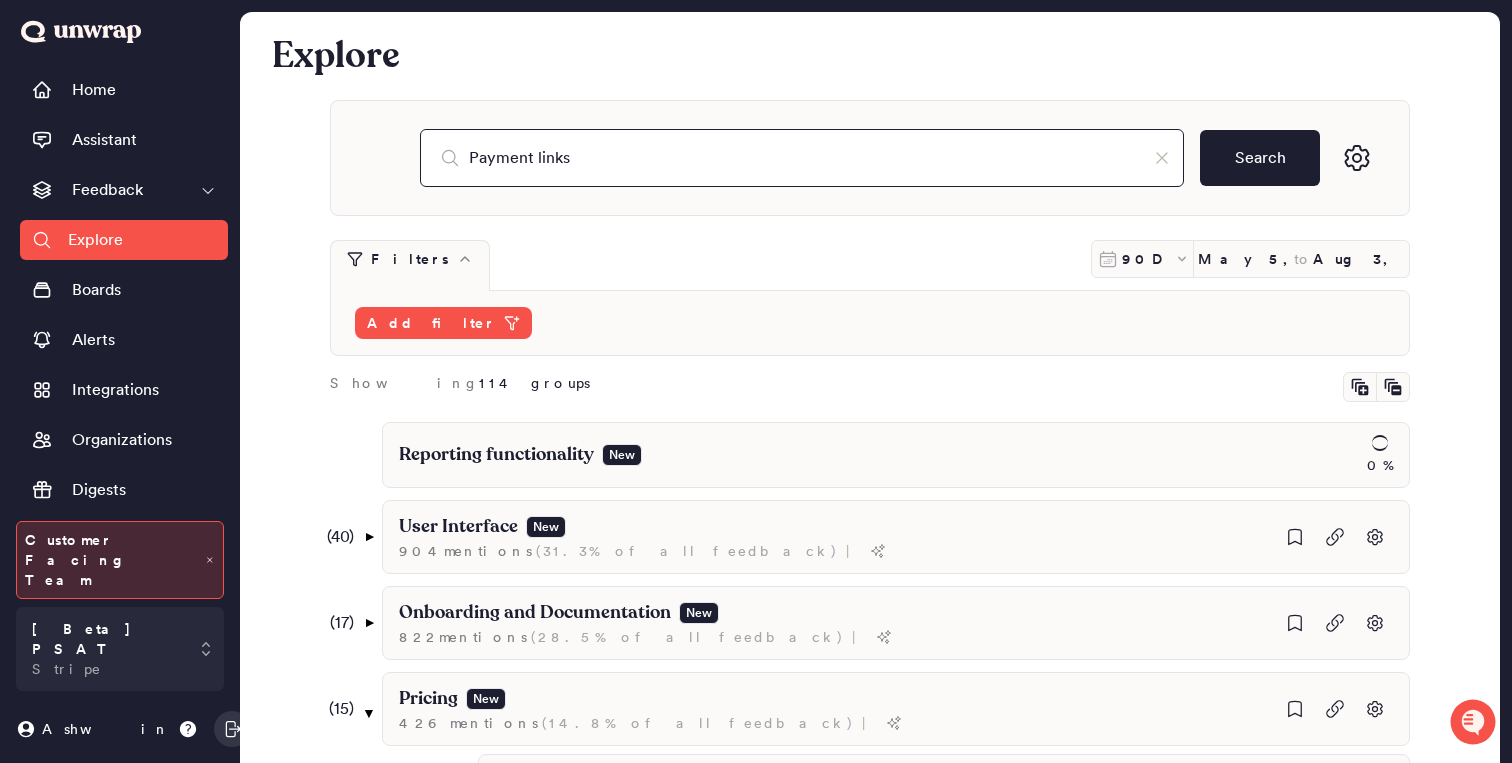 type on "Payment links" 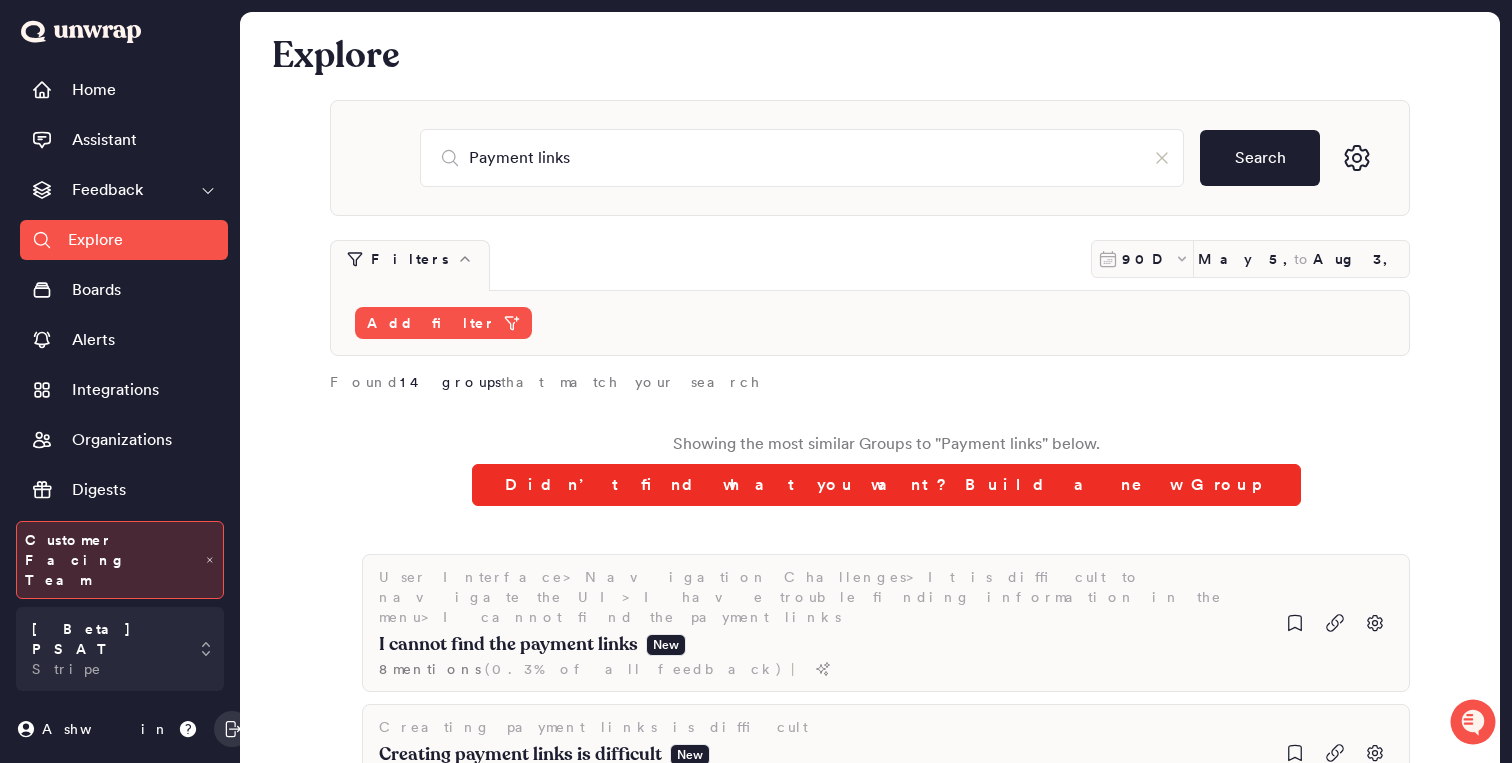 click on "Didn’t find what you want? Build a new Group" at bounding box center (886, 485) 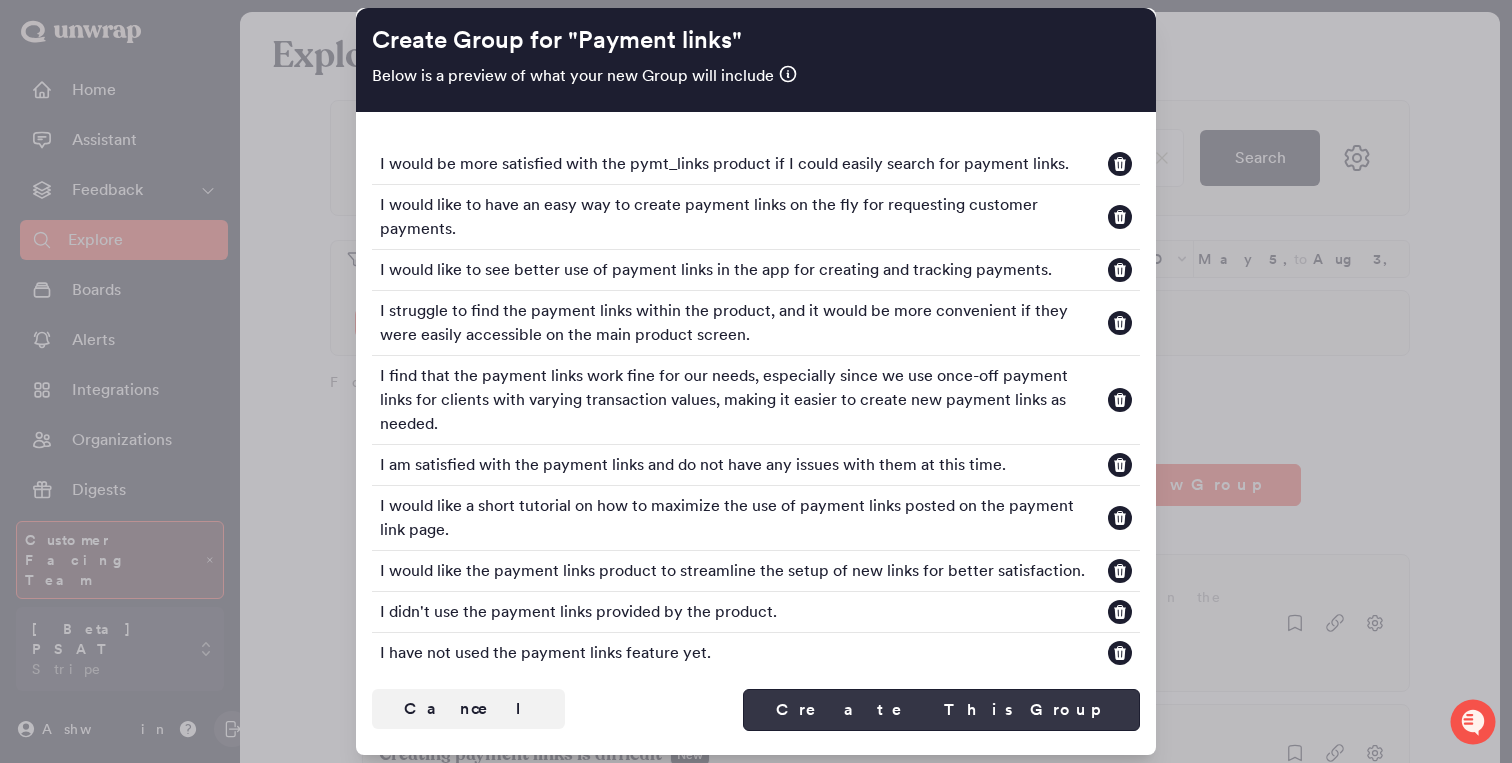 click on "Create This Group" at bounding box center (941, 710) 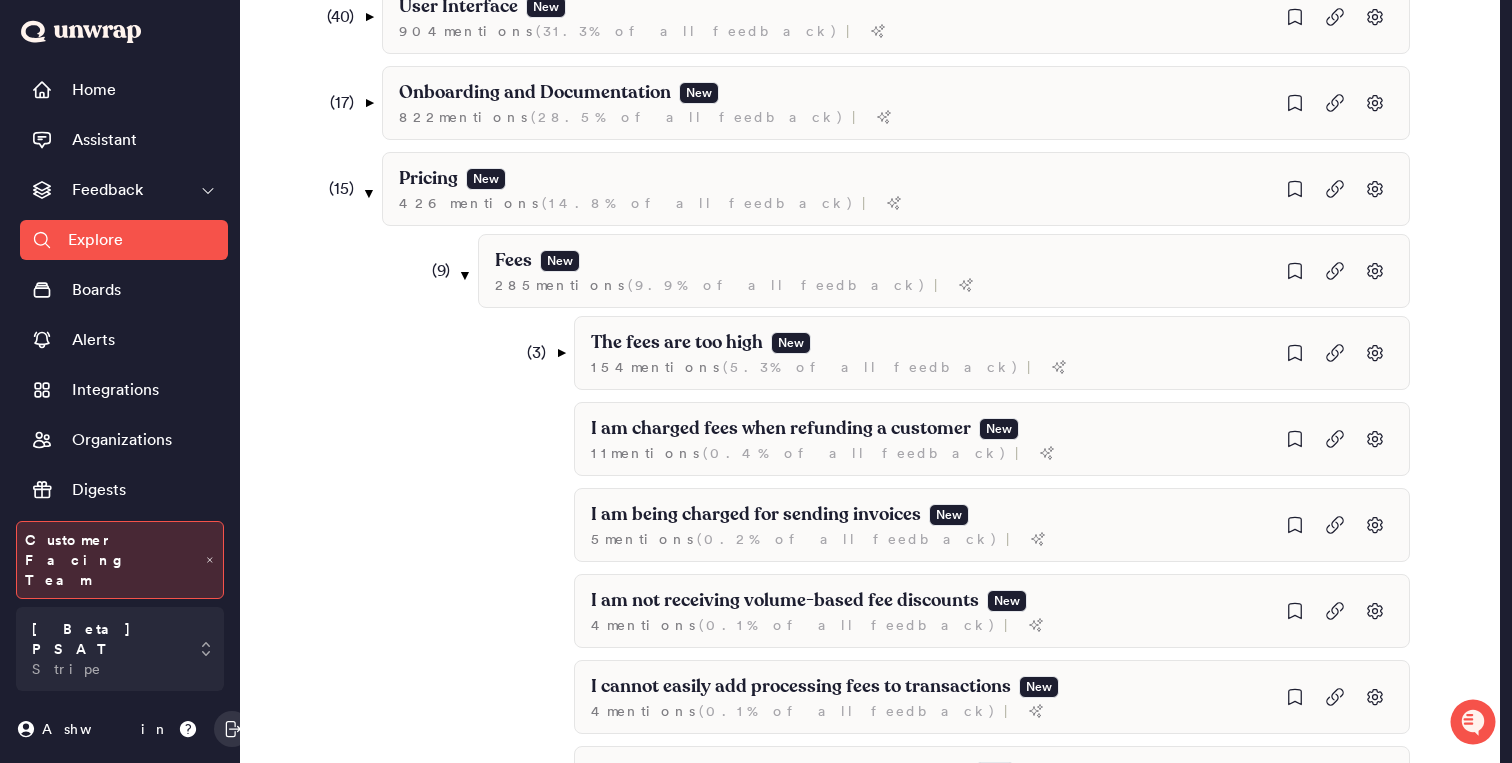scroll, scrollTop: 0, scrollLeft: 0, axis: both 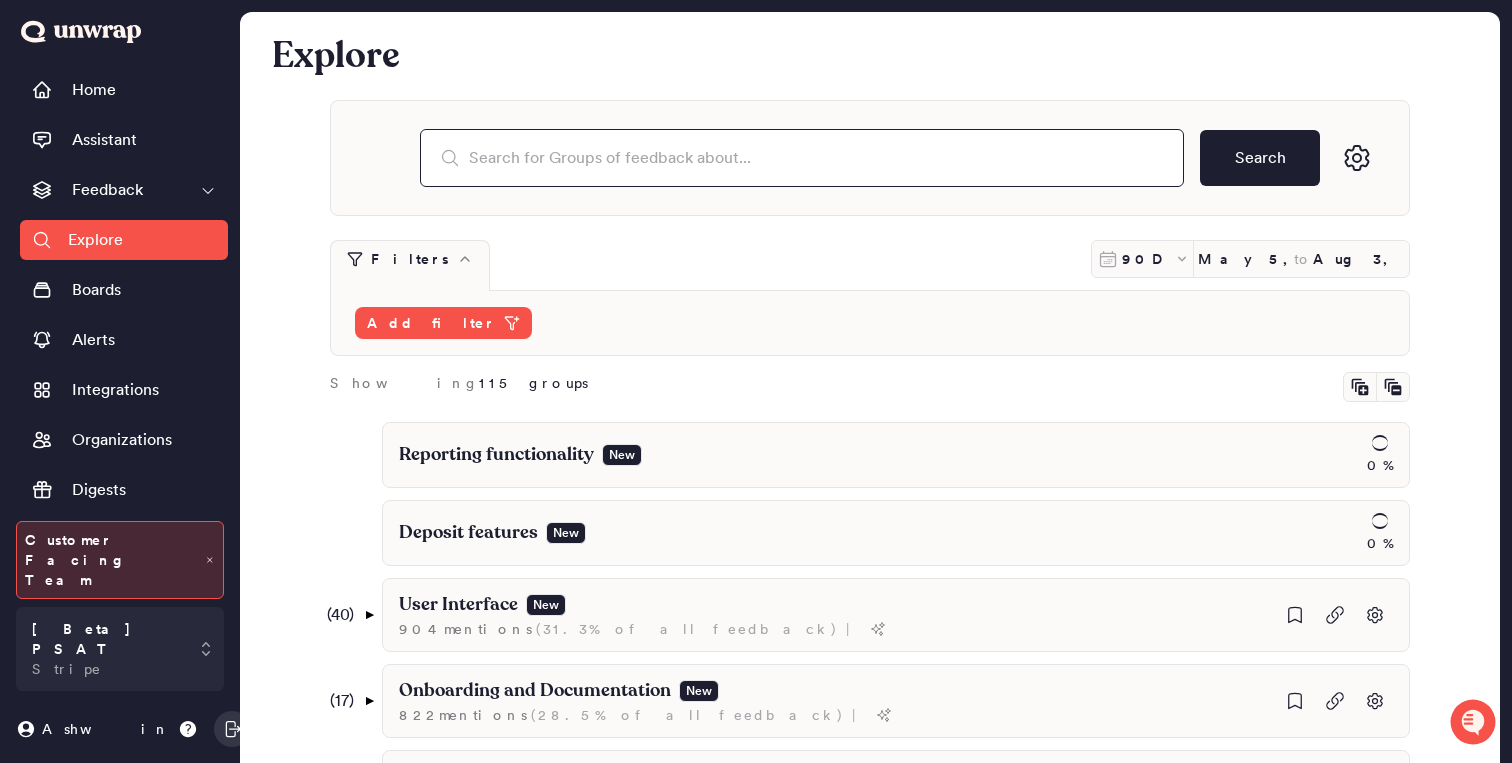 click at bounding box center (802, 158) 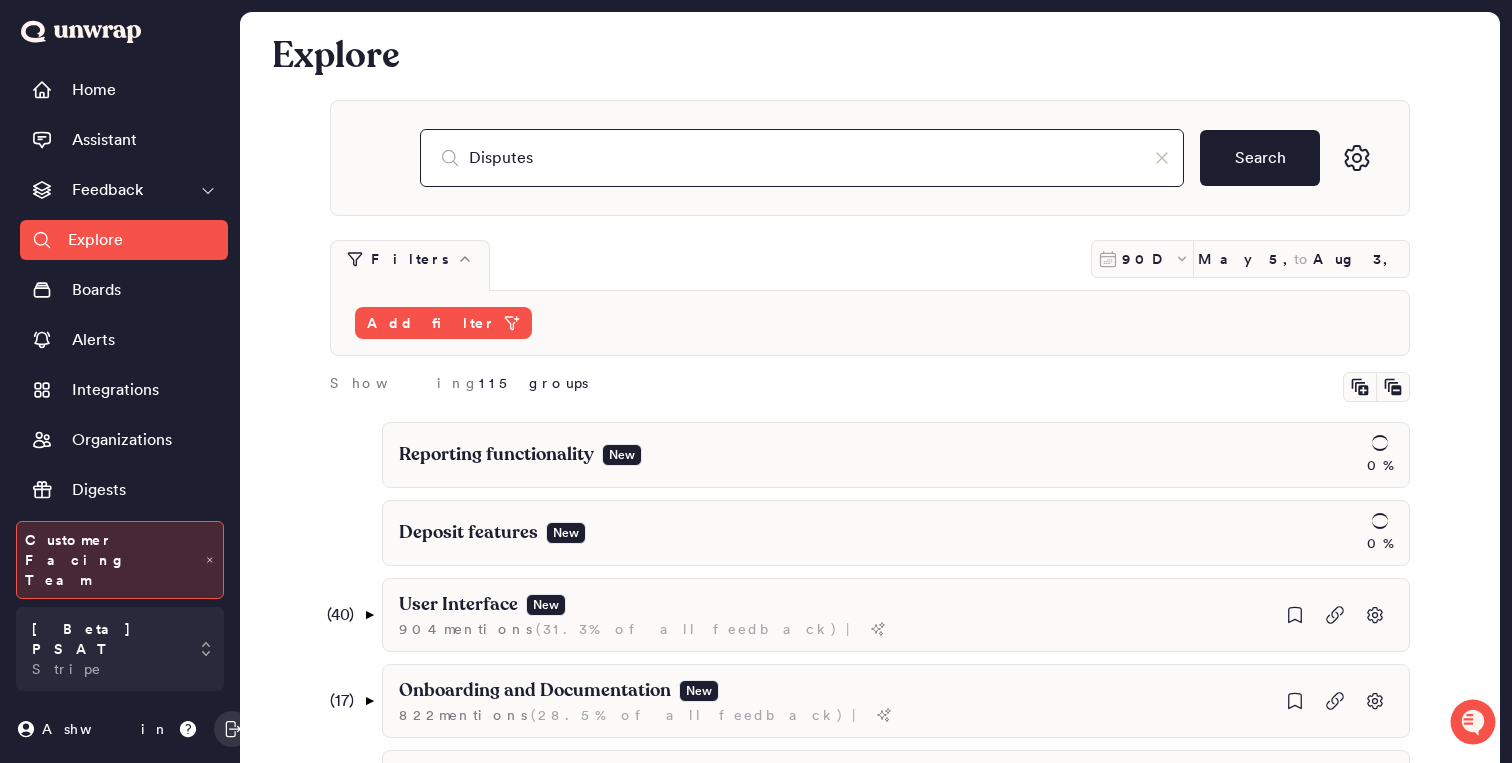 type on "Disputes" 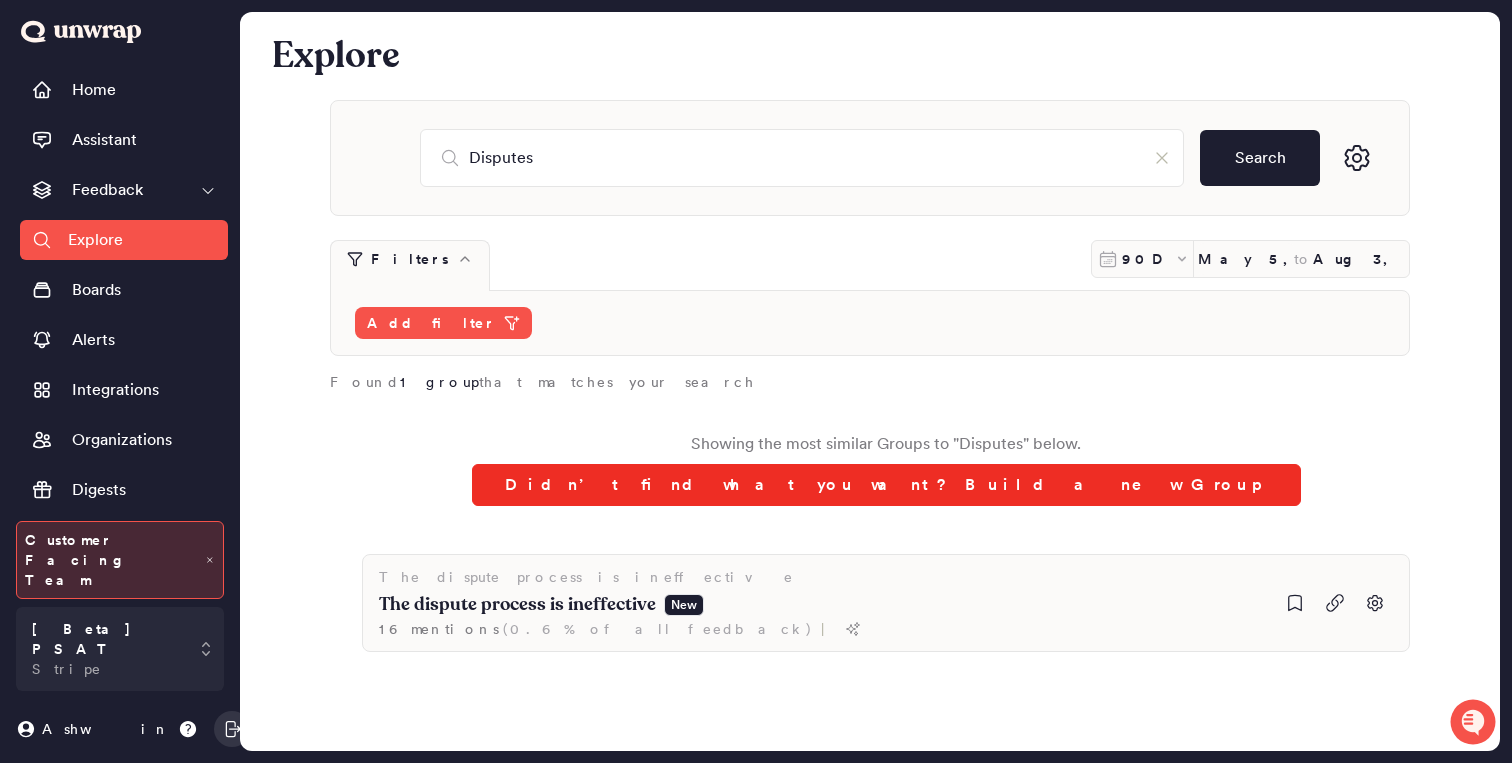 click on "Didn’t find what you want? Build a new Group" at bounding box center (886, 485) 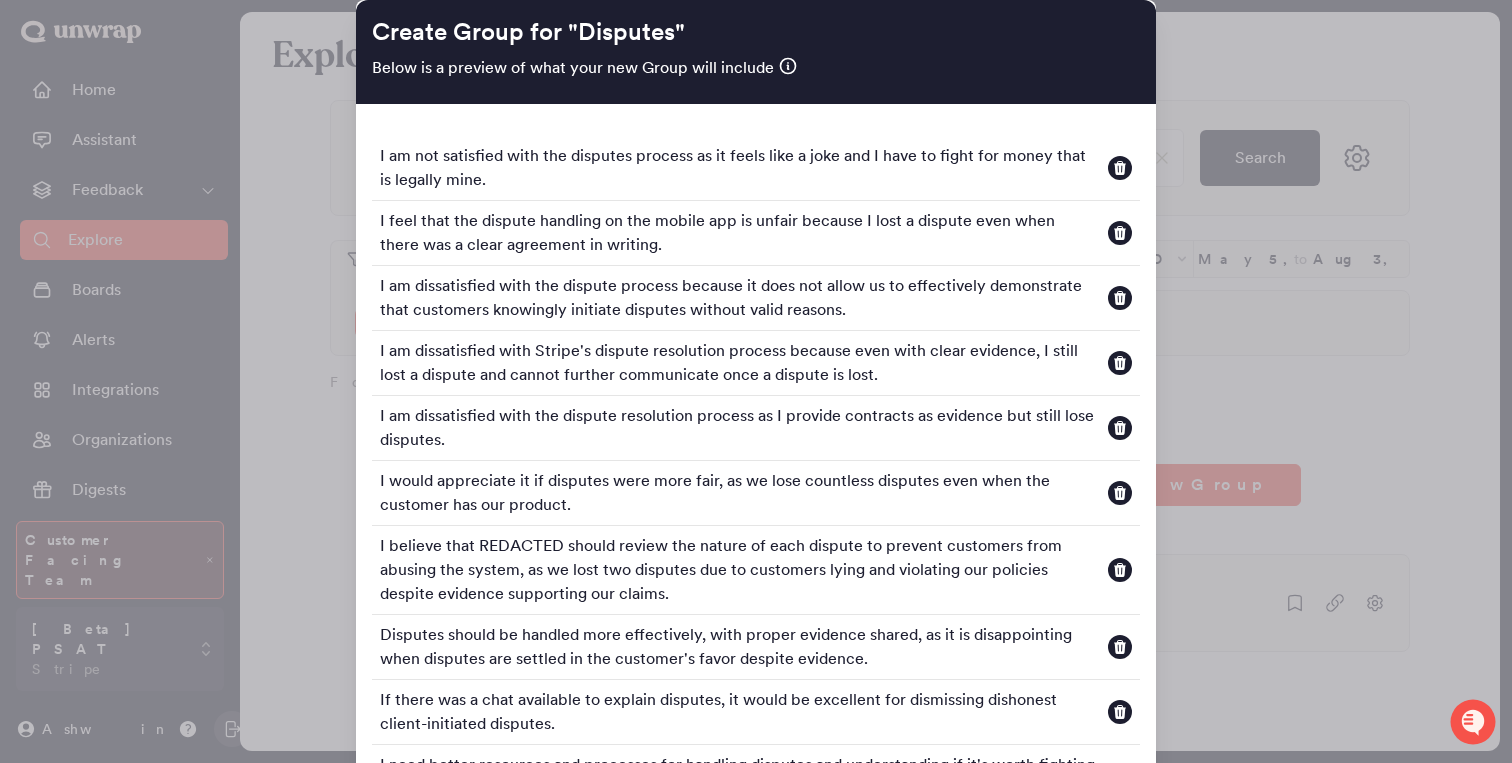 scroll, scrollTop: 128, scrollLeft: 0, axis: vertical 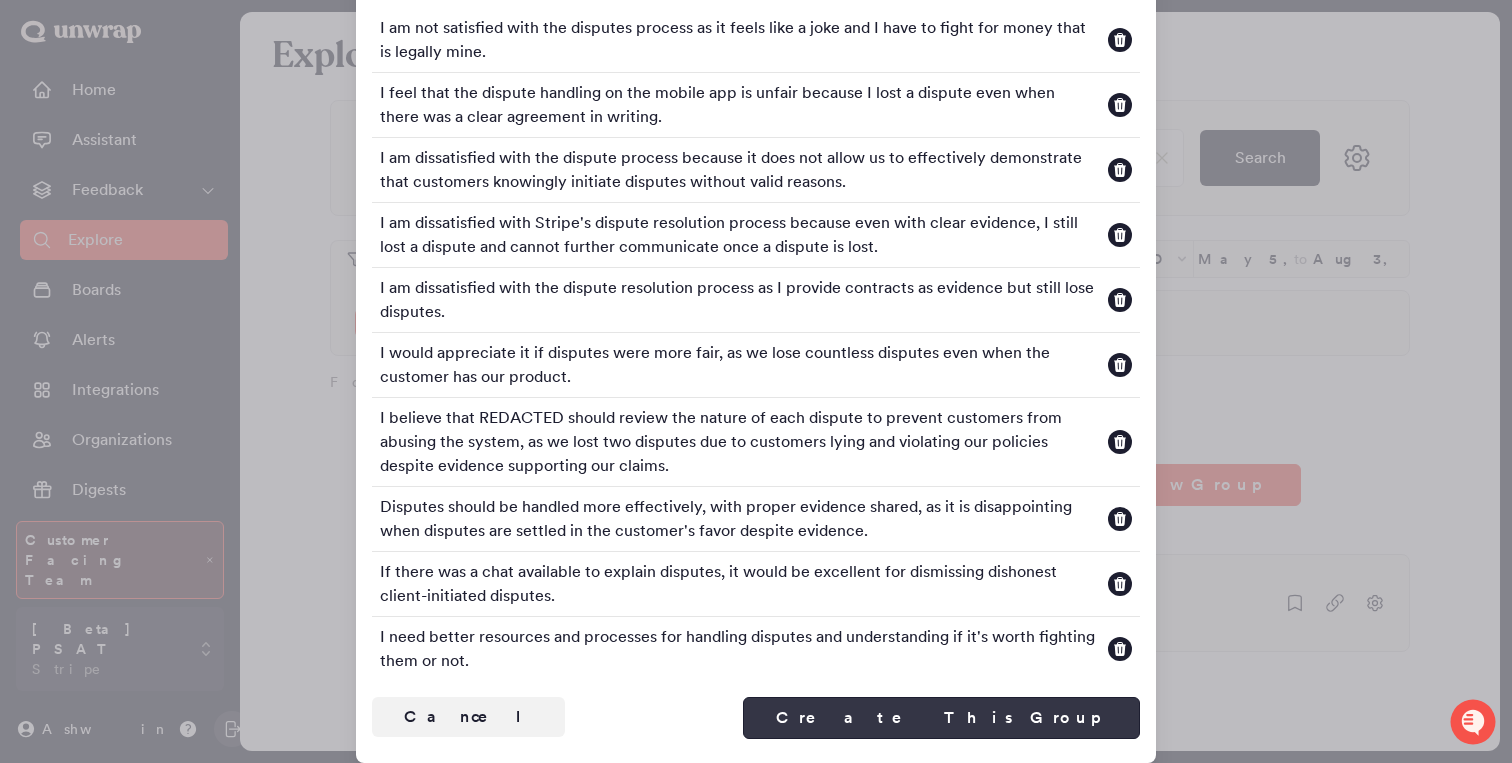 click on "Create This Group" at bounding box center [941, 718] 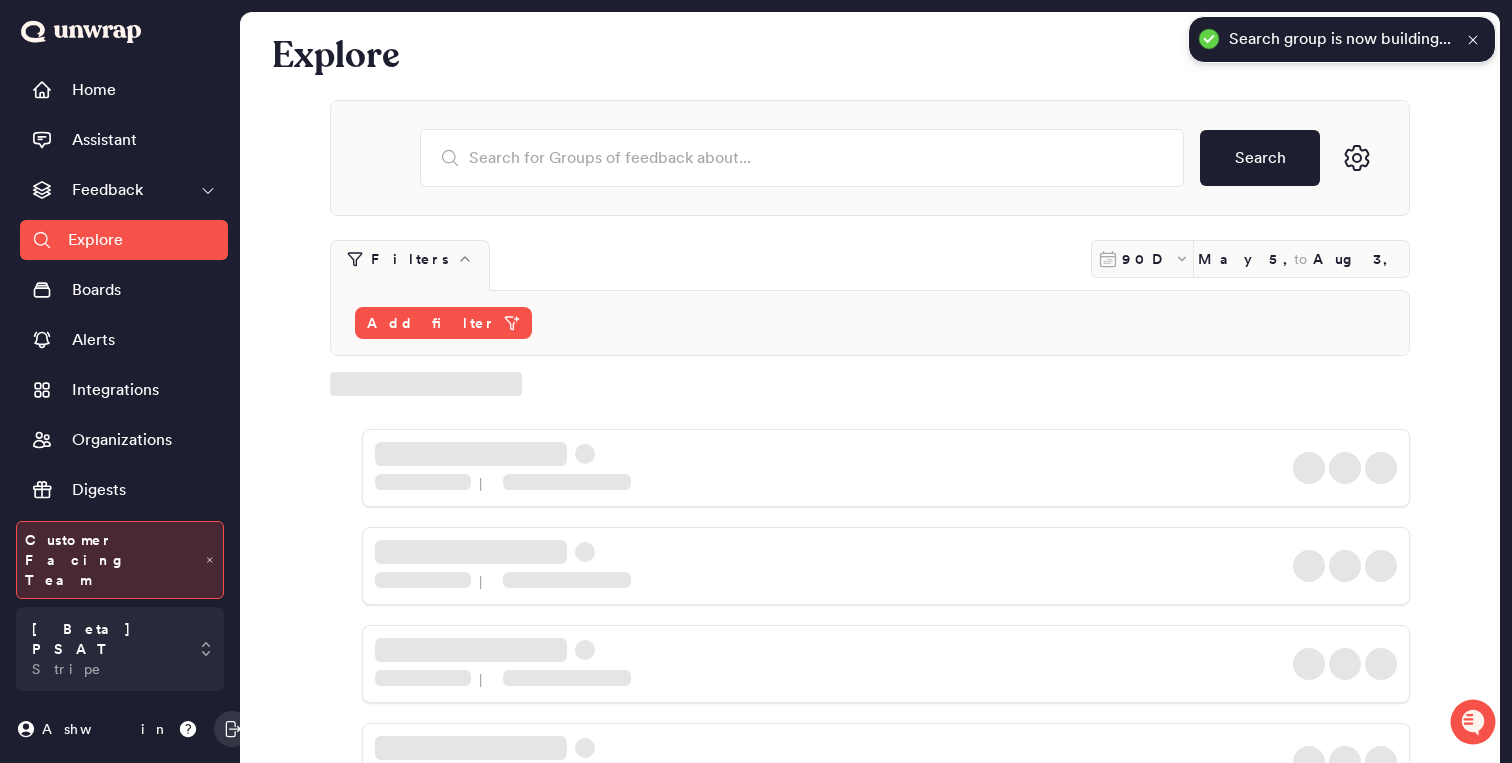 scroll, scrollTop: 0, scrollLeft: 0, axis: both 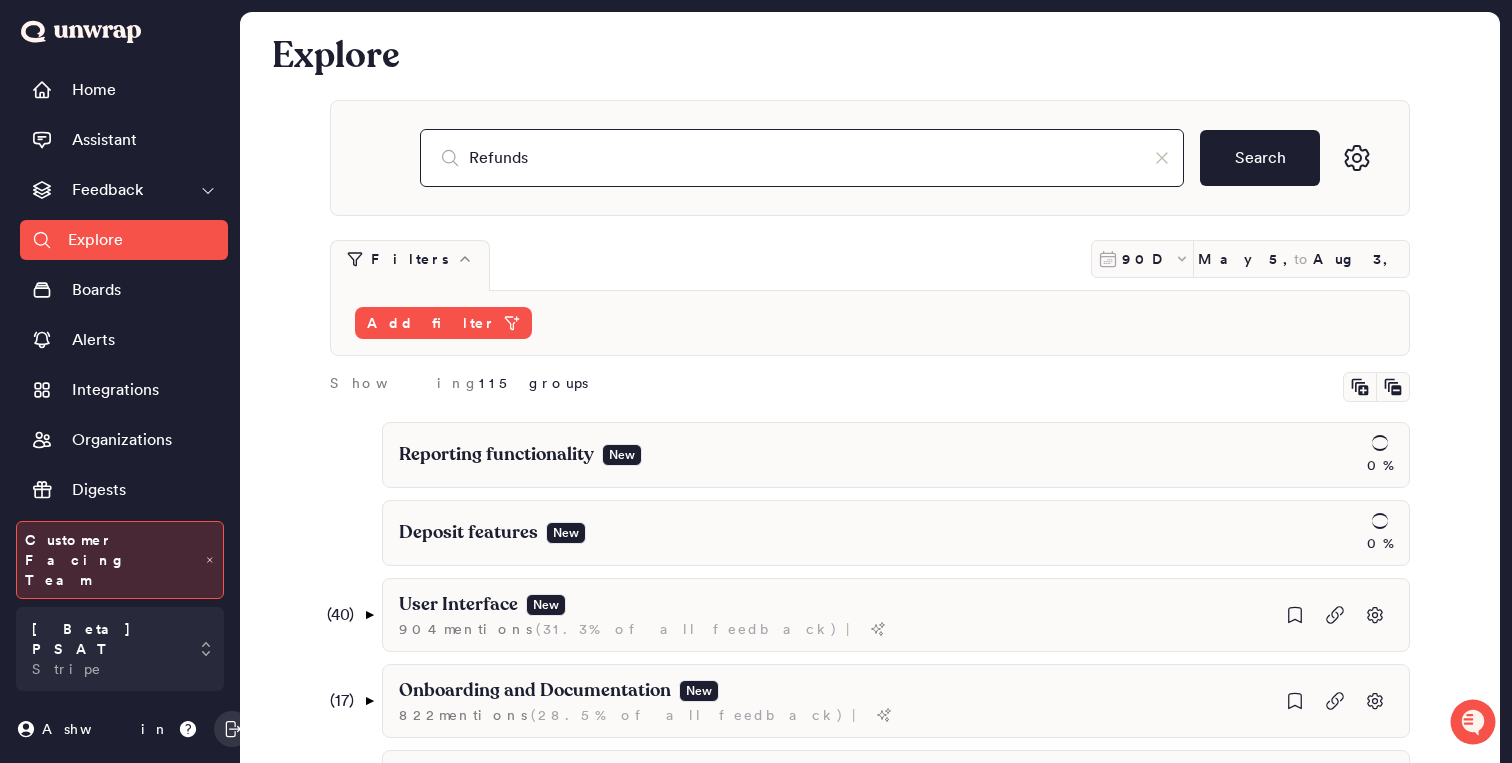 type on "Refunds" 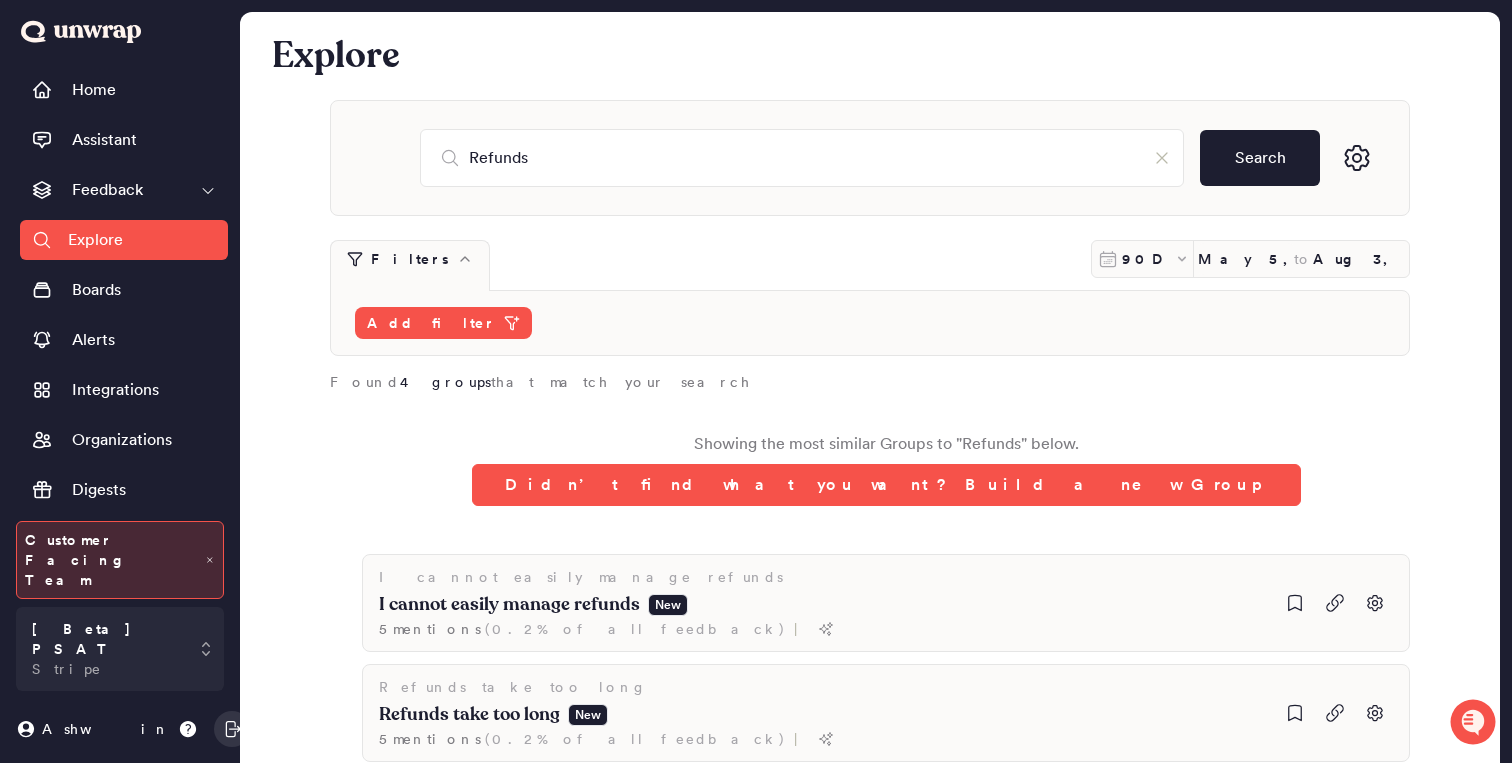 click on "Showing the most similar Groups to " Refunds " below.  Didn’t find what you want? Build a new Group I cannot easily manage refunds I cannot easily manage refunds New 5  mention s   ( 0.2% of all feedback ) | Refunds take too long Refunds take too long New 5  mention s   ( 0.2% of all feedback ) | Pricing  >  Fees  >  I am charged fees when refunding a customer I am charged fees when refunding a customer New 11  mention s   ( 0.4% of all feedback ) | Payouts and Transactions  >  Payment Failures Payment Failures New 57  mention s   ( 2.0% of all feedback ) |" at bounding box center [886, 707] 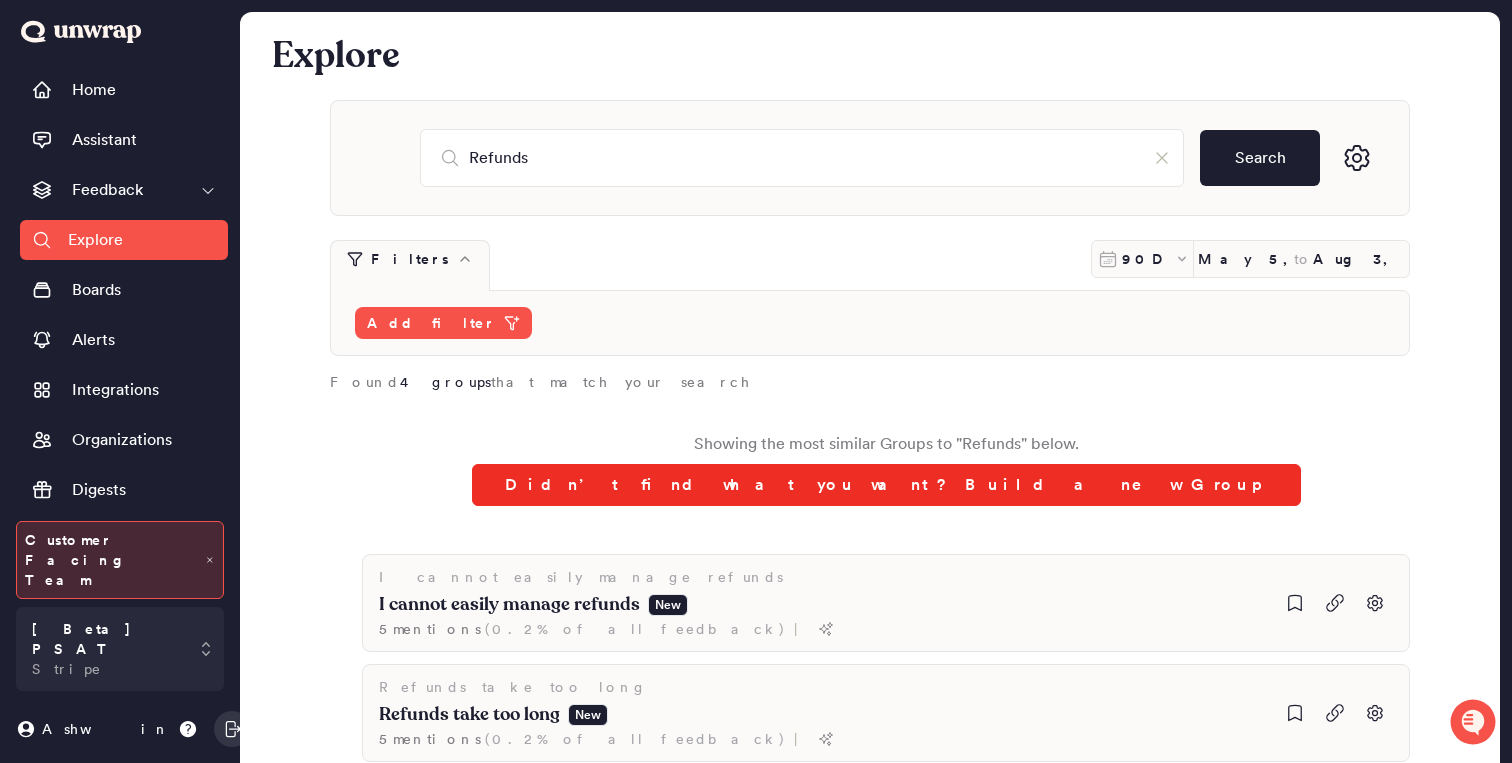 click on "Didn’t find what you want? Build a new Group" at bounding box center [886, 485] 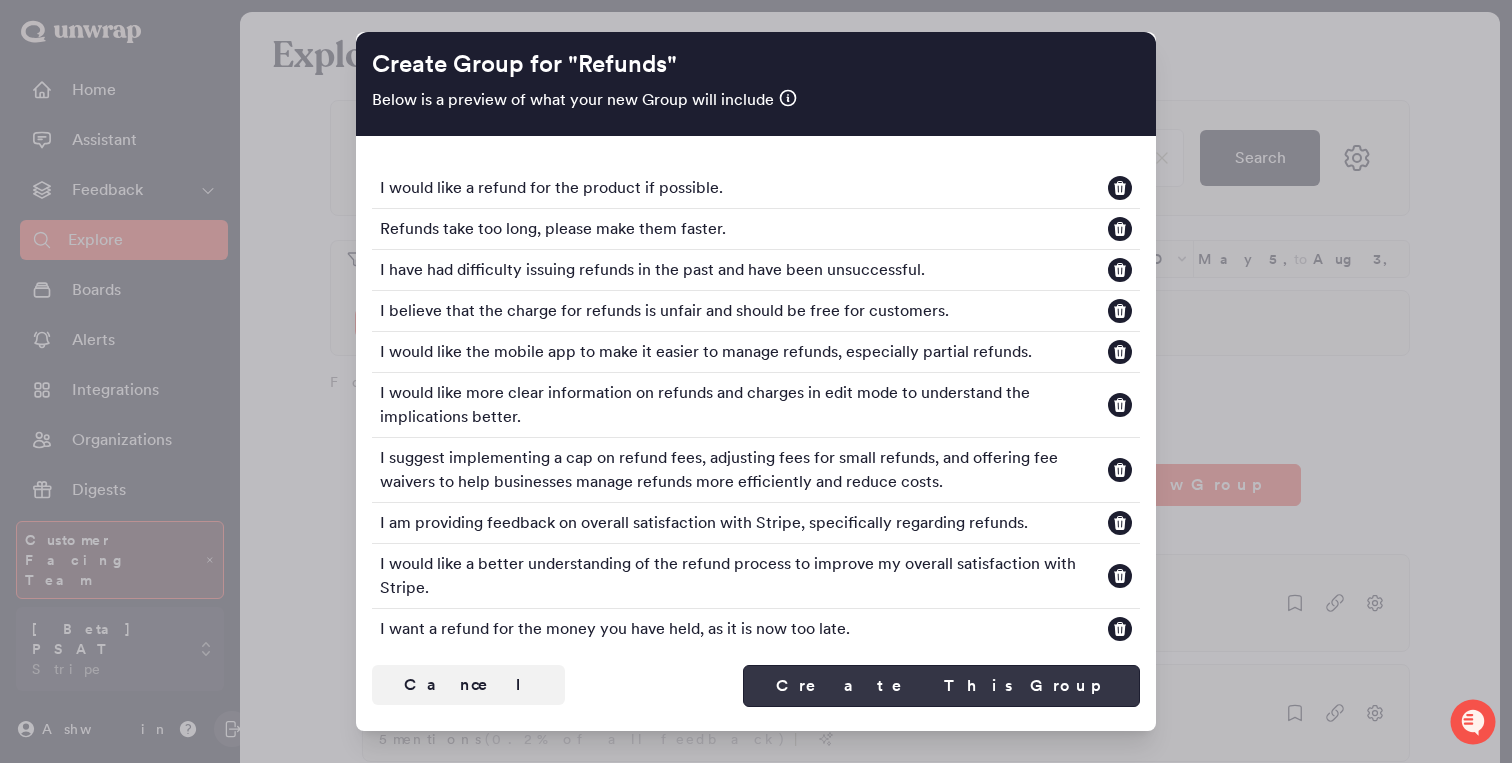 click on "Create This Group" at bounding box center (941, 686) 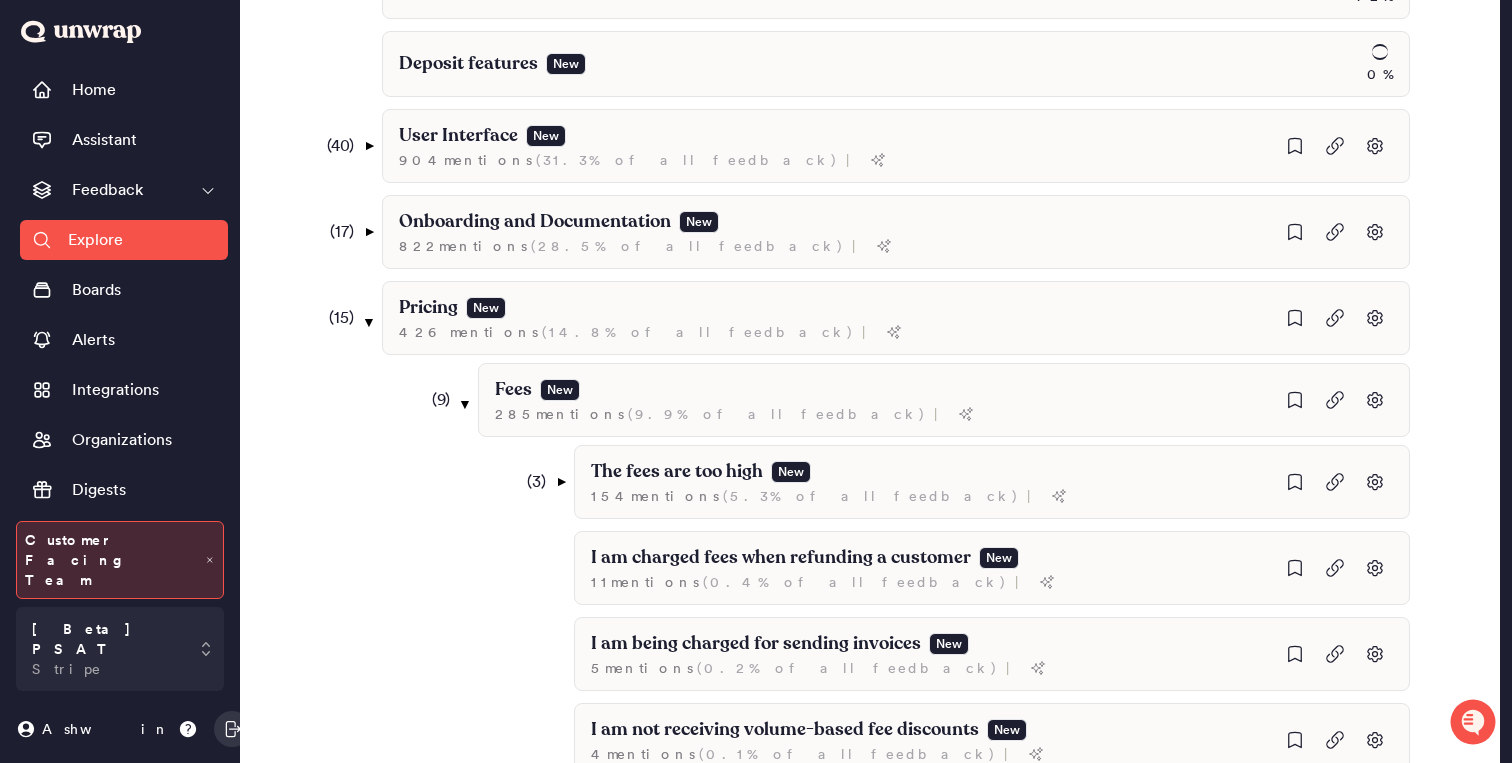 scroll, scrollTop: 0, scrollLeft: 0, axis: both 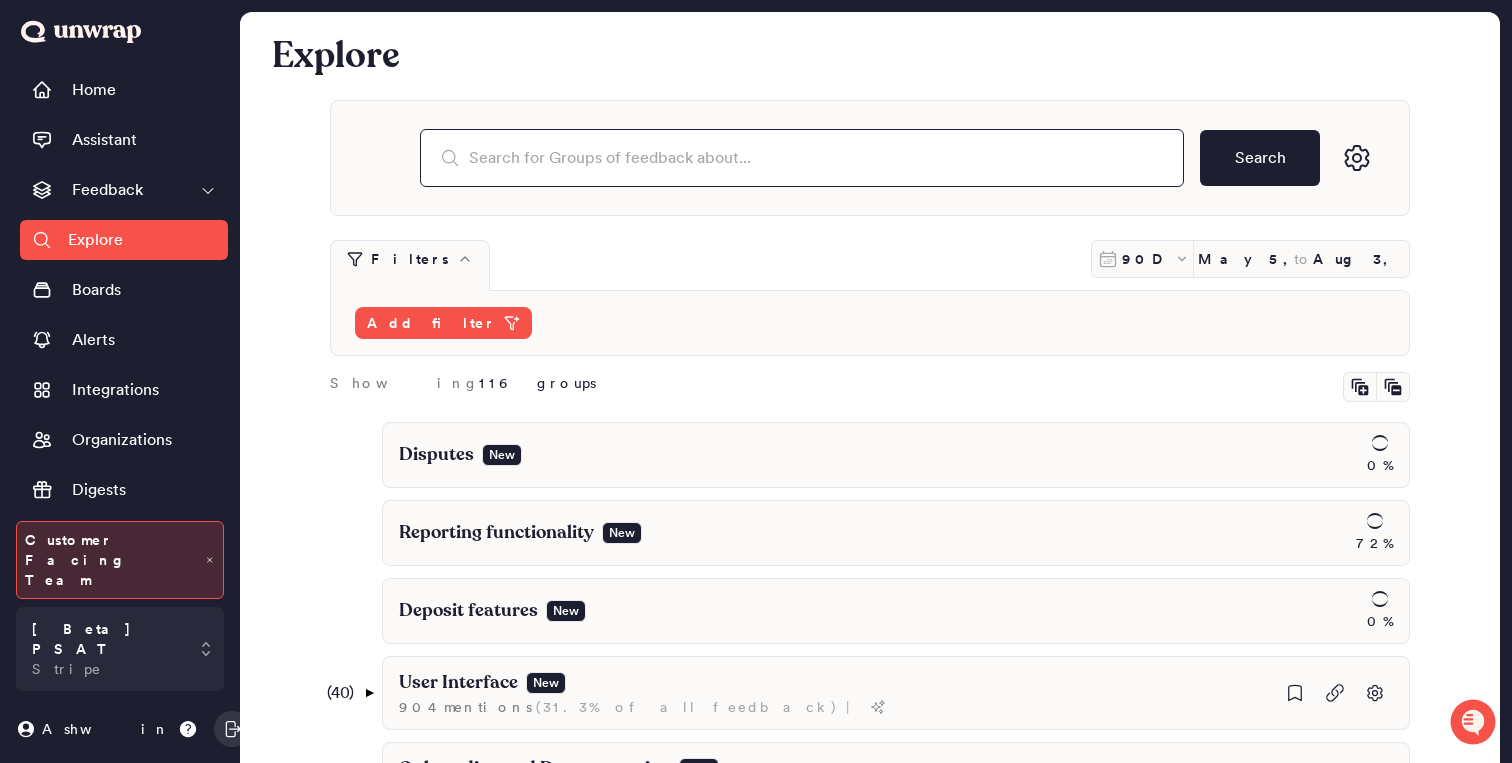 click at bounding box center (802, 158) 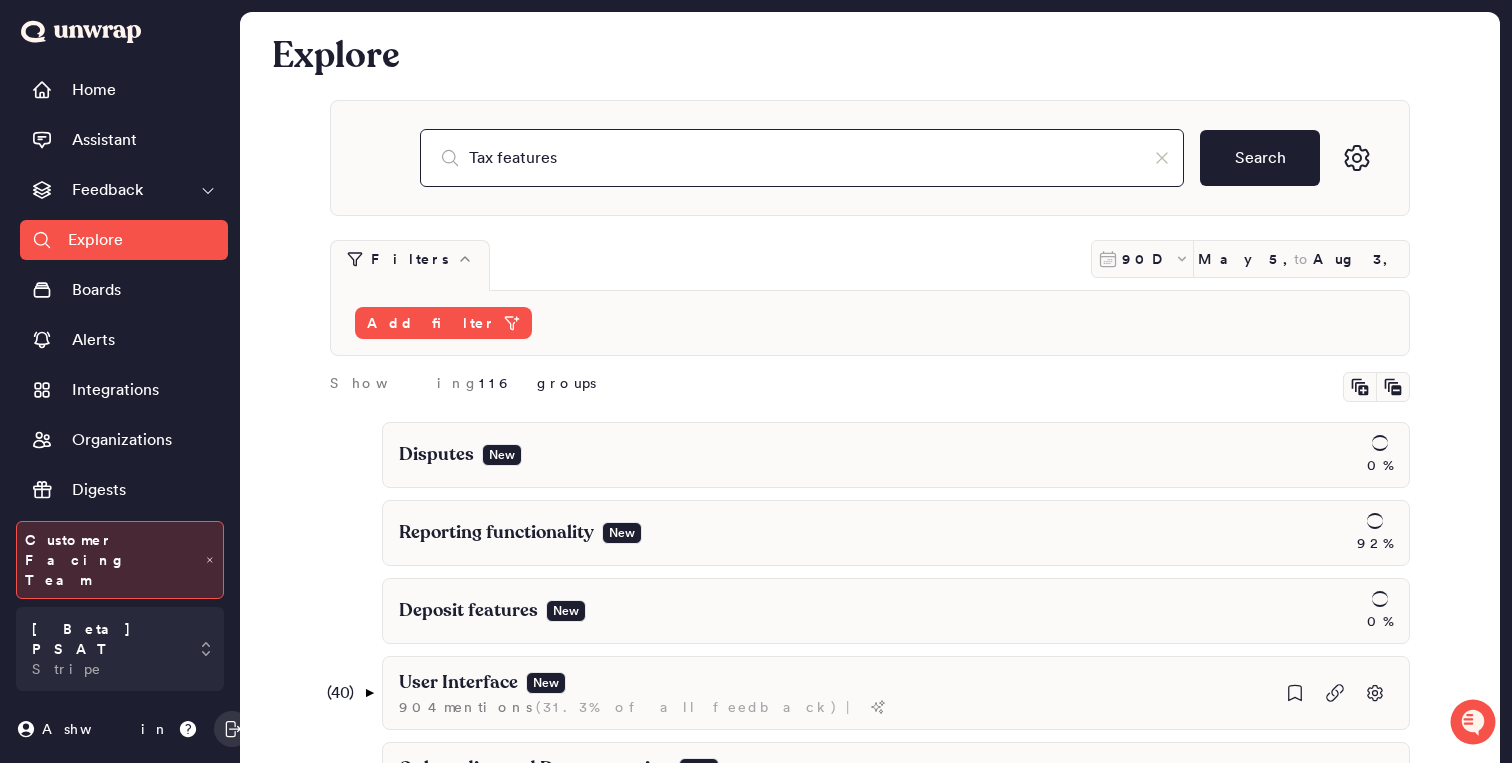 type on "Tax features" 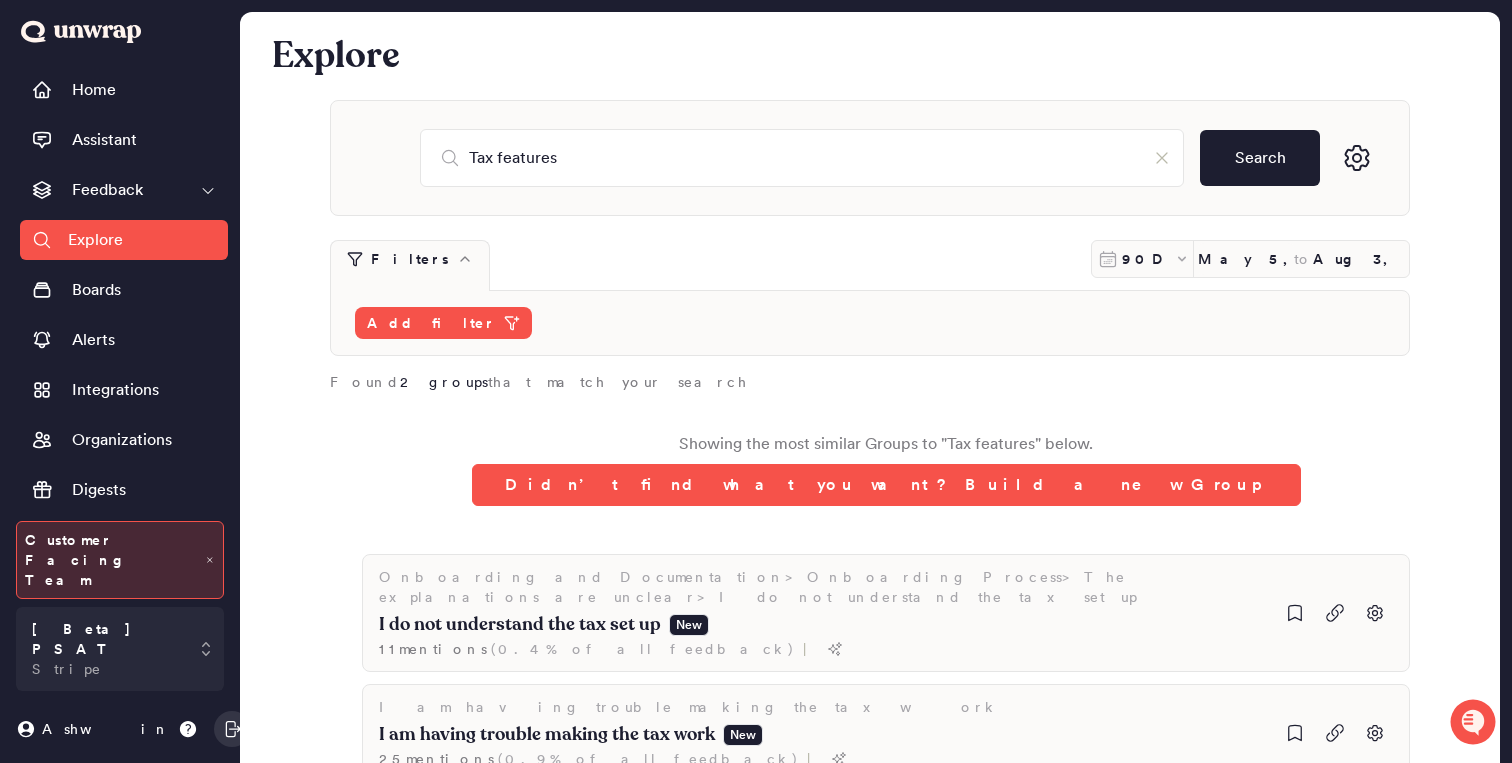 click on "Showing the most similar Groups to " Tax features " below.  Didn’t find what you want? Build a new Group" at bounding box center (886, 469) 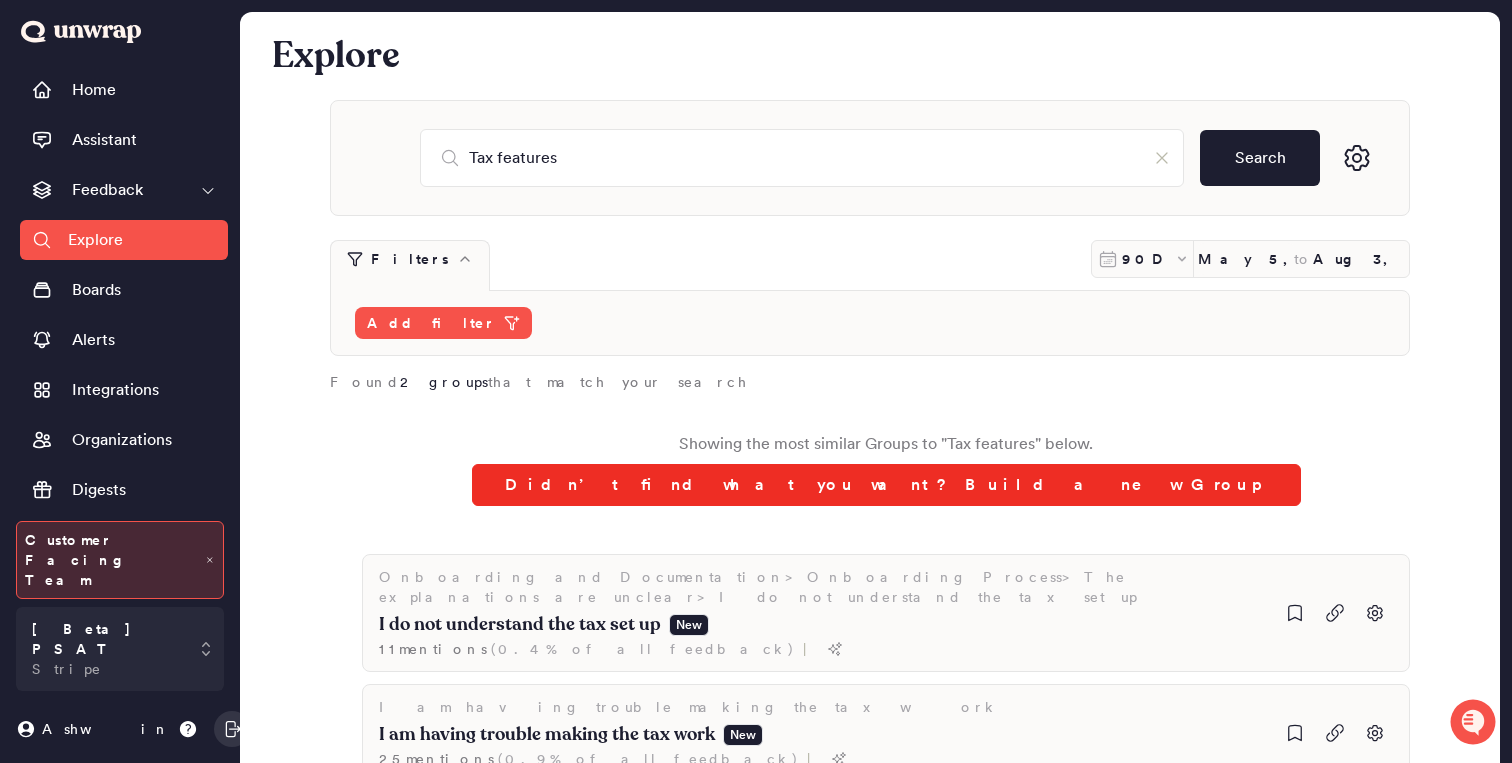 click on "Didn’t find what you want? Build a new Group" at bounding box center [886, 485] 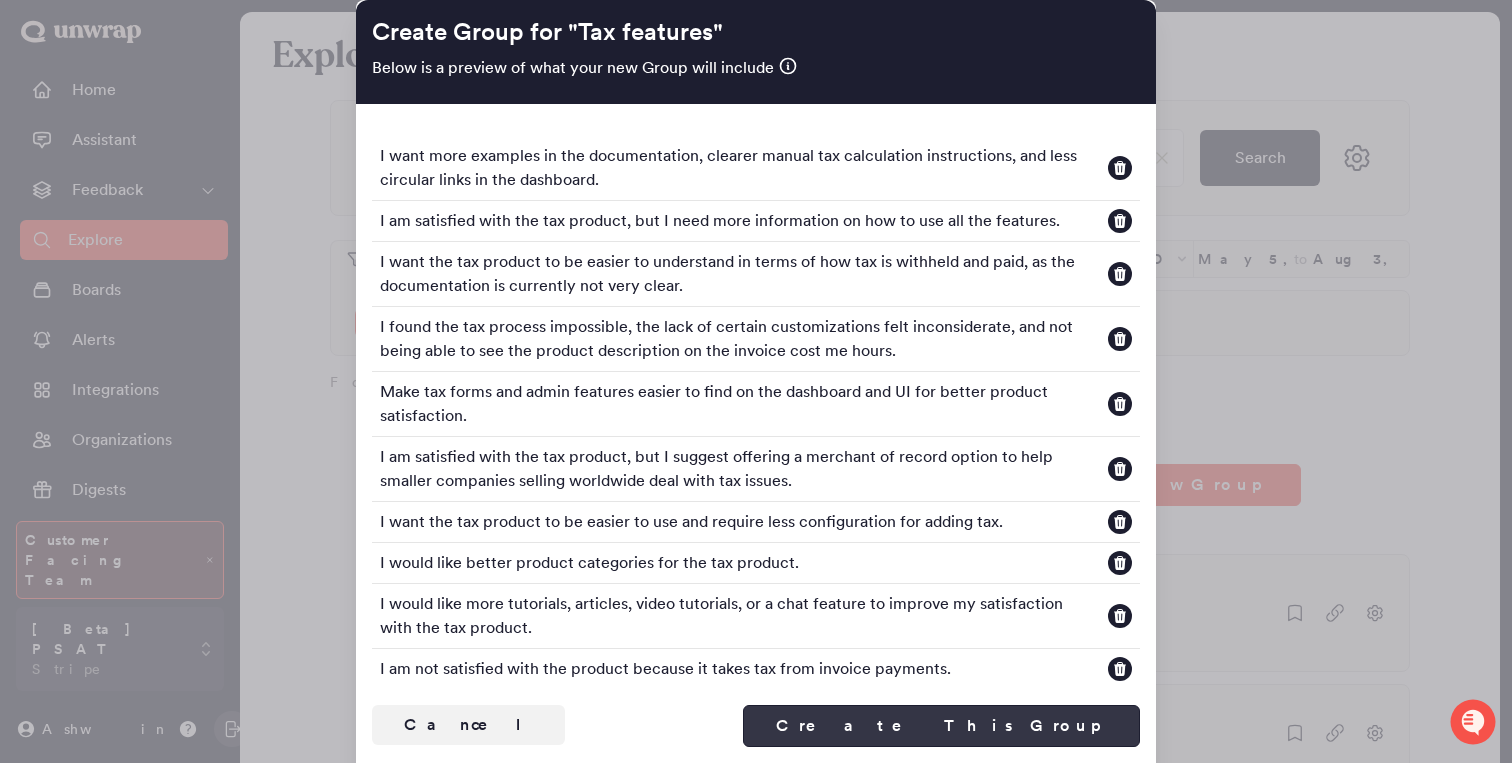 click on "Create This Group" at bounding box center [941, 726] 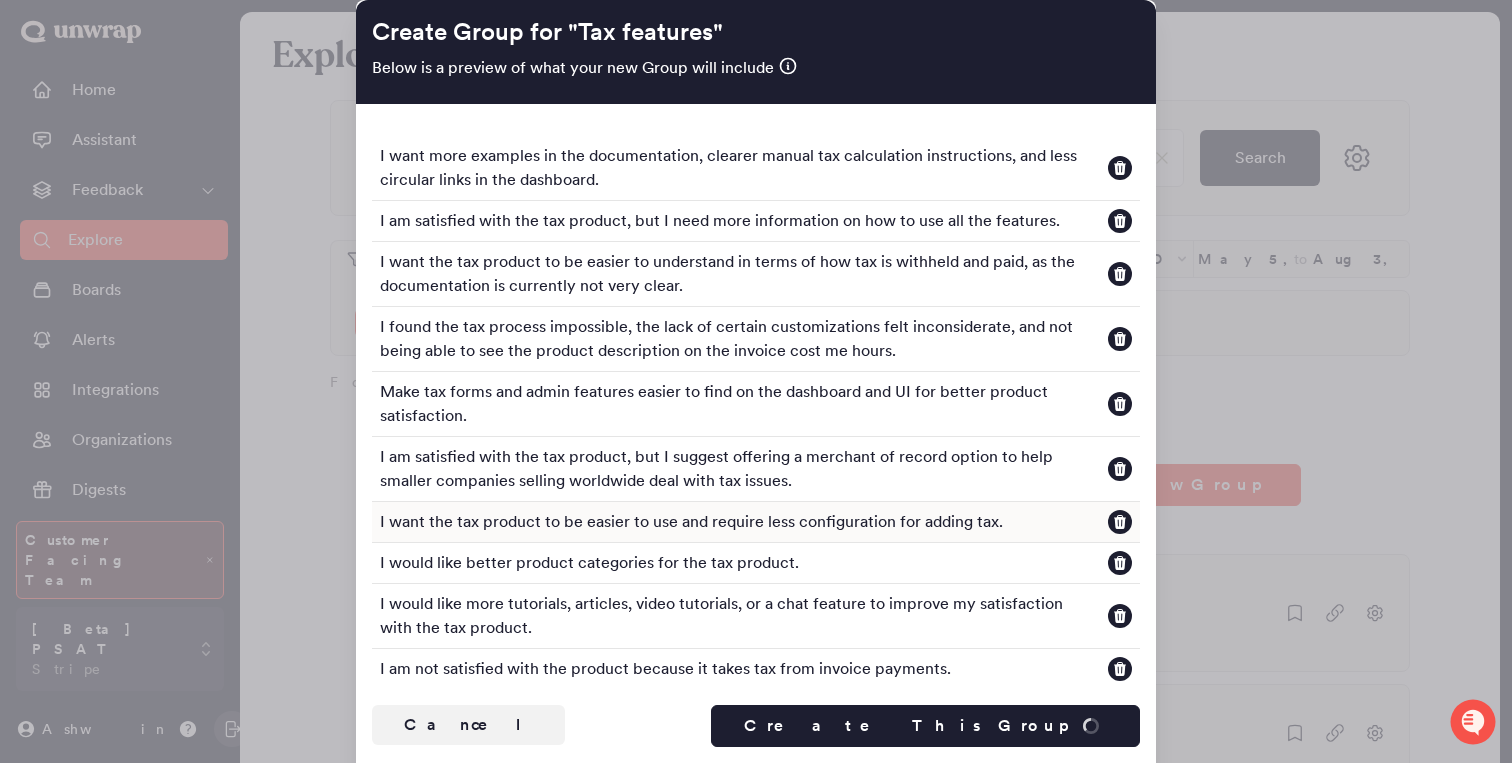 type 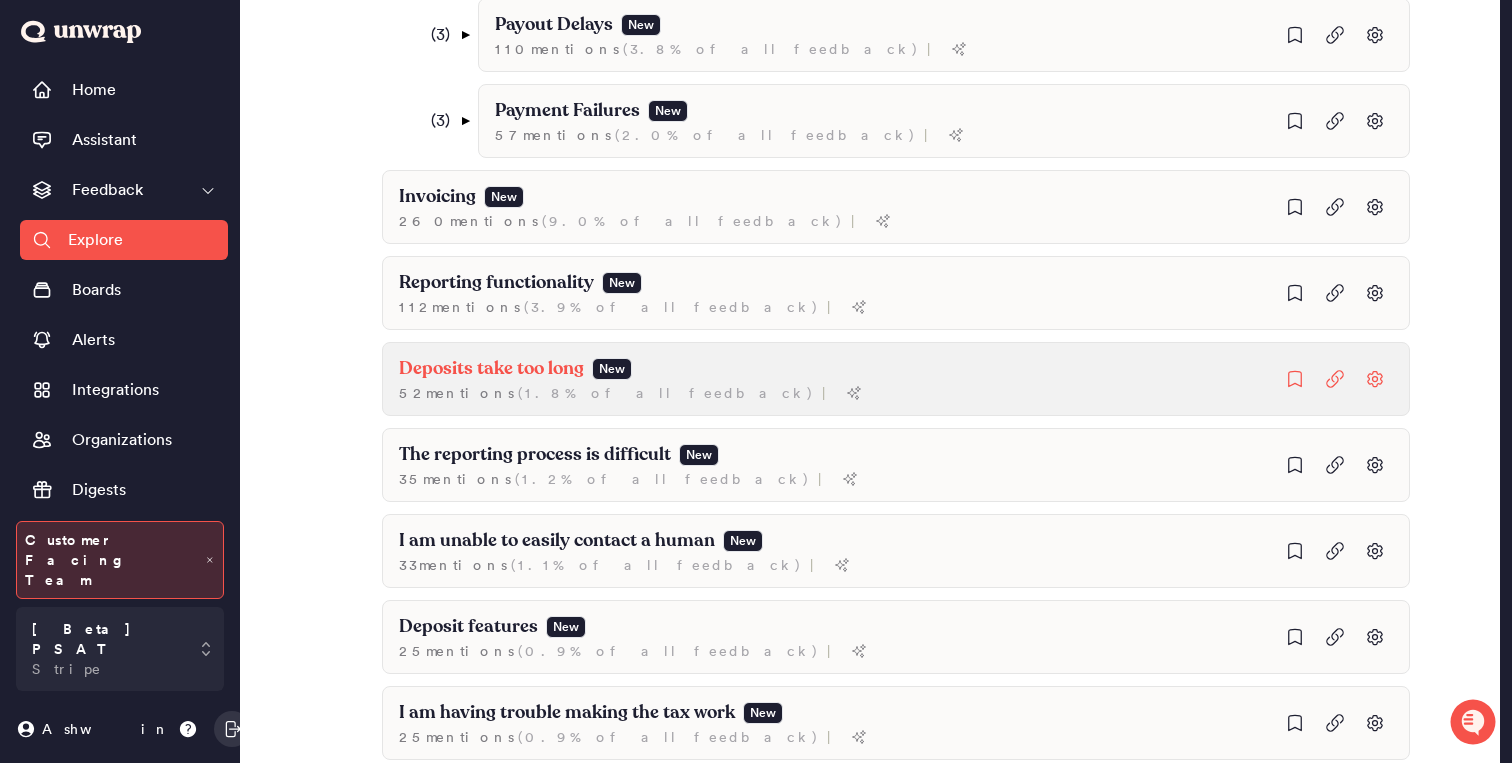 scroll, scrollTop: 1961, scrollLeft: 0, axis: vertical 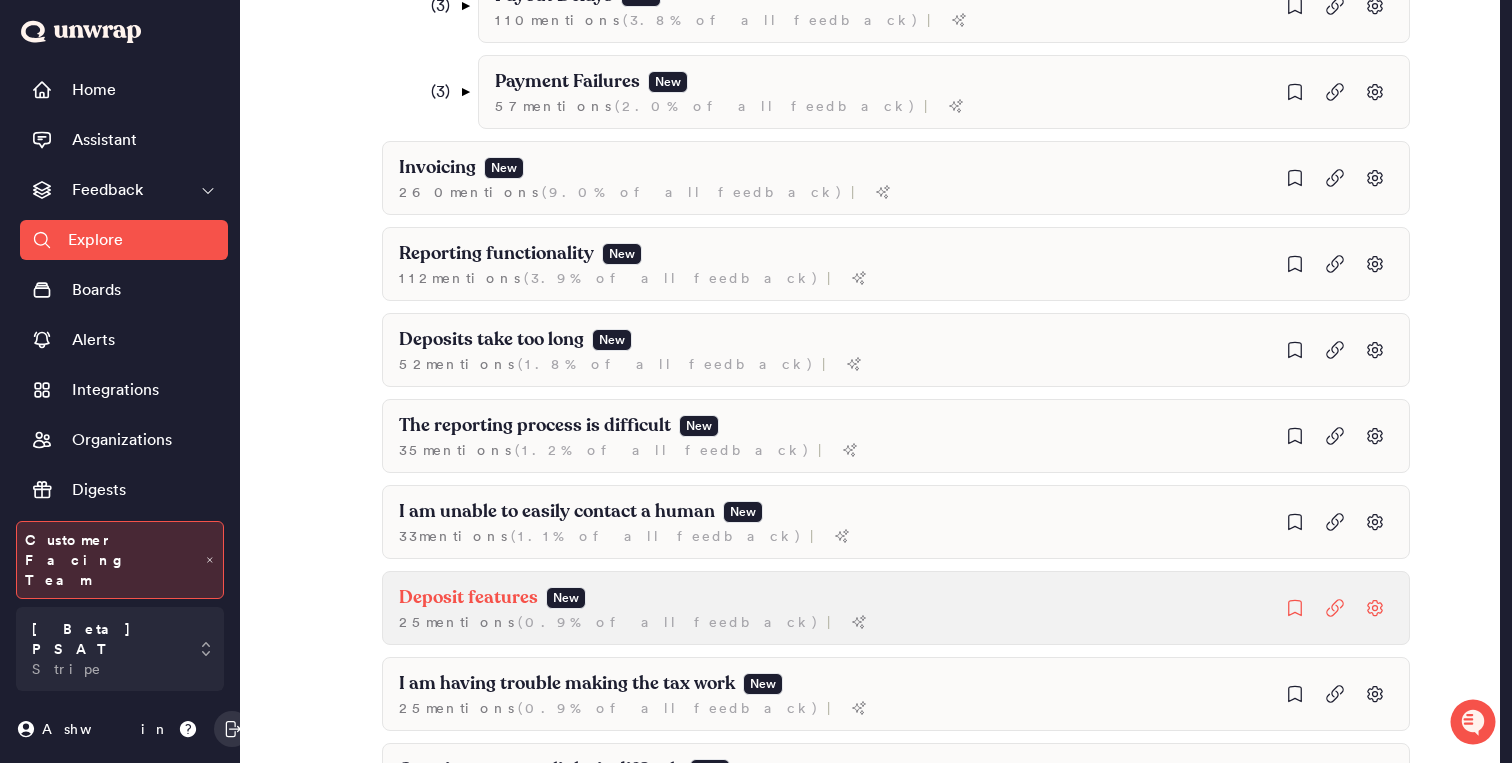 click on "Deposit features New 25  mention s   ( 0.9% of all feedback ) |" at bounding box center (1040, -1010) 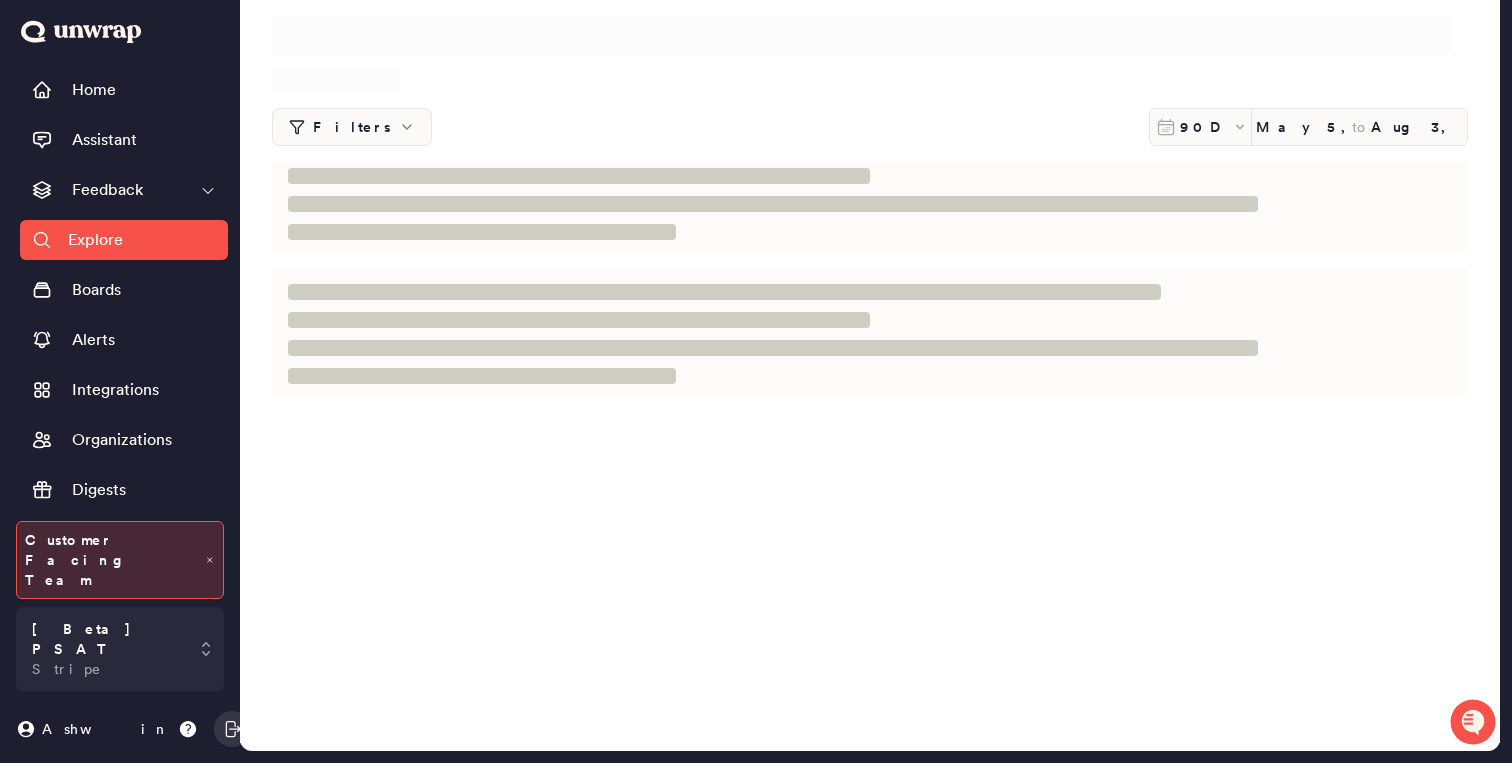 scroll, scrollTop: 0, scrollLeft: 0, axis: both 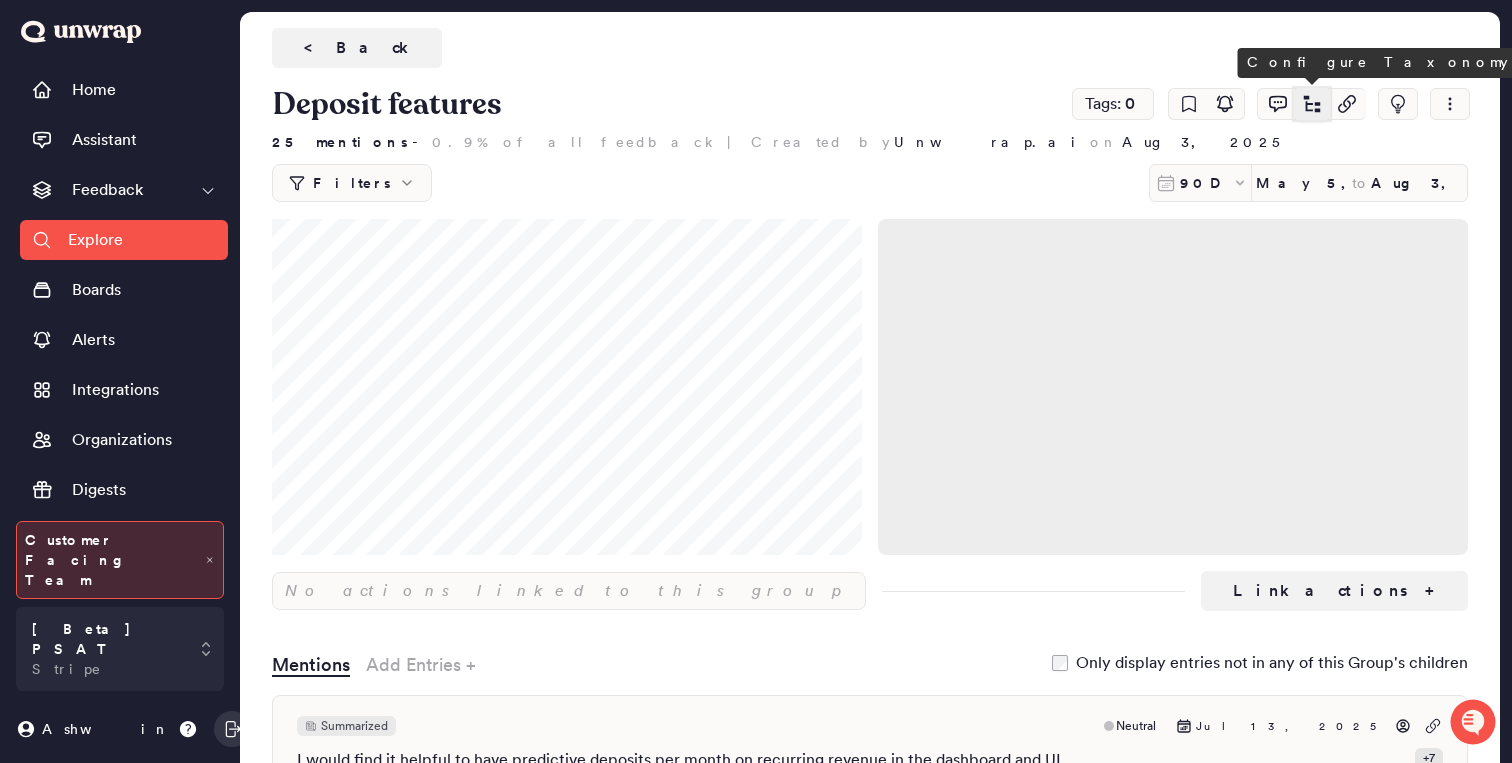 click 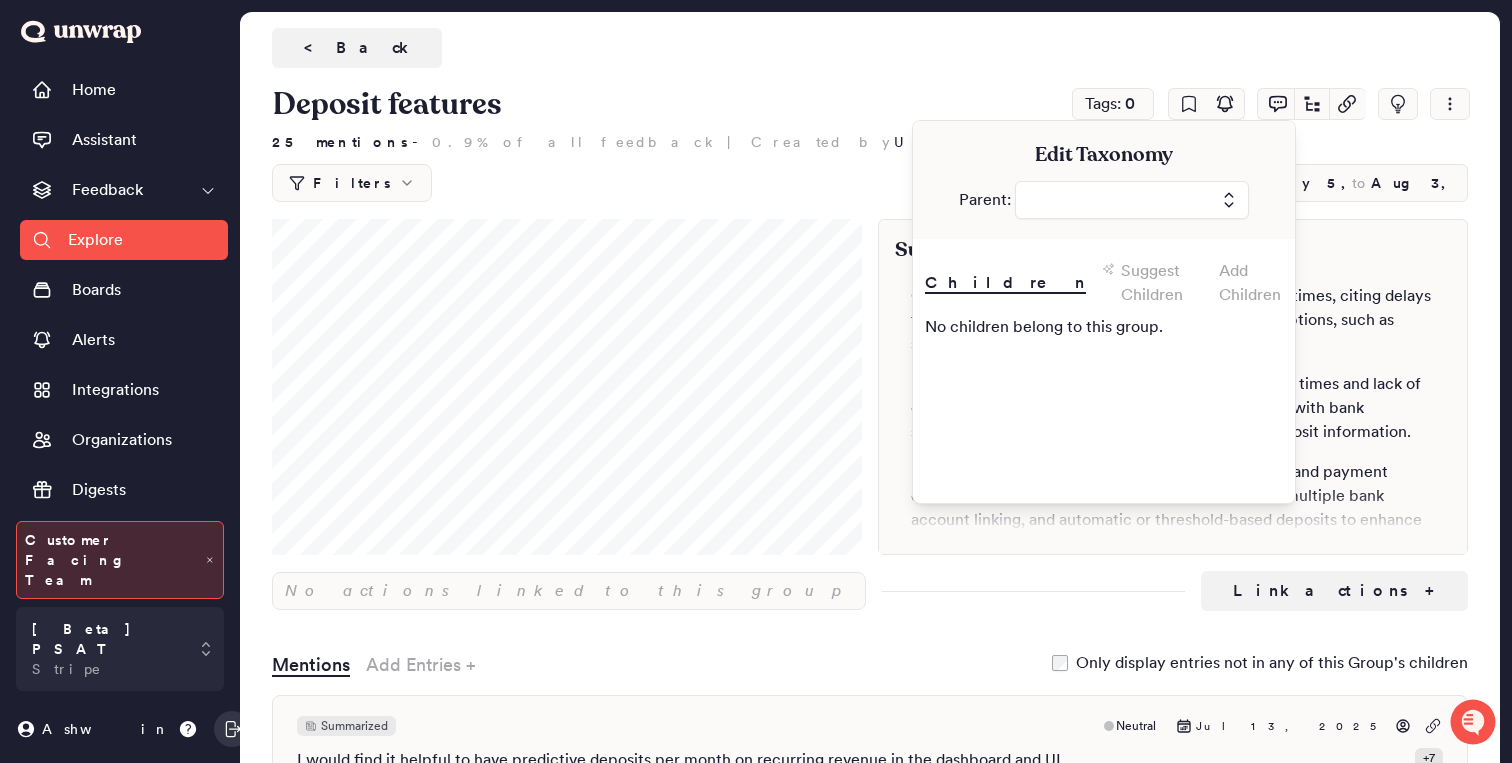 click on "Suggest Children" at bounding box center [1162, 283] 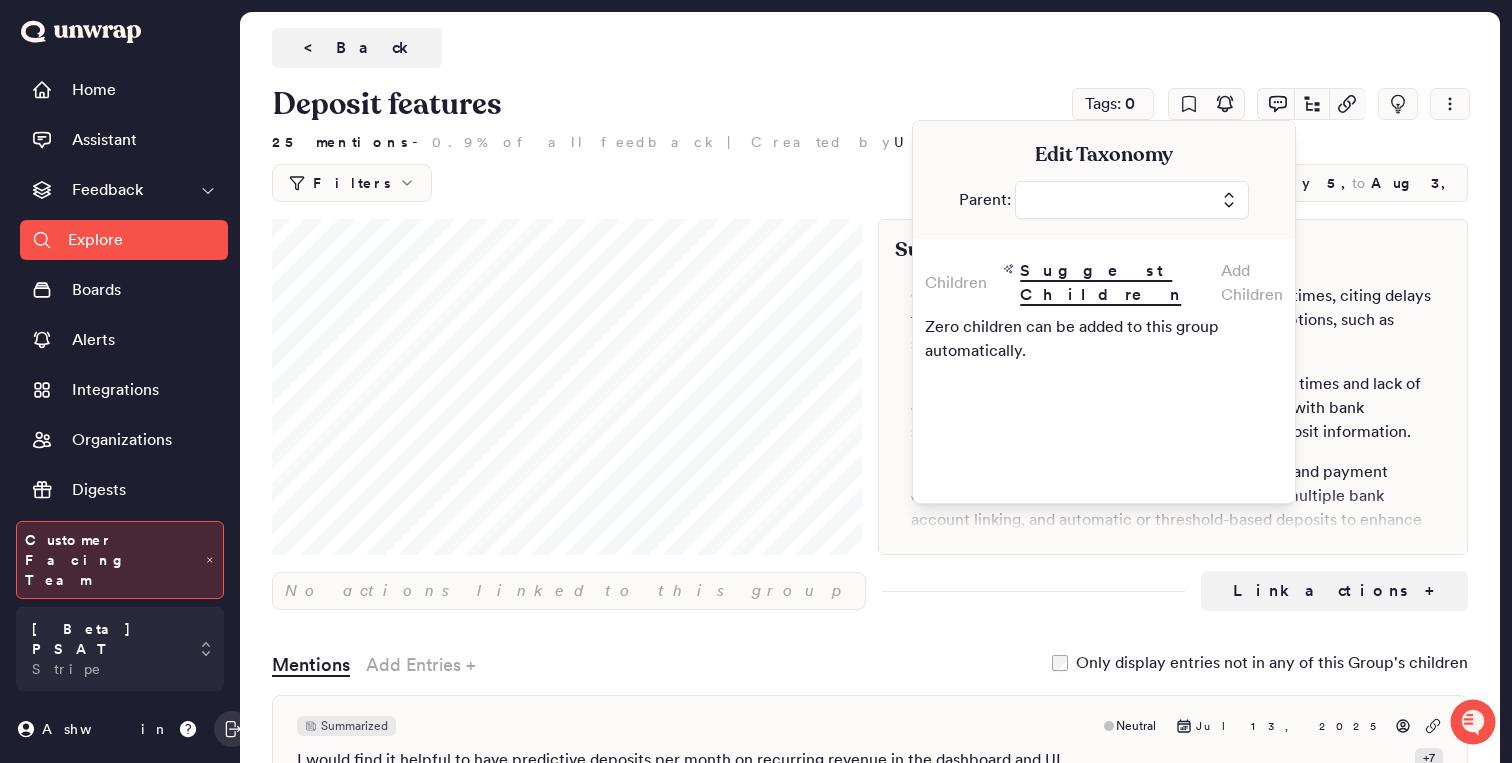 click on "Add Children" at bounding box center (1252, 283) 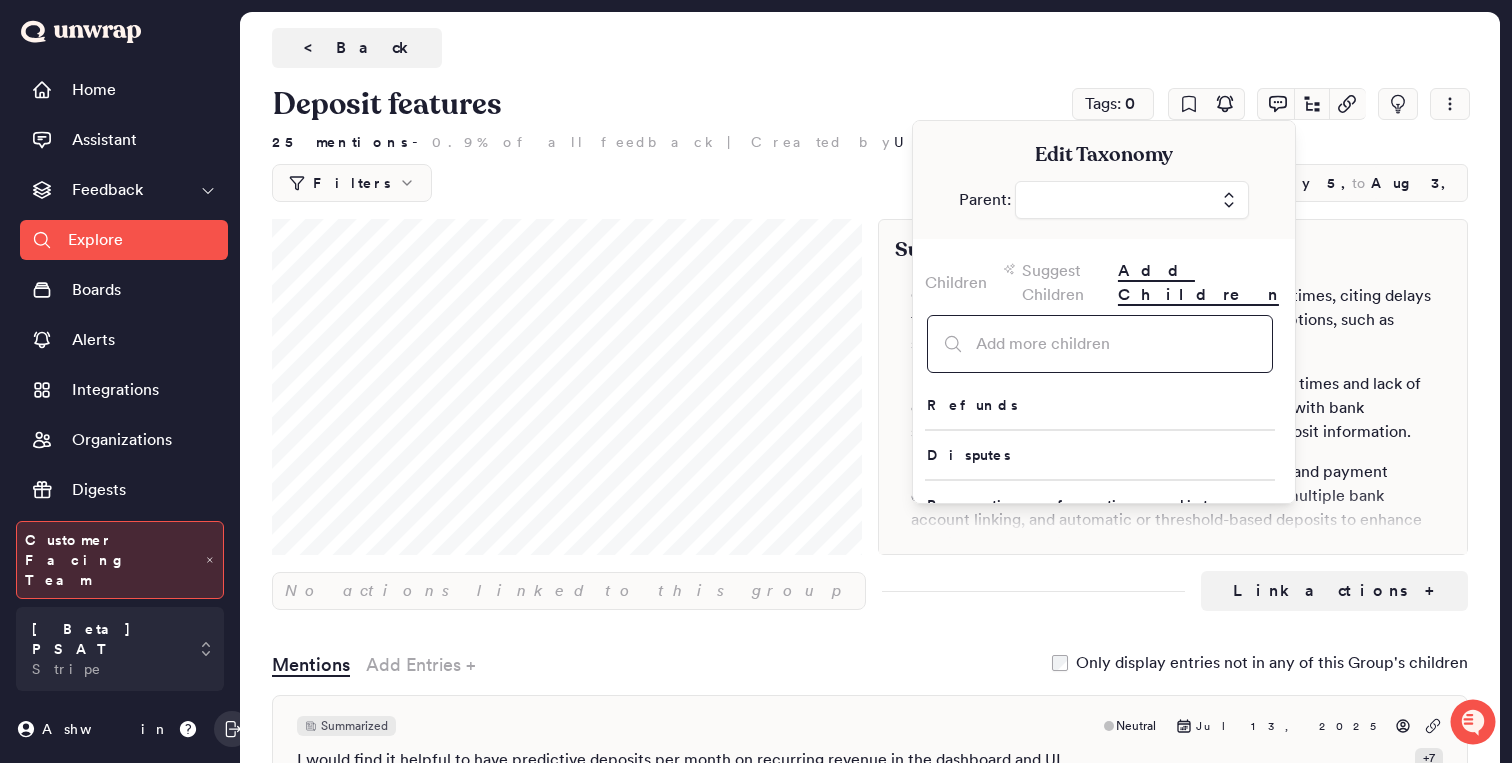click at bounding box center (1100, 344) 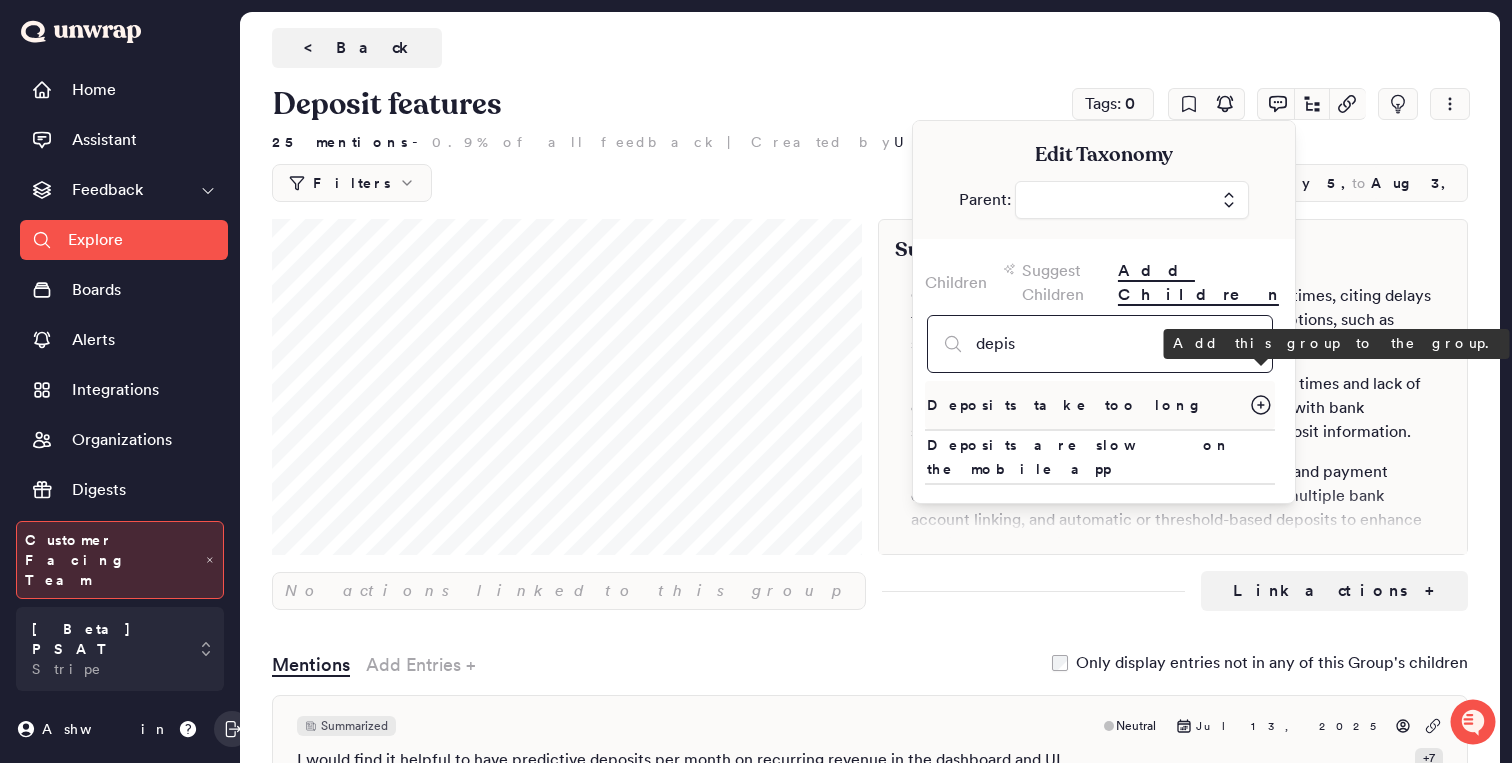 type on "depis" 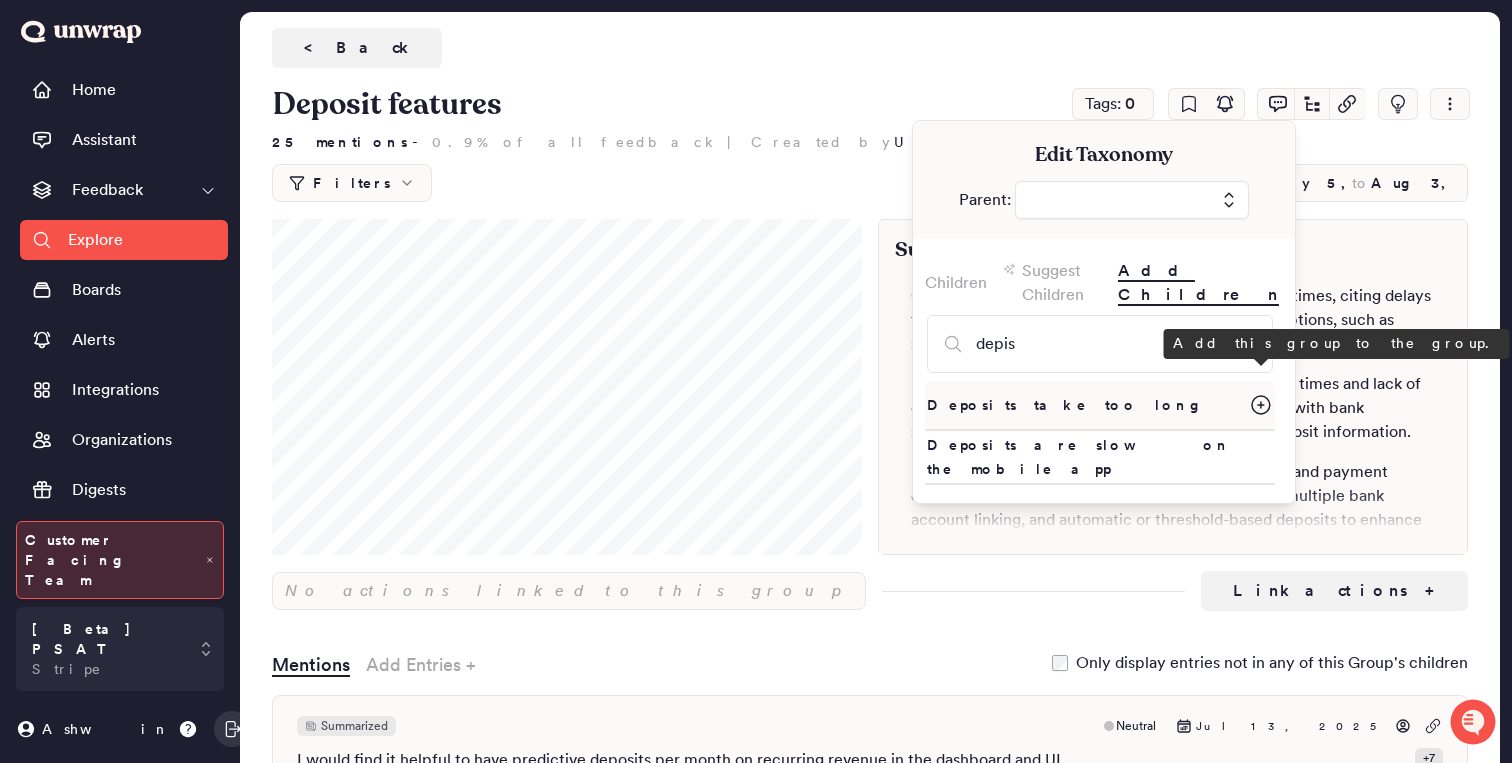 click 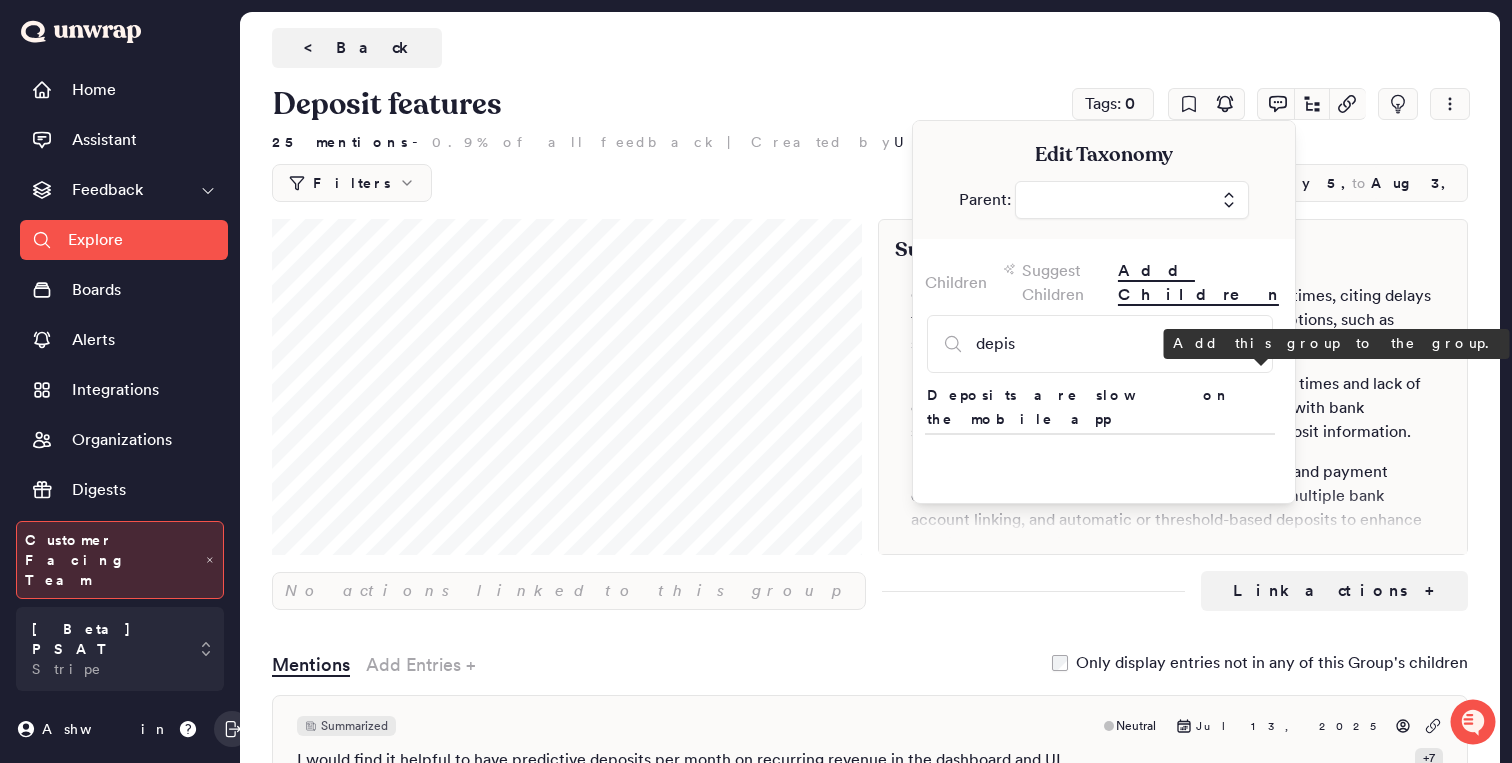 click 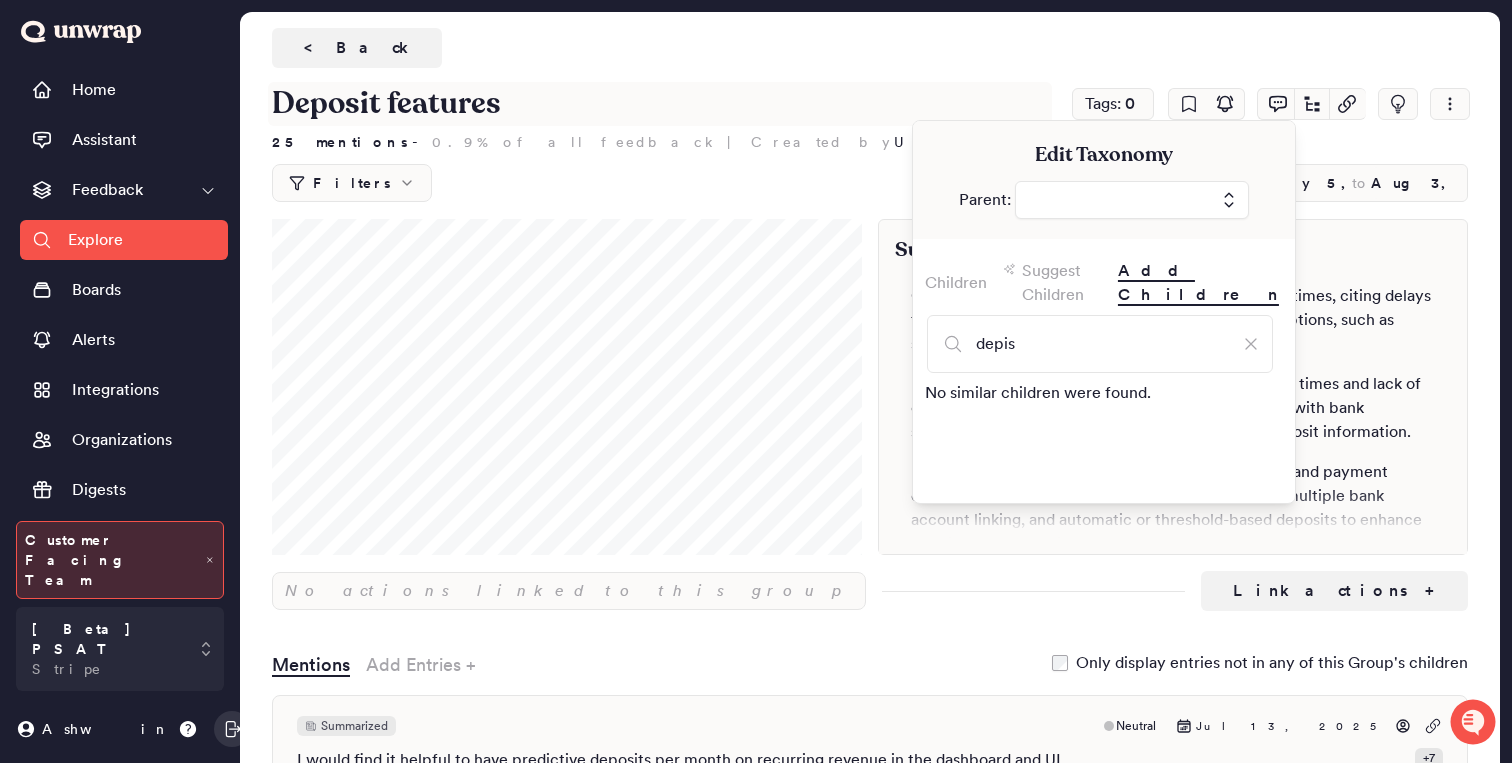 click on "Deposit features" at bounding box center [660, 104] 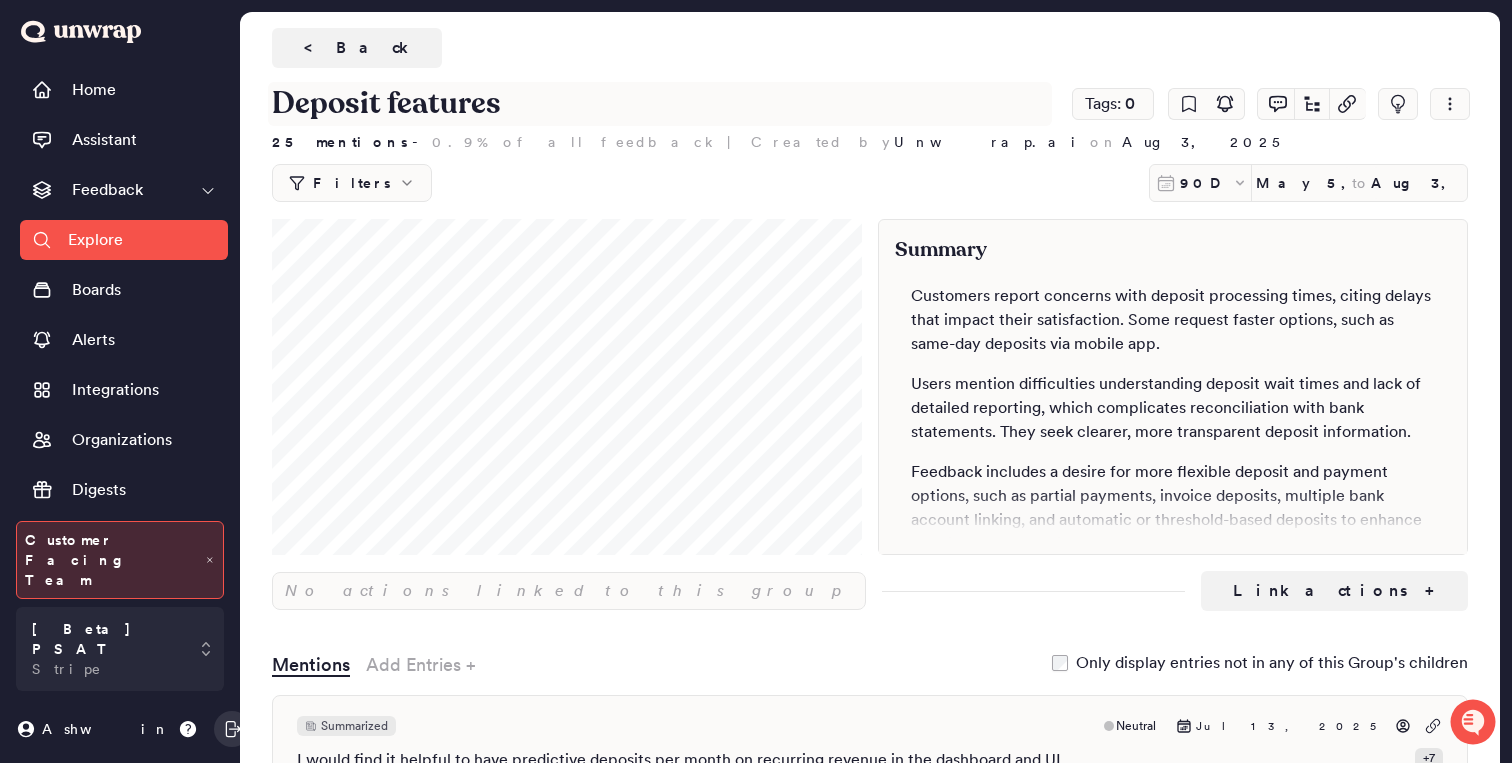click on "Deposit features" at bounding box center (660, 104) 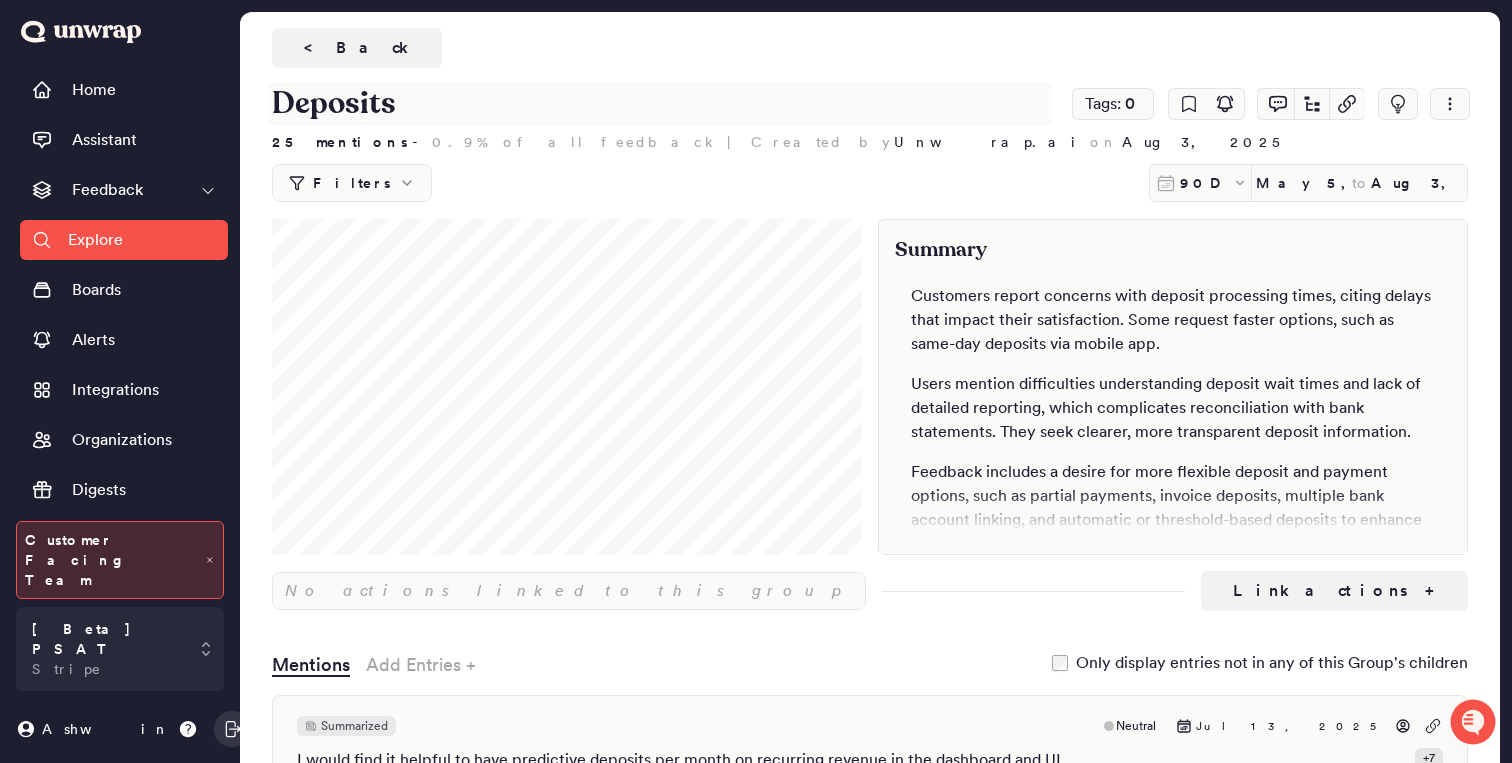 type on "Deposits" 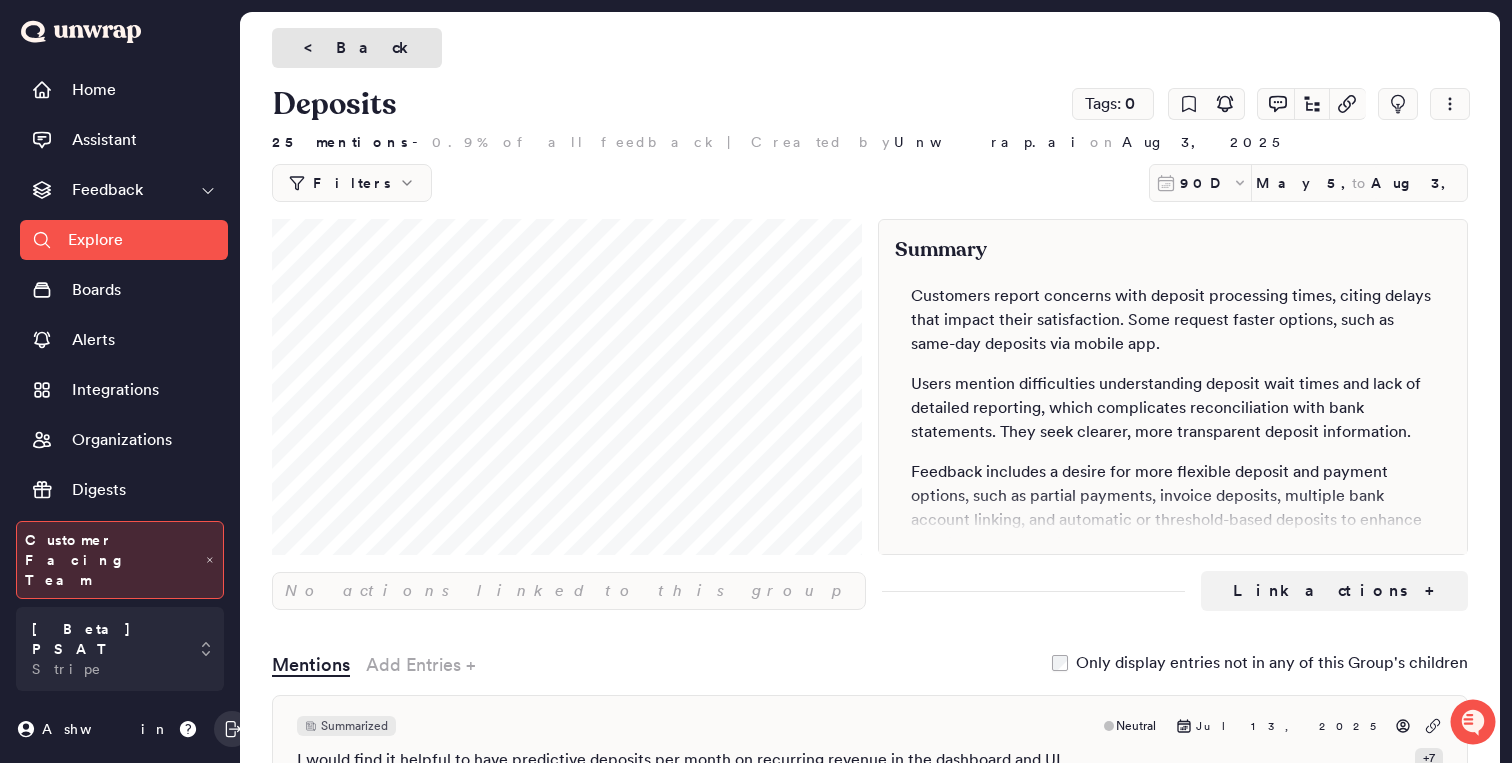 click on "< Back" at bounding box center [357, 48] 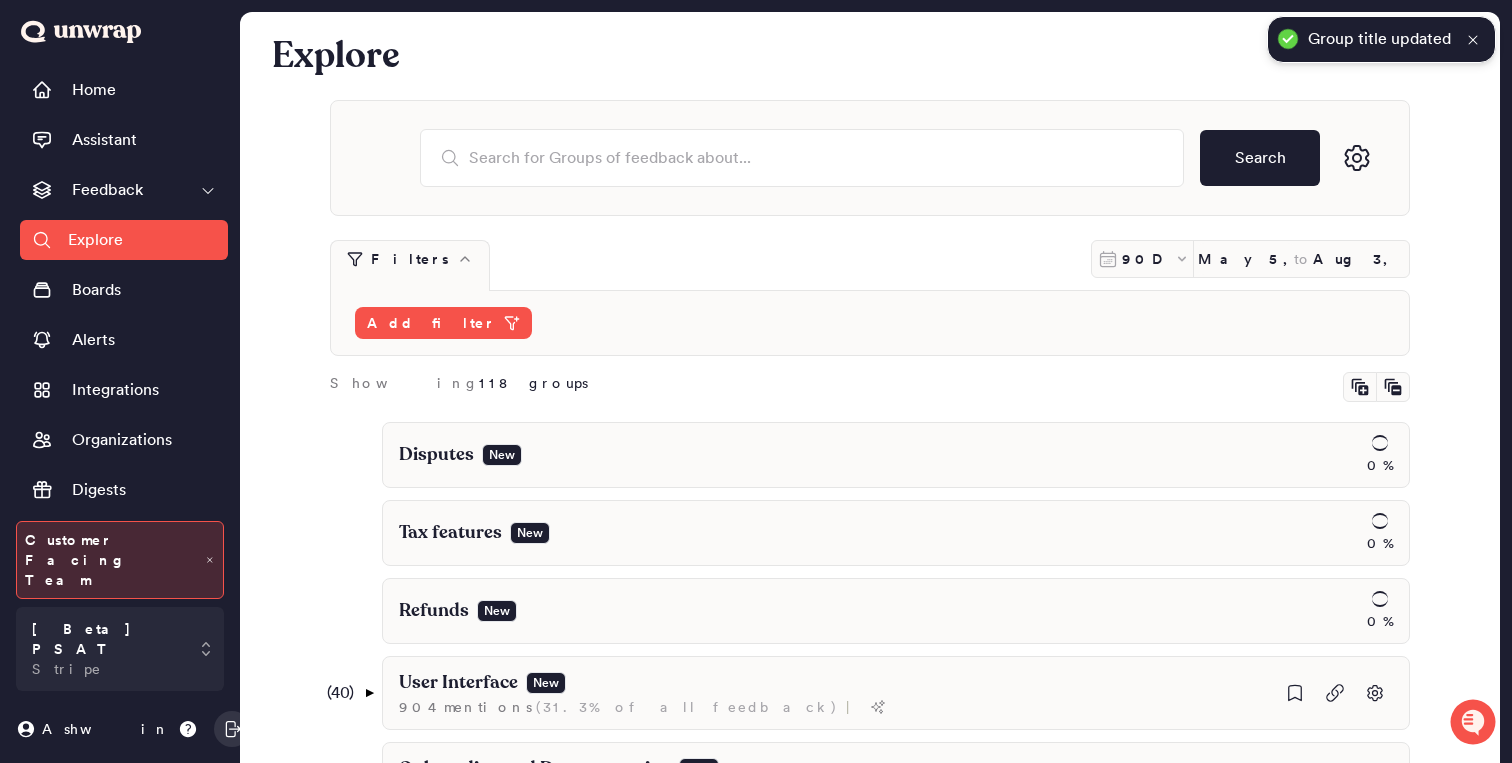 scroll, scrollTop: 1961, scrollLeft: 0, axis: vertical 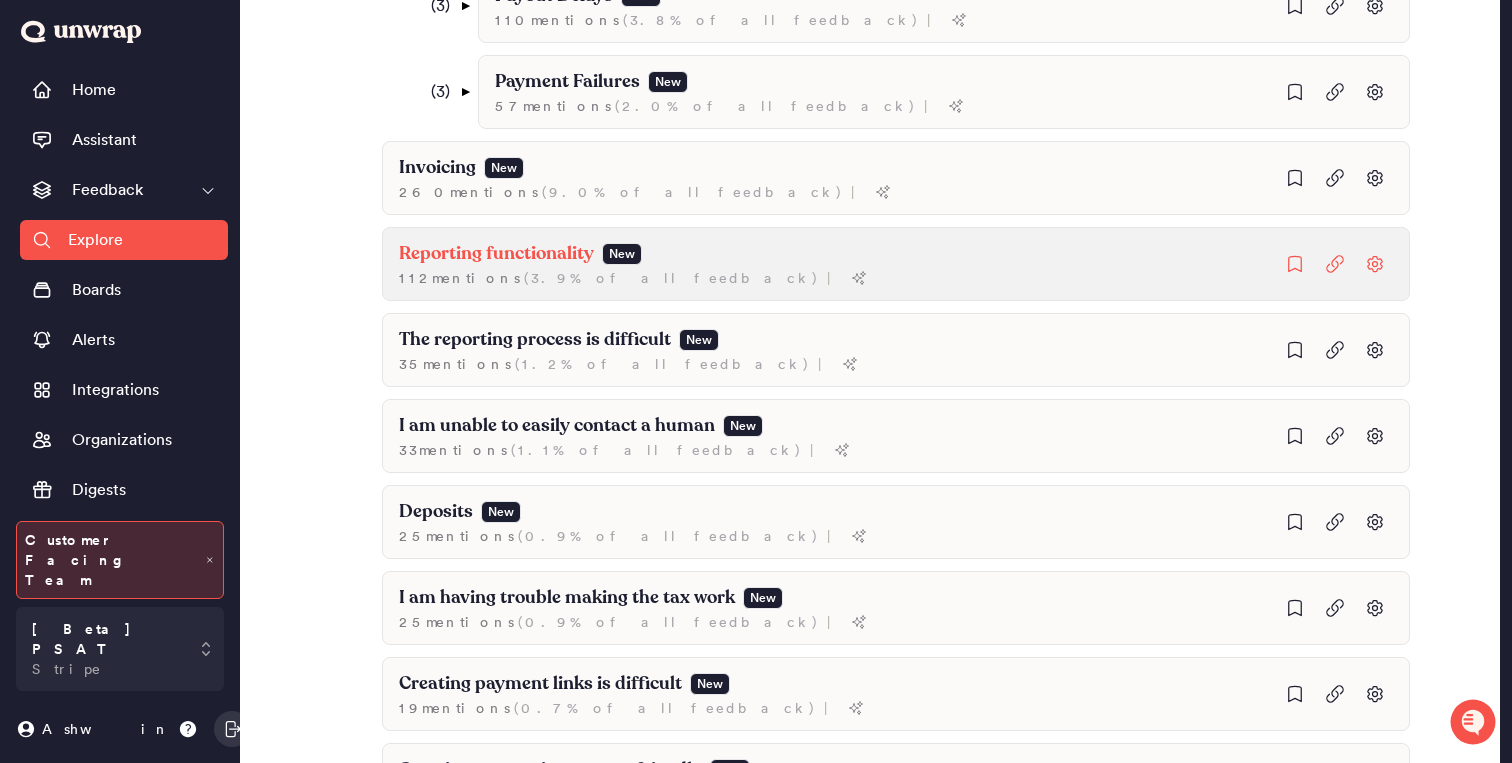 click on "Reporting functionality New 112  mention s   ( 3.9% of all feedback ) |" at bounding box center (1040, -1010) 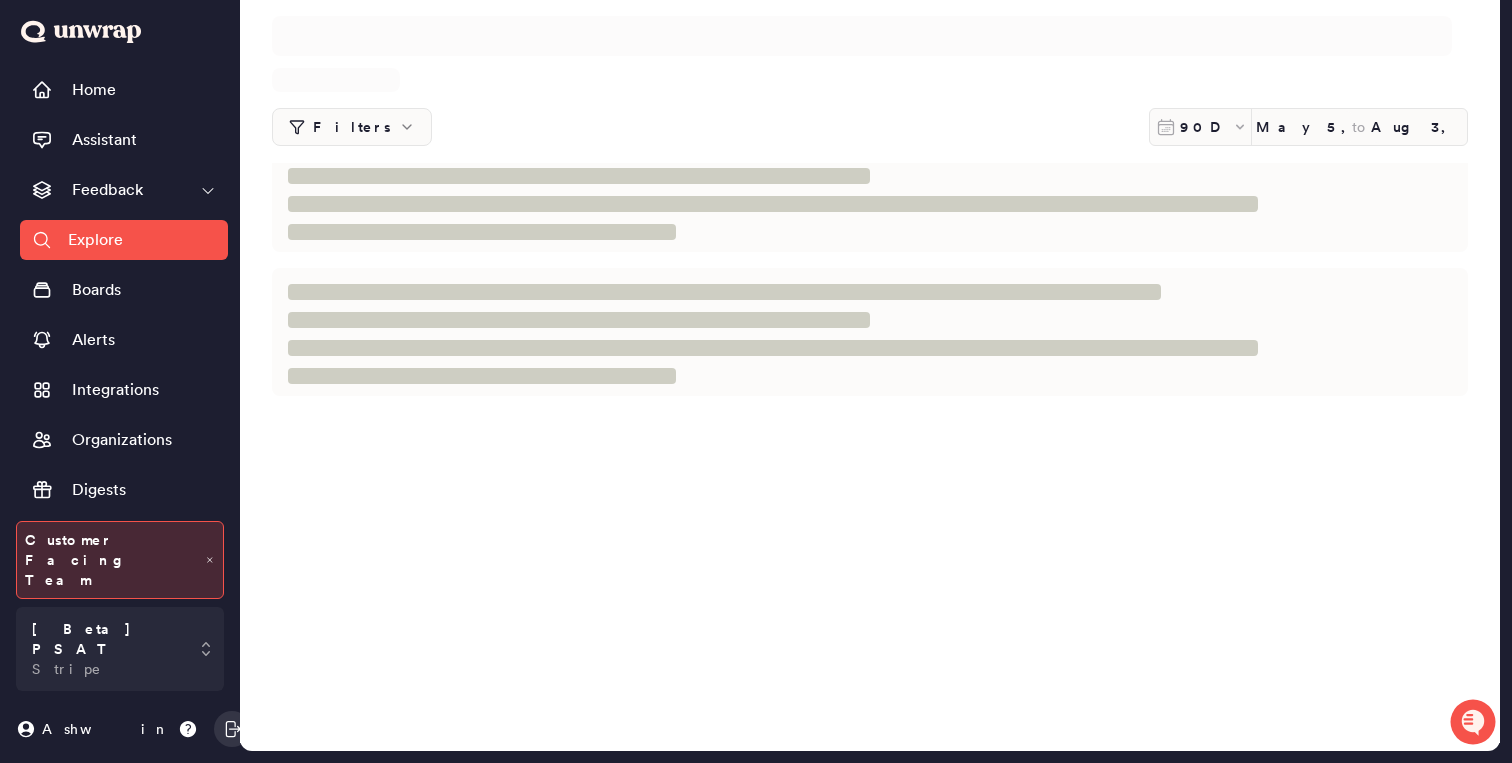 scroll, scrollTop: 0, scrollLeft: 0, axis: both 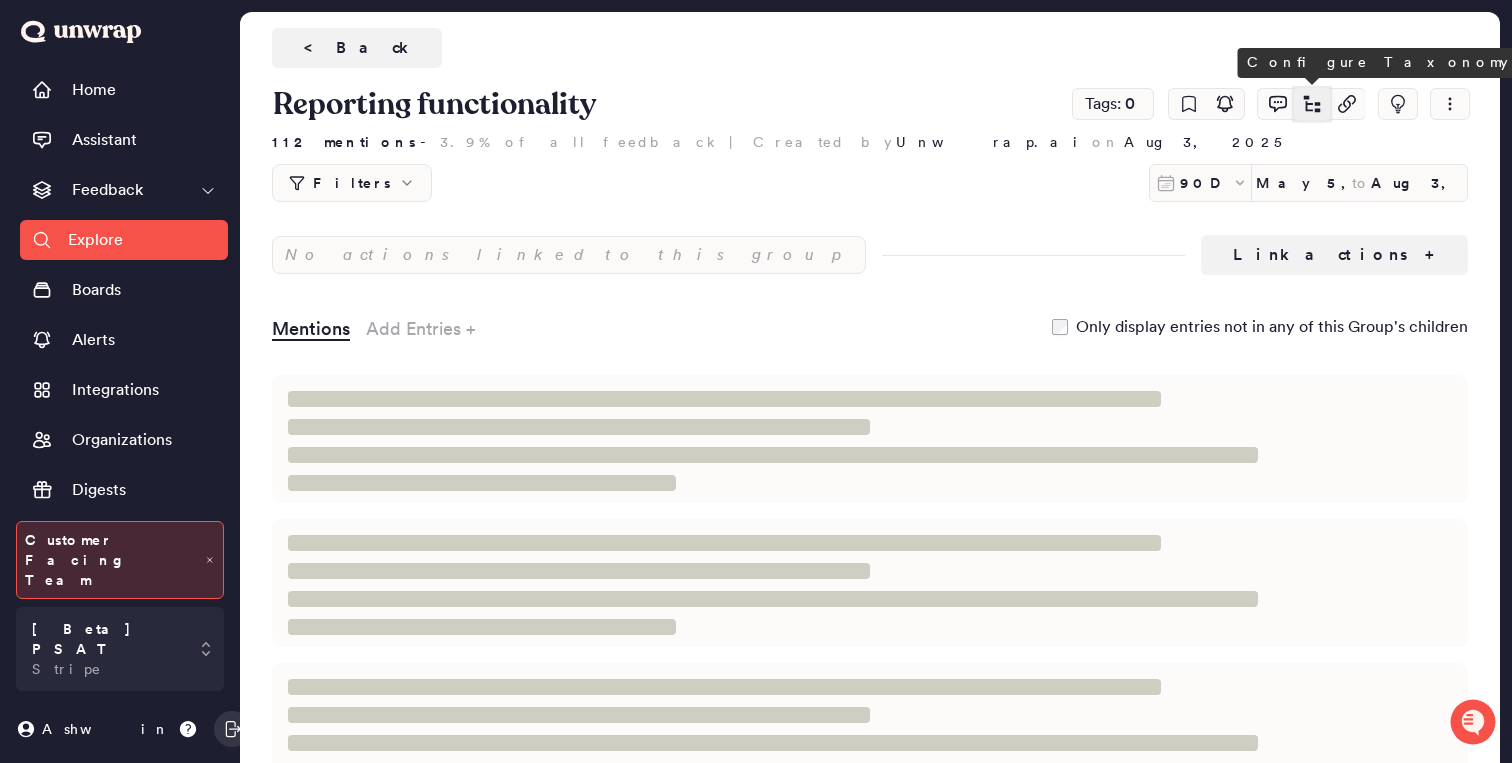 click 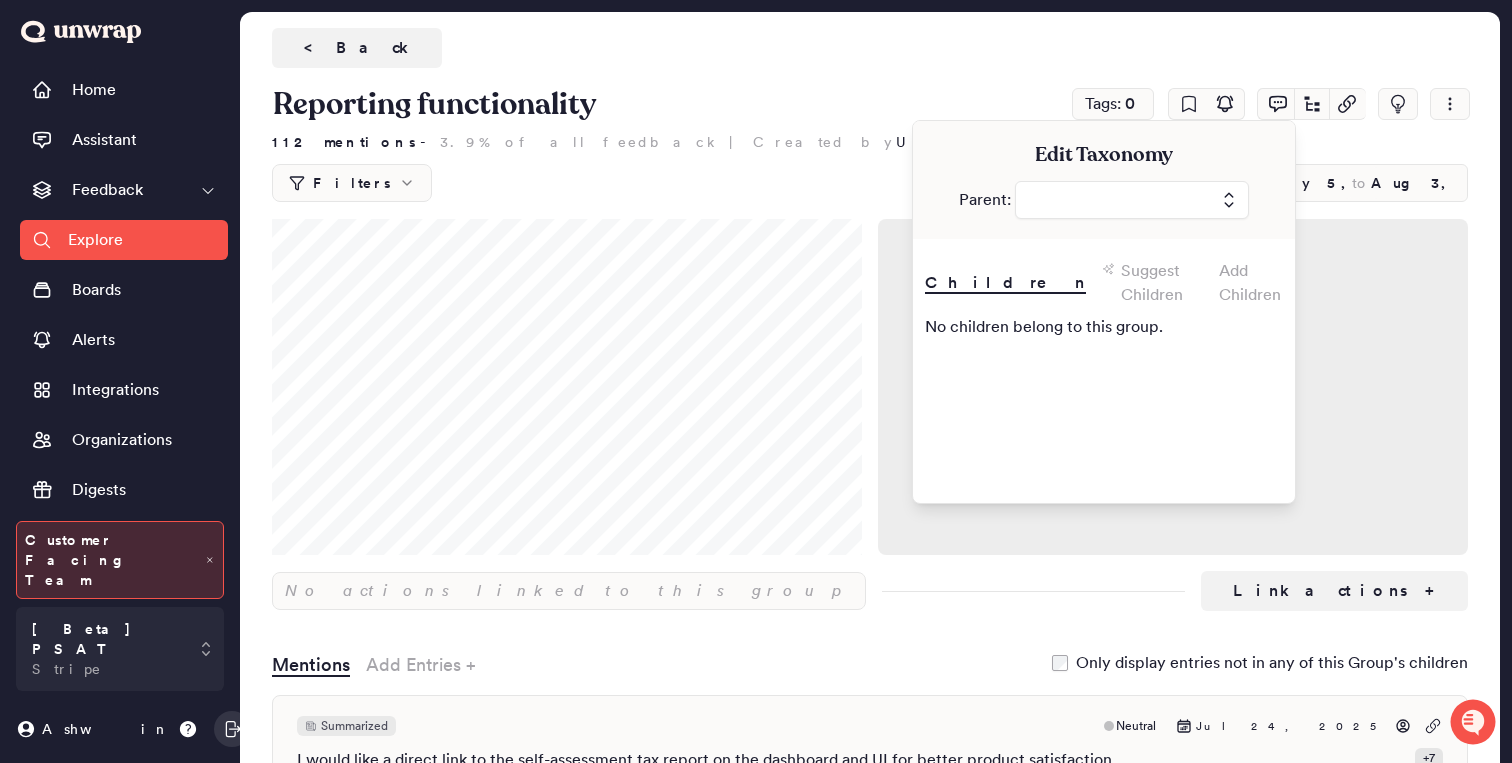click at bounding box center [1132, 200] 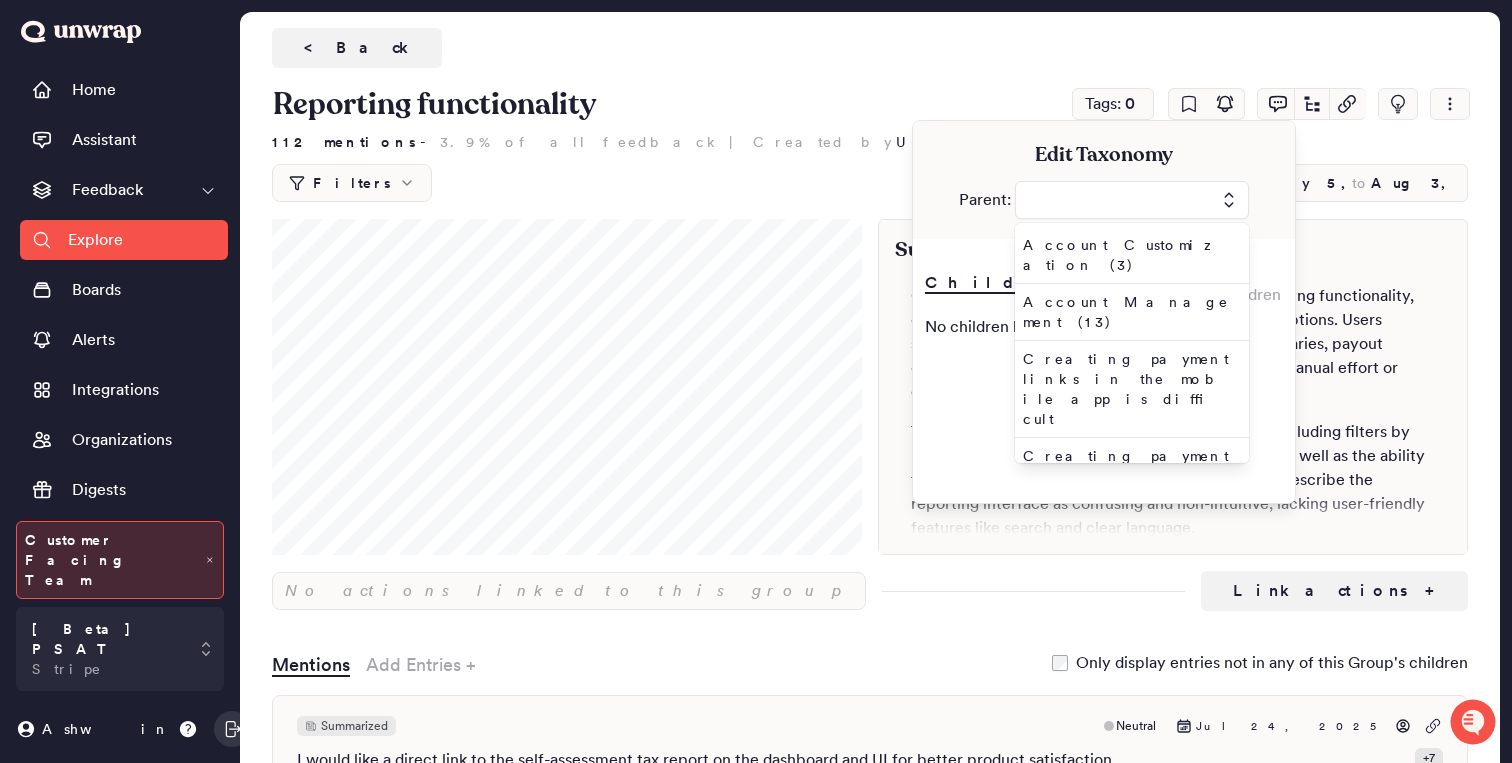 click on "Children Suggest Children Add Children No children belong to this group." at bounding box center [1104, 297] 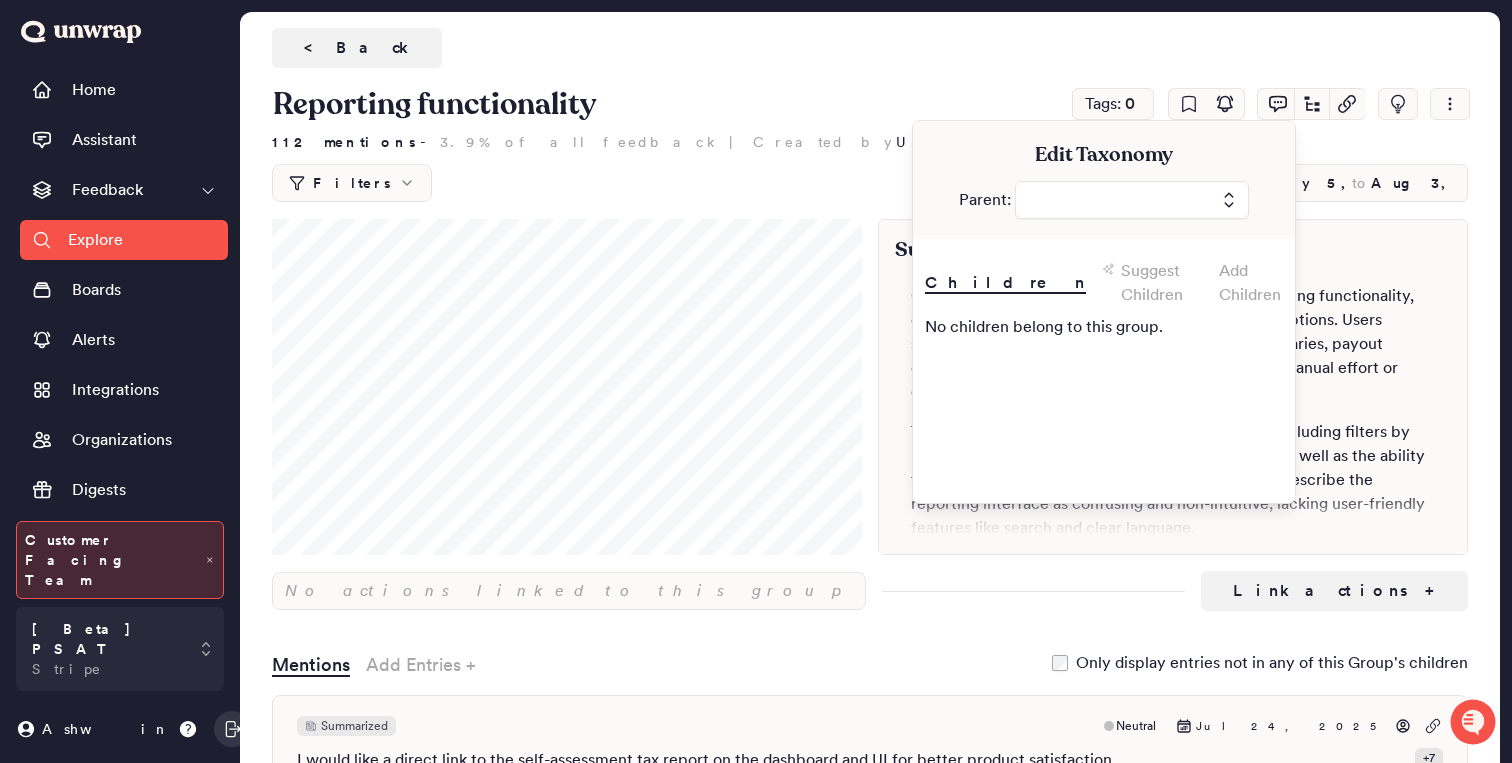 click on "Suggest Children" at bounding box center [1162, 283] 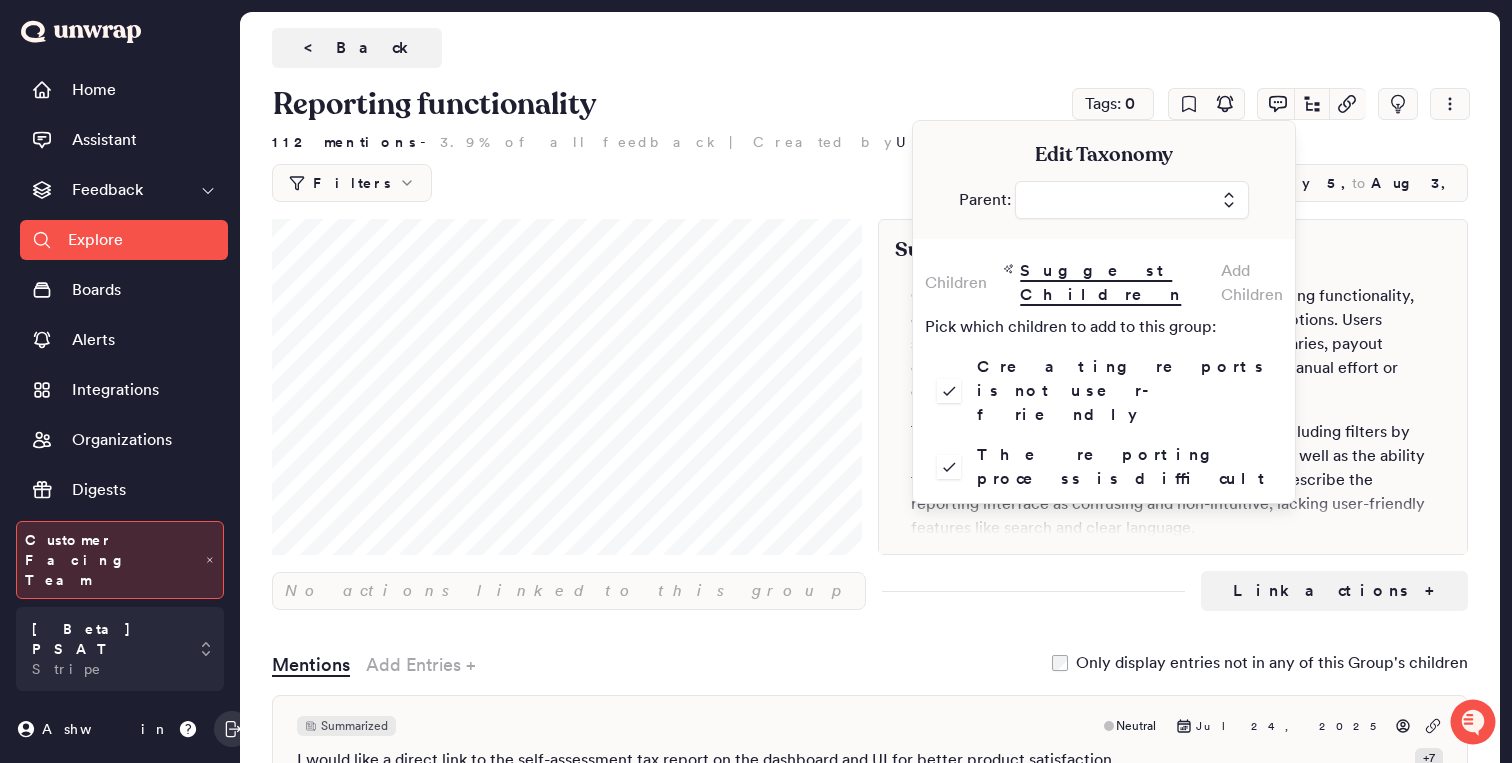 click on "Children Suggest Children Add Children Pick which children to add to this group:   Creating reports is not user-friendly   The reporting process is difficult   Confirm" at bounding box center (1104, 402) 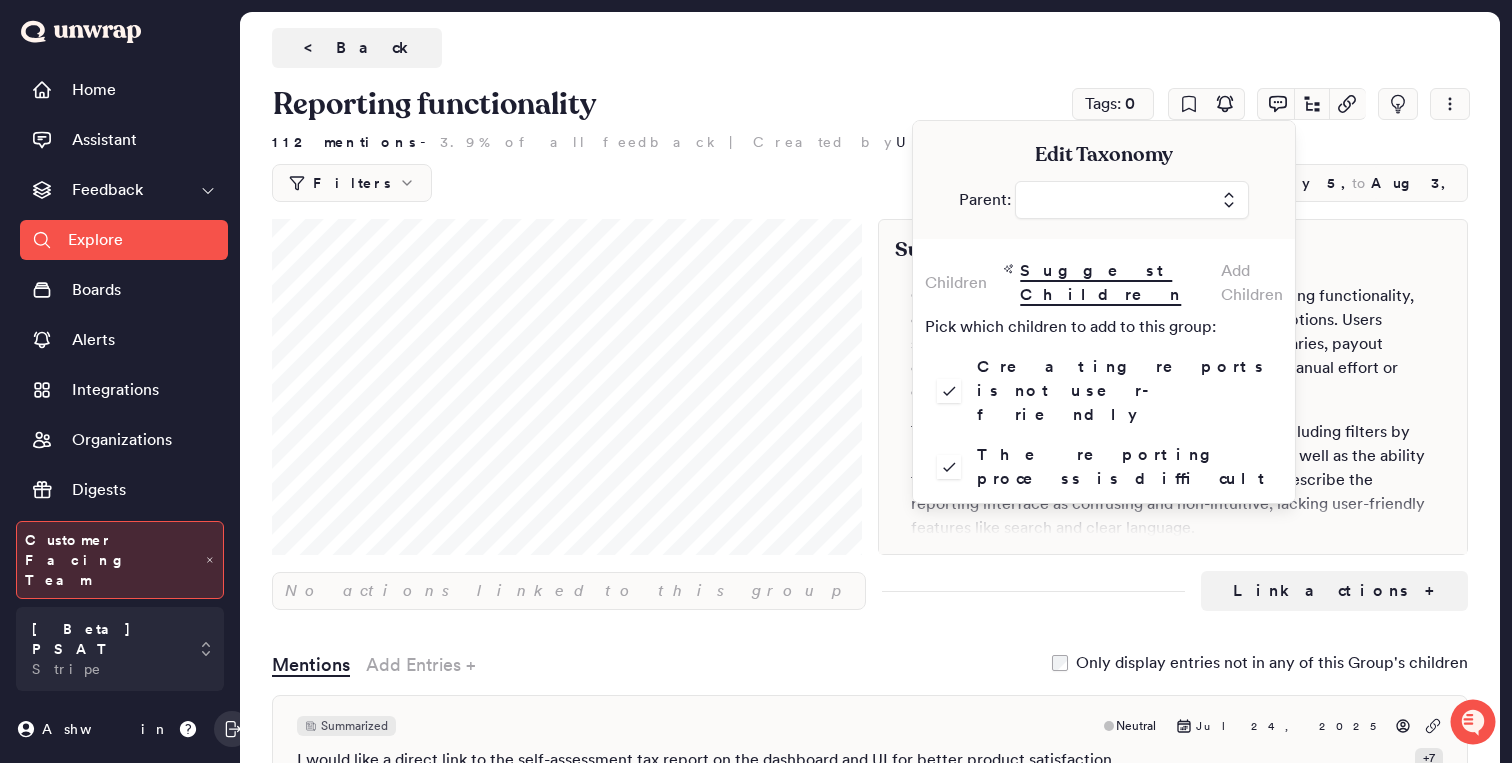 click on "Confirm" at bounding box center (1100, 528) 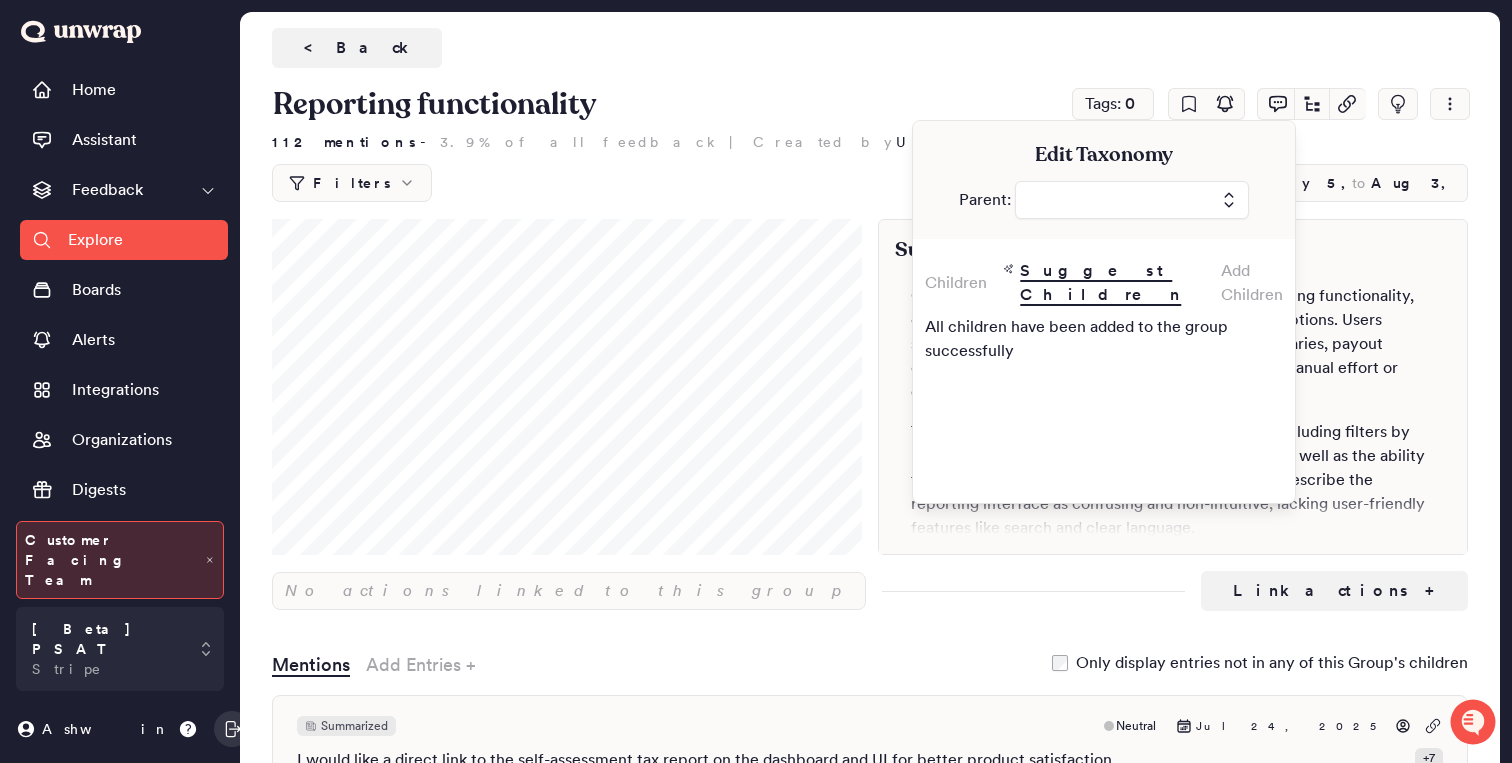 click on "All children have been added to the group successfully" at bounding box center [1100, 335] 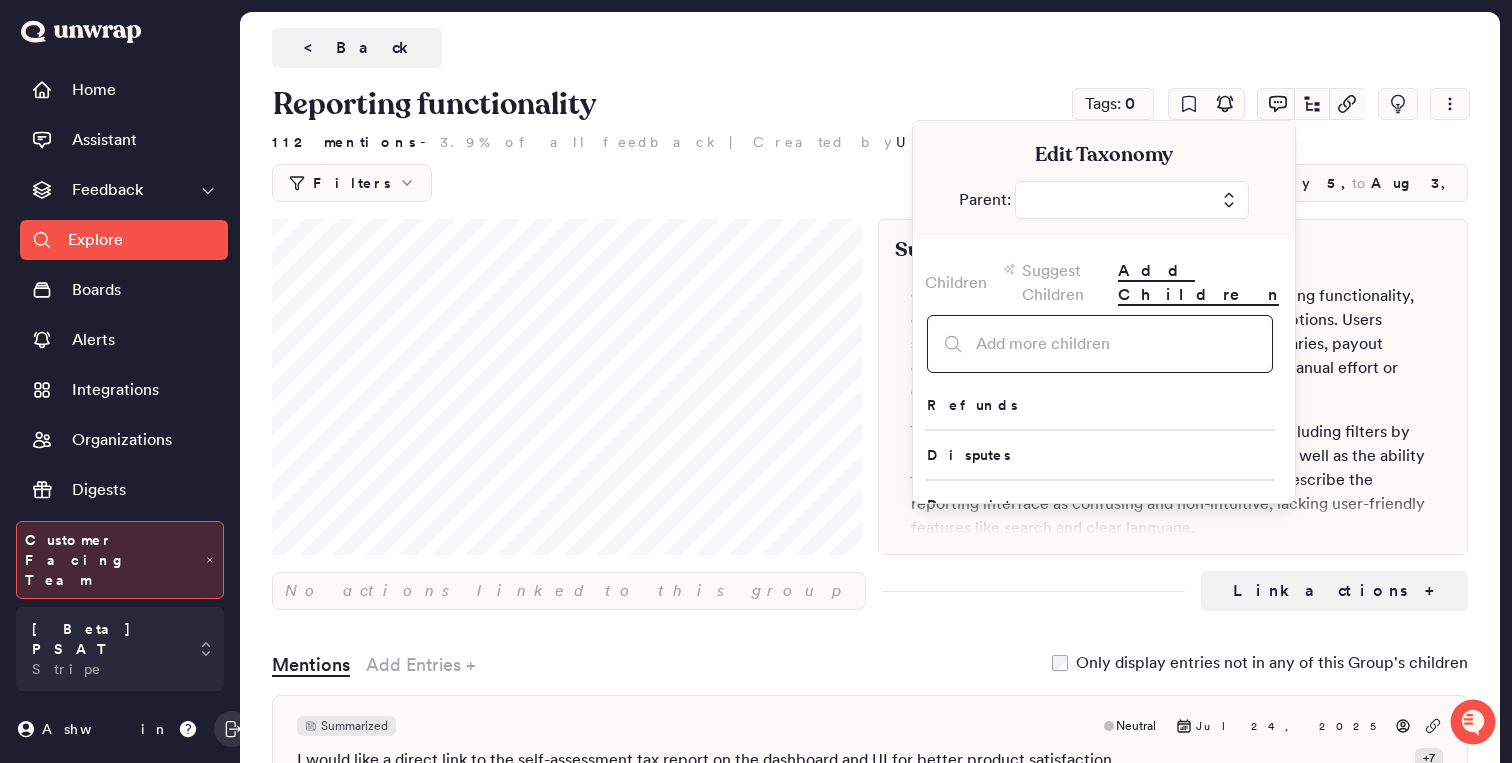click at bounding box center (1100, 344) 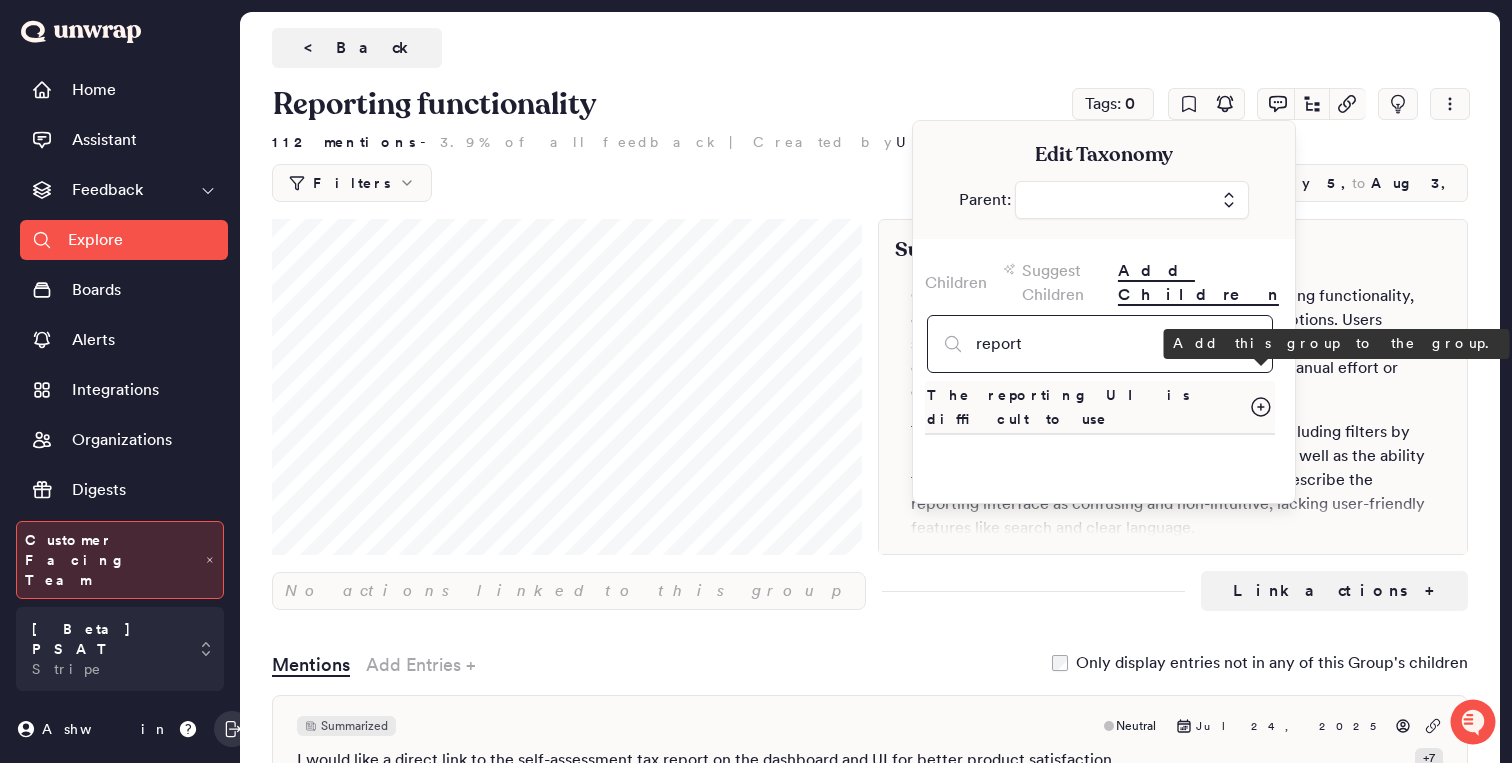 type on "report" 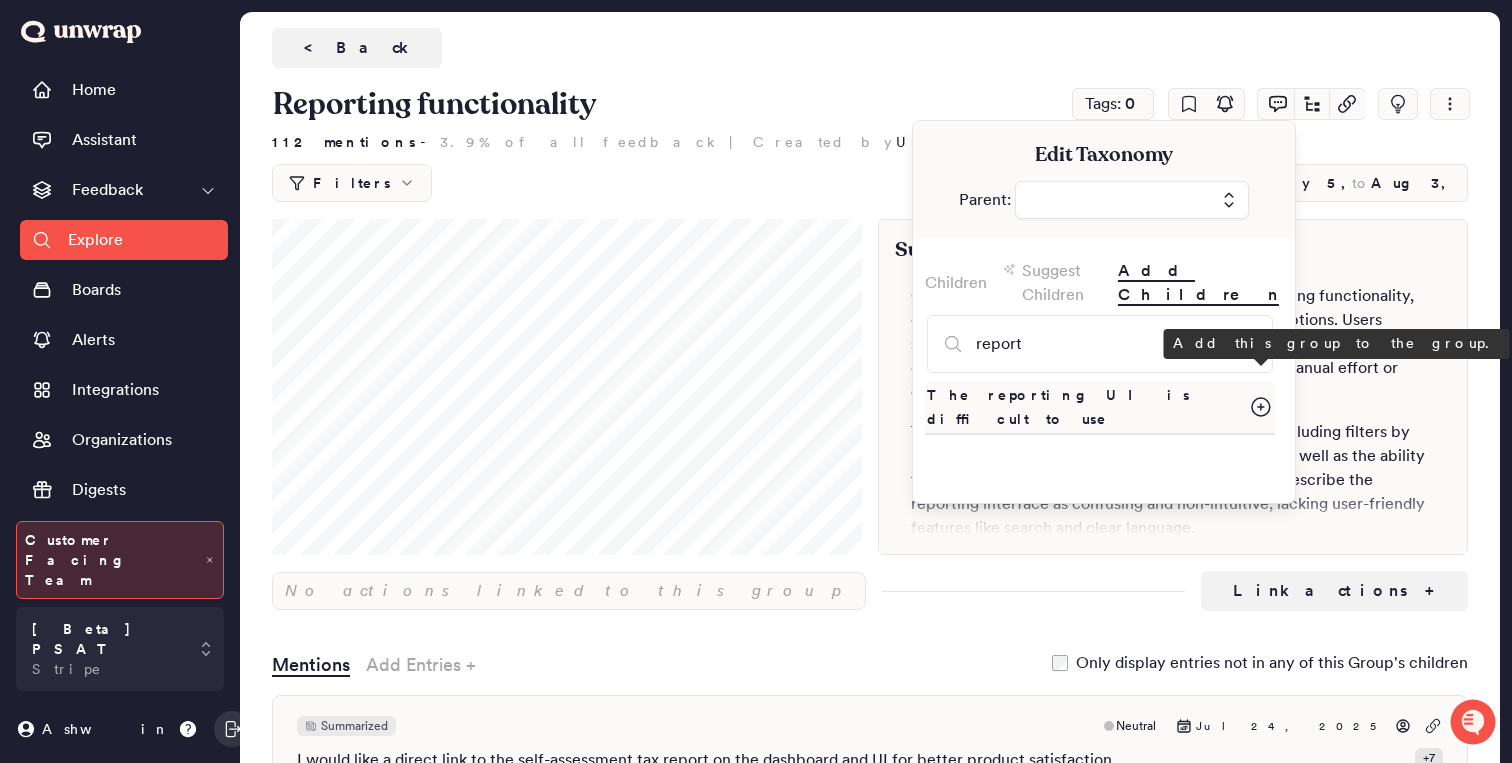 click 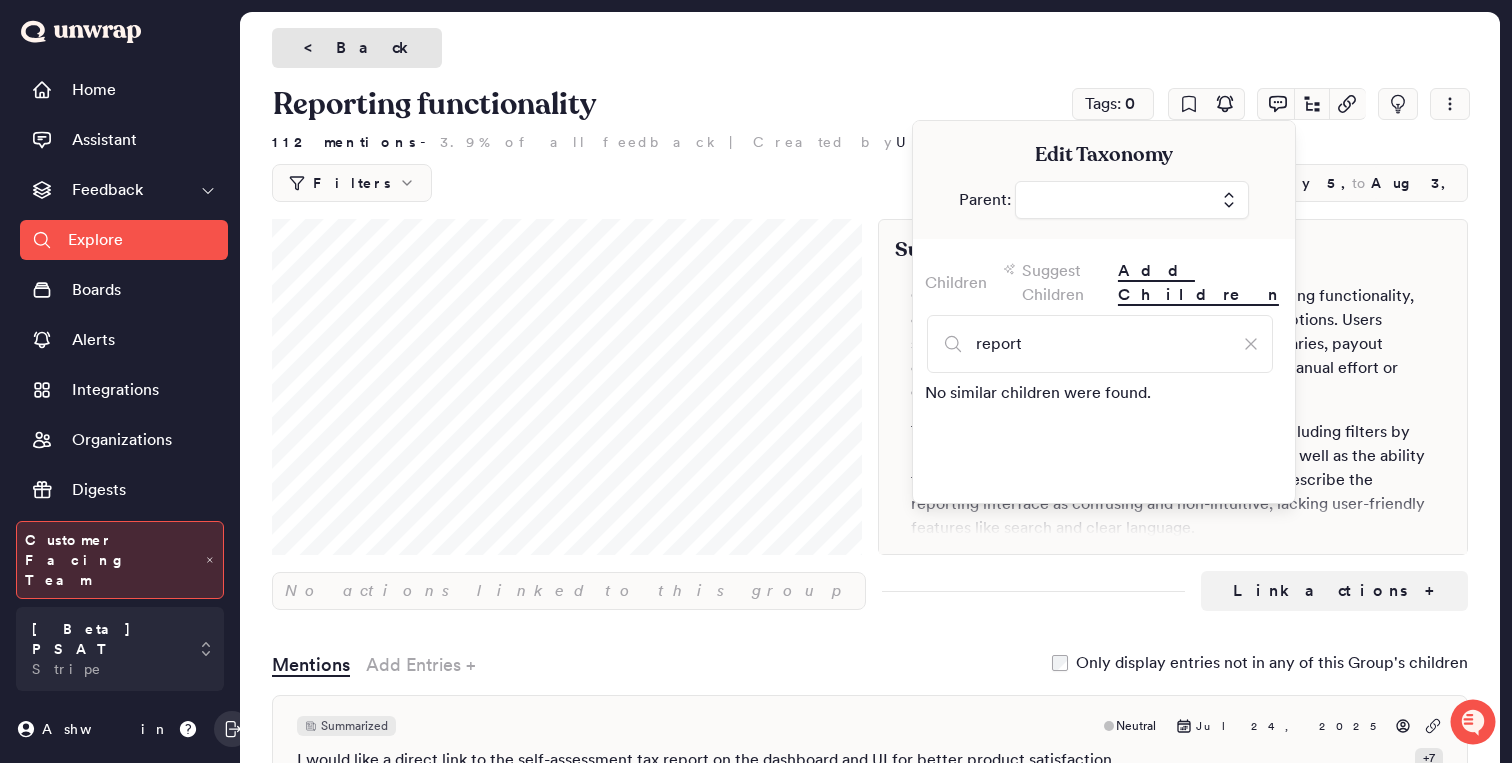 click on "< Back" at bounding box center (357, 48) 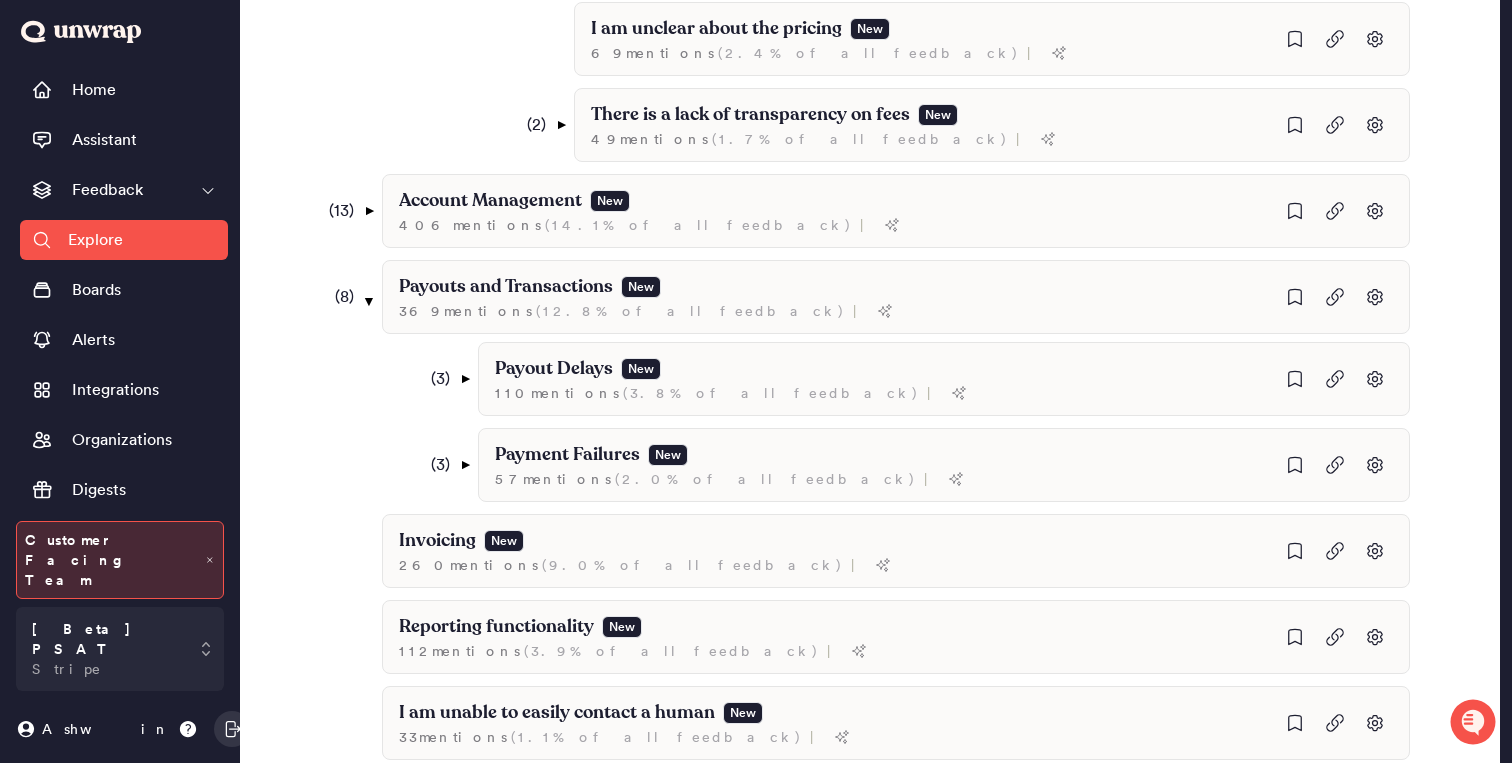 scroll, scrollTop: 1586, scrollLeft: 0, axis: vertical 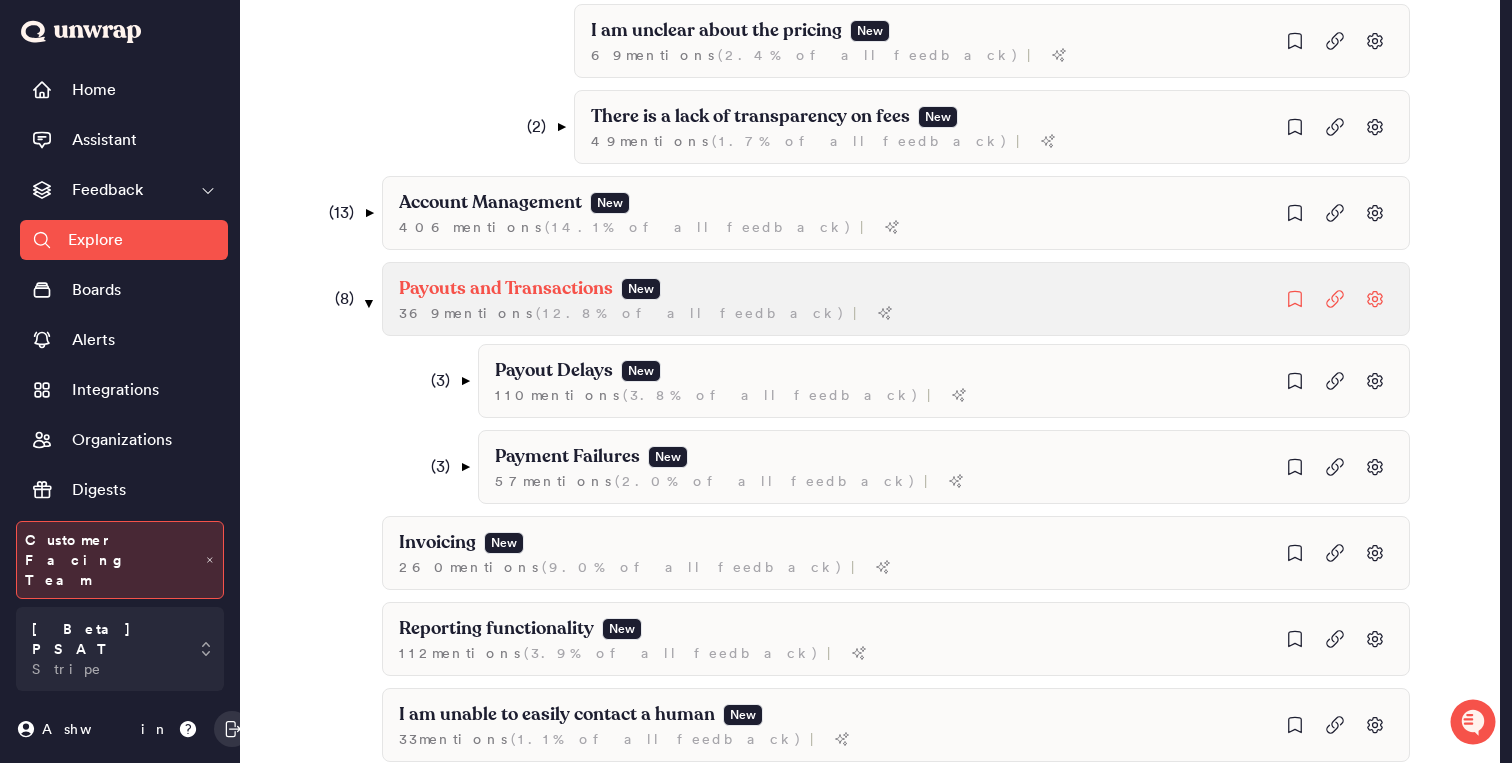 click on "Payouts and Transactions New 369  mention s   ( 12.8% of all feedback ) |" at bounding box center (896, -893) 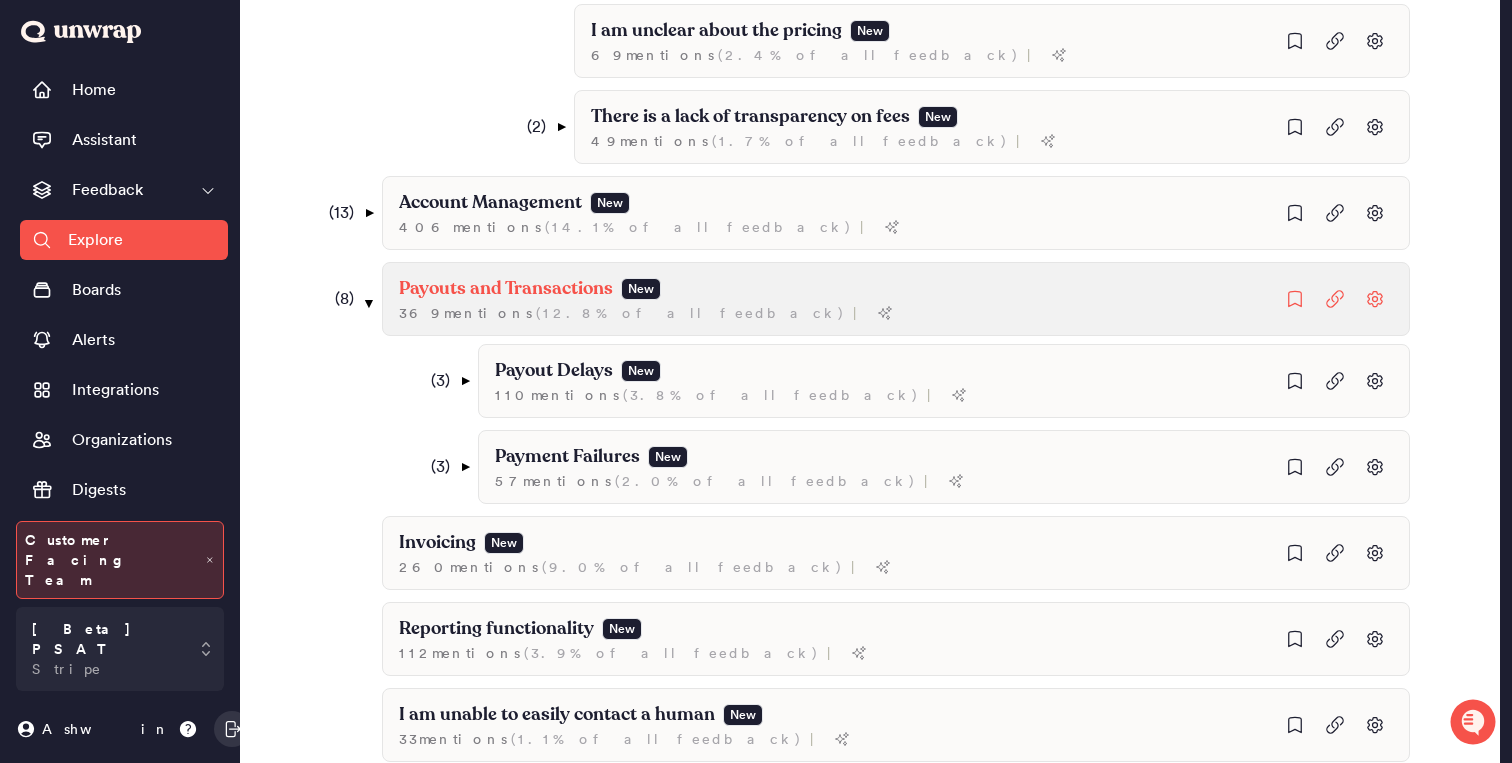 scroll, scrollTop: 0, scrollLeft: 0, axis: both 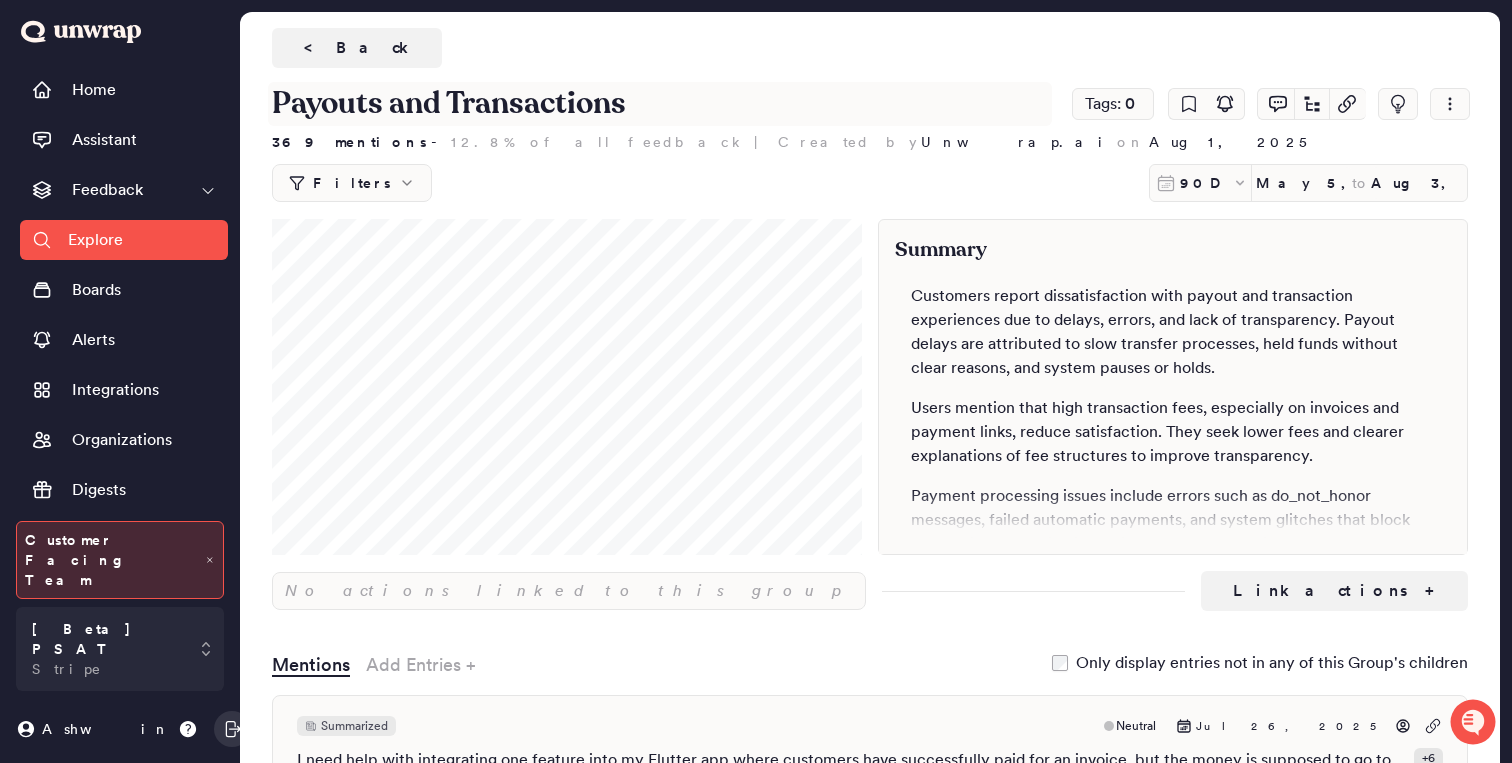 drag, startPoint x: 651, startPoint y: 96, endPoint x: 324, endPoint y: 117, distance: 327.6736 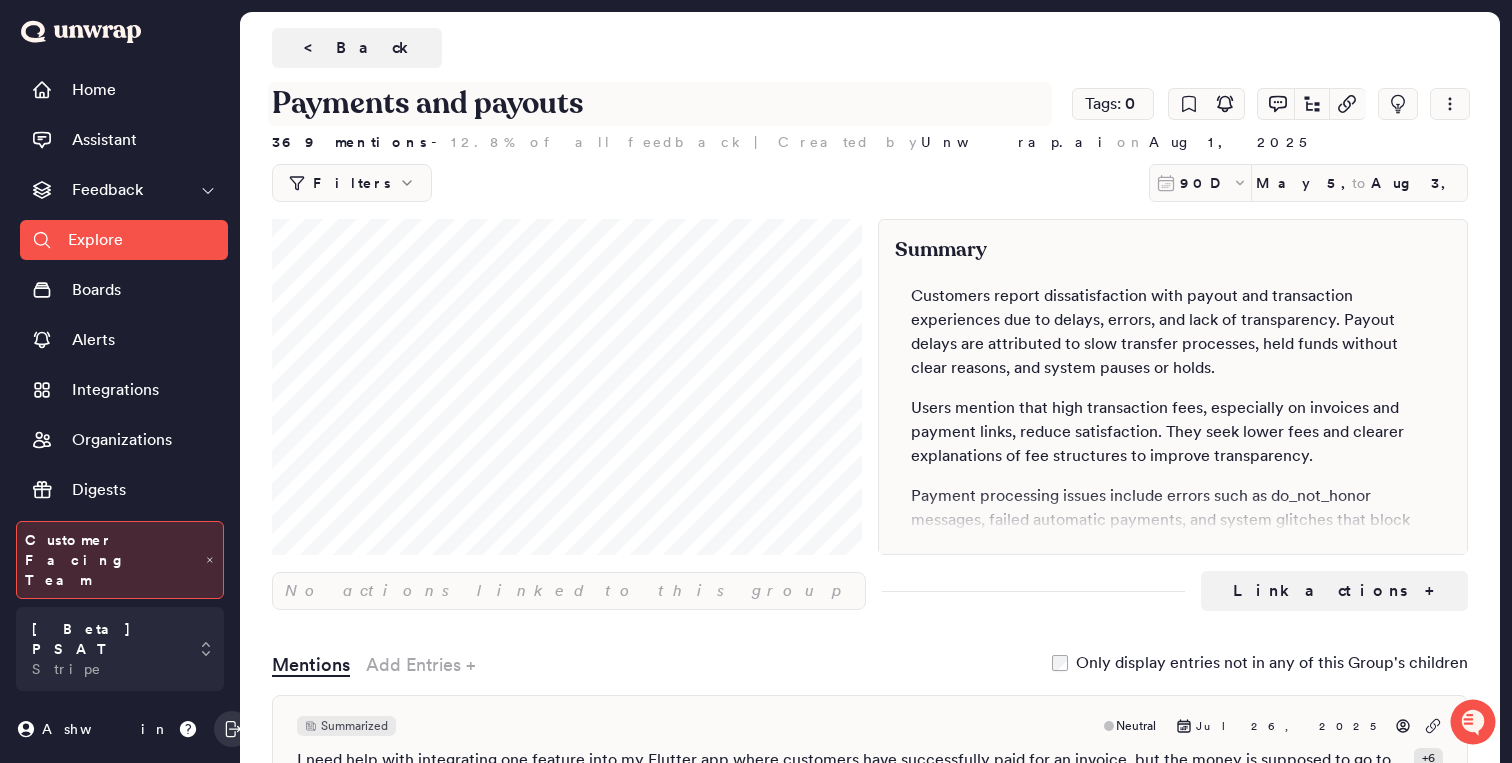 type on "Payments and payouts" 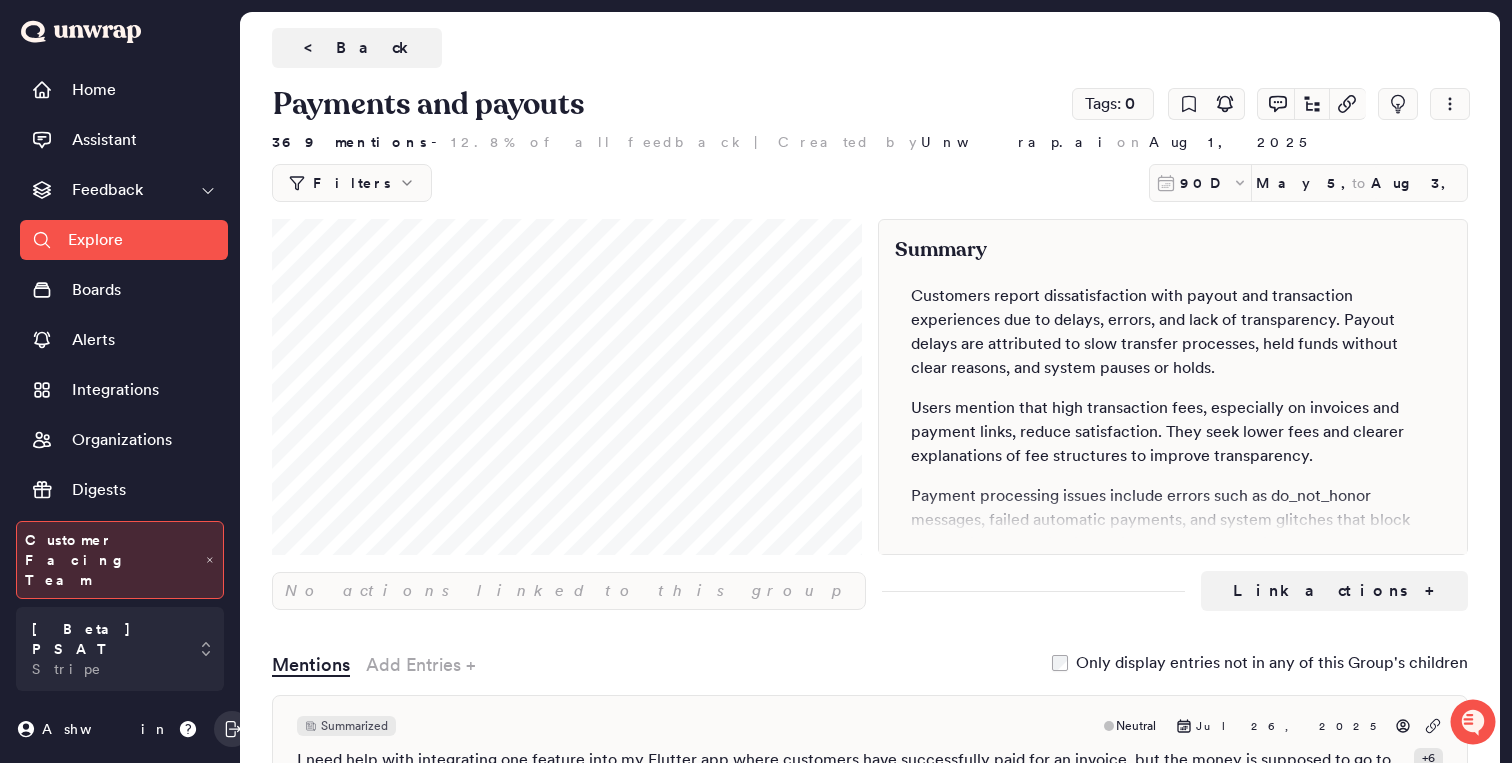 click on "< Back" at bounding box center [870, 48] 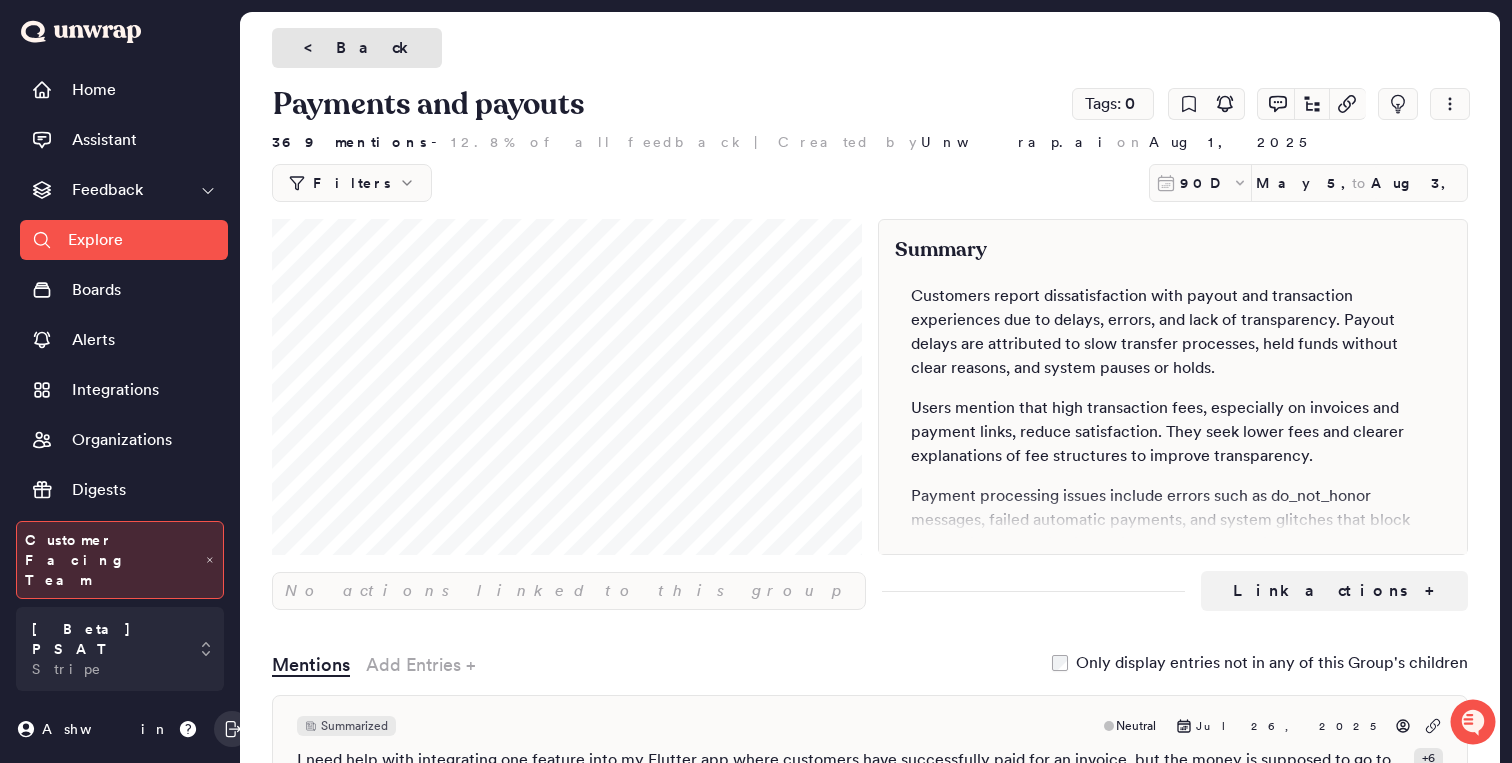 click on "< Back" at bounding box center (357, 48) 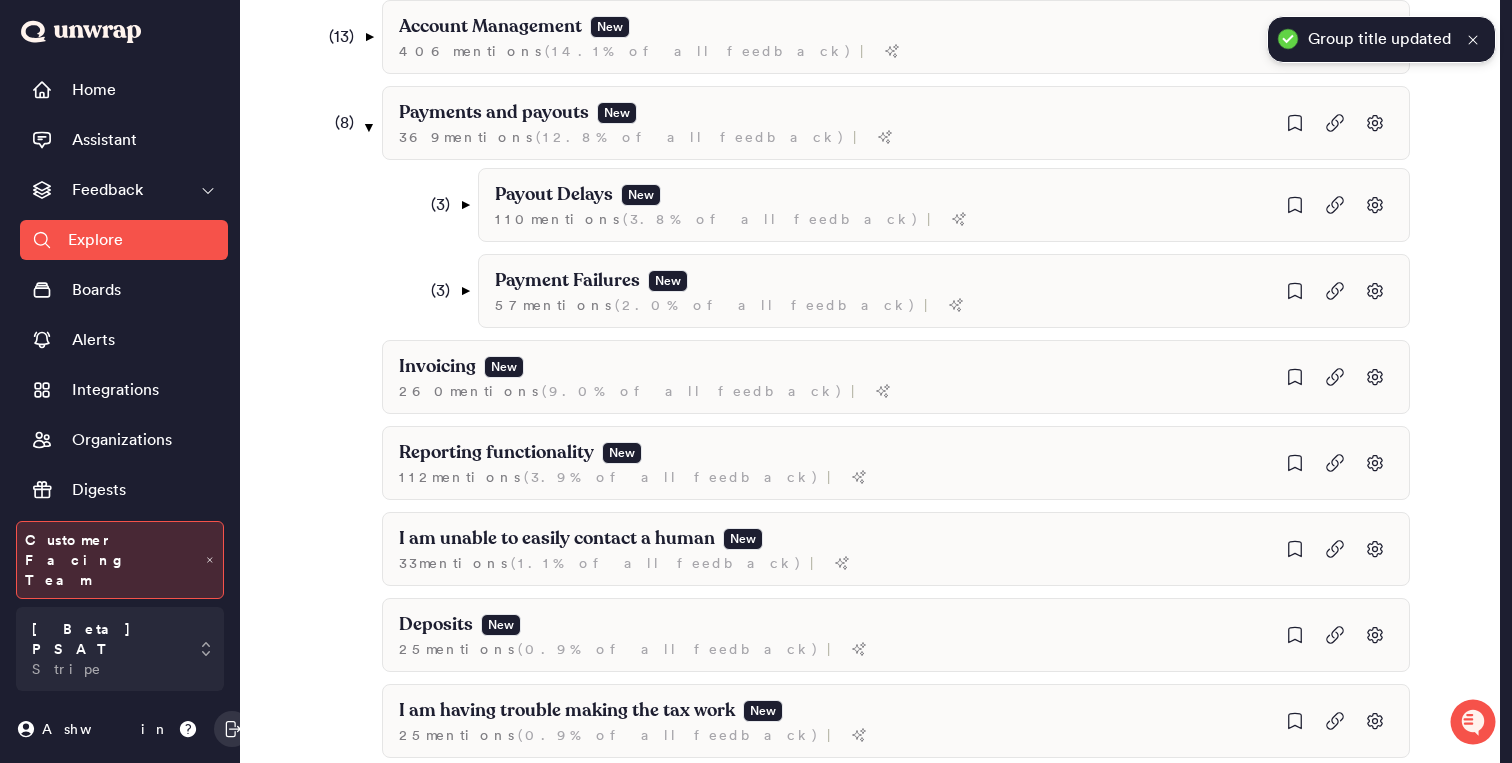 scroll, scrollTop: 1763, scrollLeft: 0, axis: vertical 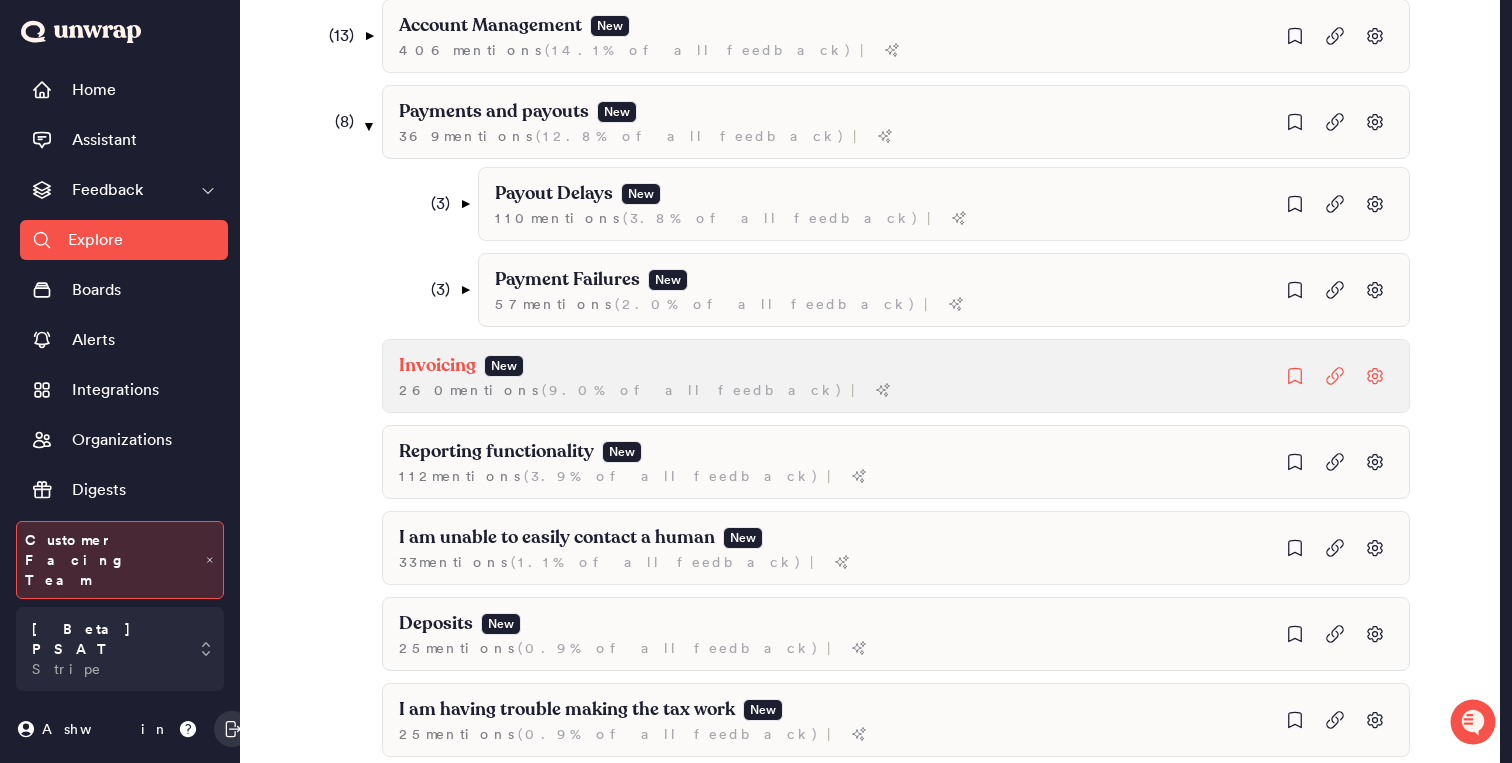 click on "Invoicing New 260  mention s   ( 9.0% of all feedback ) |" at bounding box center (1040, -812) 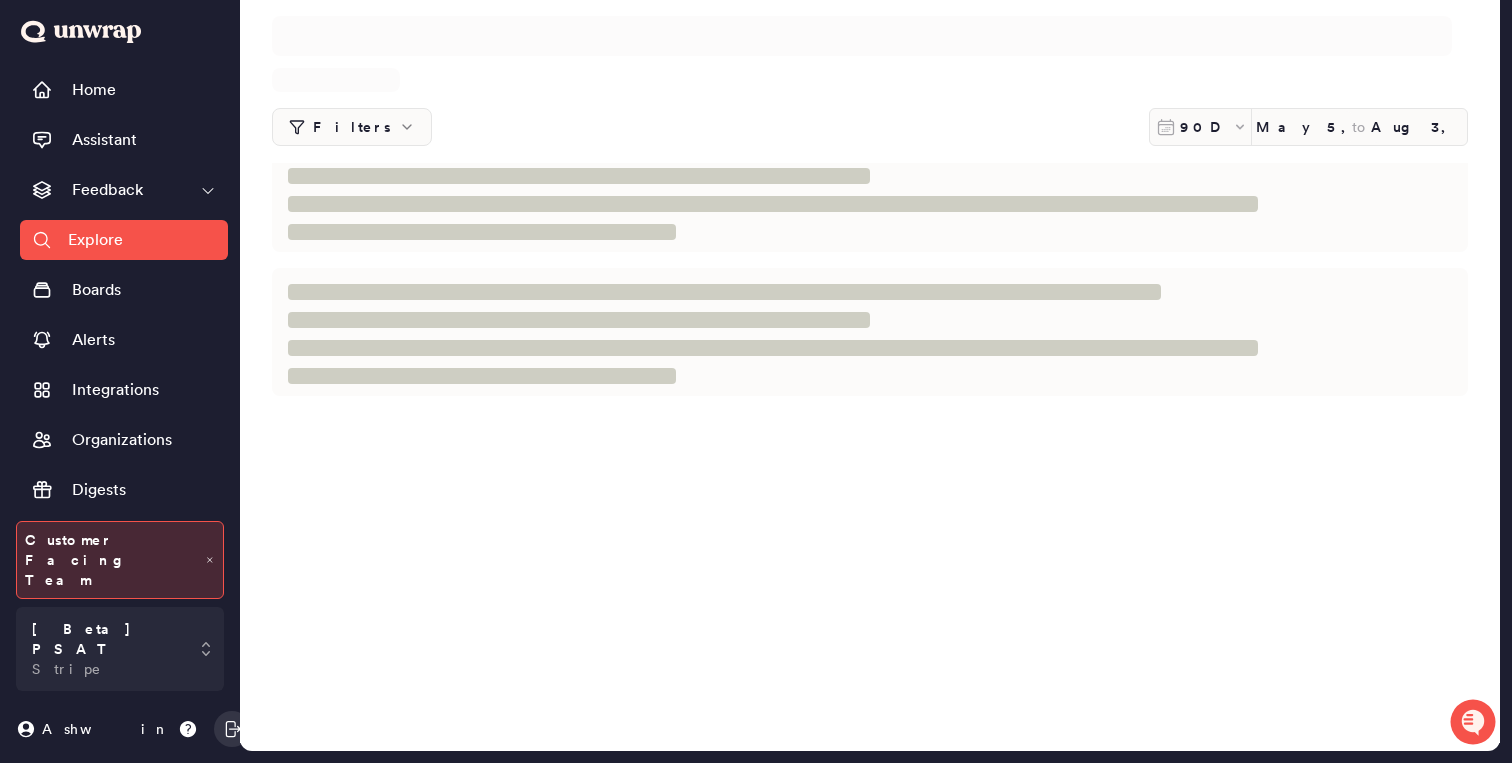 scroll, scrollTop: 0, scrollLeft: 0, axis: both 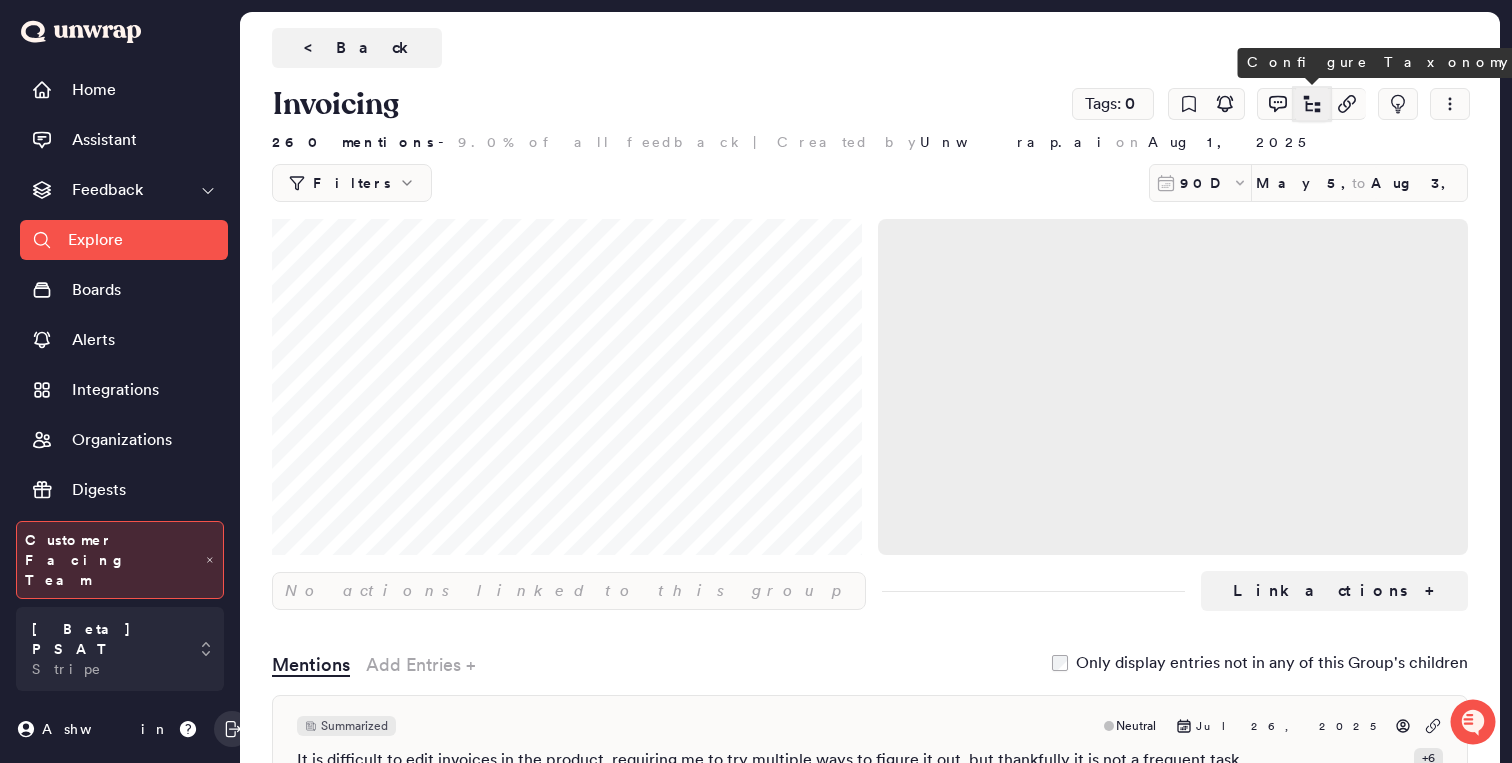 click 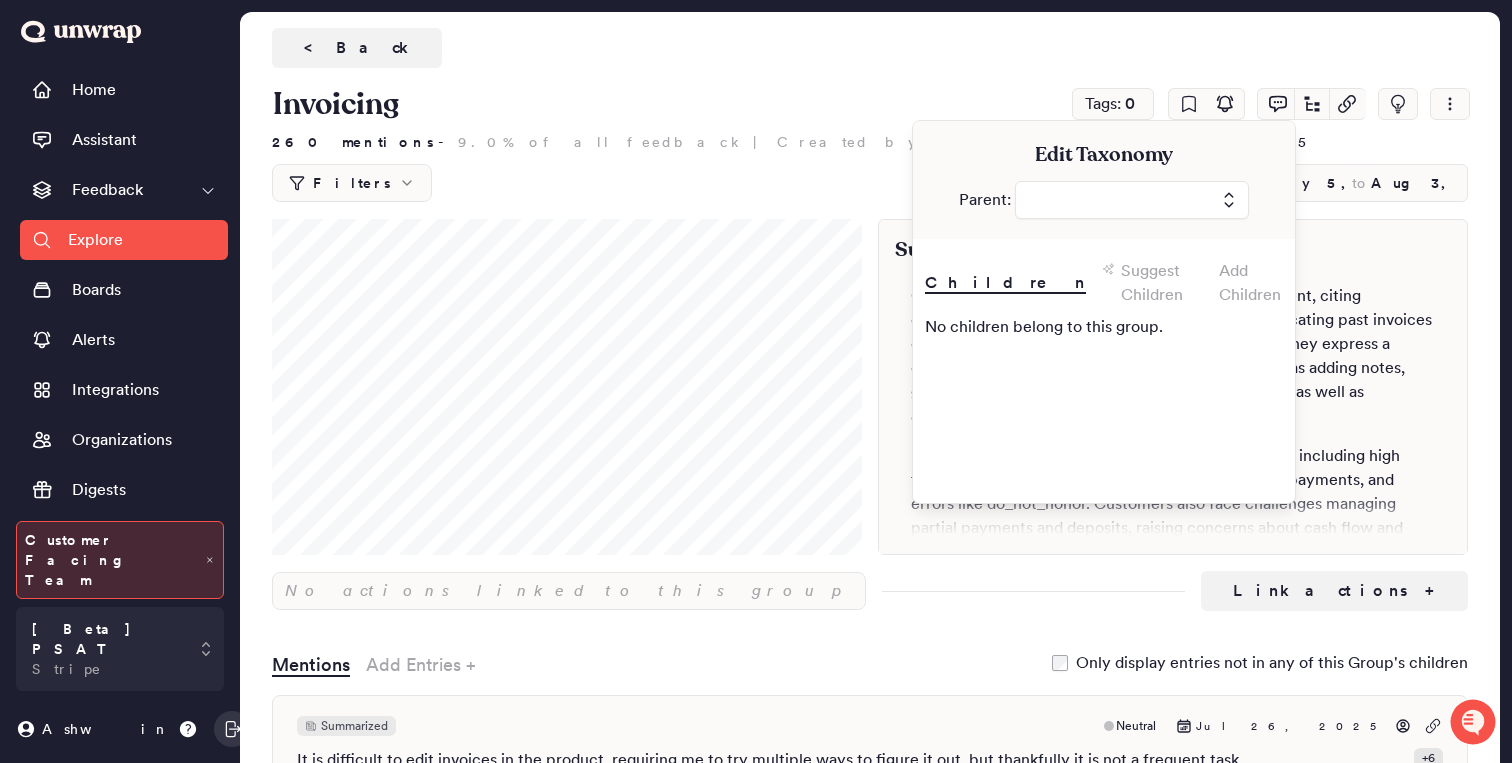 click on "Suggest Children" at bounding box center (1162, 283) 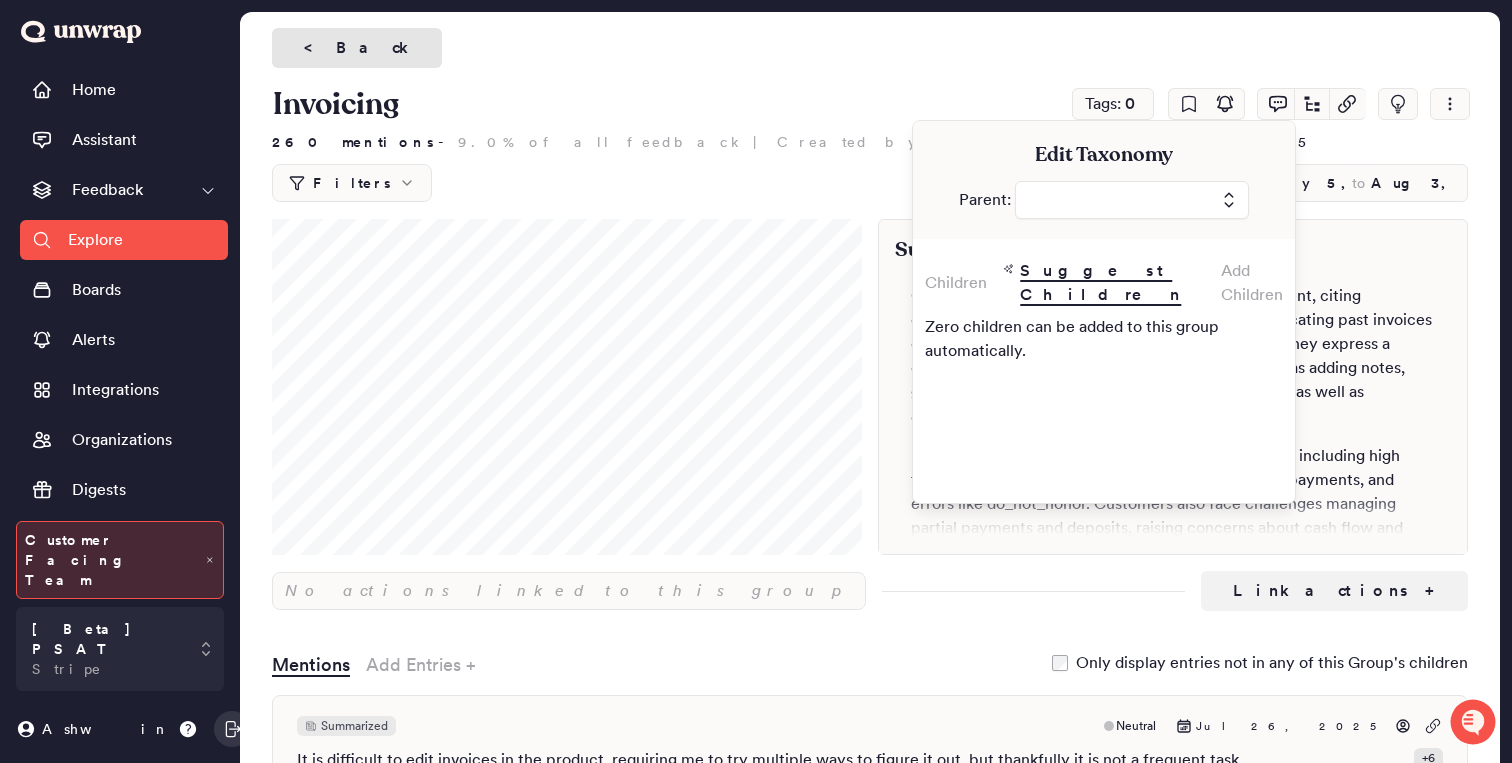 click on "< Back" at bounding box center [357, 48] 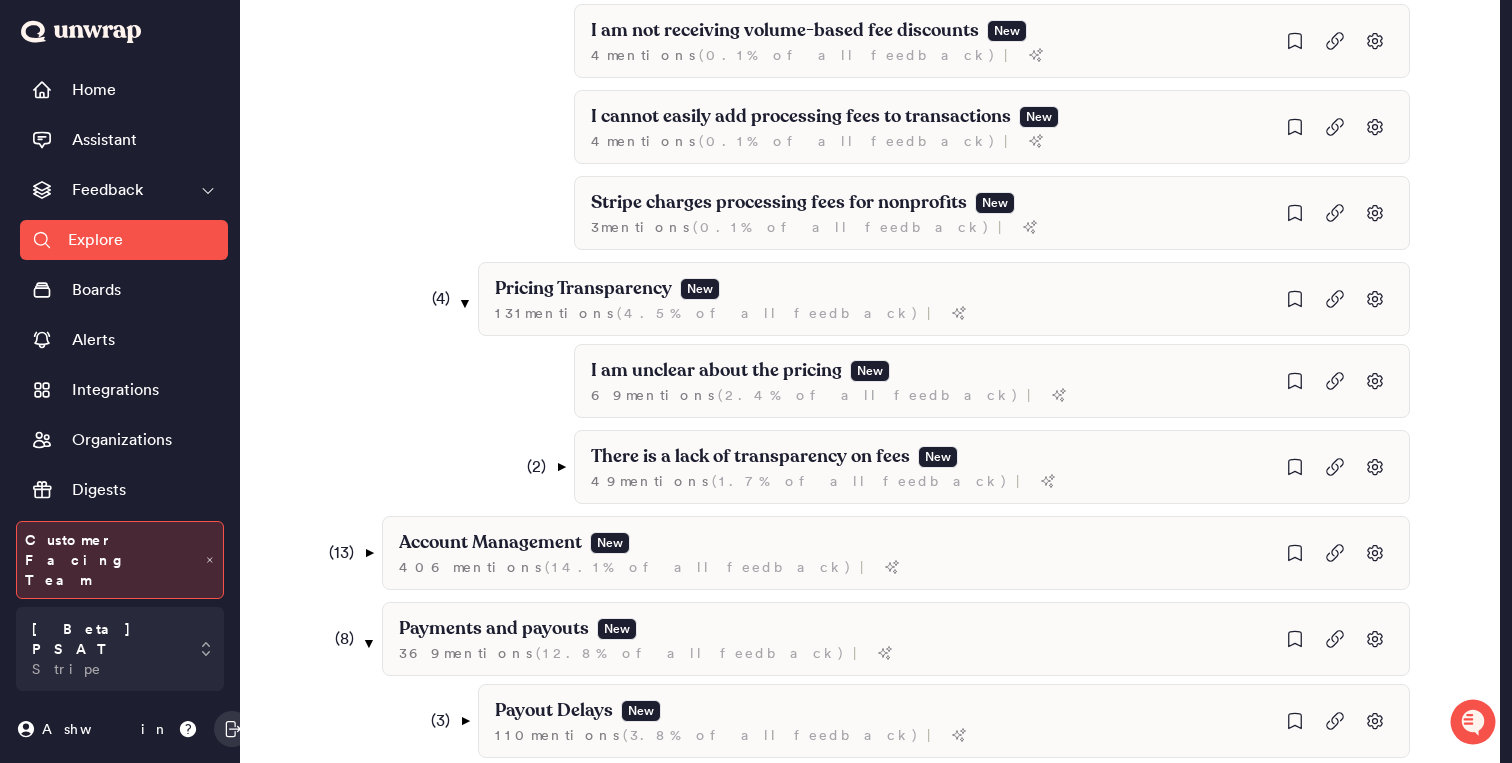 scroll, scrollTop: 1245, scrollLeft: 0, axis: vertical 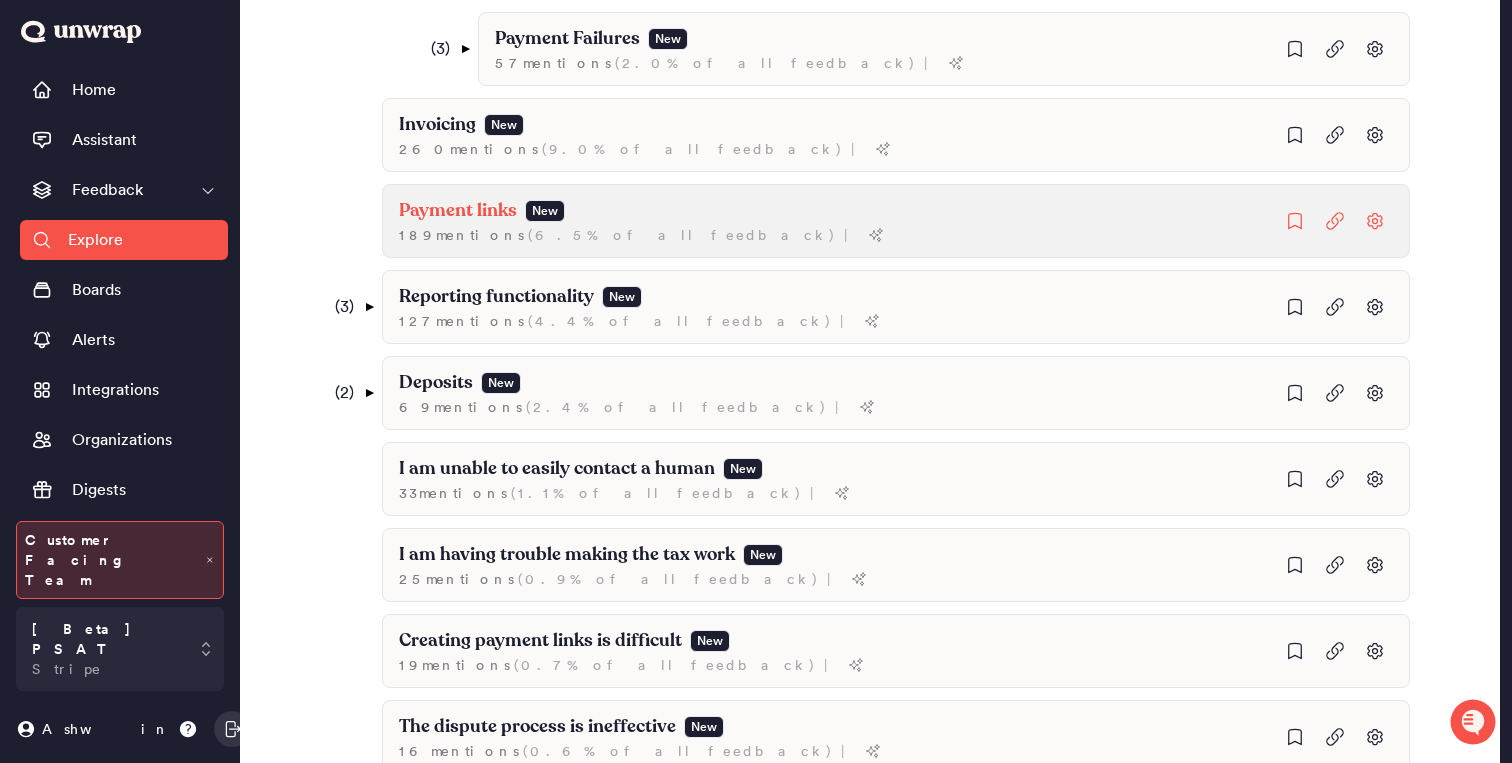 click on "Payment links New 189  mention s   ( 6.5% of all feedback ) |" at bounding box center [1040, -1053] 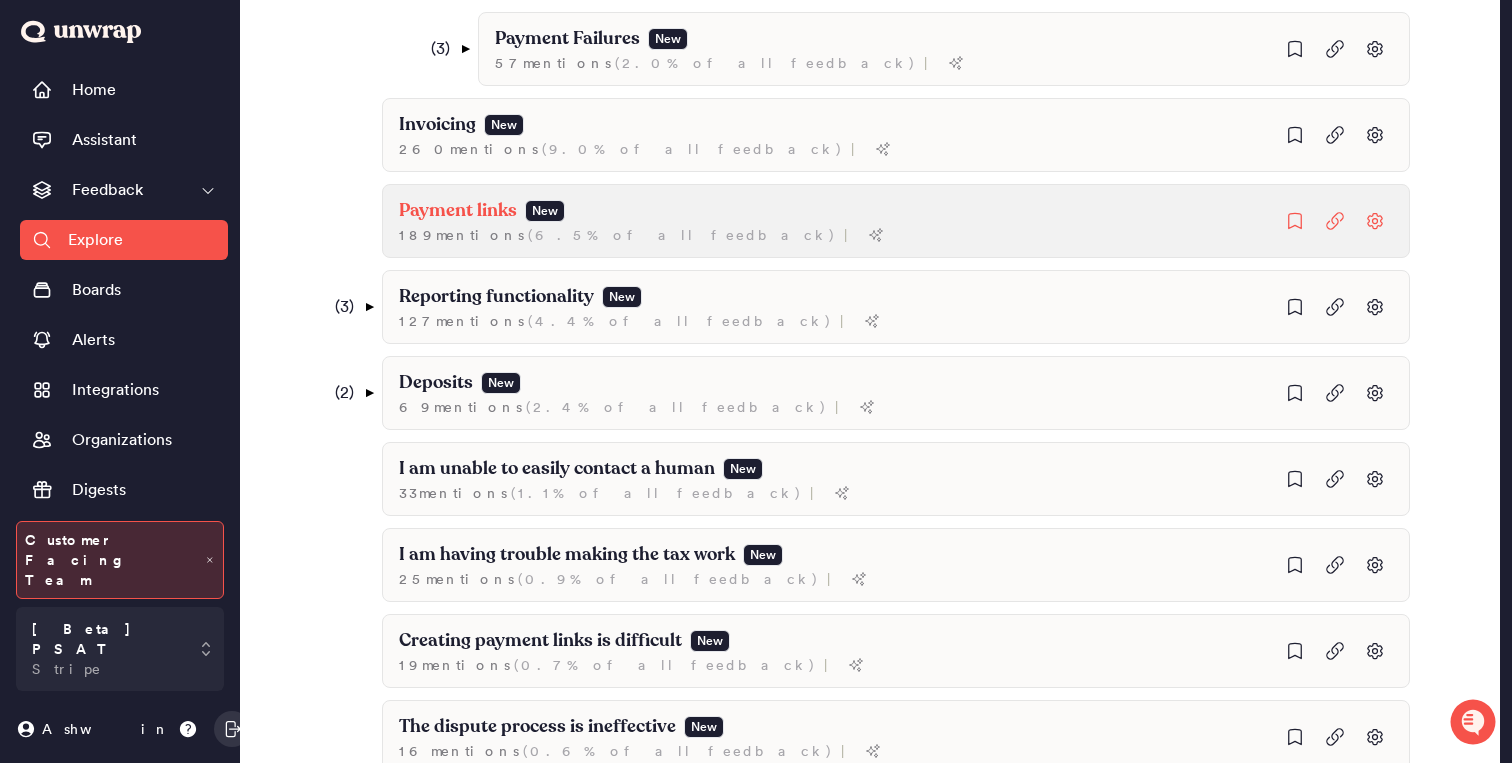 scroll, scrollTop: 0, scrollLeft: 0, axis: both 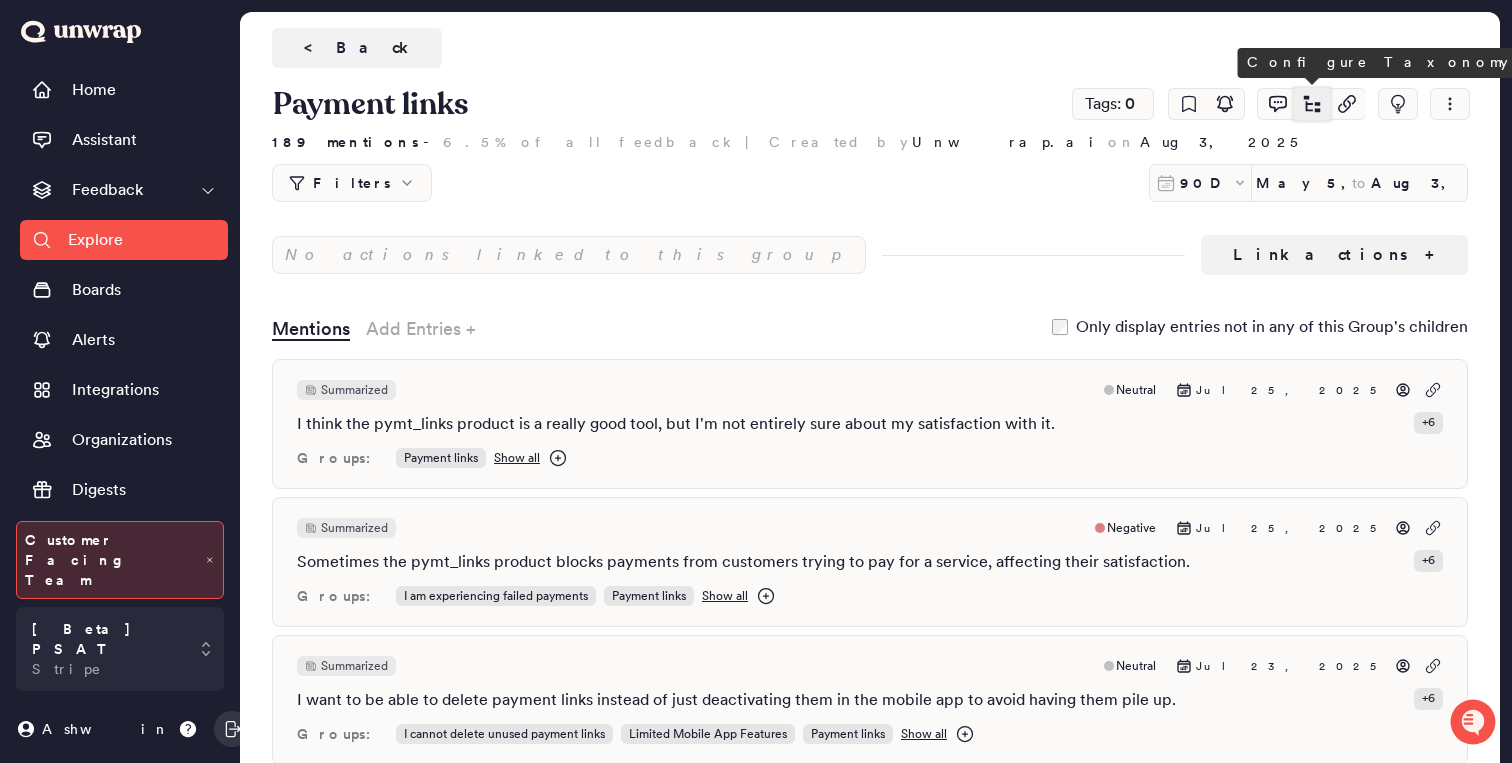 click 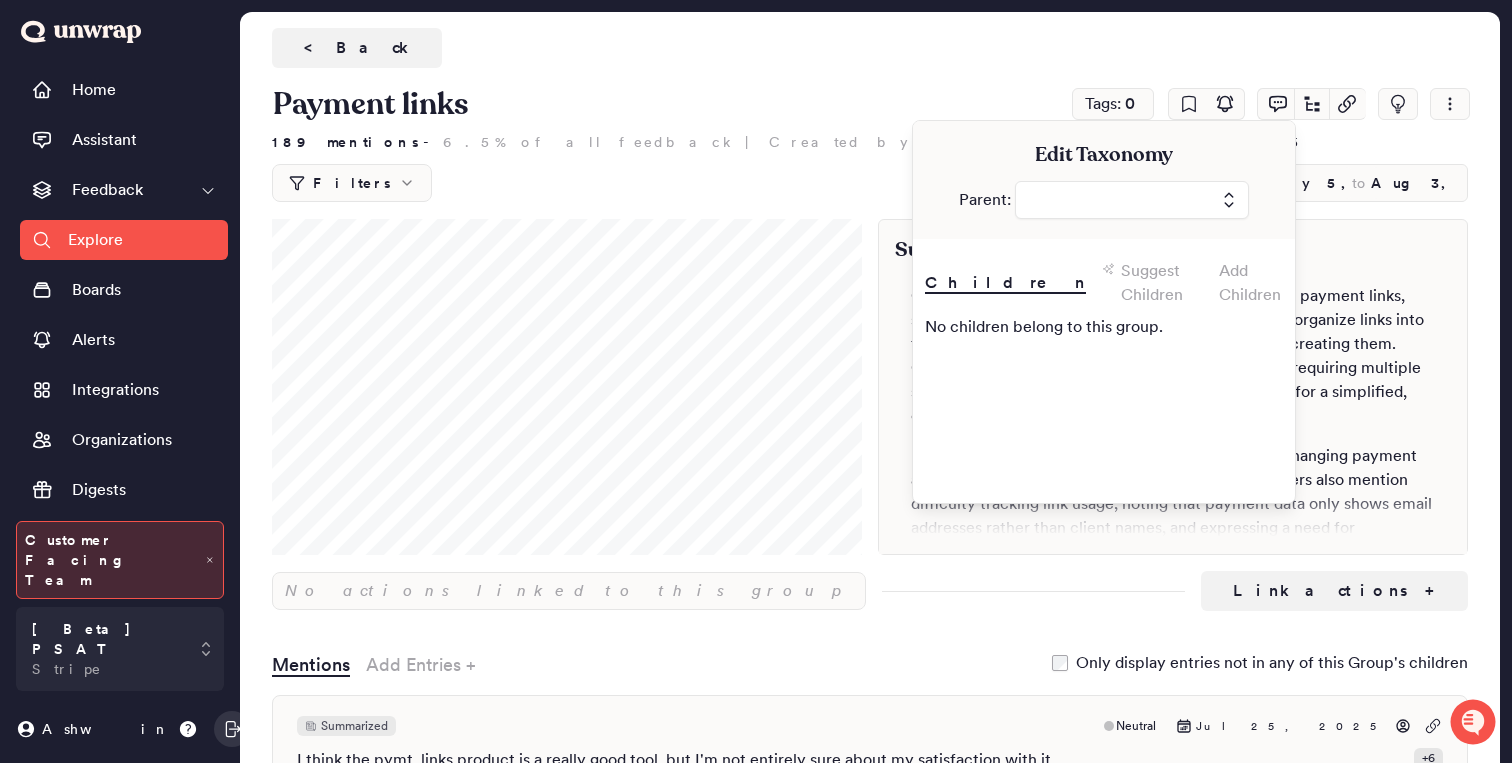 click on "Suggest Children" at bounding box center [1162, 283] 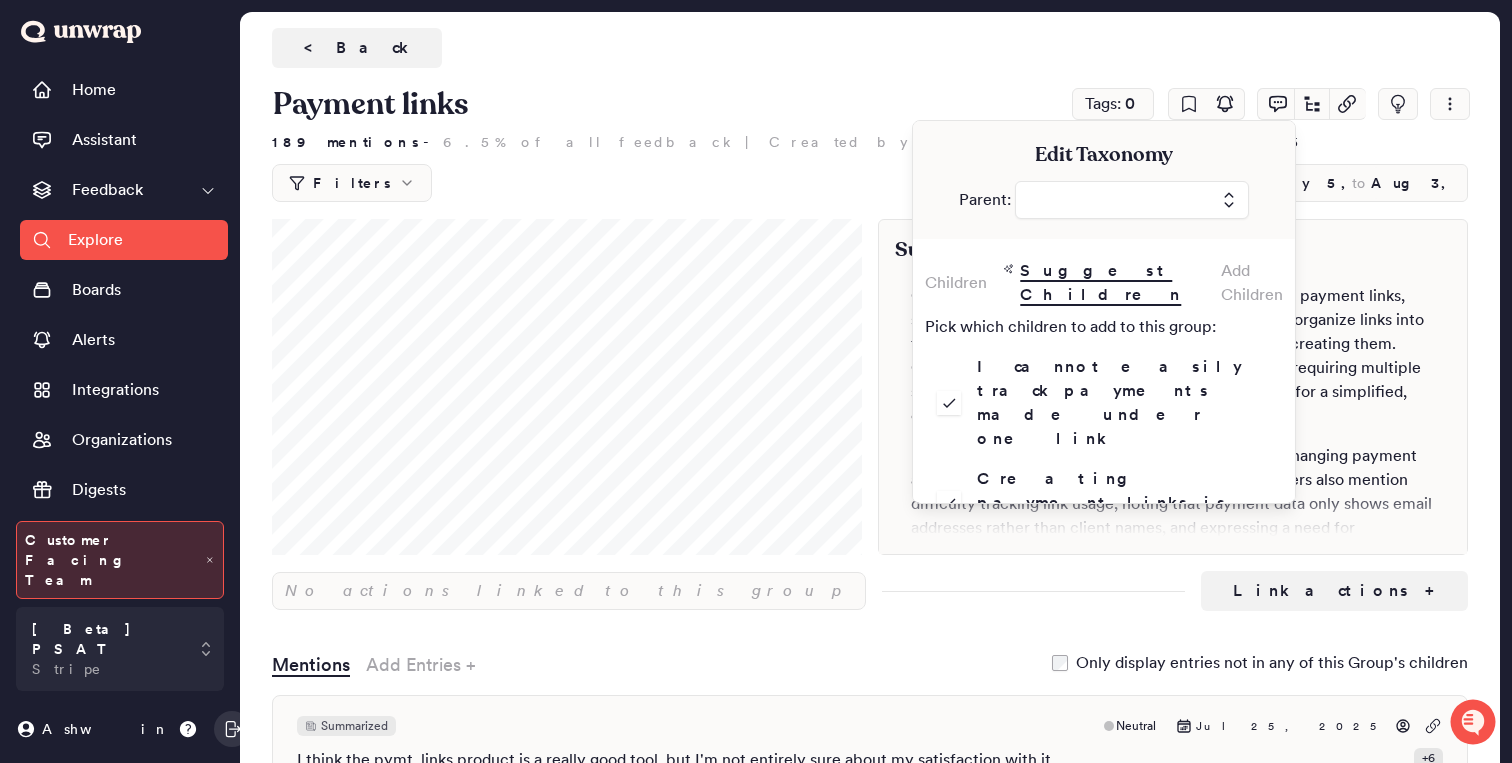 scroll, scrollTop: 50, scrollLeft: 0, axis: vertical 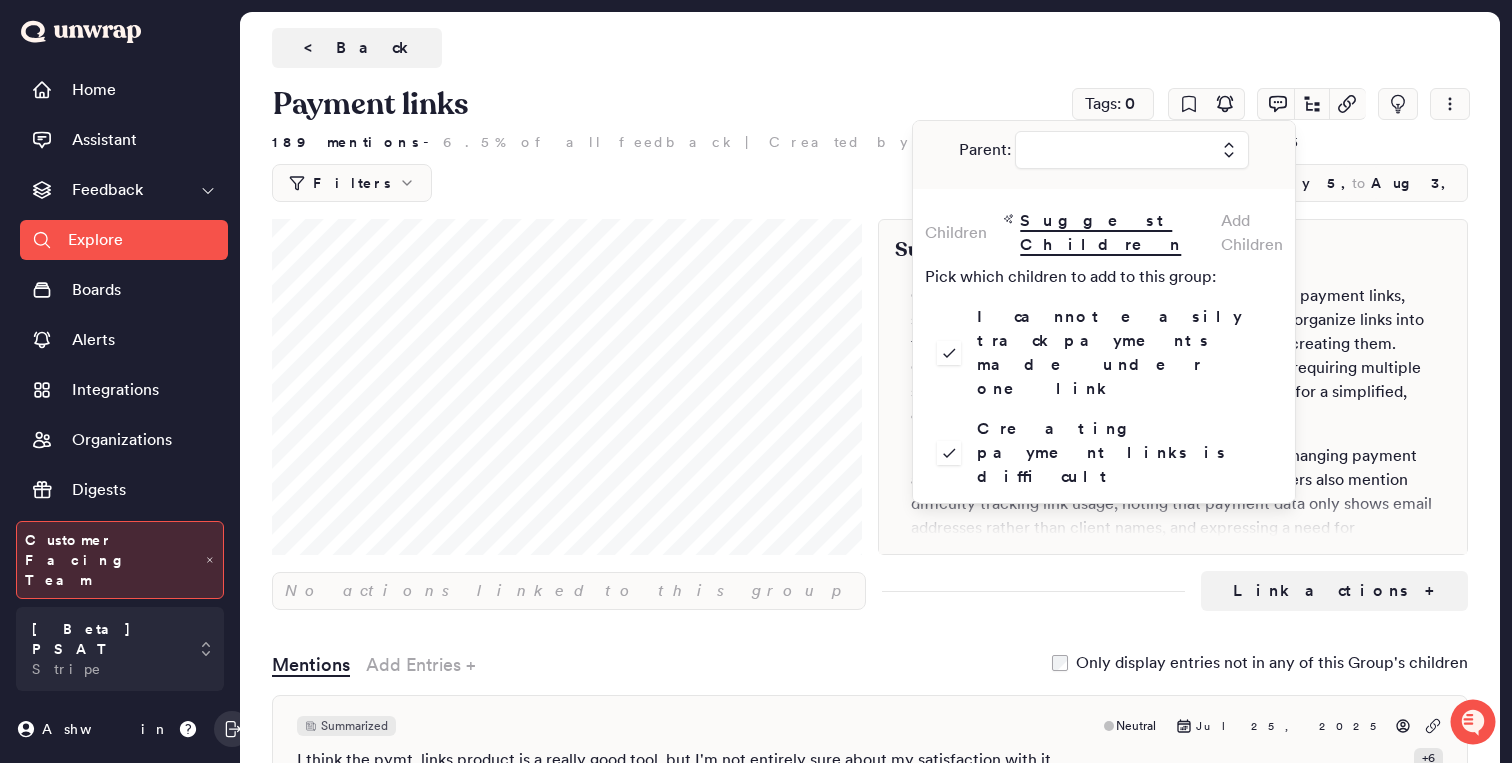 click on "Confirm" at bounding box center (1100, 638) 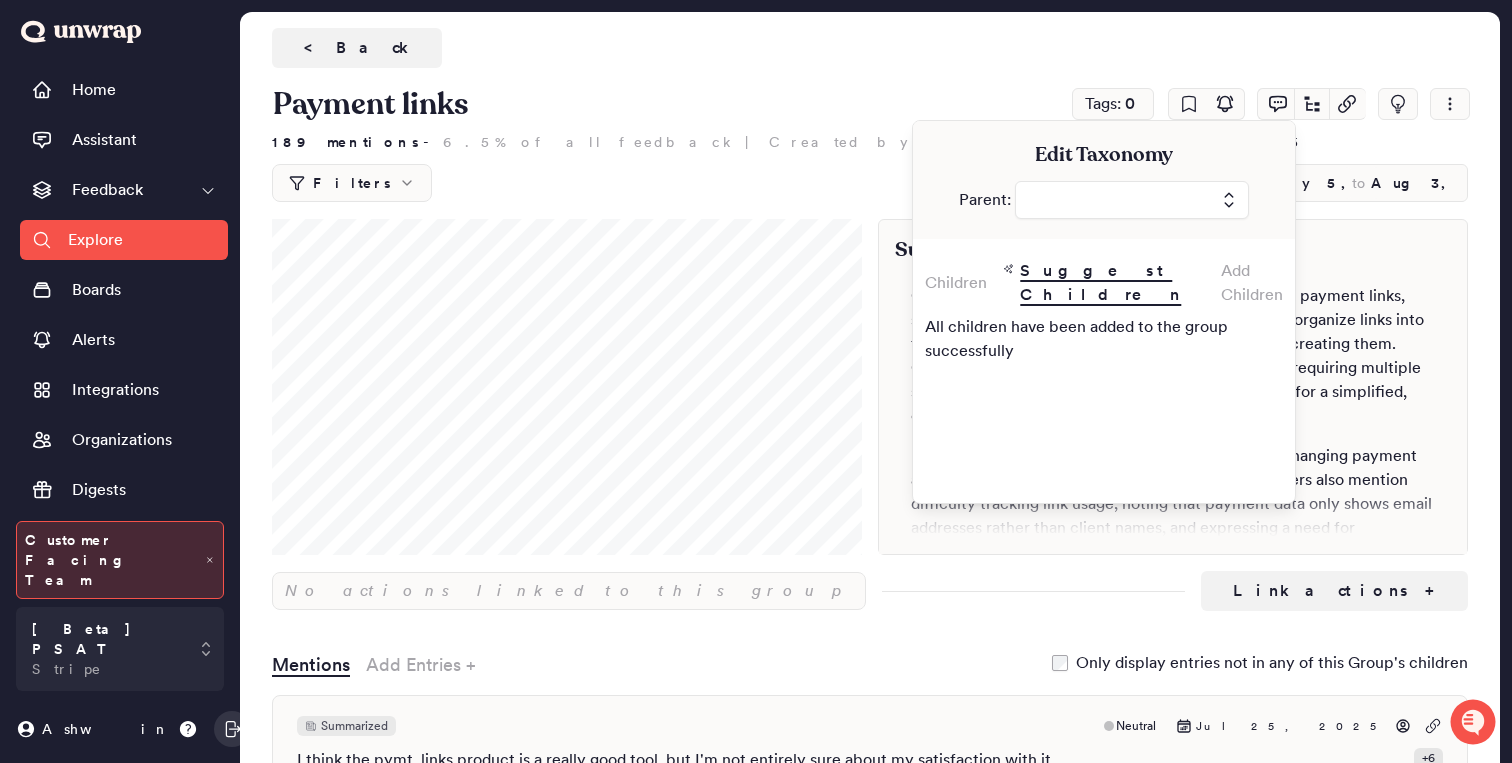 scroll, scrollTop: 0, scrollLeft: 0, axis: both 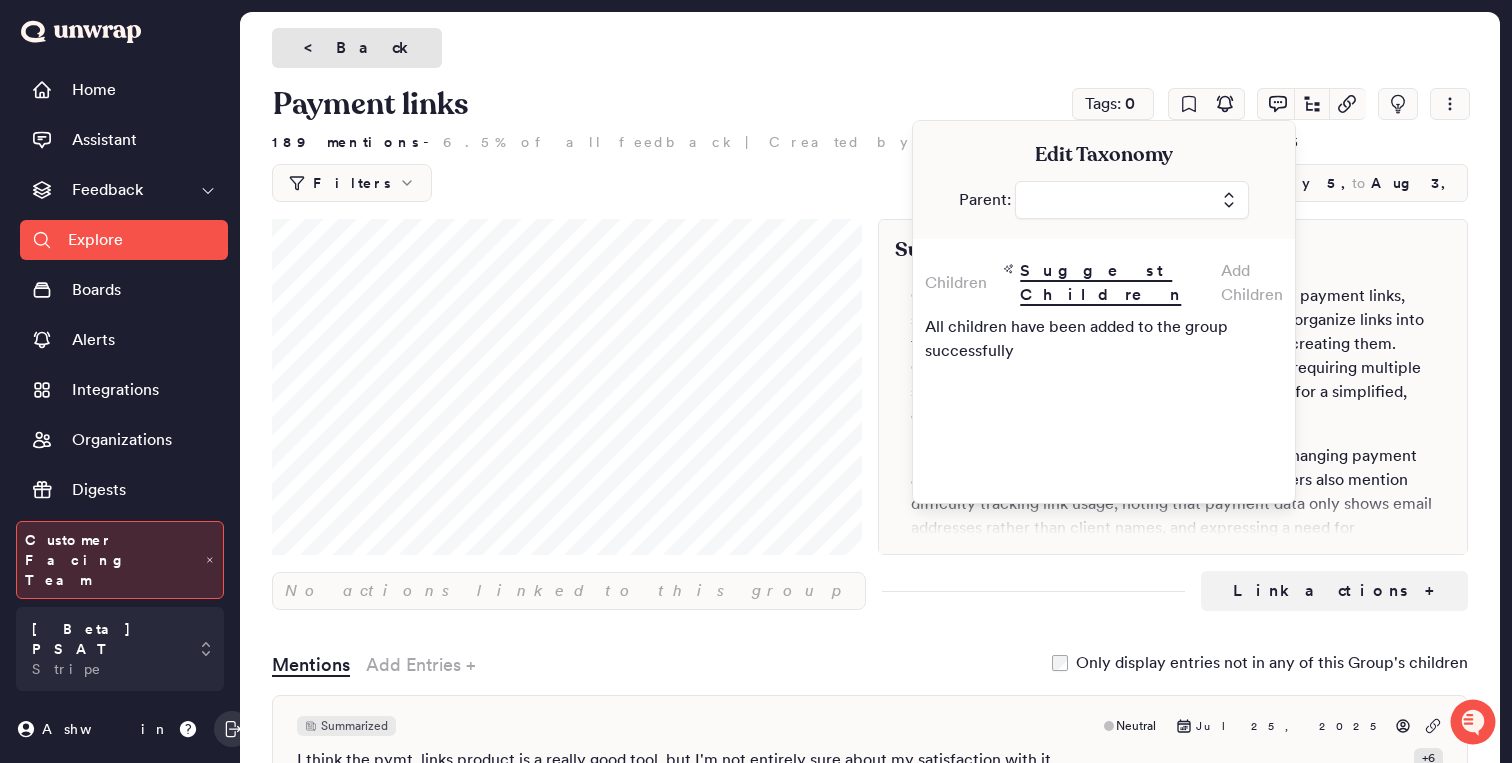 click on "<" at bounding box center (316, 48) 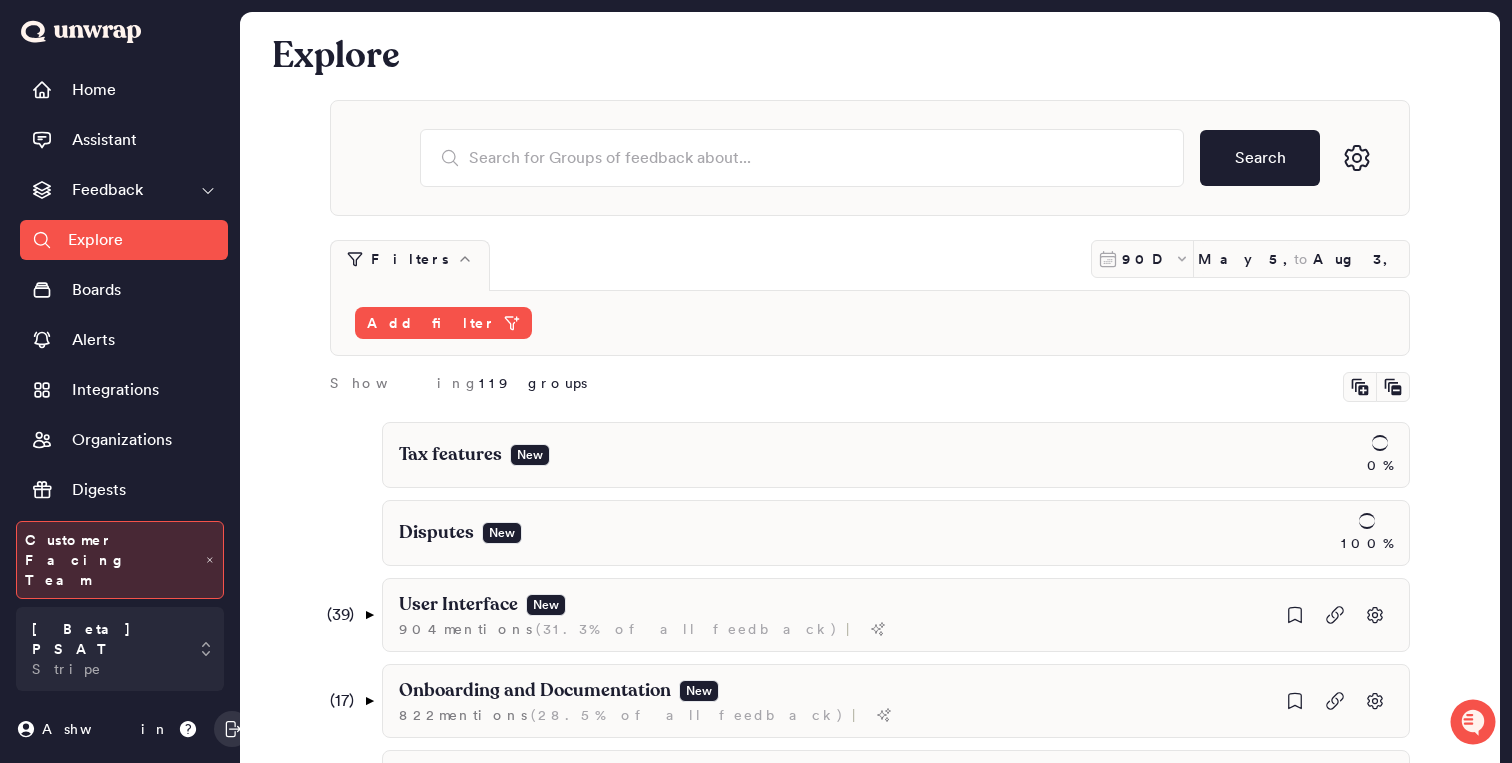 scroll, scrollTop: 1926, scrollLeft: 0, axis: vertical 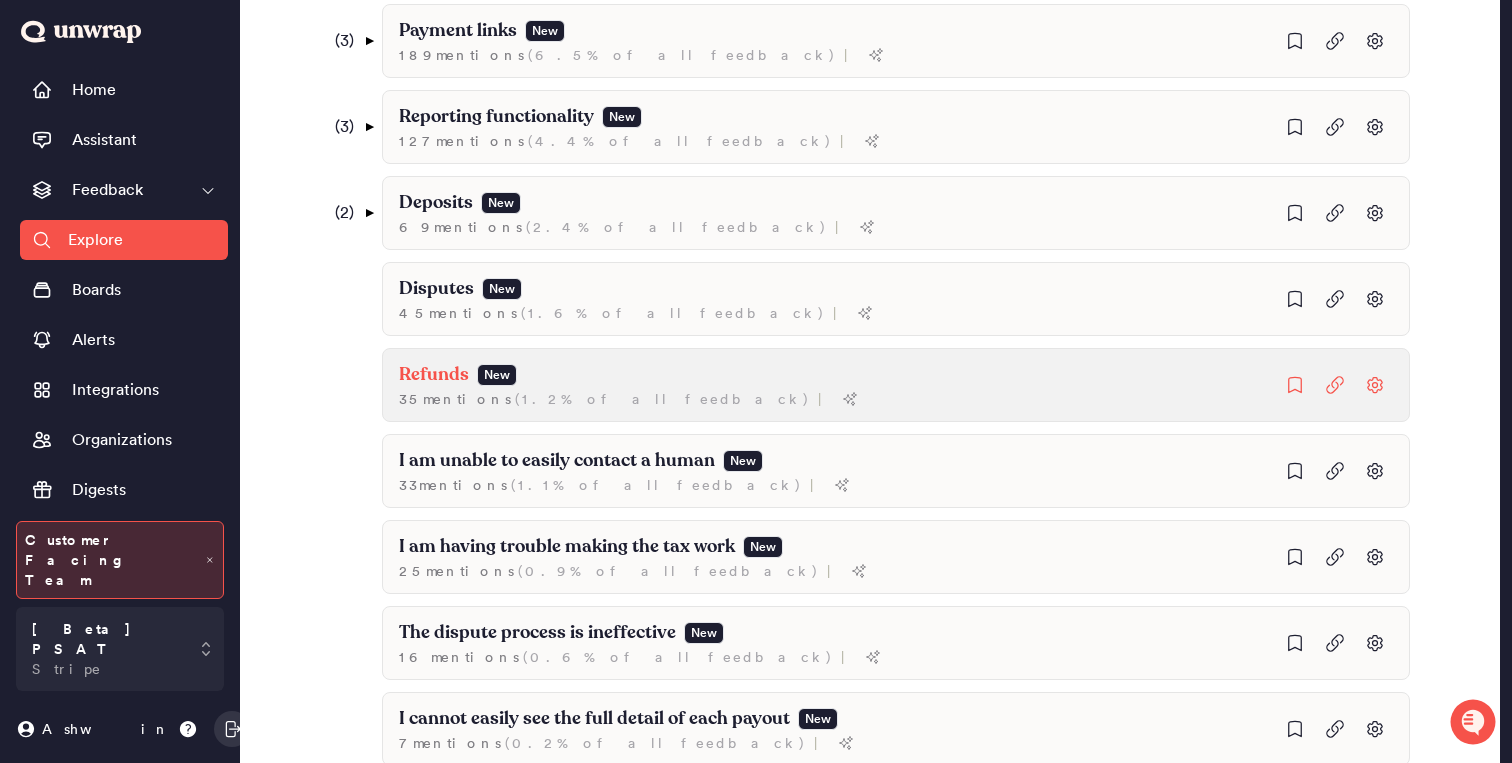 click on "Refunds New 35 mention s ( 1.2% of all feedback ) |" at bounding box center (1040, -1233) 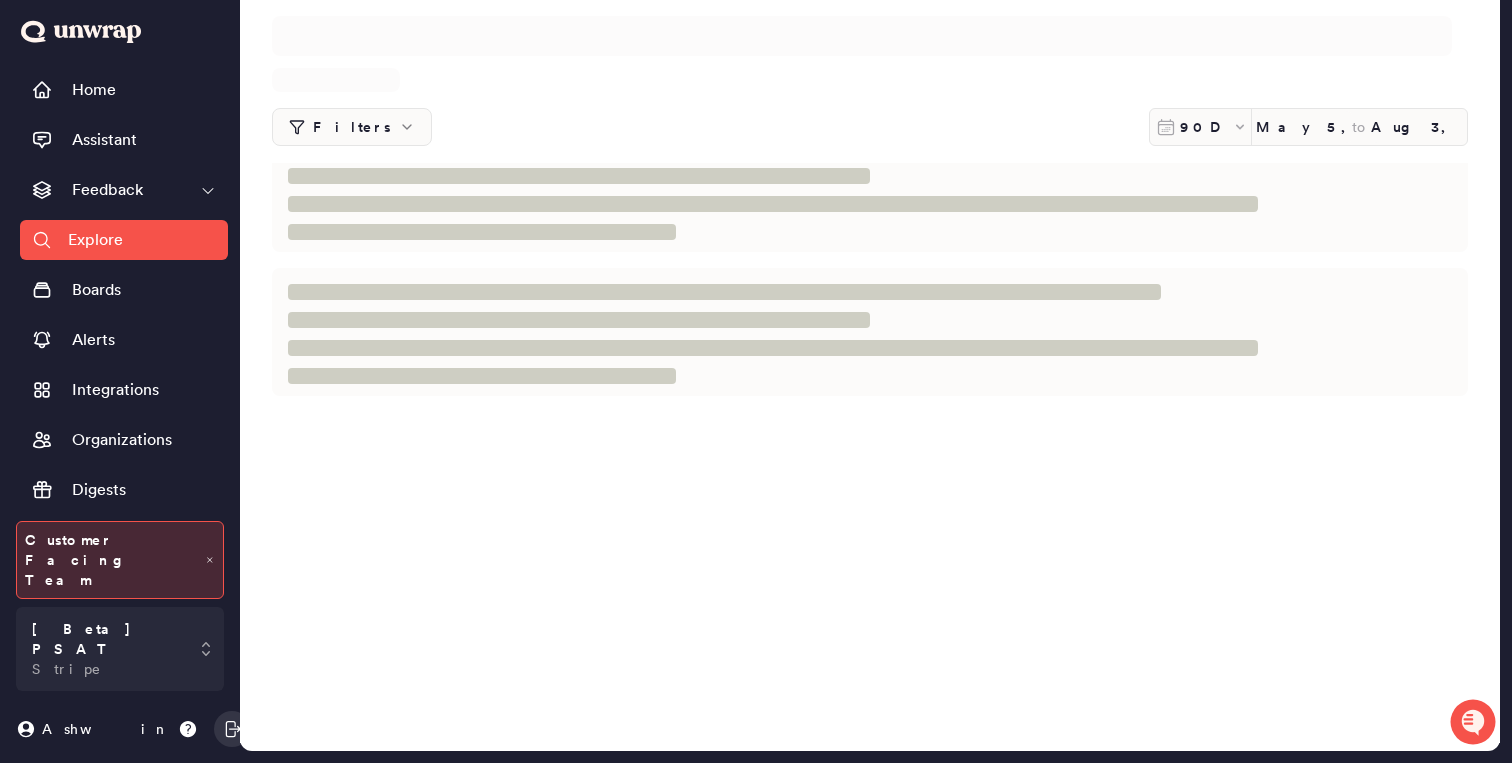 scroll, scrollTop: 0, scrollLeft: 0, axis: both 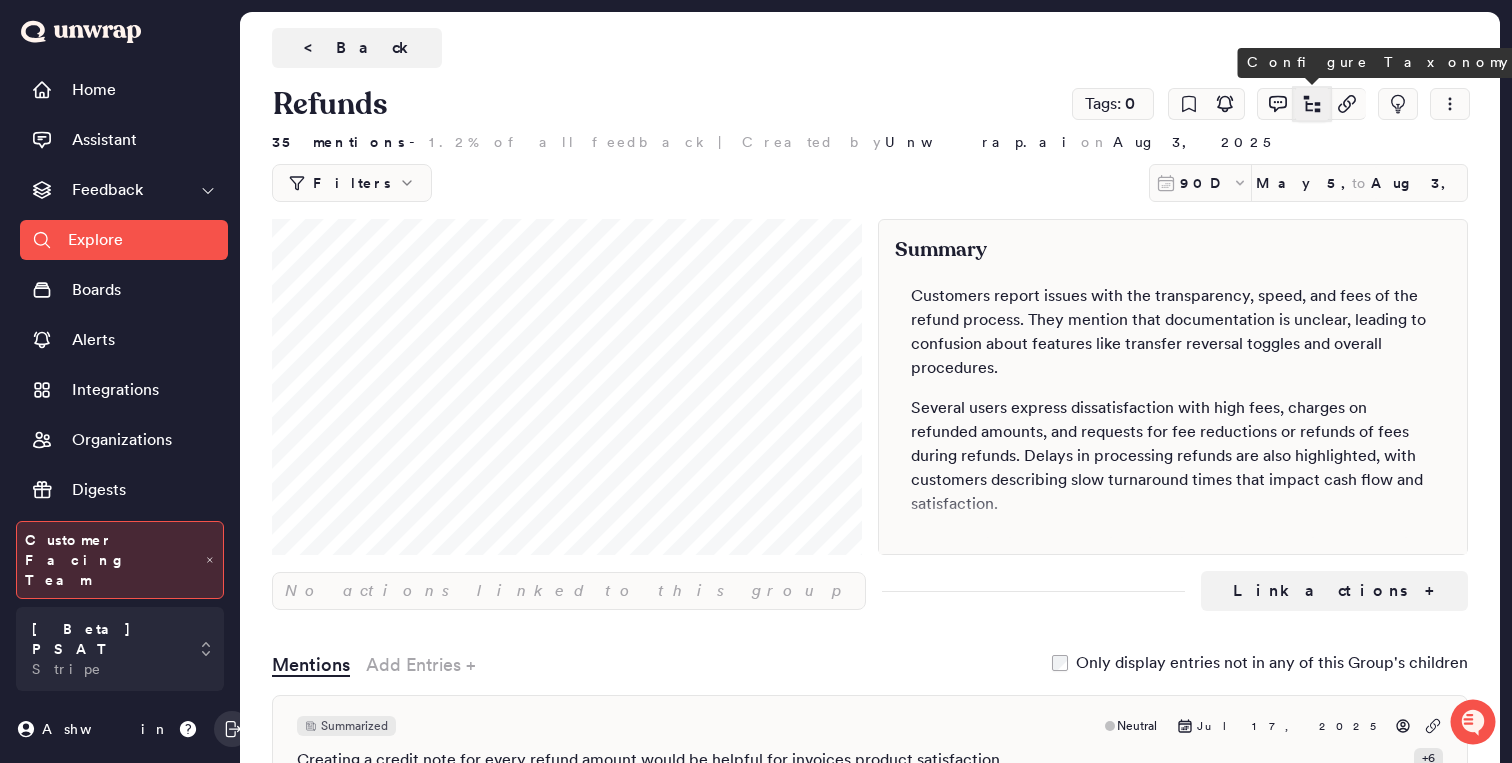 click at bounding box center (1312, 103) 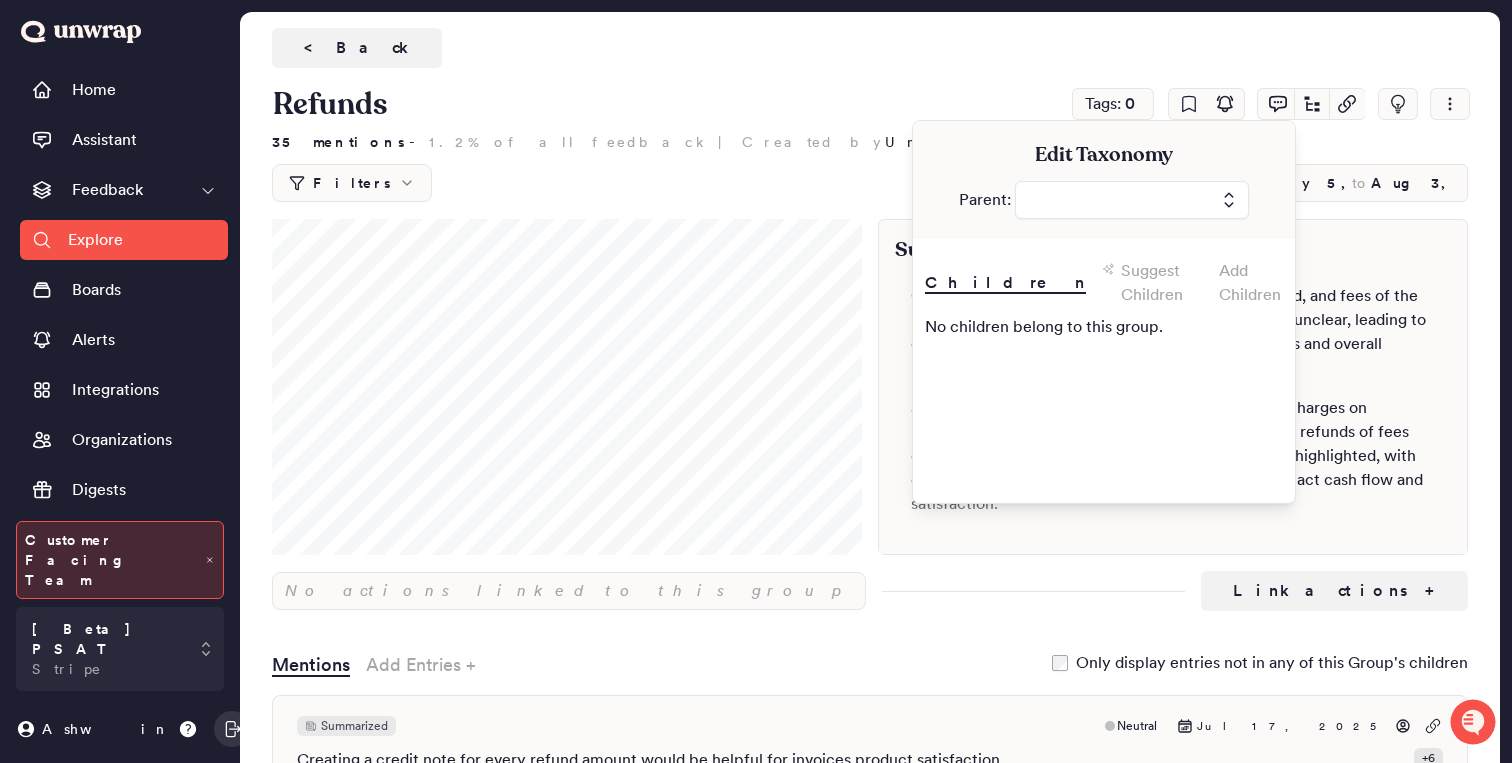 click on "Suggest Children" at bounding box center (1162, 283) 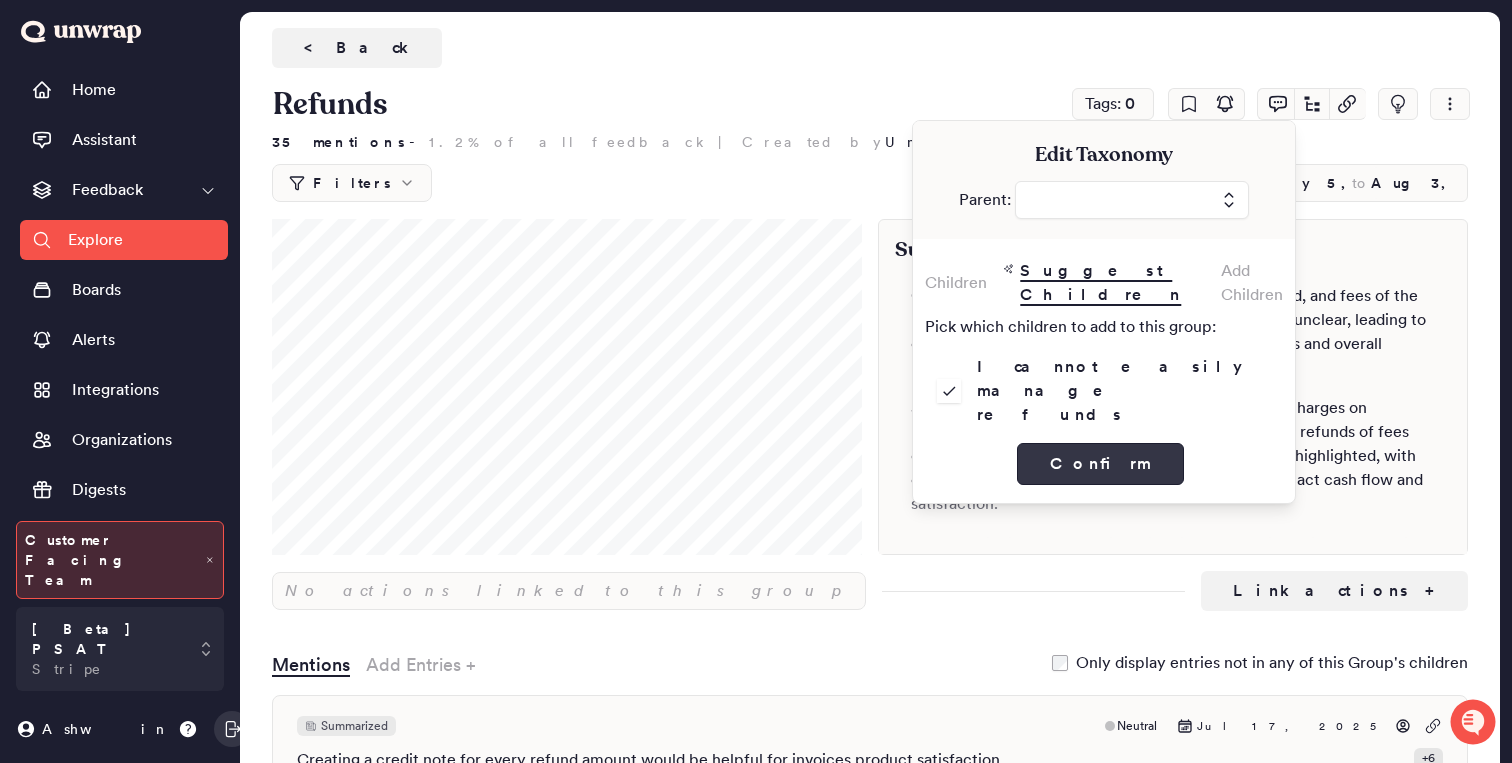 click on "Confirm" at bounding box center [1100, 464] 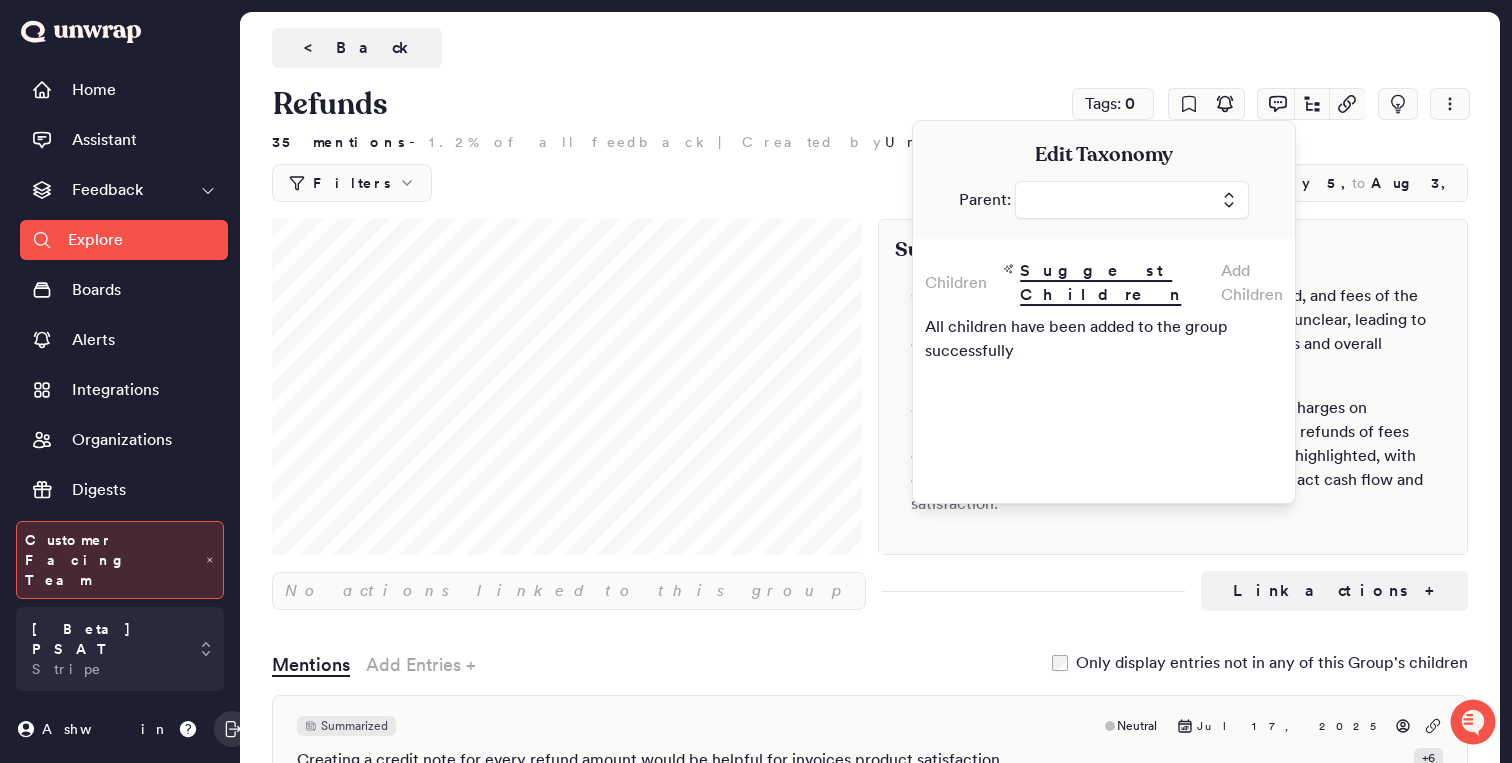 click on "Add Children" at bounding box center [1252, 283] 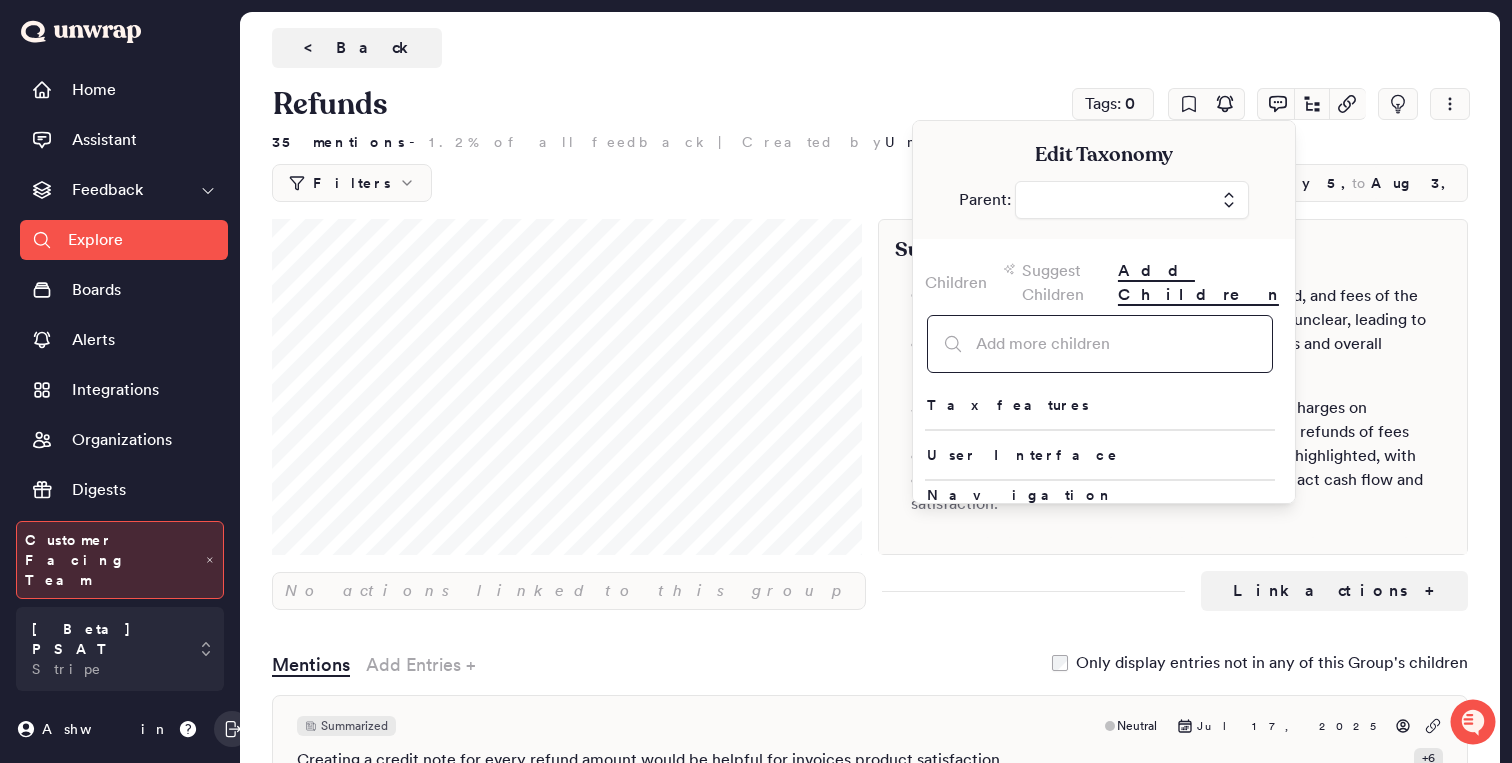 click at bounding box center [1100, 344] 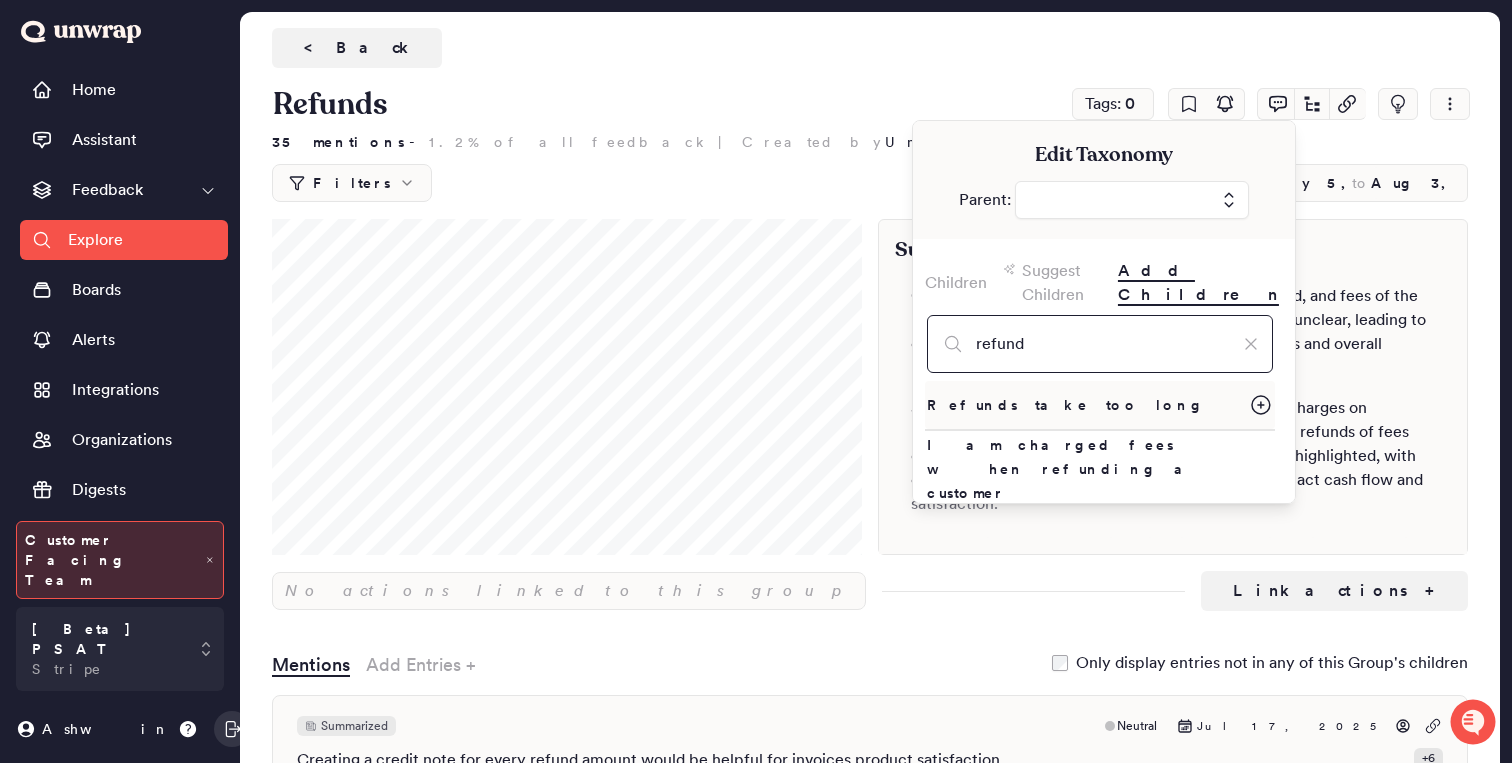 type on "refund" 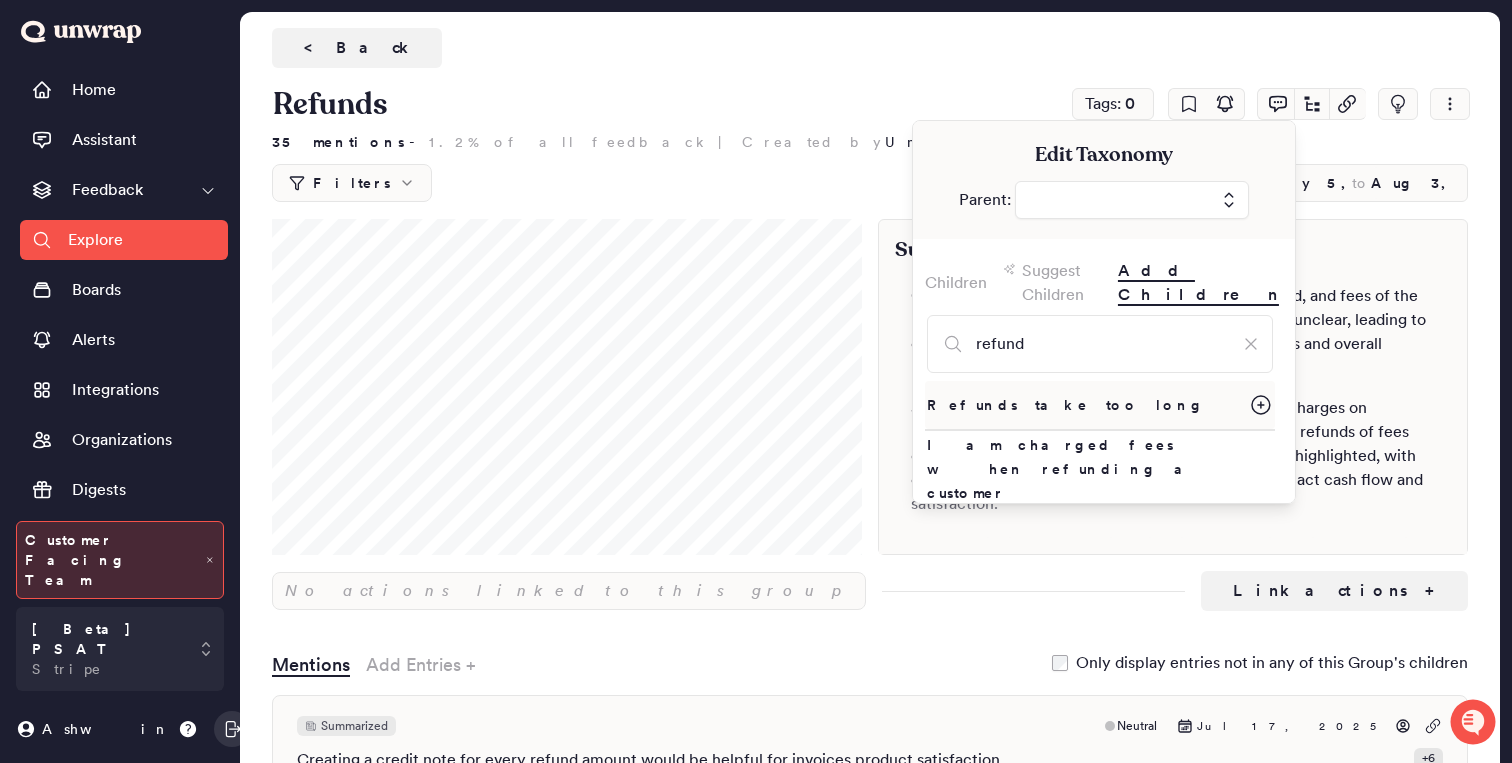 click 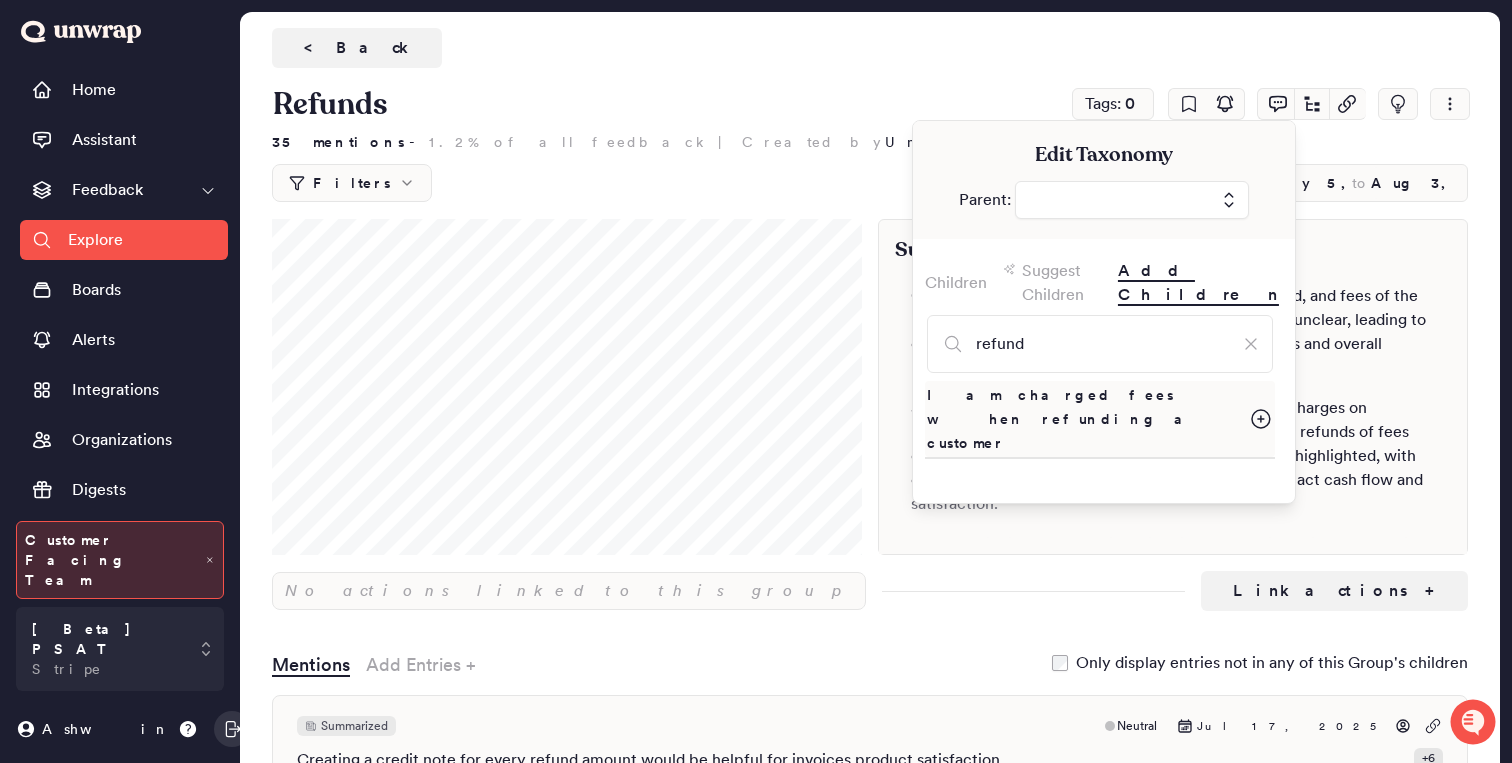 click 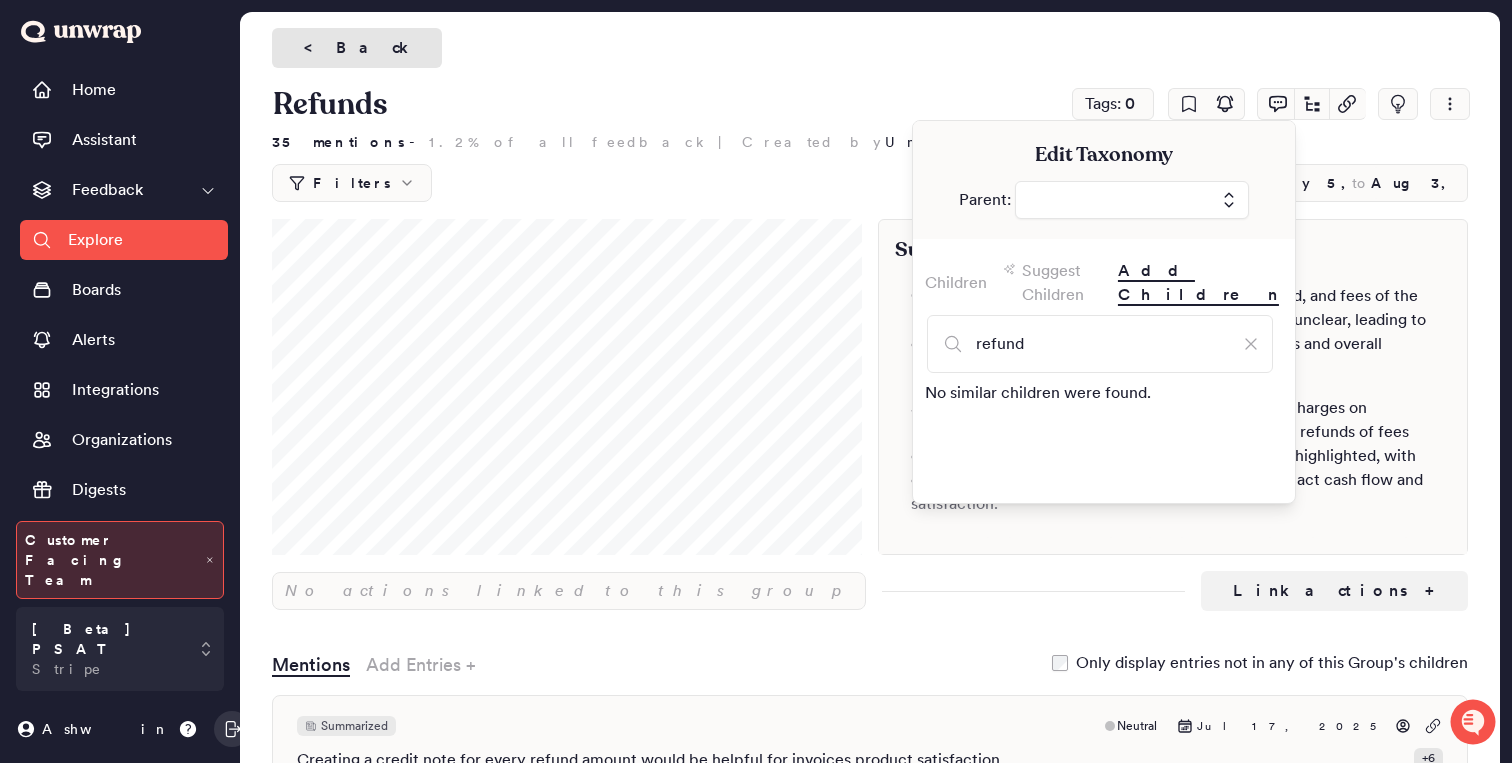 click on "< Back" at bounding box center [357, 48] 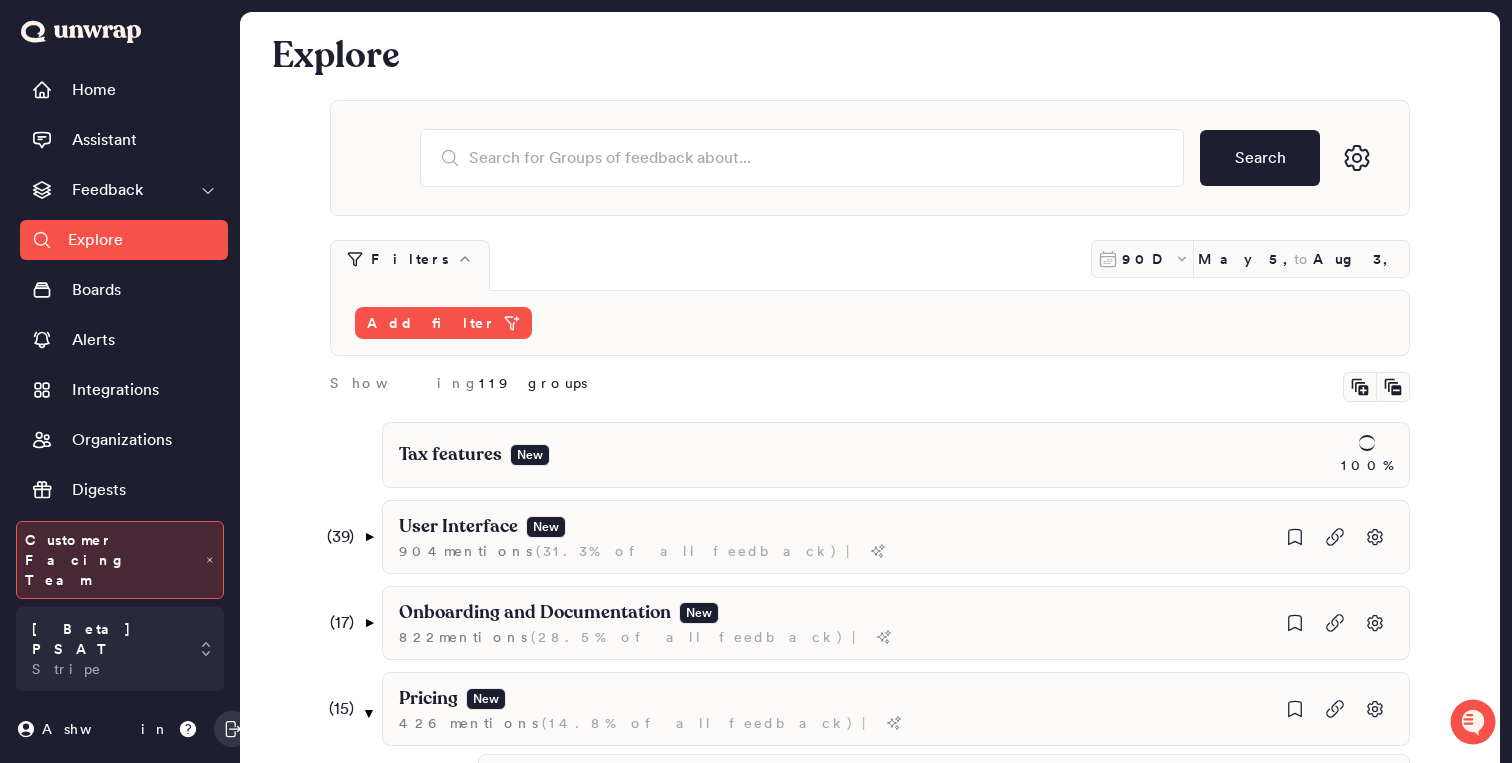 scroll, scrollTop: 2028, scrollLeft: 0, axis: vertical 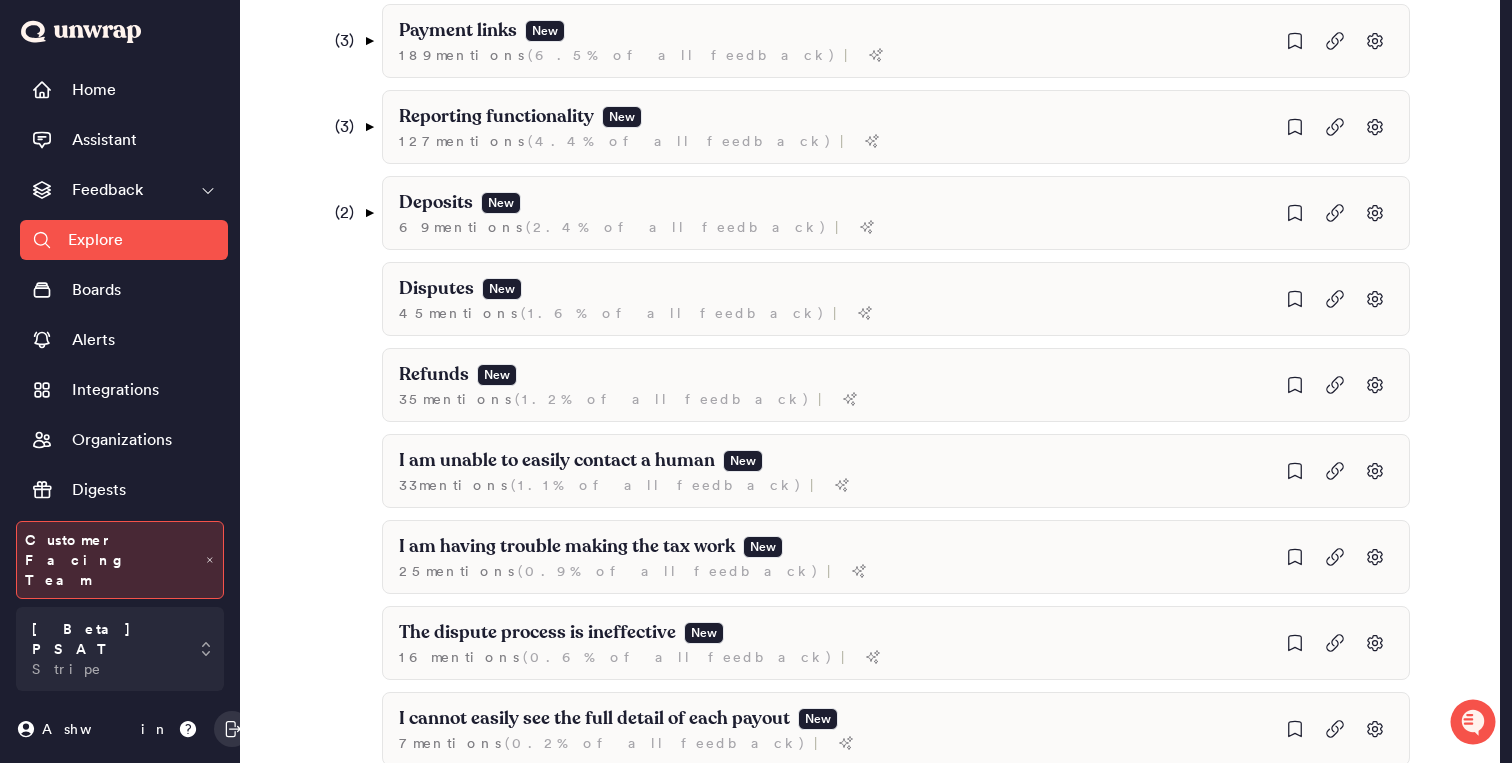 click on "Search Filters 90D May 5, 2025 to Aug 3, 2025 Add filter Showing  119 groups Tax features New 100 % ( 39 ) ▼ User Interface New 904  mention s   ( 31.3% of all feedback ) | ( 23 ) ▼ Missing Features New 480  mention s   ( 16.6% of all feedback ) | ( 1 ) ▼ Limited Mobile App Features New 40  mention s   ( 1.4% of all feedback ) | The mobile app lacks features available on the desktop version New 11  mention s   ( 0.4% of all feedback ) | ( 1 ) ▼ There are not enough payment method options New 24  mention s   ( 0.8% of all feedback ) | There is no debit card option New 4  mention s   ( 0.1% of all feedback ) | I cannot edit existing payment links New 12  mention s   ( 0.4% of all feedback ) | There is no option for recurring payments New 11  mention s   ( 0.4% of all feedback ) | I cannot change prices for existing products New 11  mention s   ( 0.4% of all feedback ) | There are no video explanations New 8  mention s   ( 0.3% of all feedback ) | Lack of Dark Mode New 6  mention s   ( ) | New 6  mention" at bounding box center (870, -518) 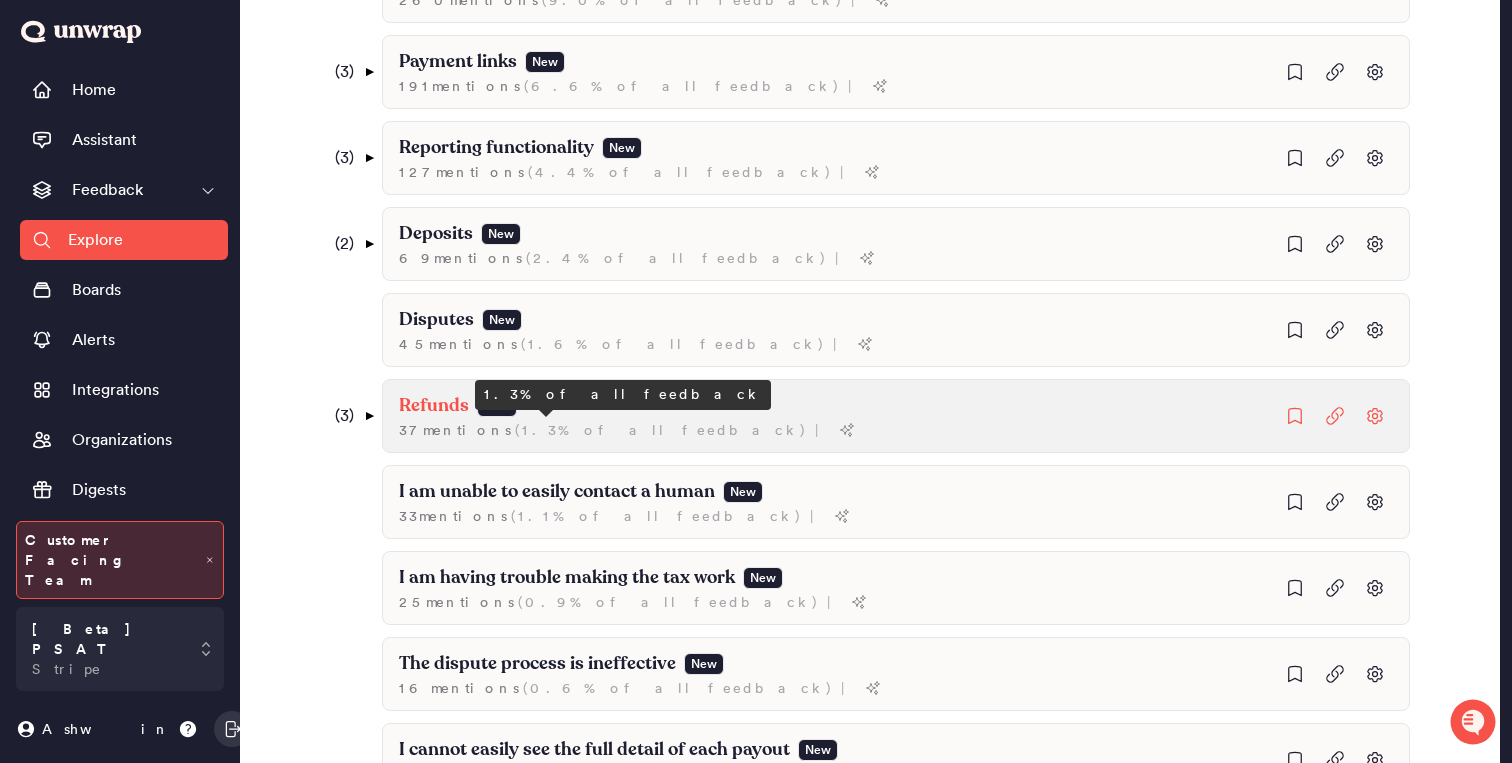 scroll, scrollTop: 1942, scrollLeft: 0, axis: vertical 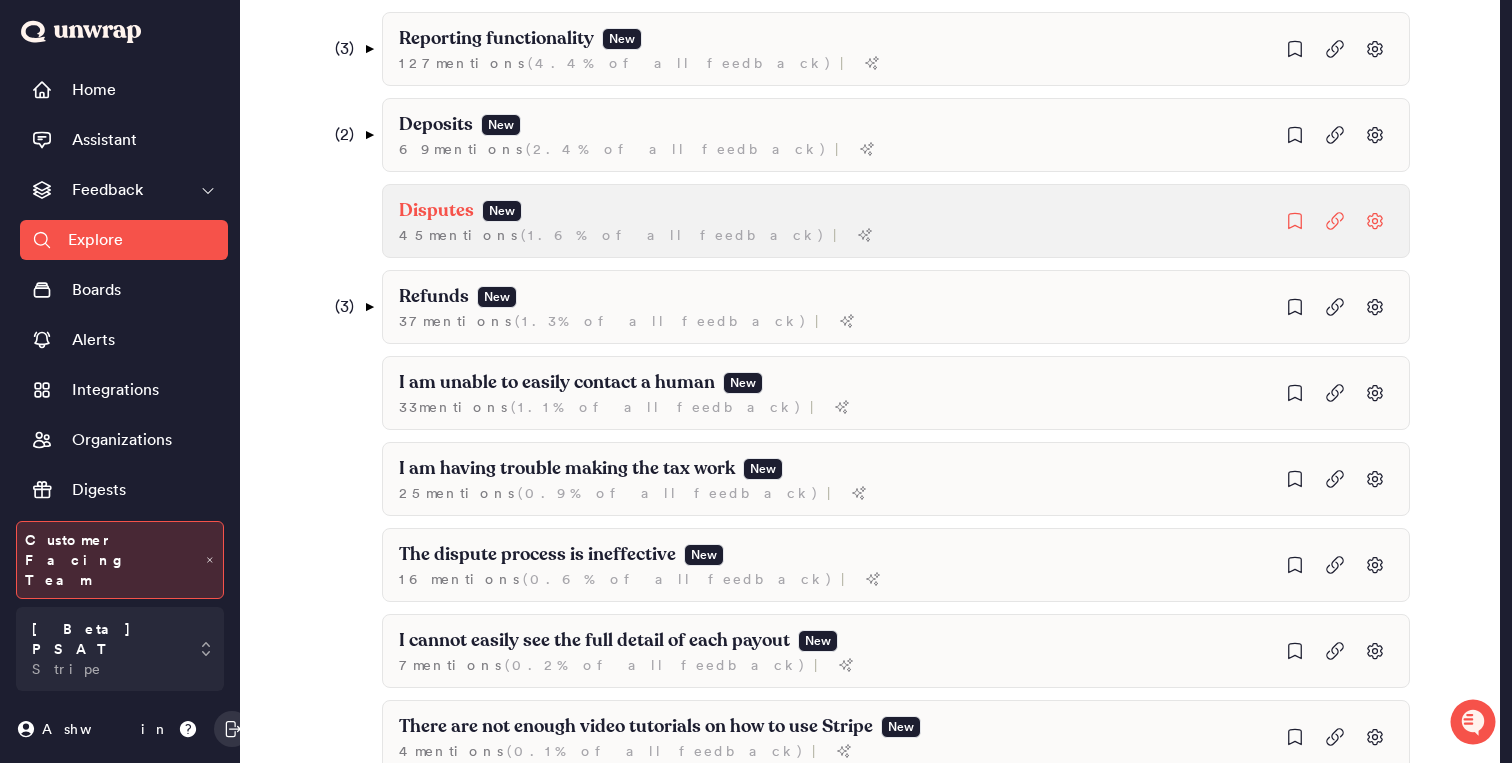 click on "Disputes New 45  mention s   ( 1.6% of all feedback ) |" at bounding box center (1040, -1225) 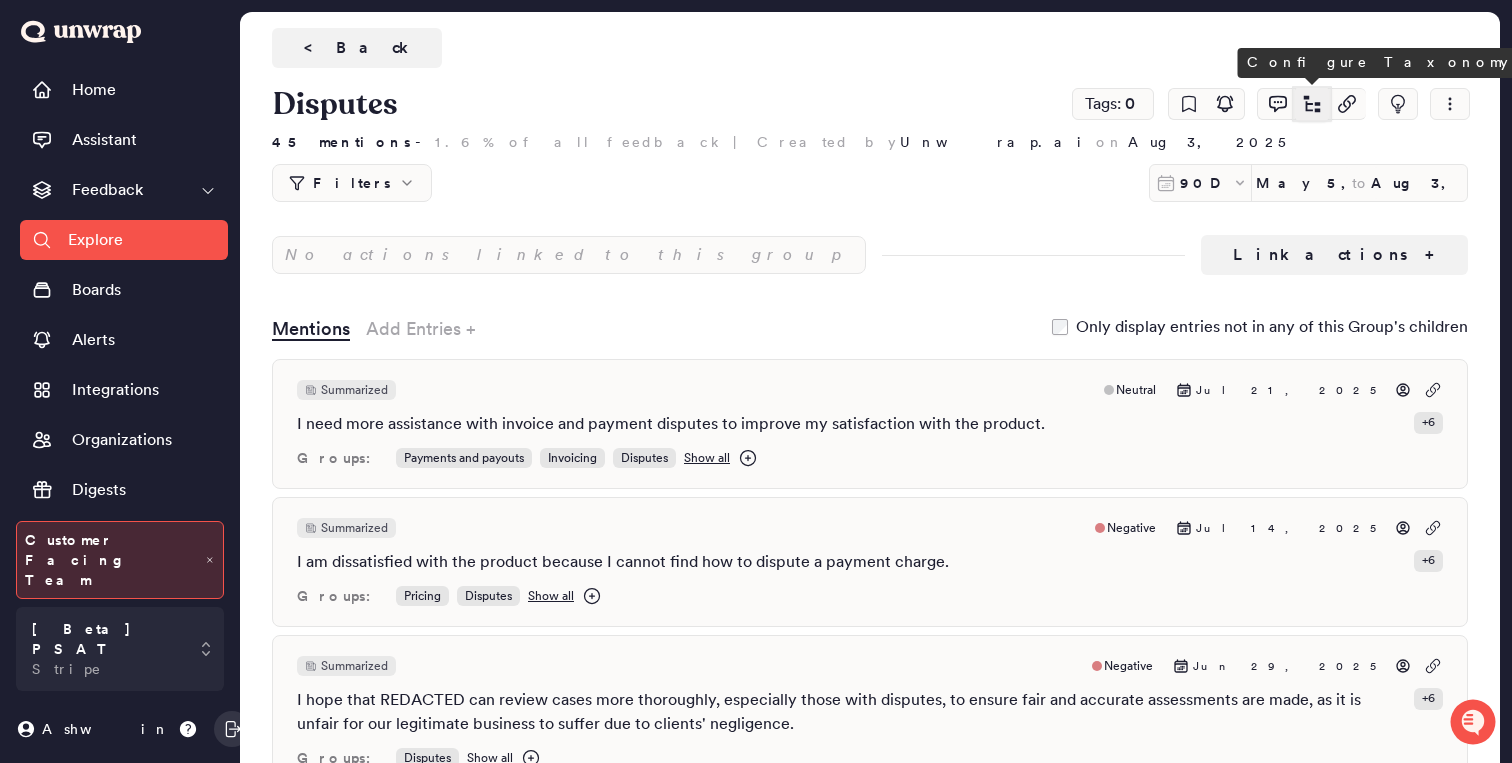 click 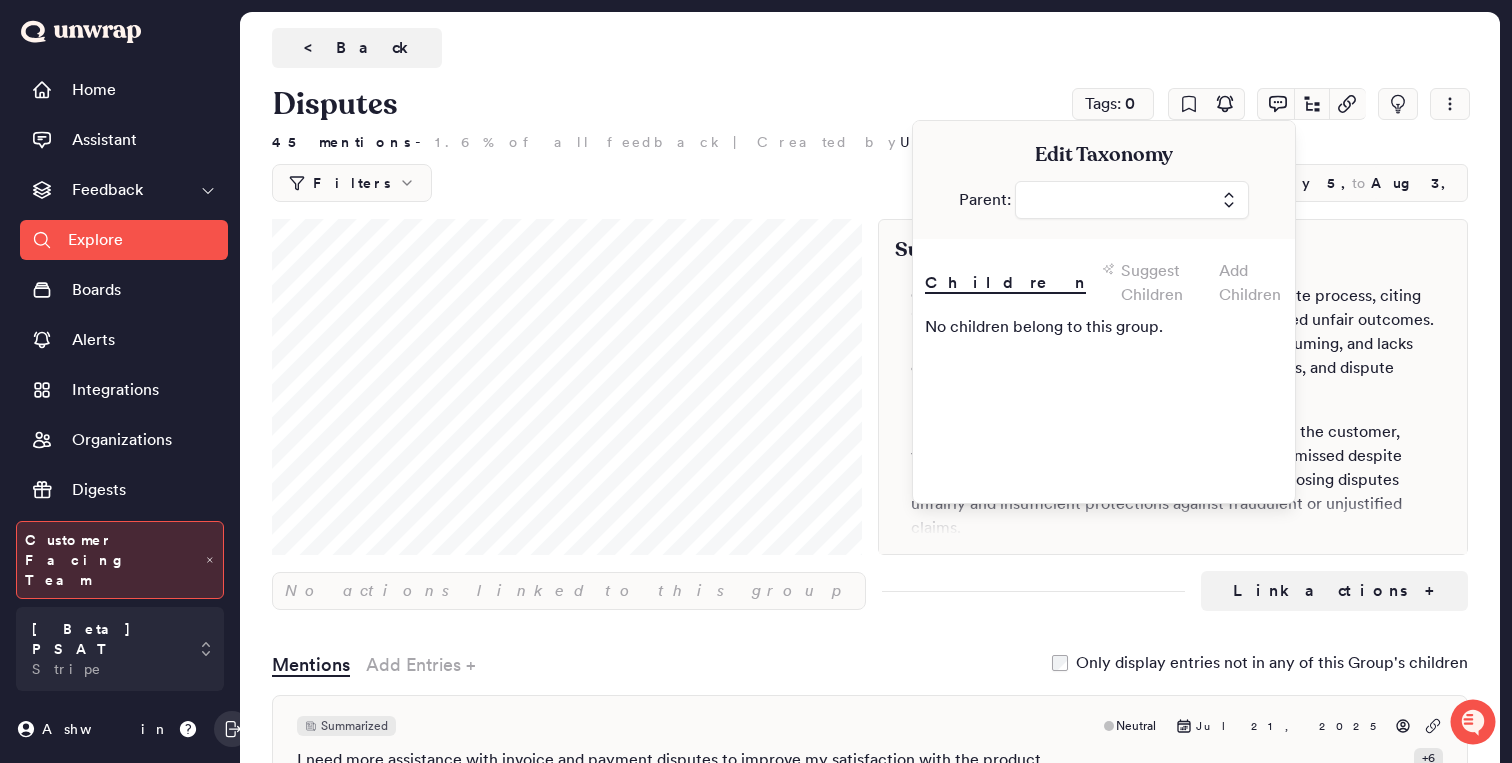click on "Suggest Children" at bounding box center (1162, 283) 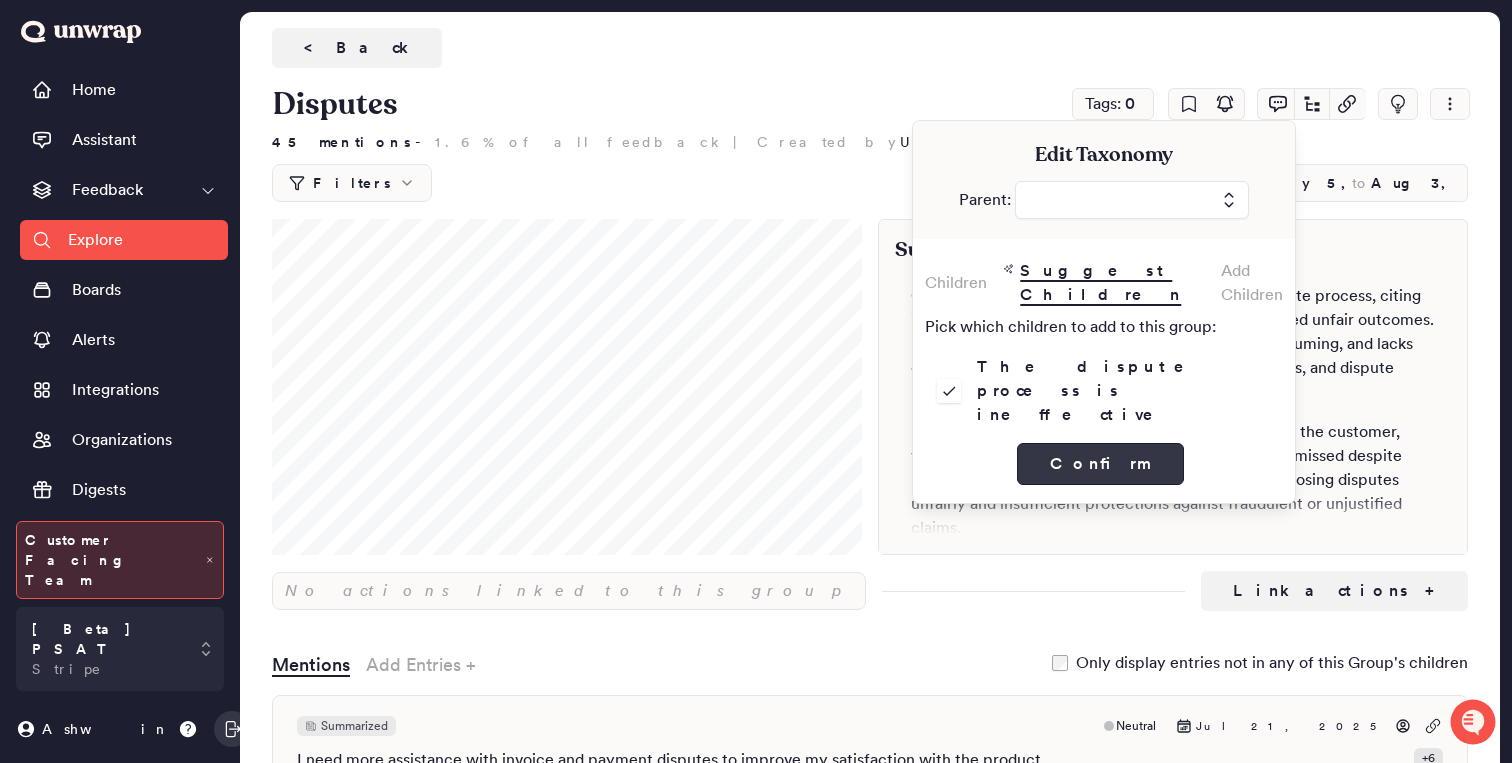click on "Confirm" at bounding box center (1100, 464) 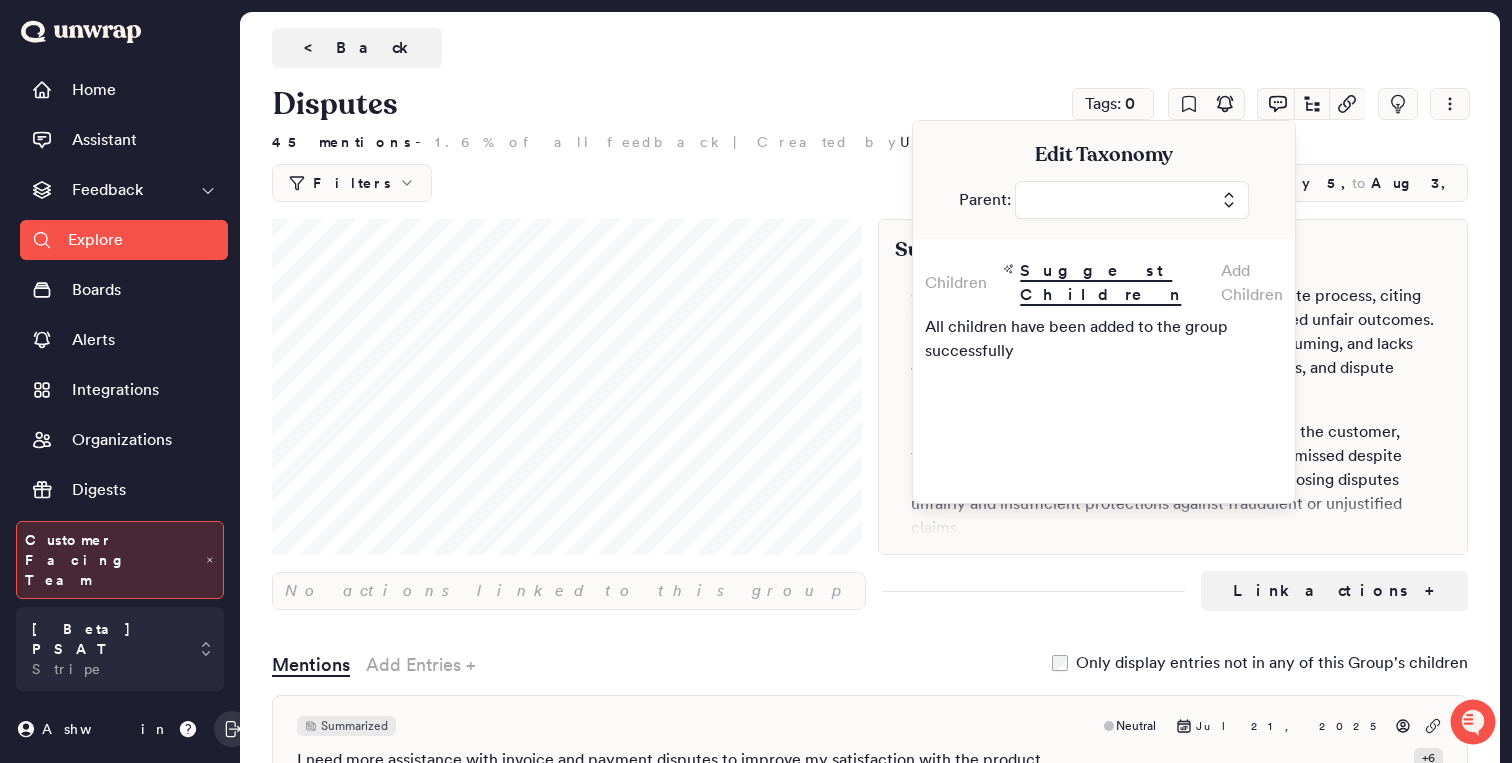 click on "All children have been added to the group successfully" at bounding box center (1100, 335) 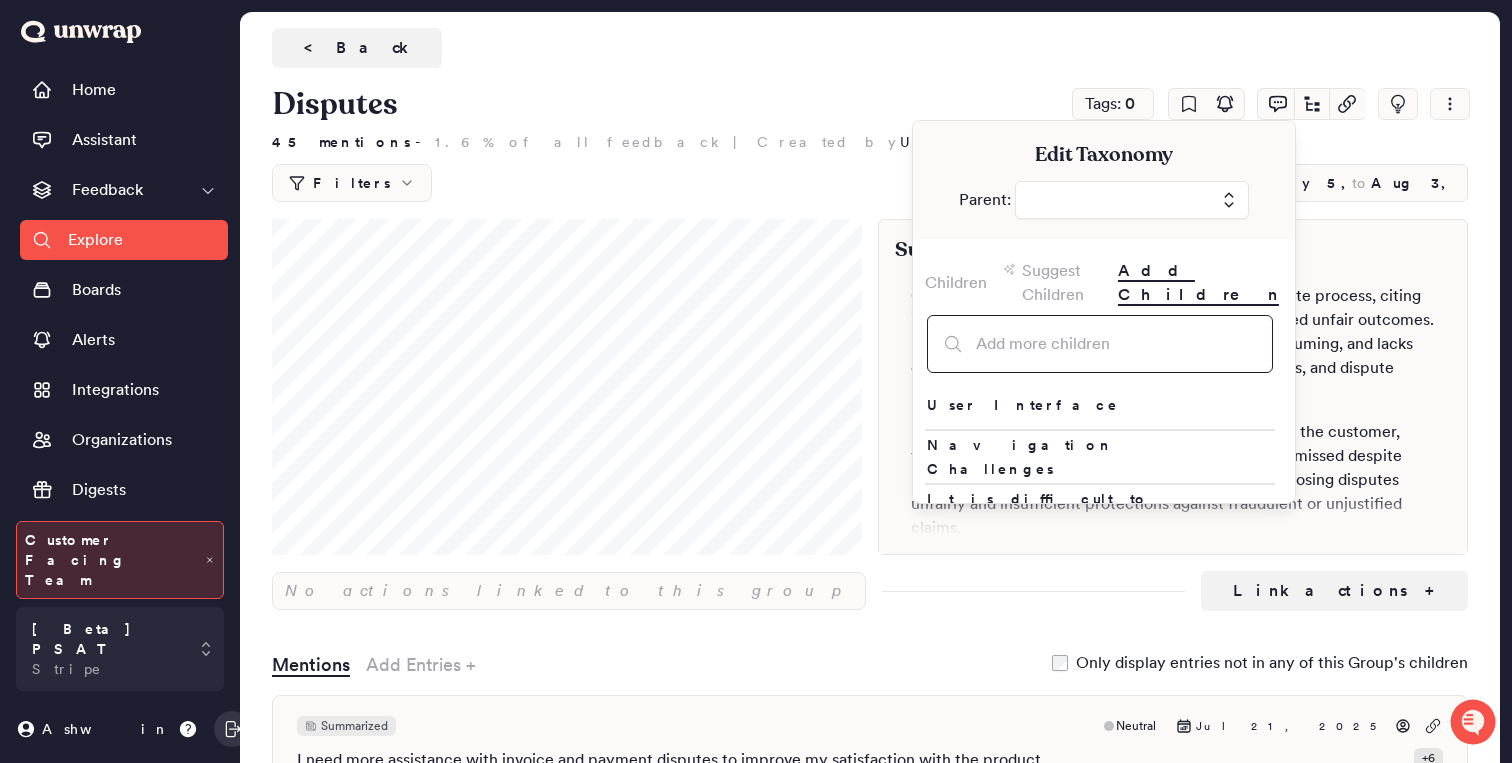 click at bounding box center [1100, 344] 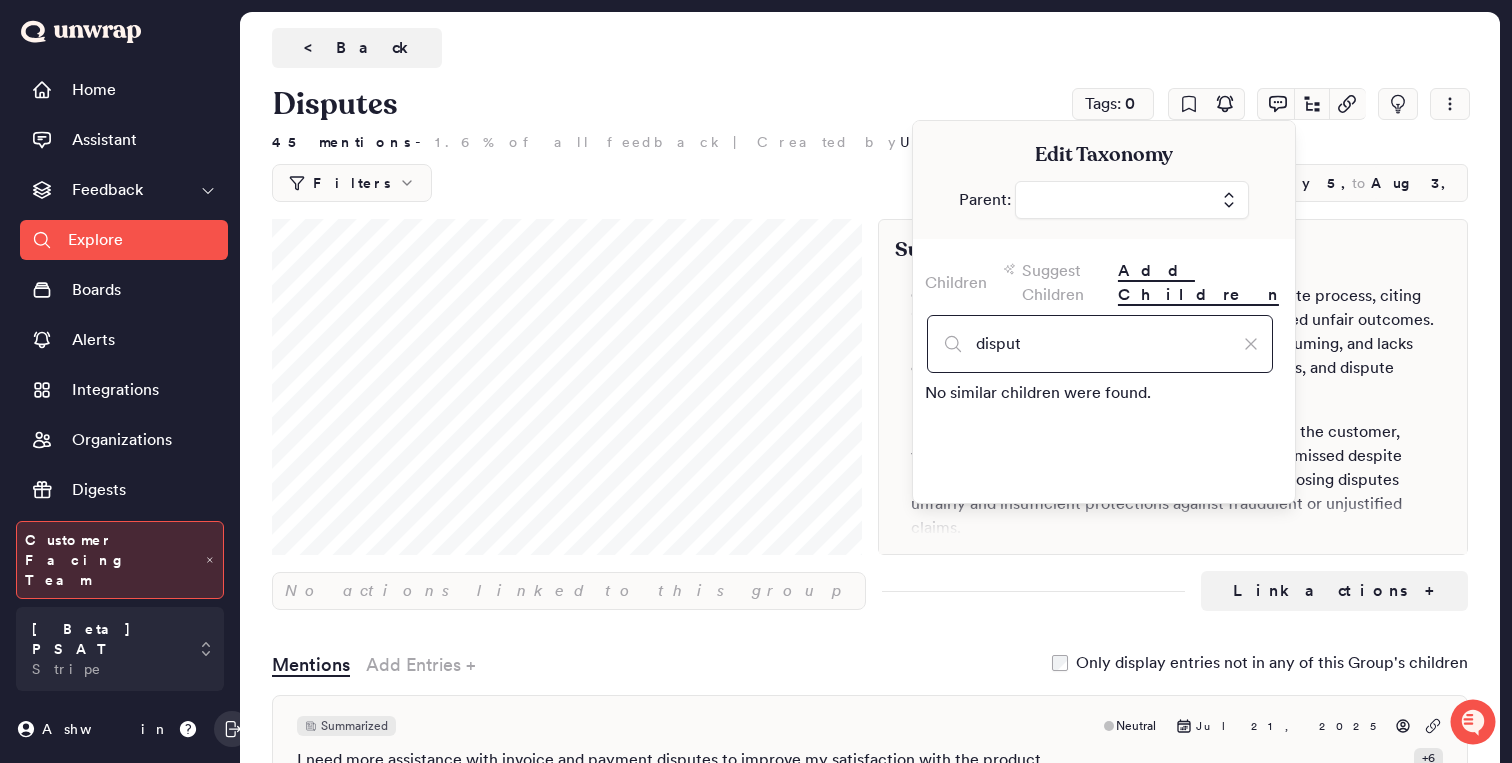 type on "dispute" 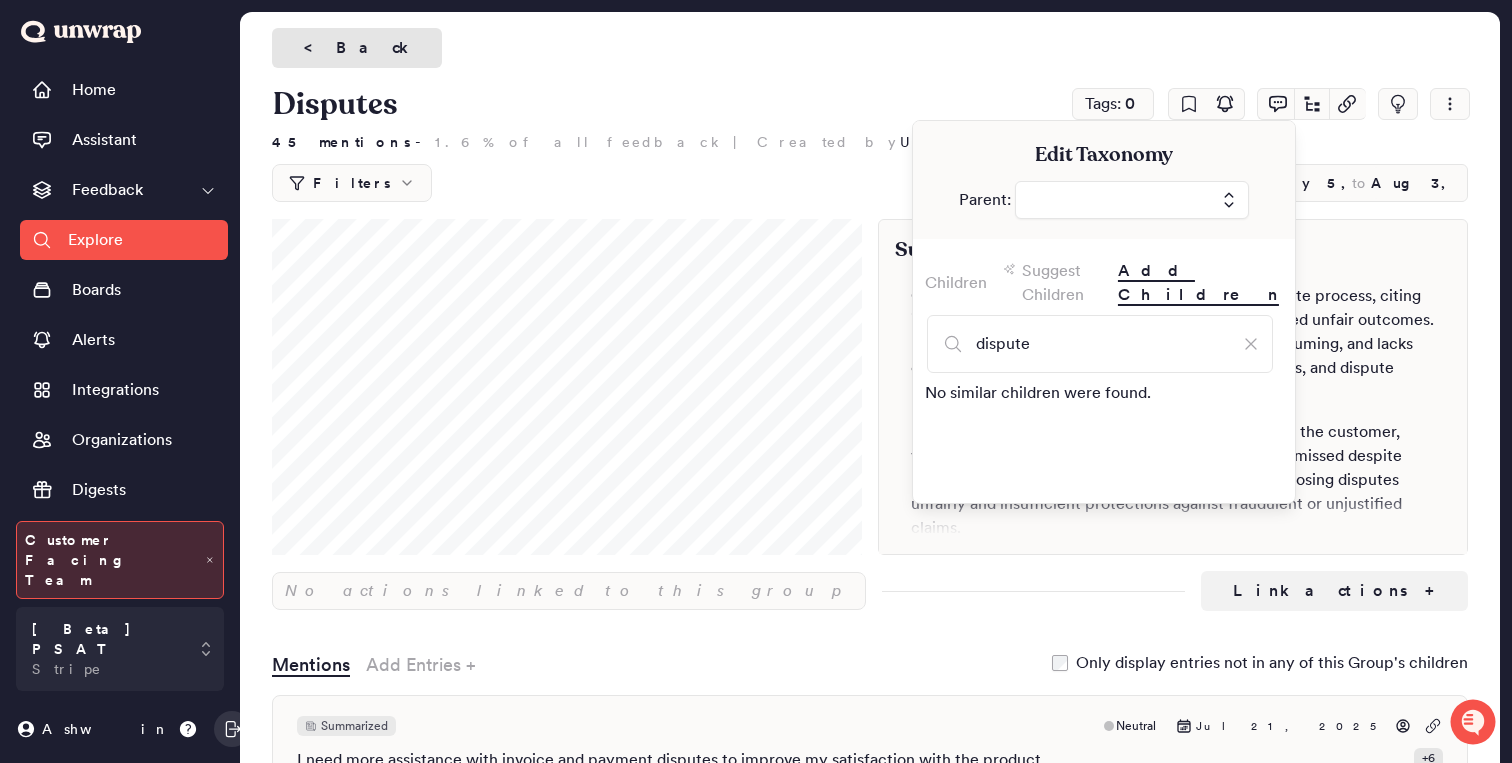 click on "< Back" at bounding box center (357, 48) 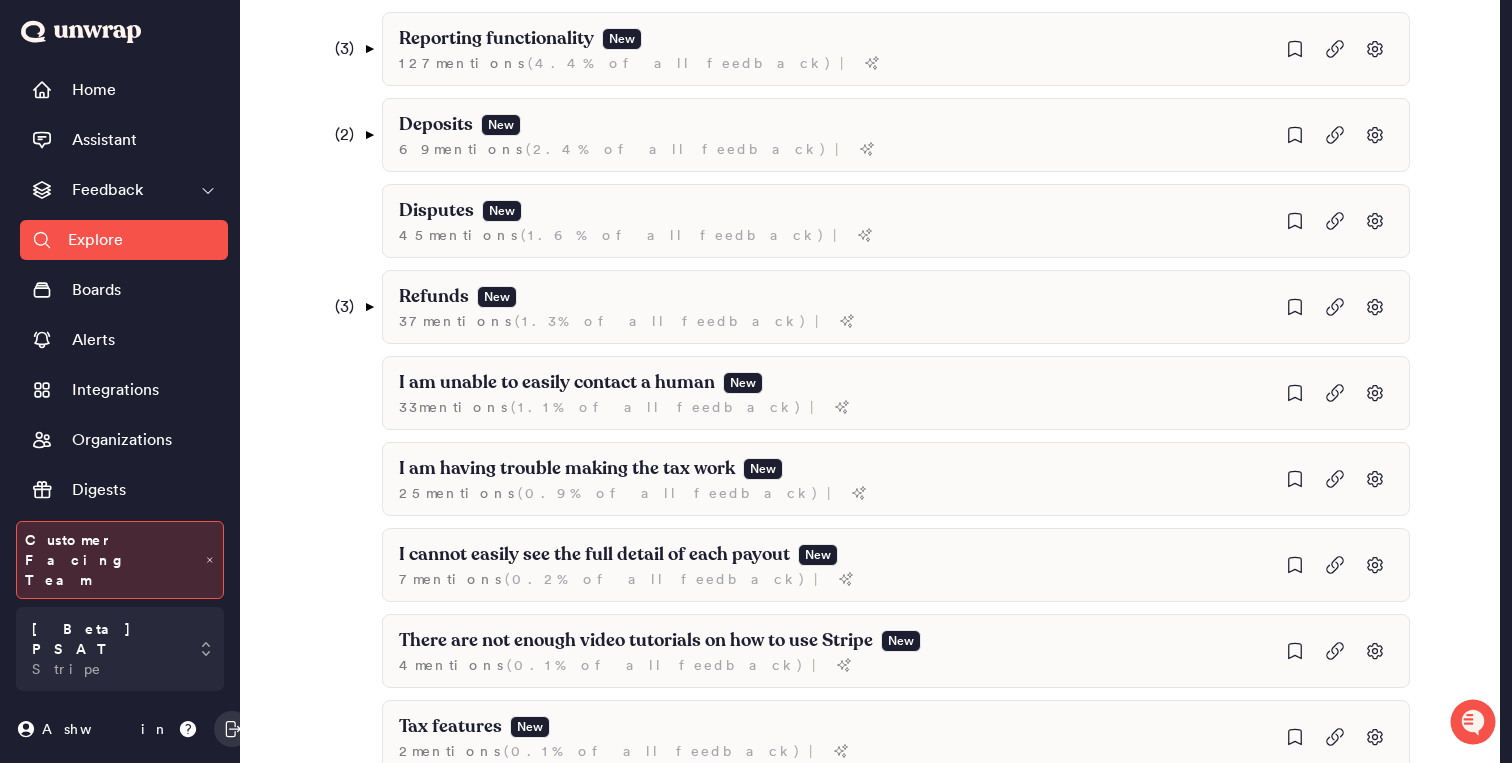 scroll, scrollTop: 2029, scrollLeft: 0, axis: vertical 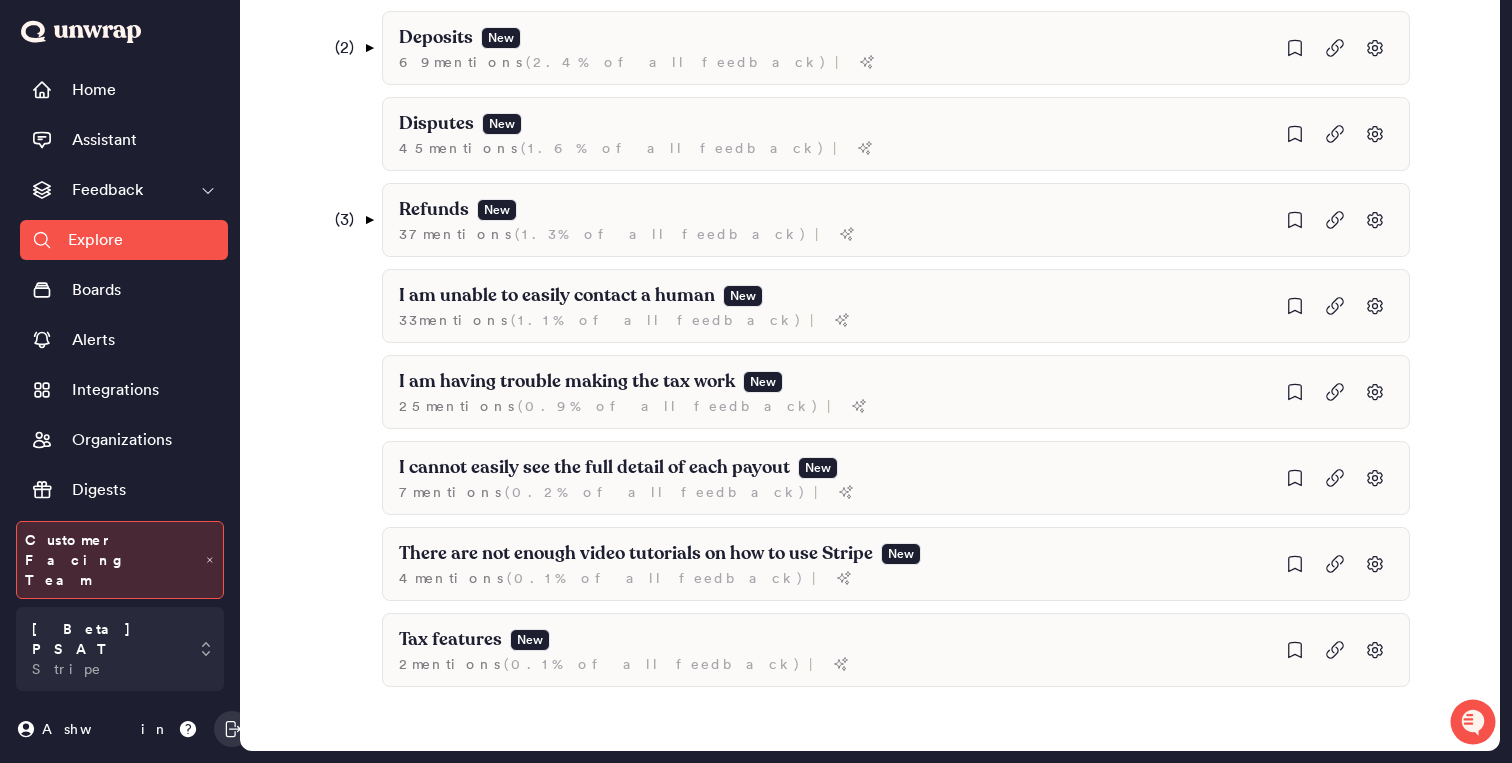 click on "Search Filters 90D May 5, 2025 to Aug 3, 2025 Add filter Showing  119 groups ( 39 ) ▼ User Interface New 904  mention s   ( 31.3% of all feedback ) | ( 23 ) ▼ Missing Features New 480  mention s   ( 16.6% of all feedback ) | ( 1 ) ▼ Limited Mobile App Features New 40  mention s   ( 1.4% of all feedback ) | The mobile app lacks features available on the desktop version New 11  mention s   ( 0.4% of all feedback ) | ( 1 ) ▼ There are not enough payment method options New 24  mention s   ( 0.8% of all feedback ) | There is no debit card option New 4  mention s   ( 0.1% of all feedback ) | I cannot edit existing payment links New 12  mention s   ( 0.4% of all feedback ) | There is no option for recurring payments New 11  mention s   ( 0.4% of all feedback ) | I cannot change prices for existing products New 11  mention s   ( 0.4% of all feedback ) | There are no video explanations New 8  mention s   ( 0.3% of all feedback ) | Lack of Dark Mode New 6  mention s   ( 0.2% of all feedback ) | New 6  mention s" at bounding box center (870, -601) 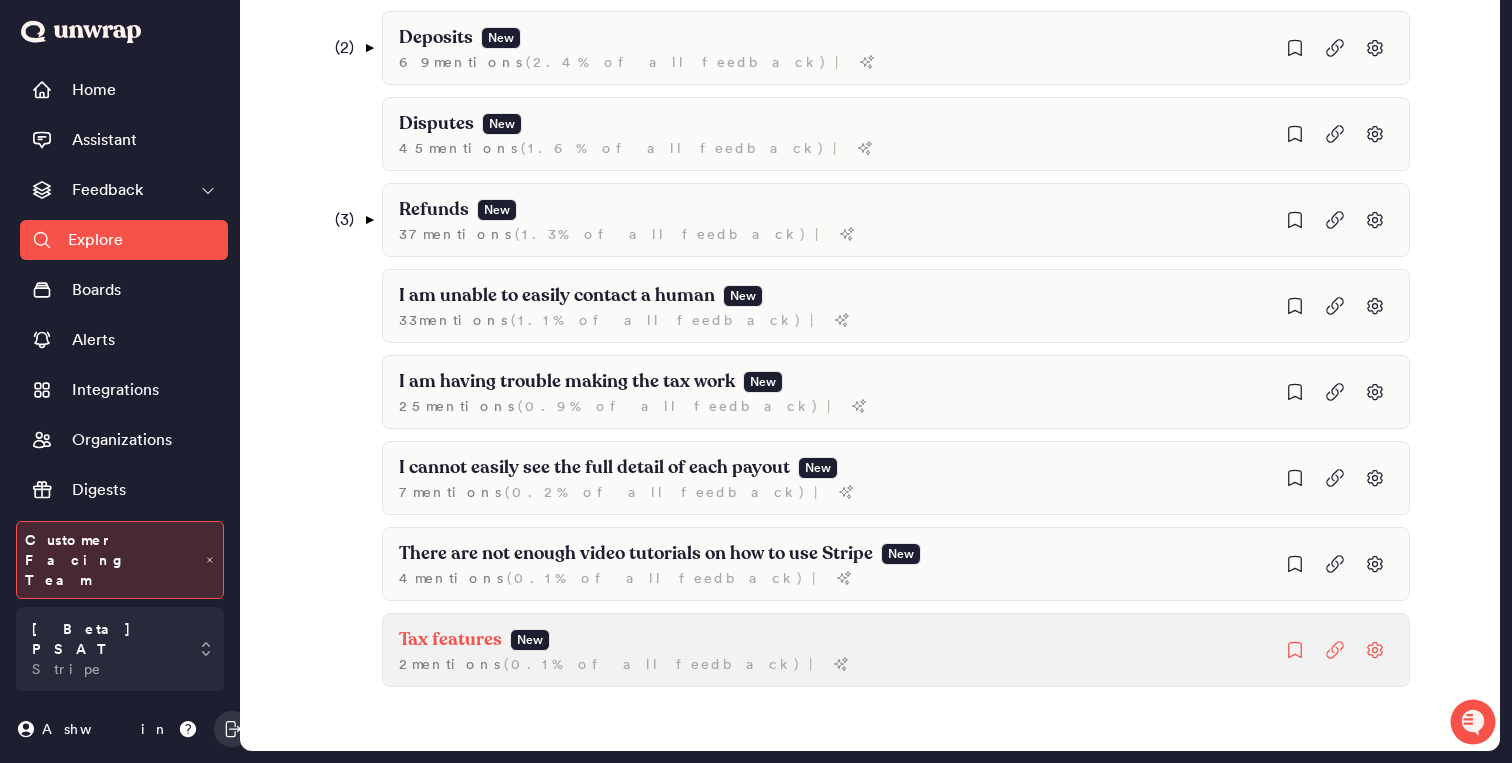 click on "Tax features New 2  mention s   ( 0.1% of all feedback ) |" at bounding box center (1040, -1312) 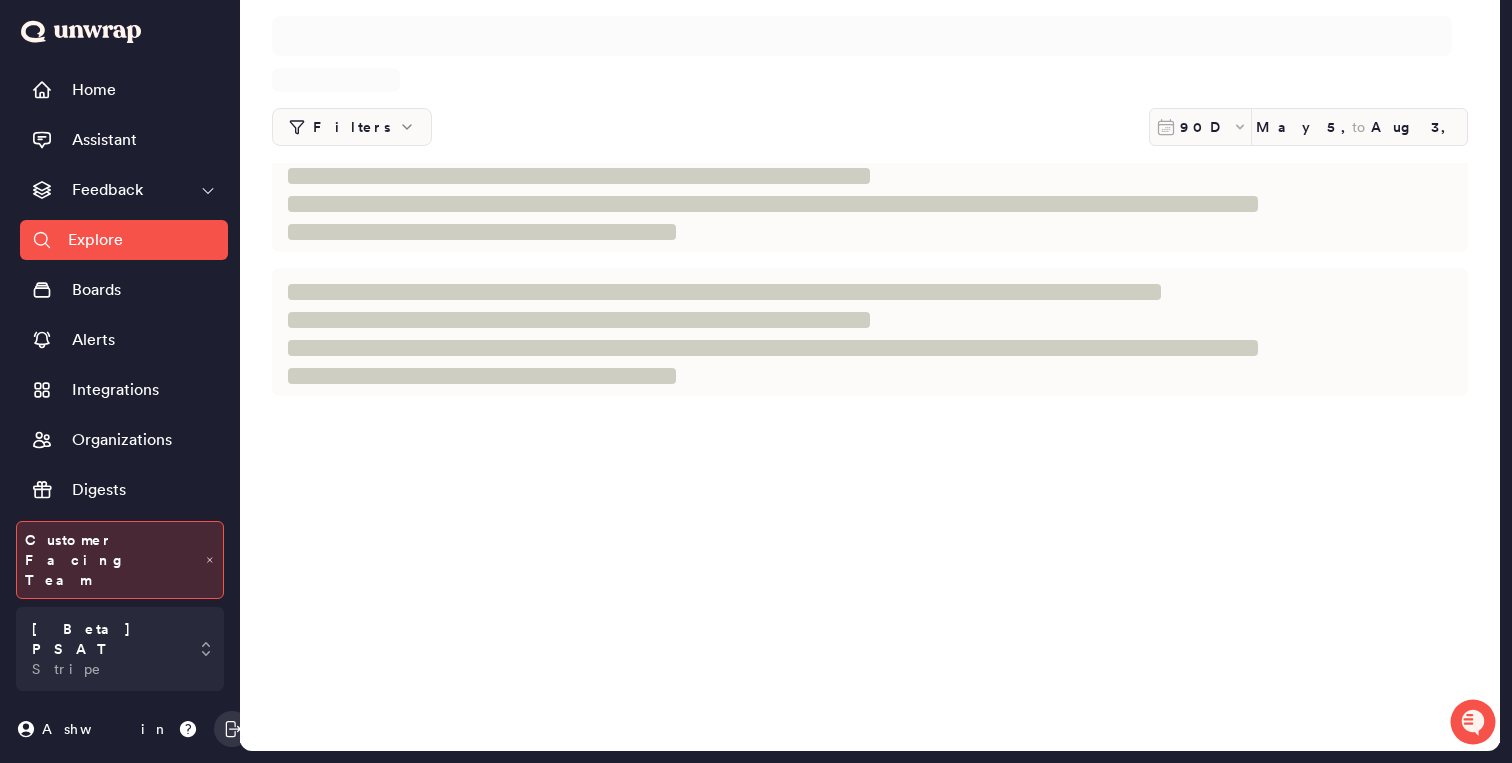 scroll, scrollTop: 0, scrollLeft: 0, axis: both 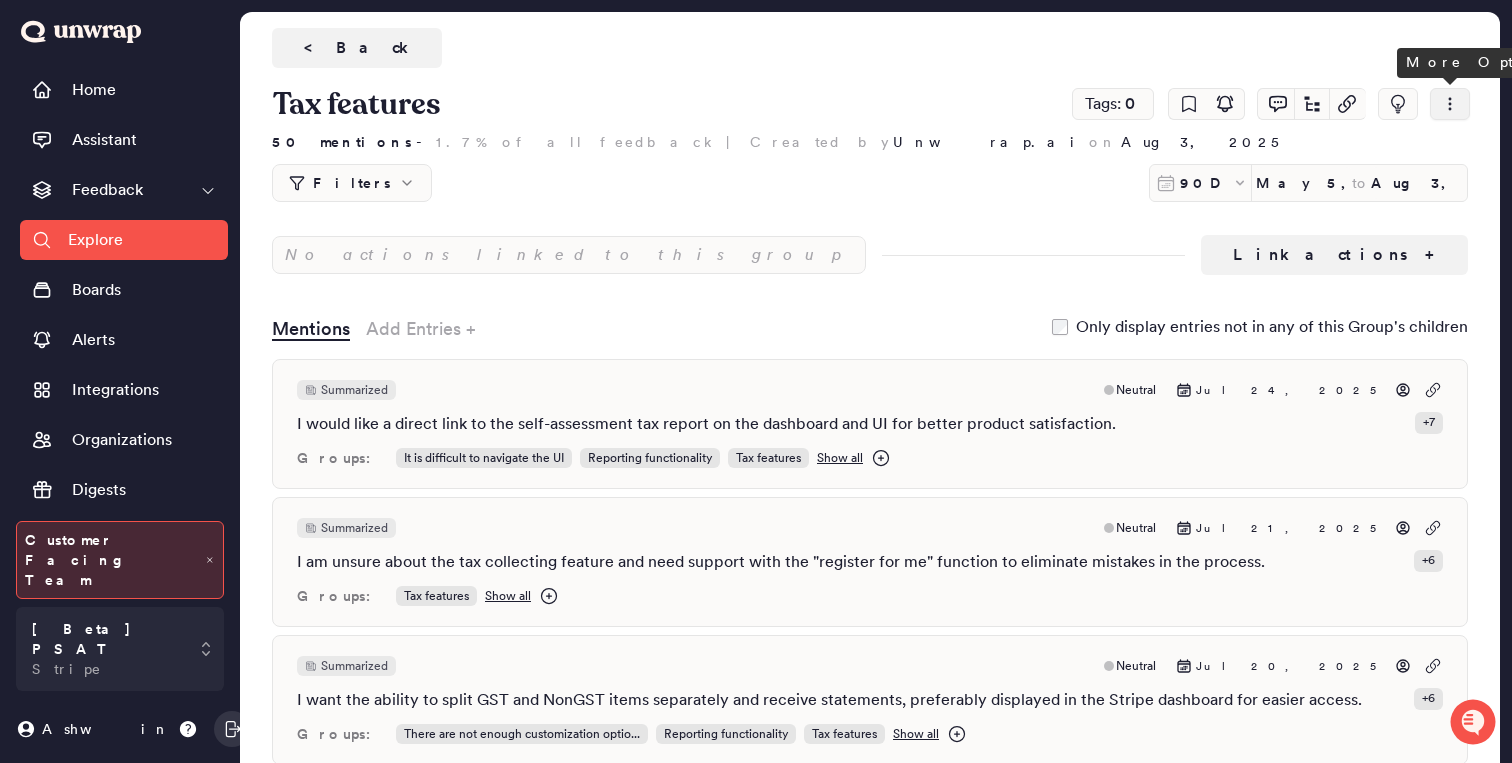 click 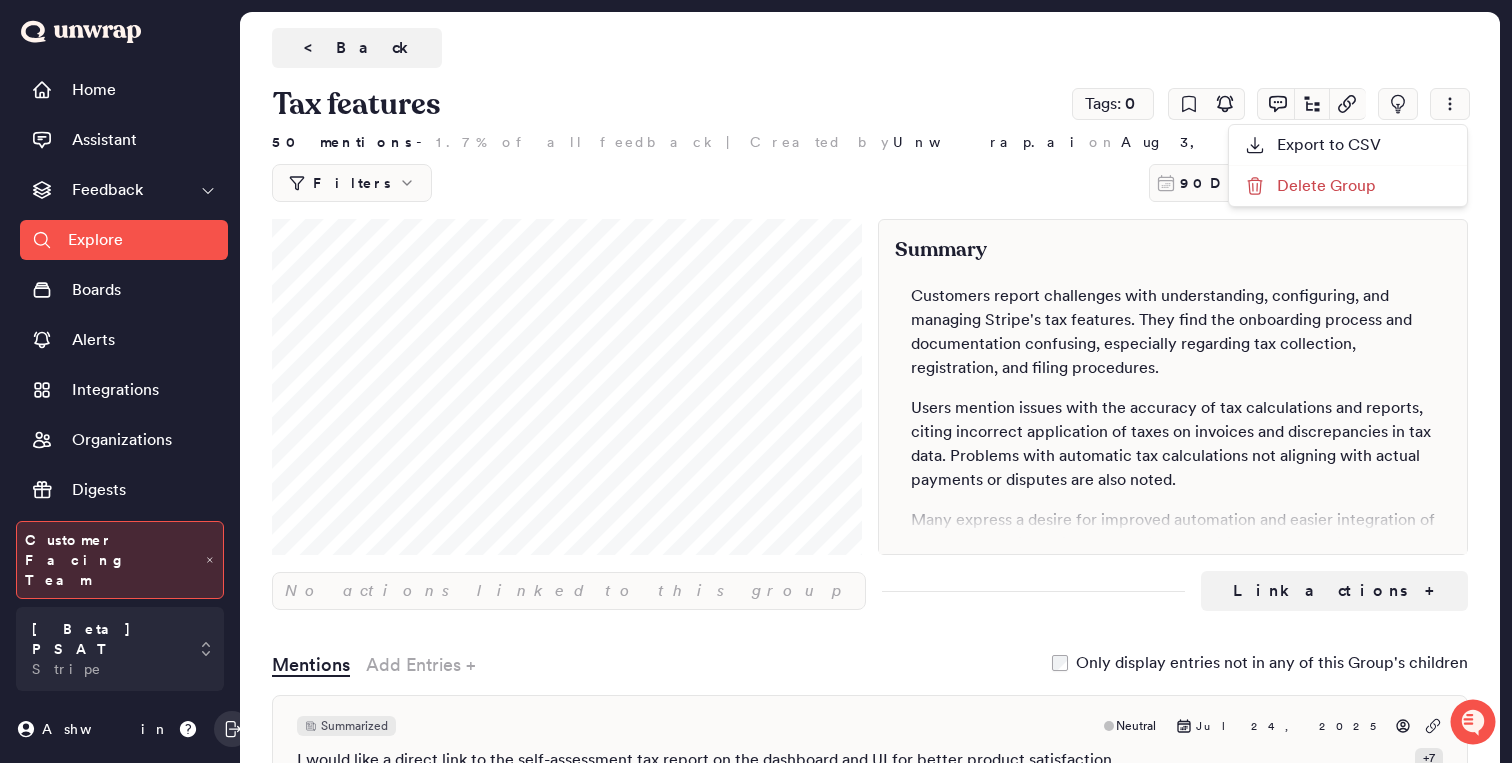 click on "Tax features Tax features Tags:  0   Export to CSV Delete Group 50 mentions - 1.7% of all feedback | Created by Unwrap.ai on Aug 3, [YEAR] Filters 90D May 5, [YEAR] to Aug 3, [YEAR] Add filter" at bounding box center [870, 143] 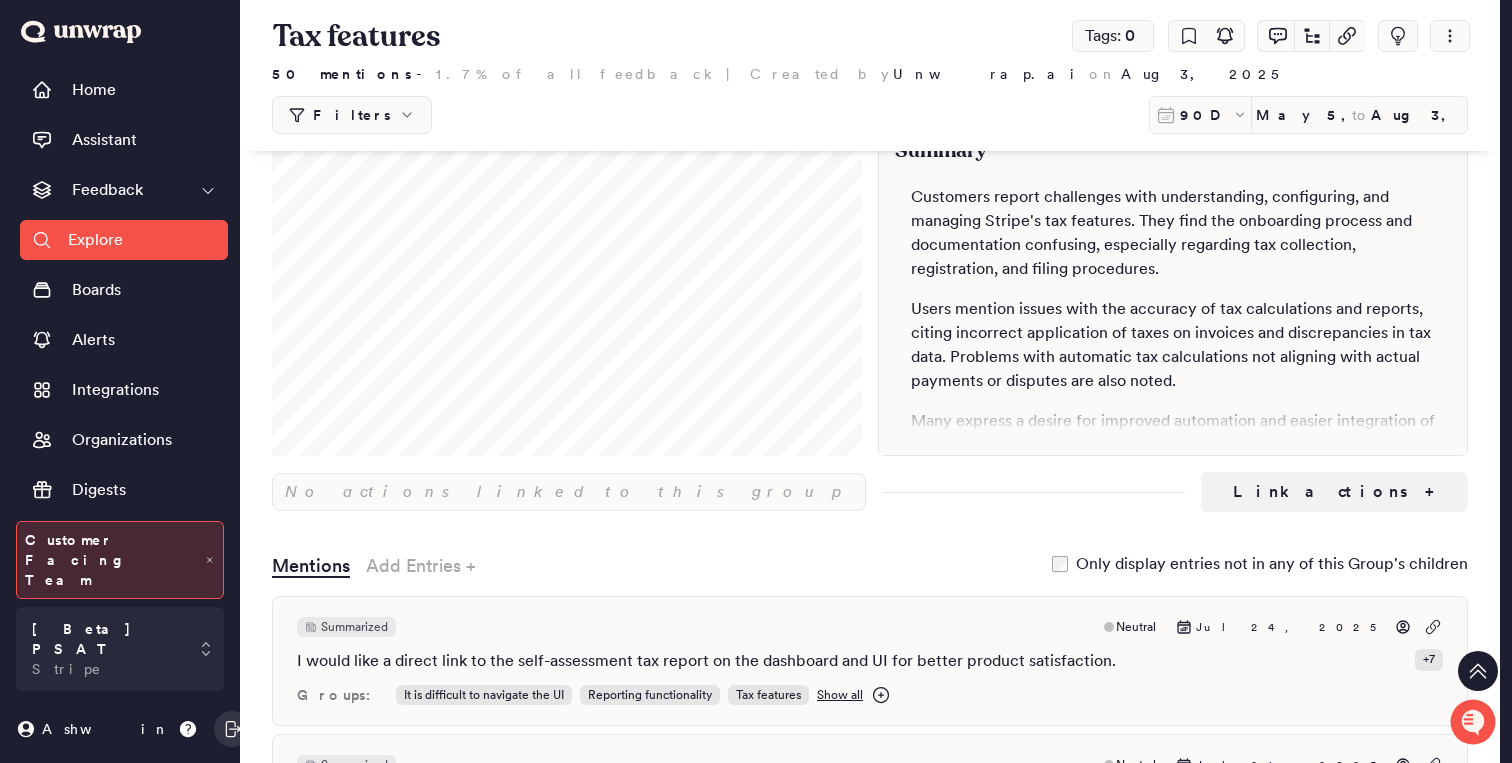 scroll, scrollTop: 0, scrollLeft: 0, axis: both 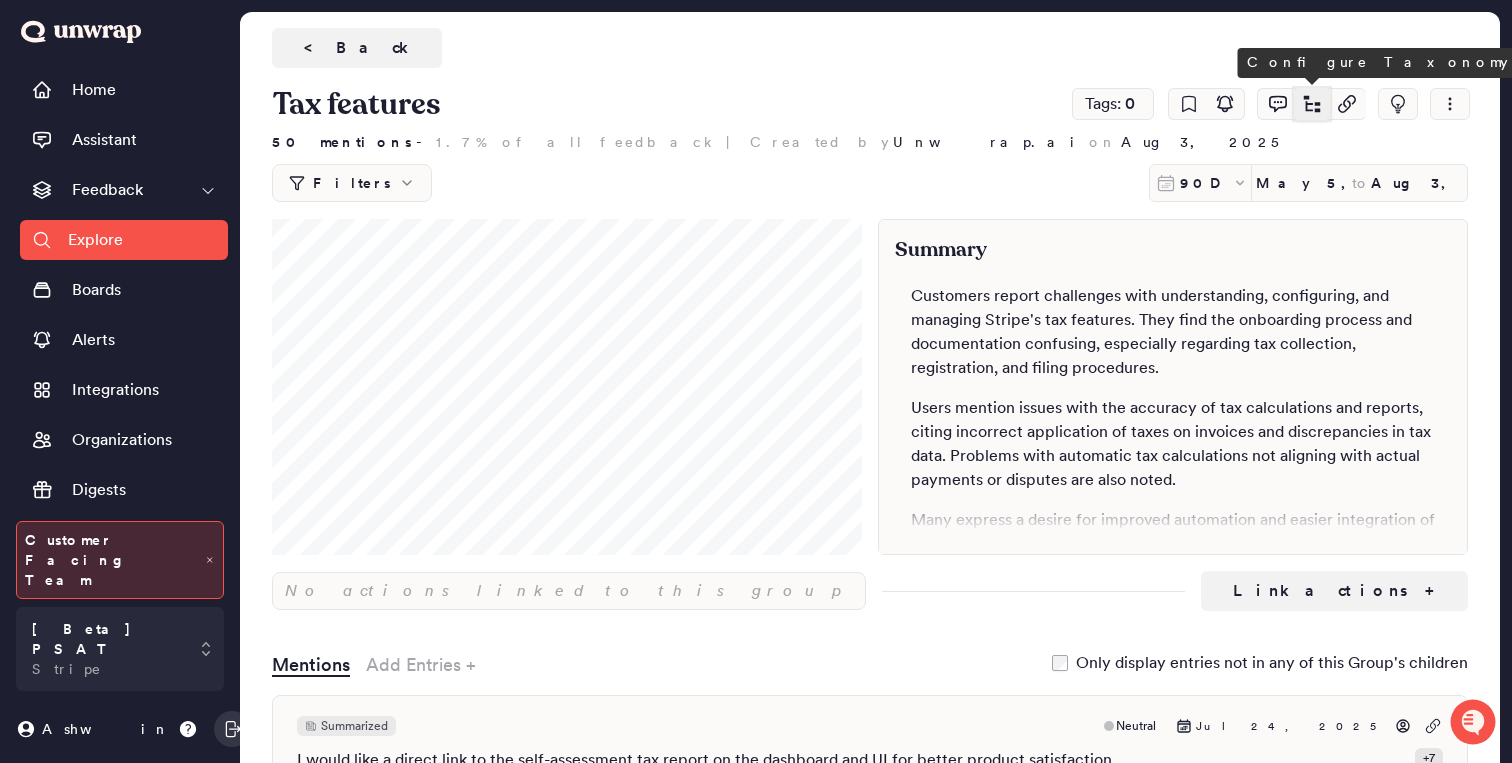 click at bounding box center (1312, 103) 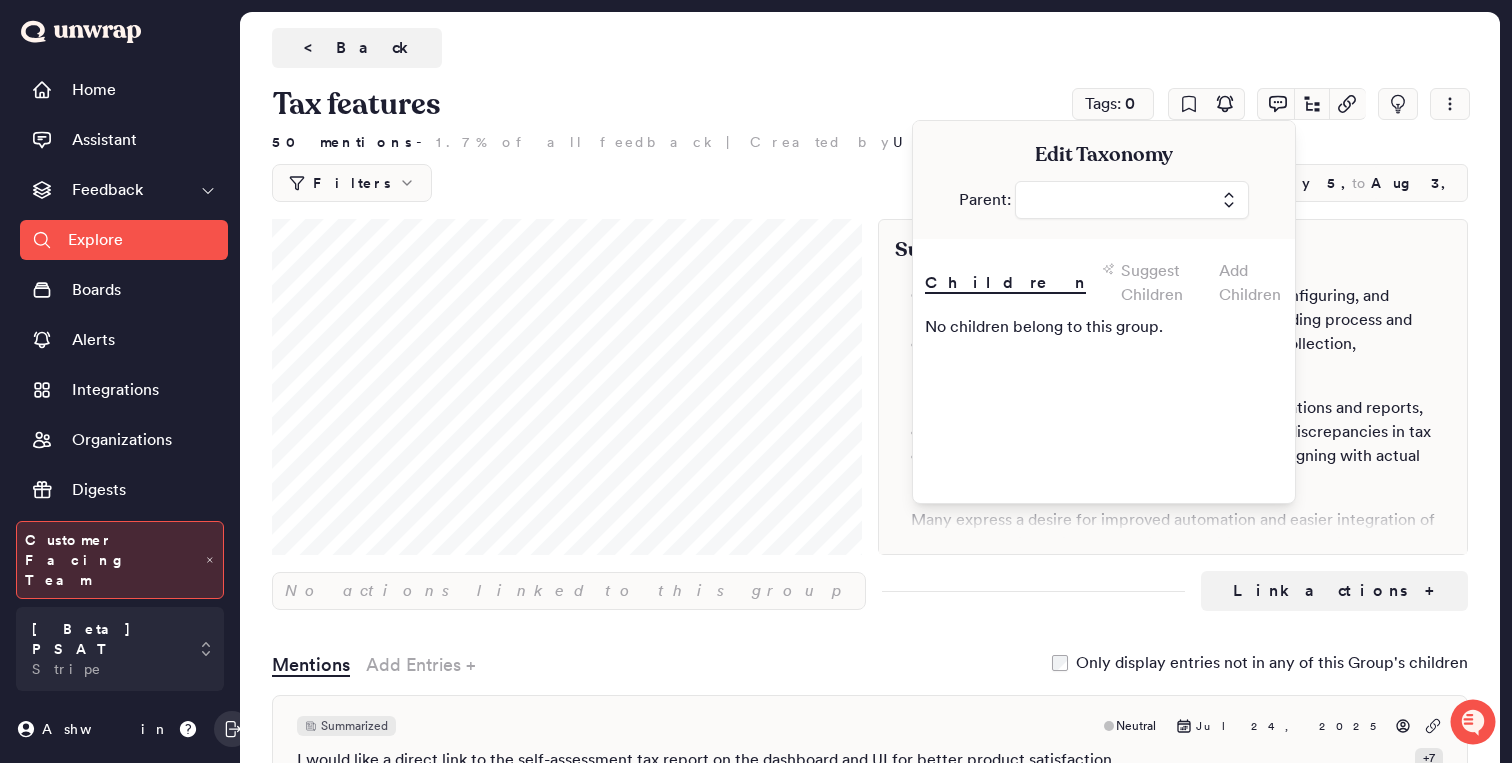 click on "Suggest Children" at bounding box center [1162, 283] 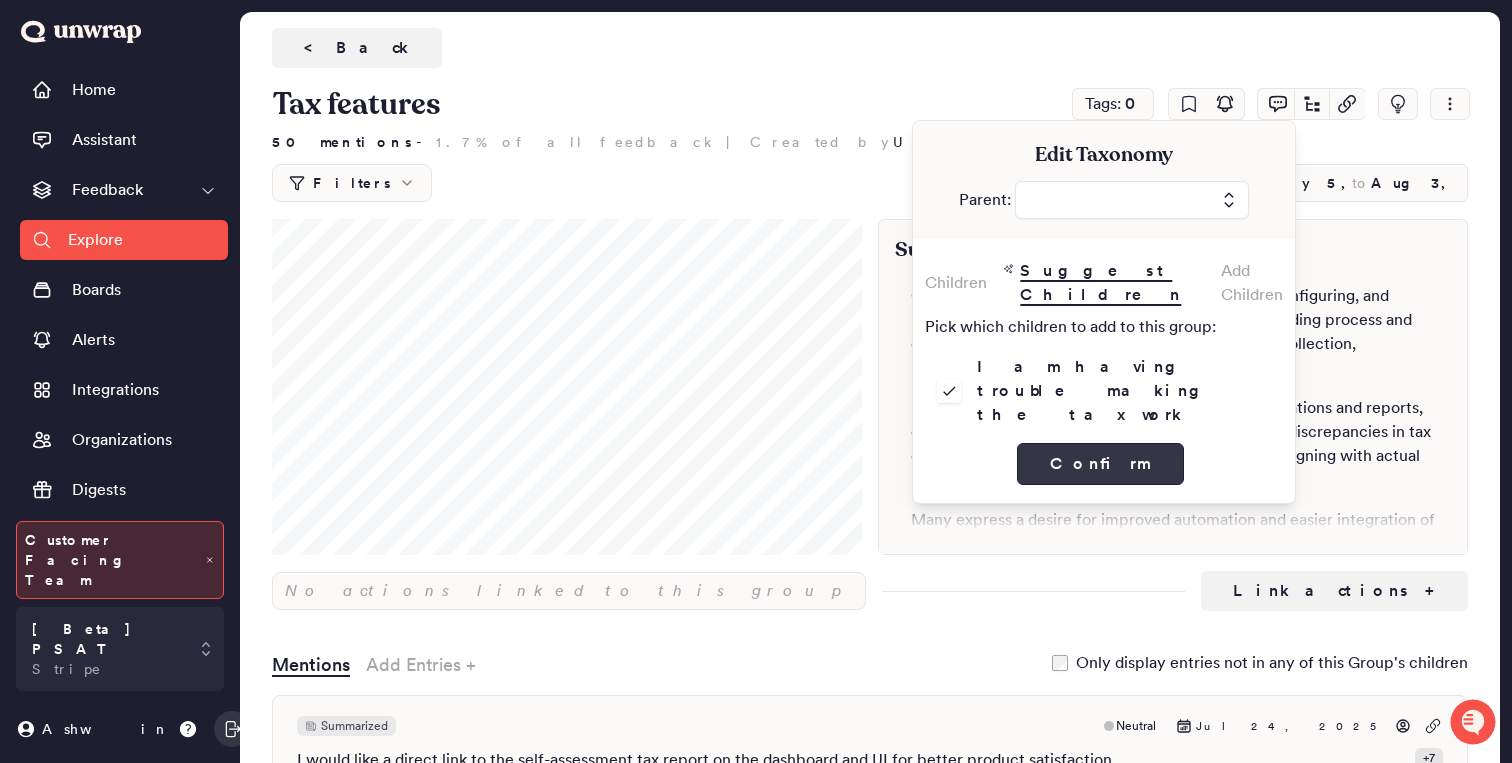 click on "Confirm" at bounding box center (1100, 464) 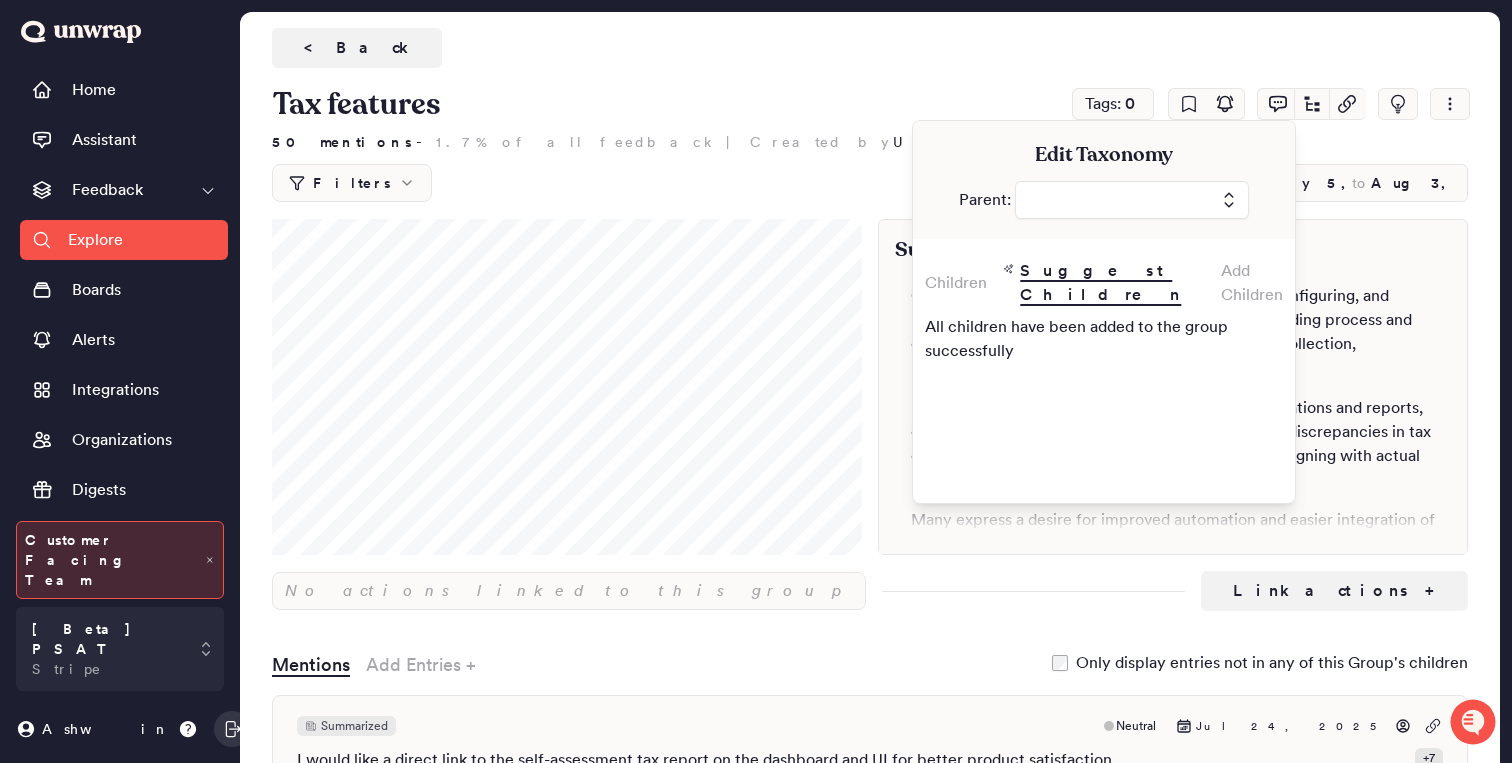 click on "Add Children" at bounding box center [1252, 283] 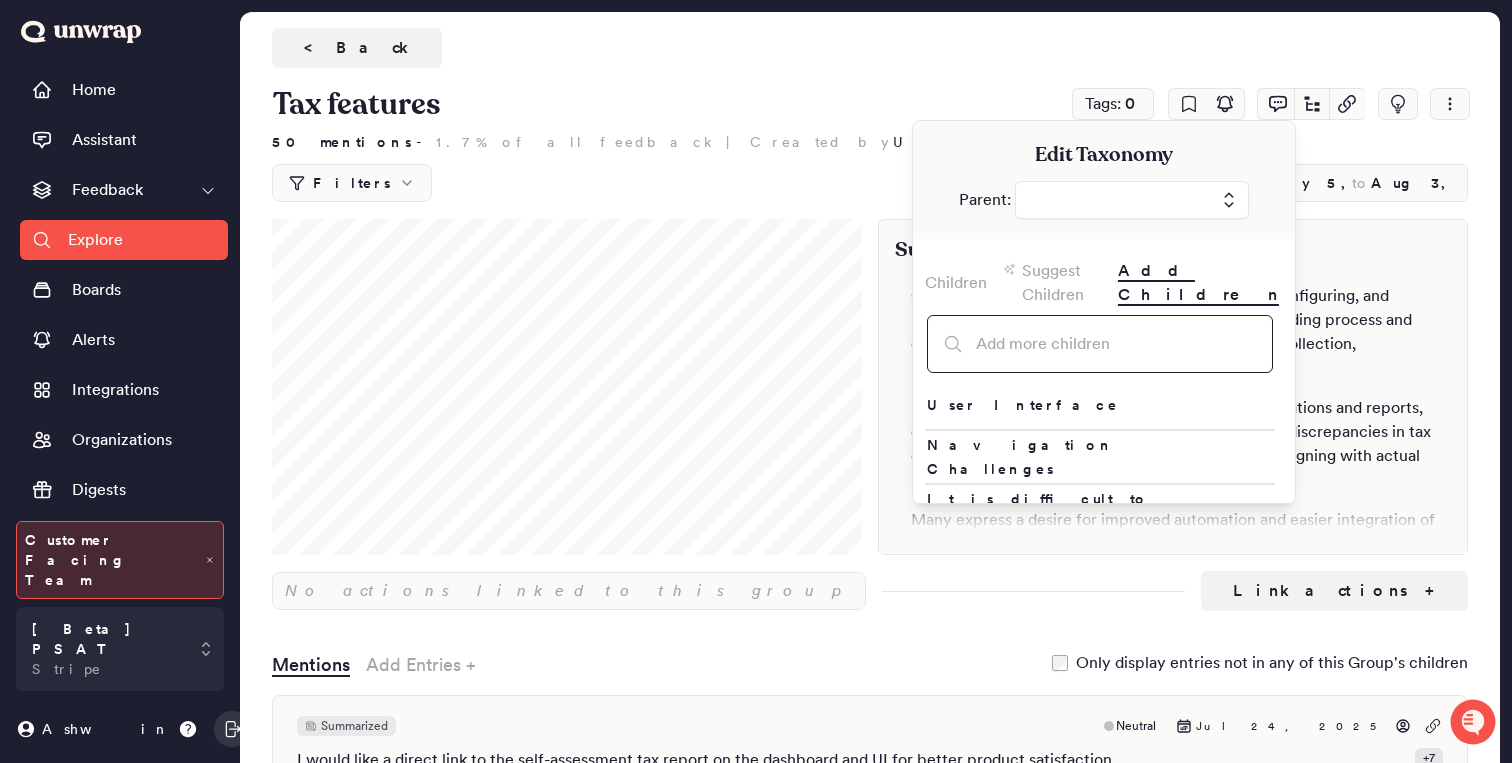 click at bounding box center [1100, 344] 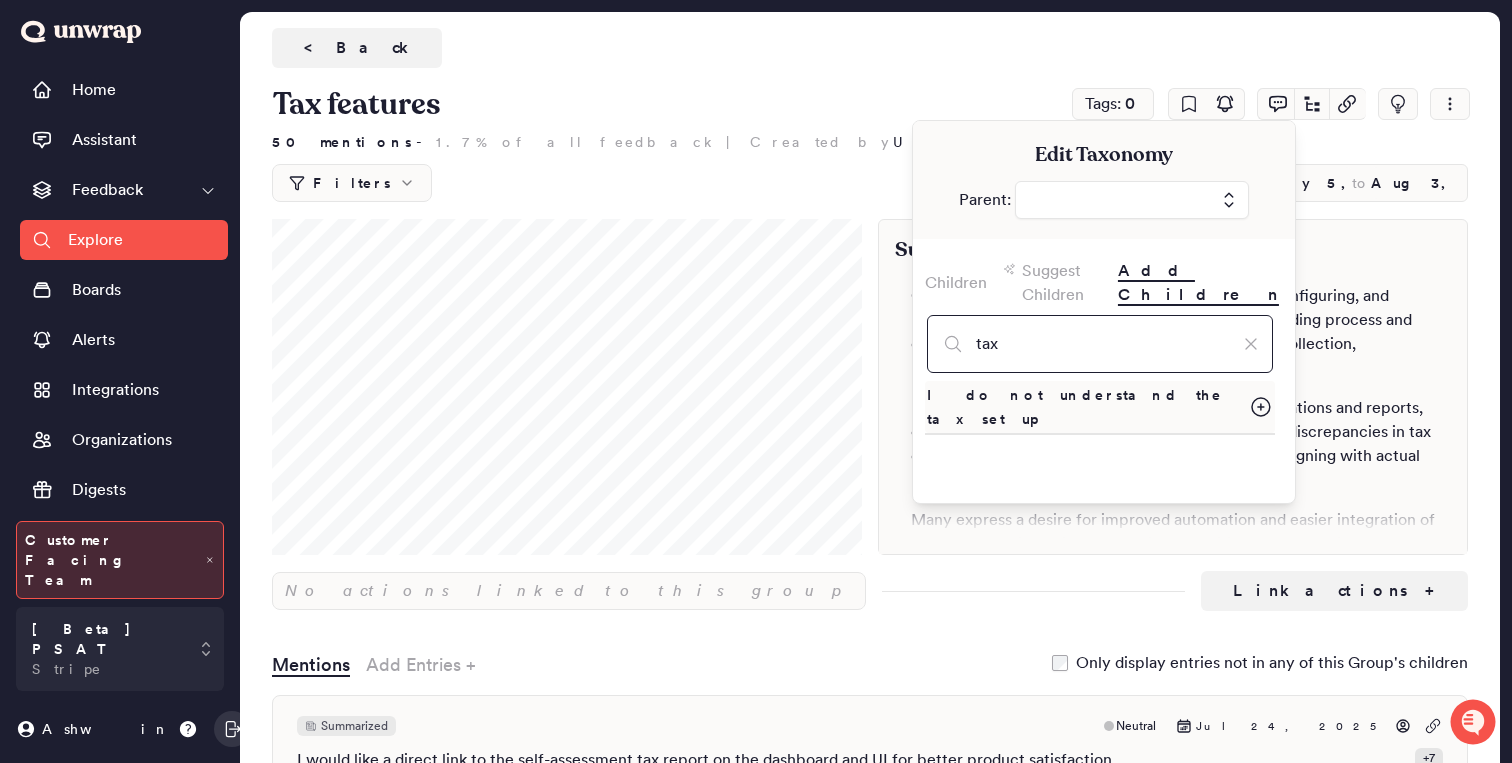 type on "tax" 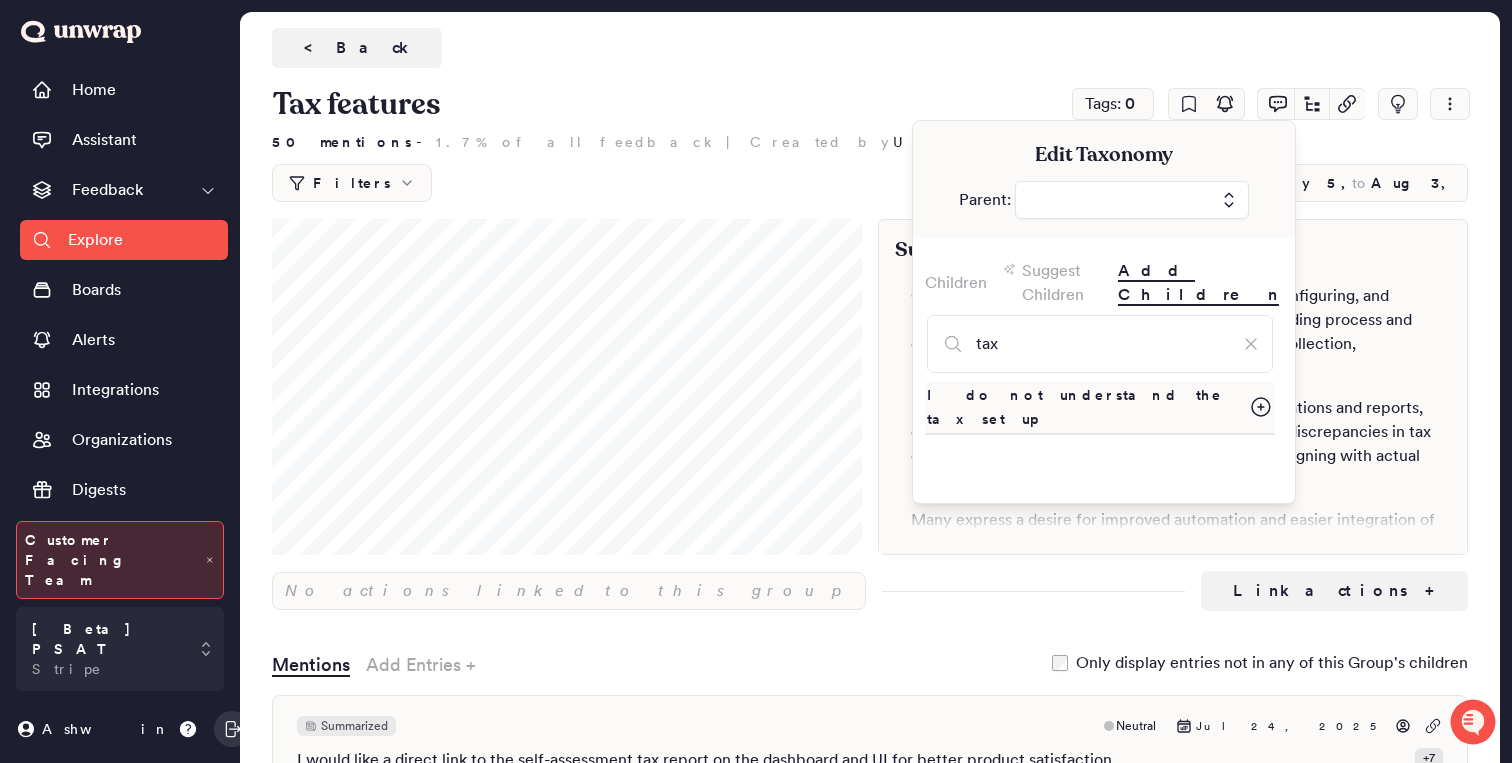 click 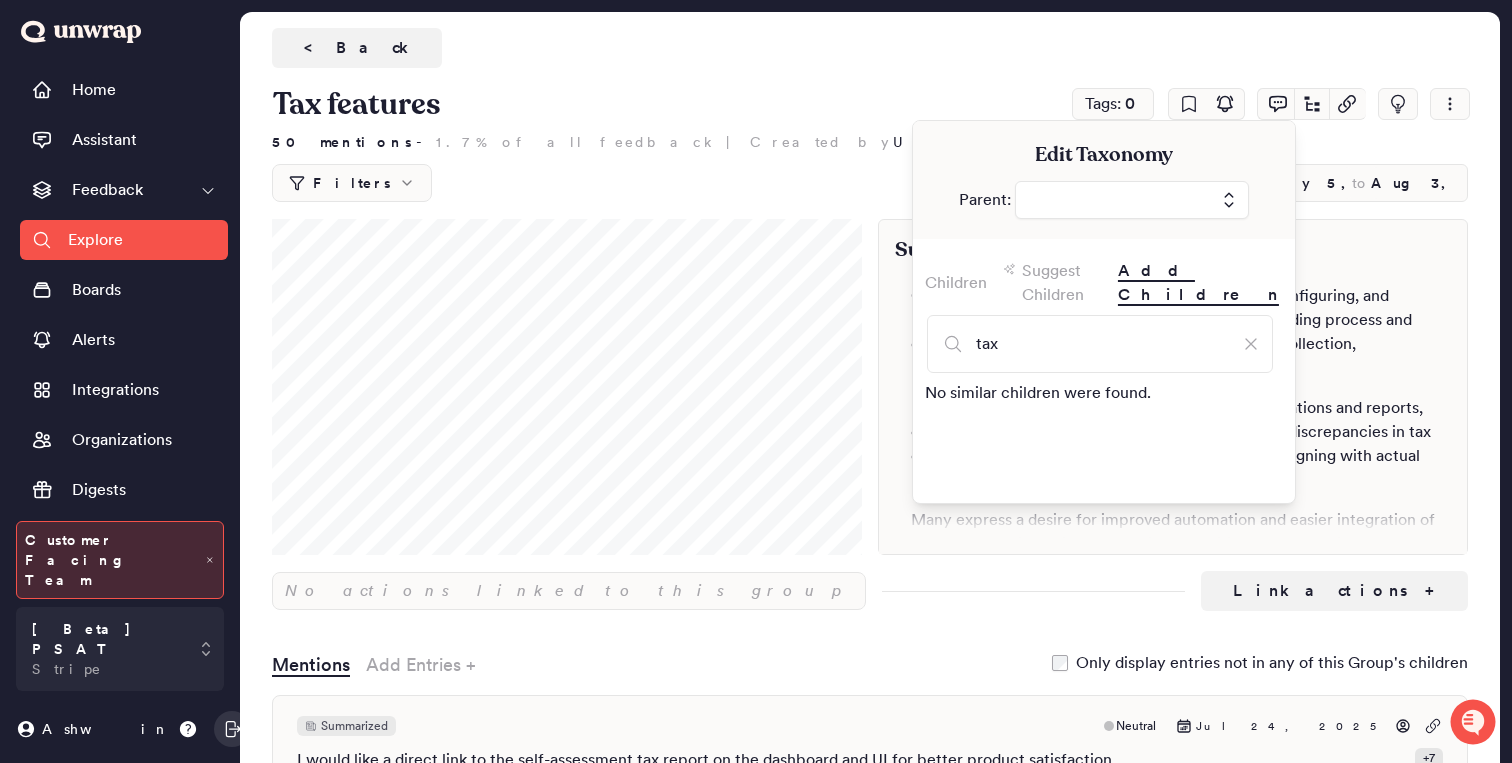 click on "Tax features" at bounding box center [870, 64] 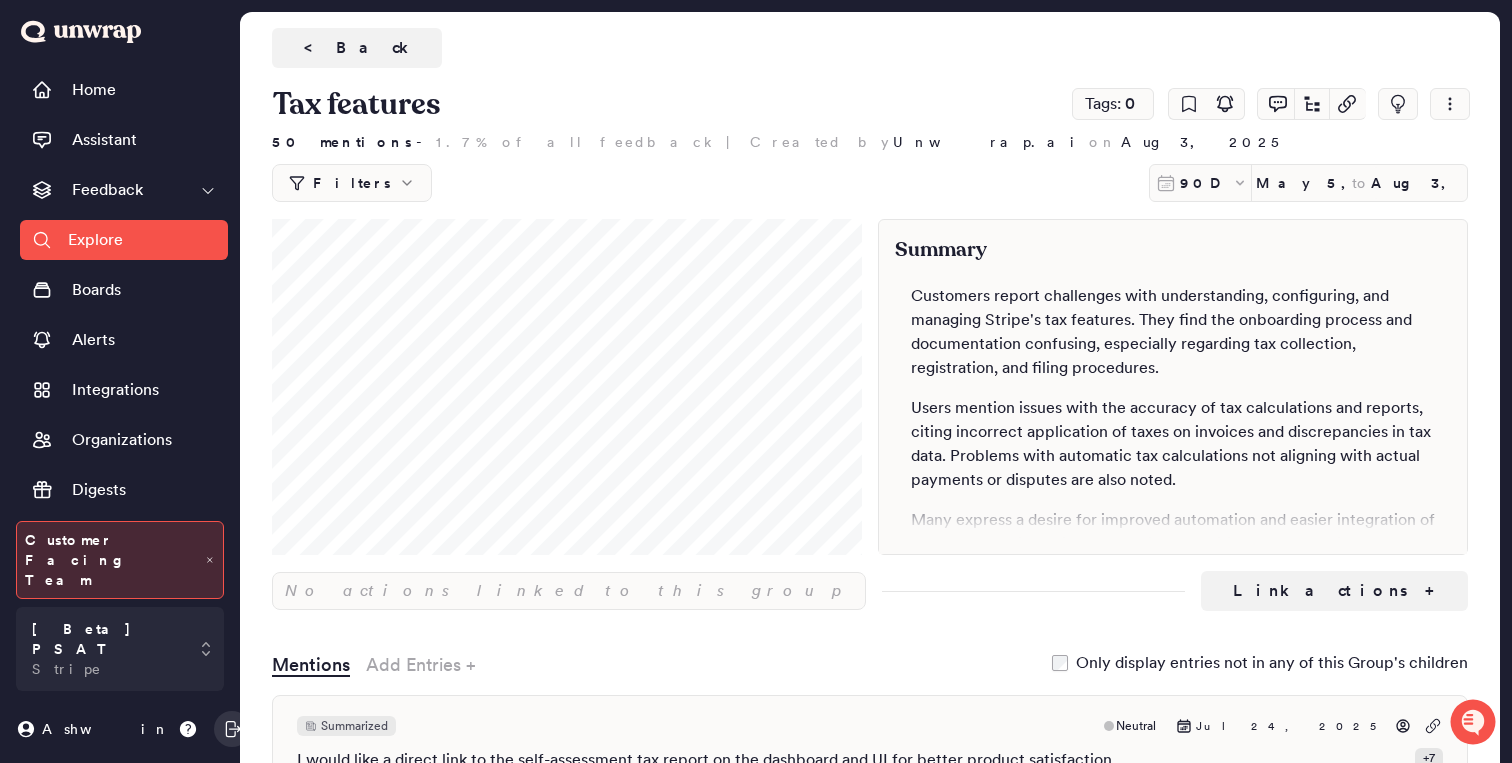 click on "Tax features" at bounding box center [870, 64] 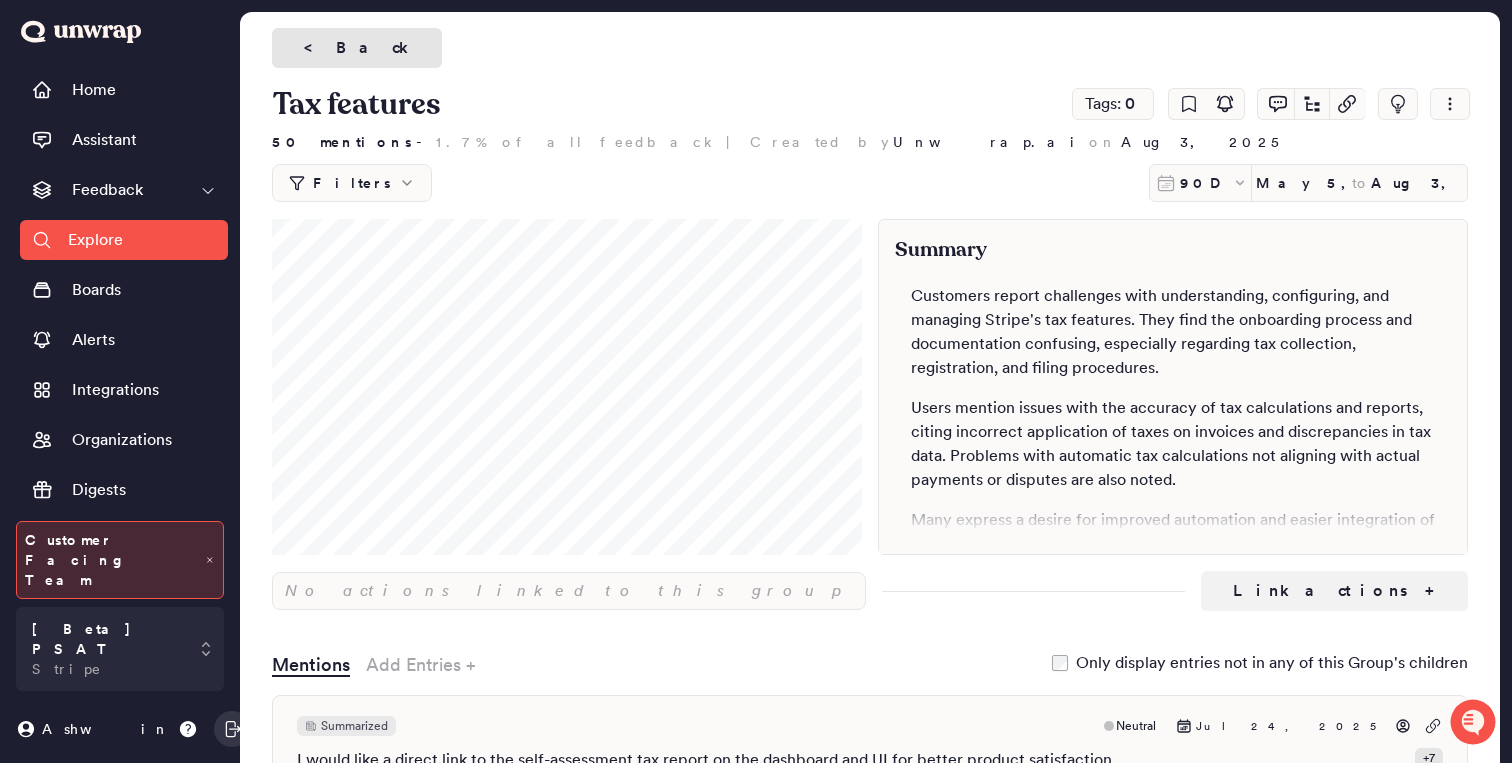 click on "< Back" at bounding box center (357, 48) 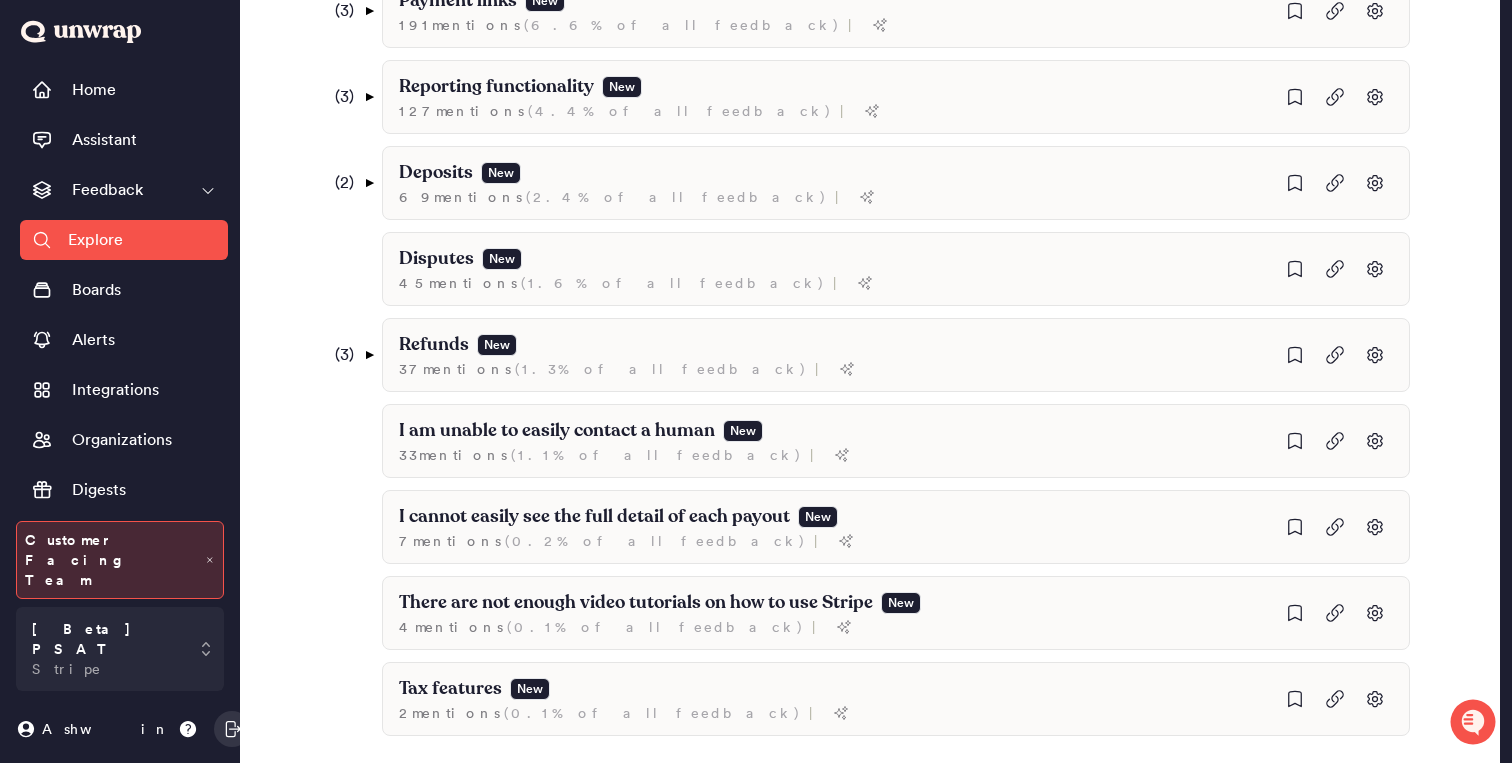 scroll, scrollTop: 1876, scrollLeft: 0, axis: vertical 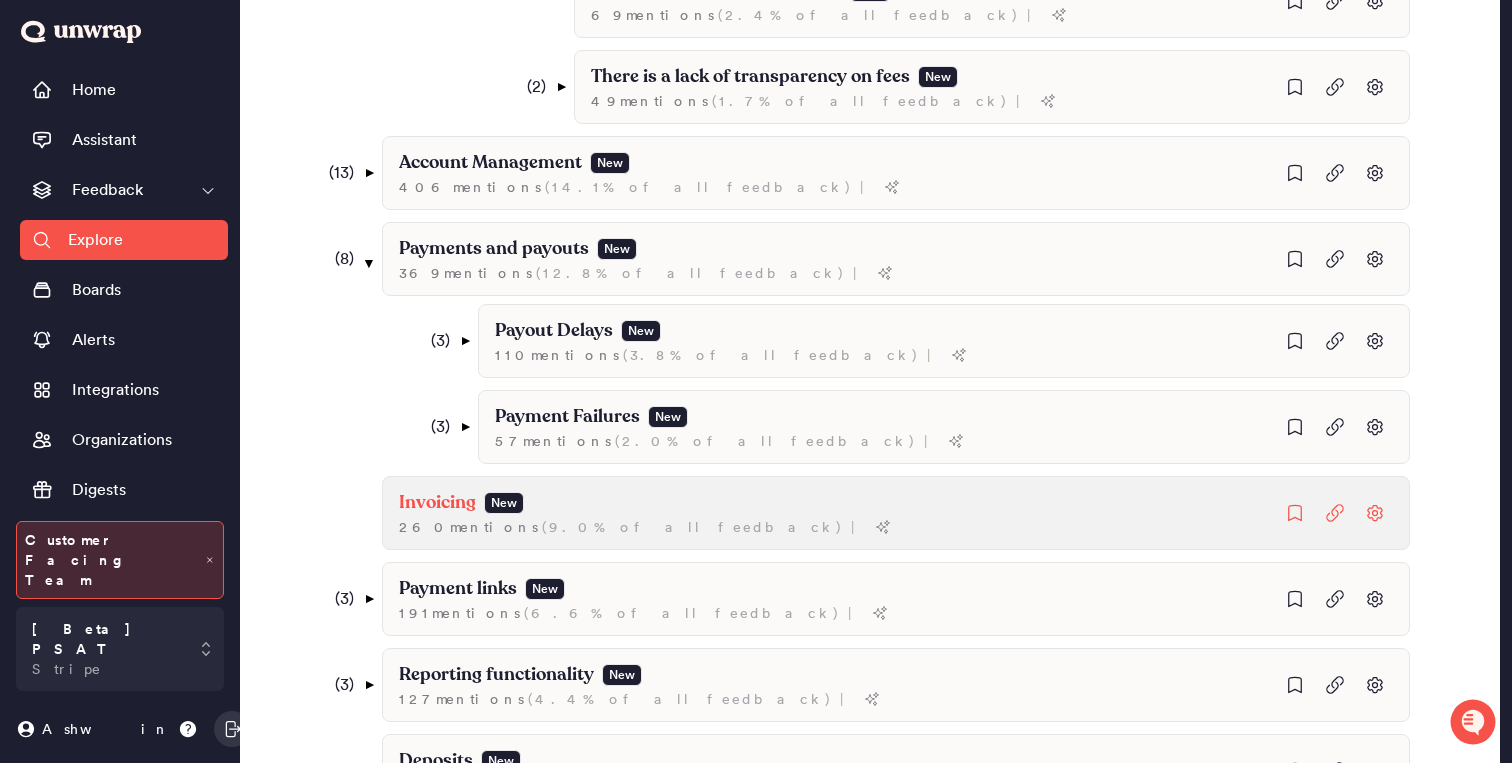 click on "Invoicing New 260  mention s   ( 9.0% of all feedback ) |" at bounding box center [1040, -589] 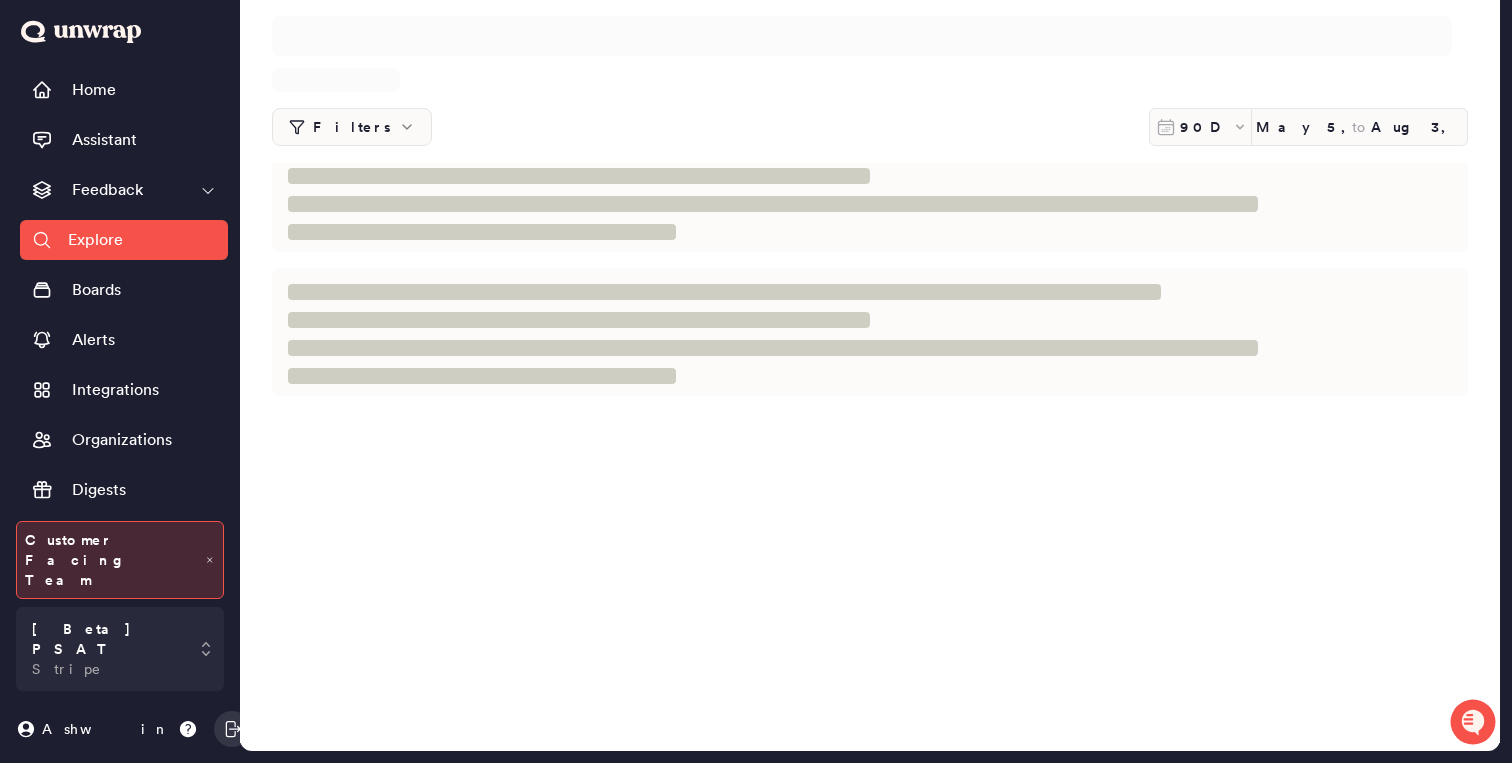 scroll, scrollTop: 0, scrollLeft: 0, axis: both 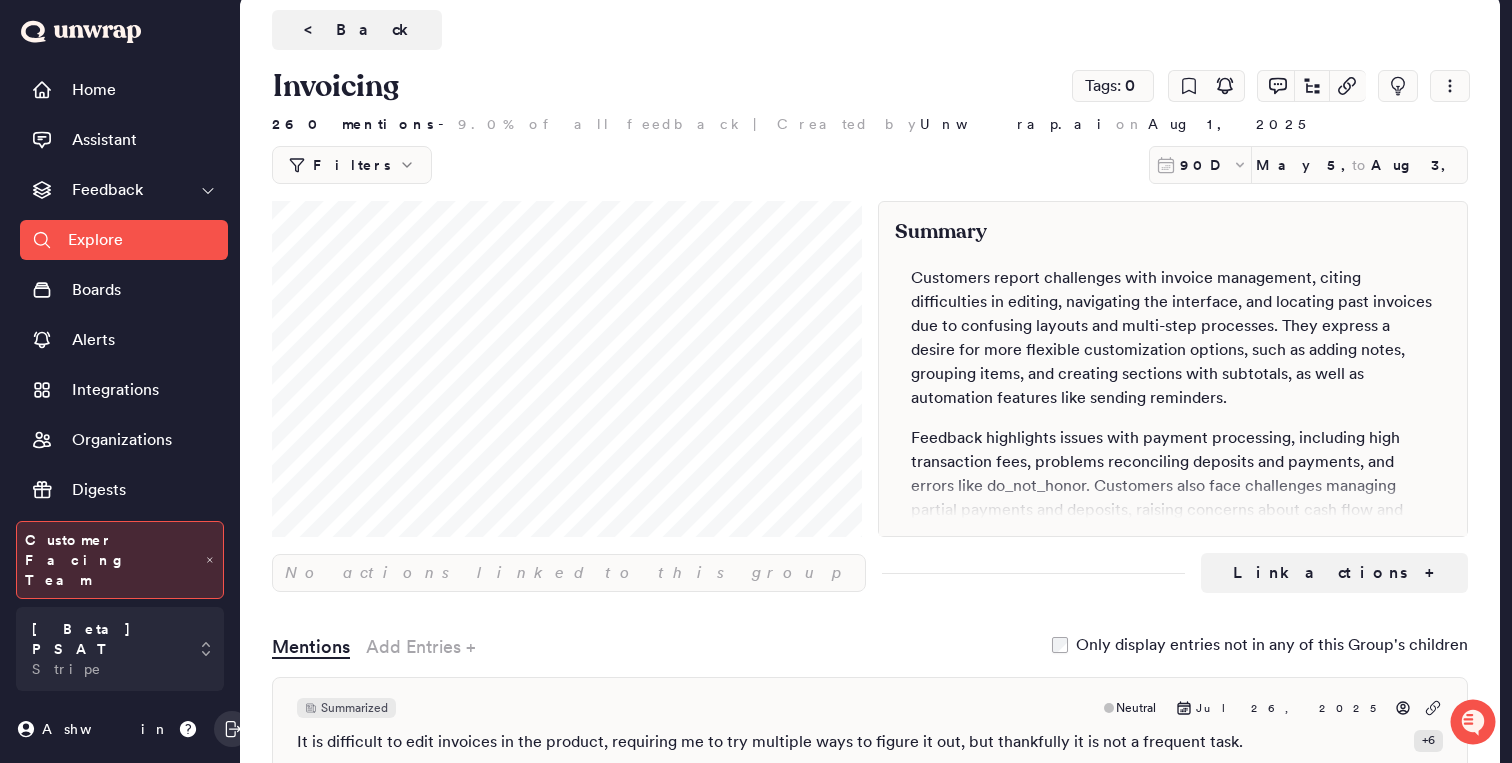 click on "Customers report challenges with invoice management, citing difficulties in editing, navigating the interface, and locating past invoices due to confusing layouts and multi-step processes. They express a desire for more flexible customization options, such as adding notes, grouping items, and creating sections with subtotals, as well as automation features like sending reminders." at bounding box center (1173, 338) 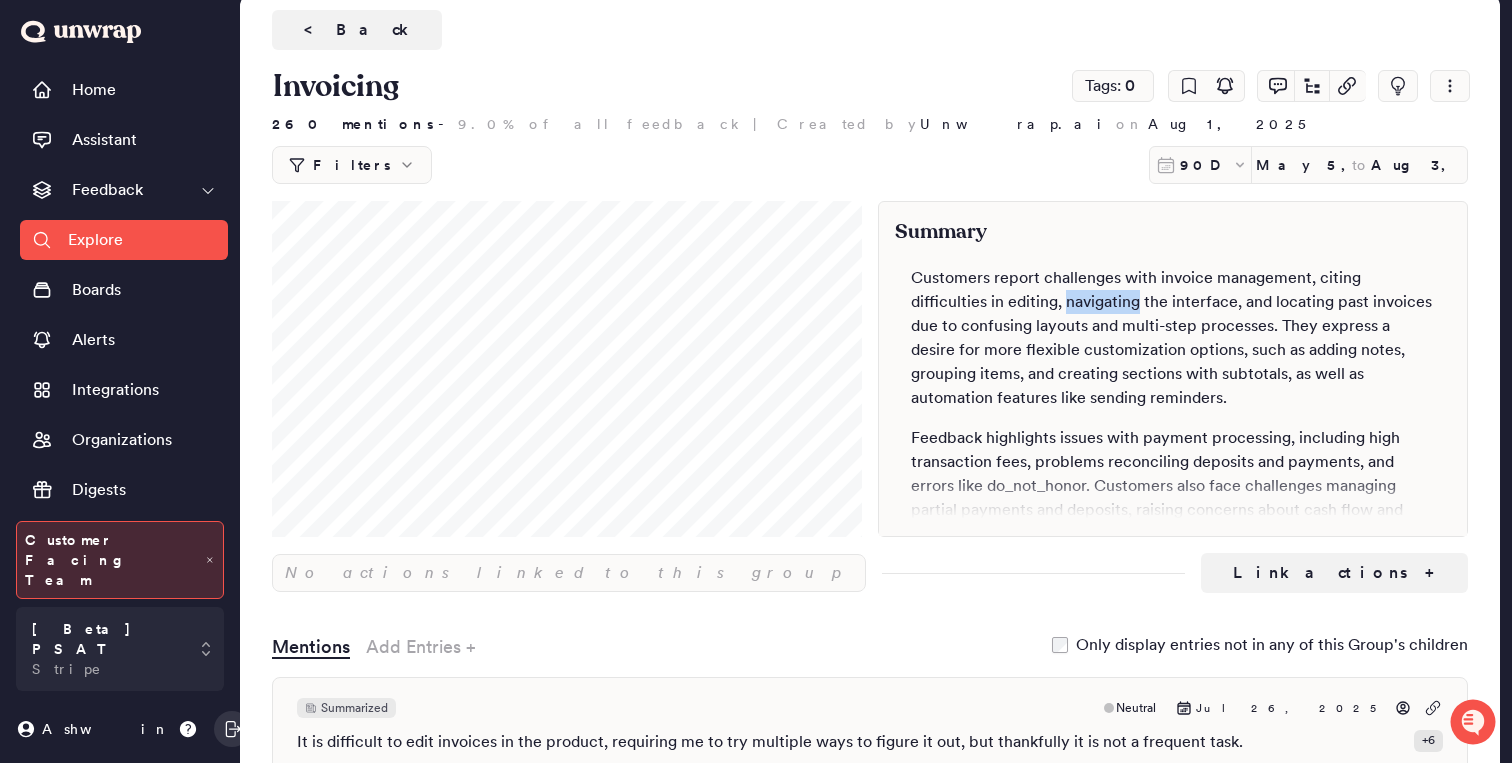 click on "Customers report challenges with invoice management, citing difficulties in editing, navigating the interface, and locating past invoices due to confusing layouts and multi-step processes. They express a desire for more flexible customization options, such as adding notes, grouping items, and creating sections with subtotals, as well as automation features like sending reminders." at bounding box center [1173, 338] 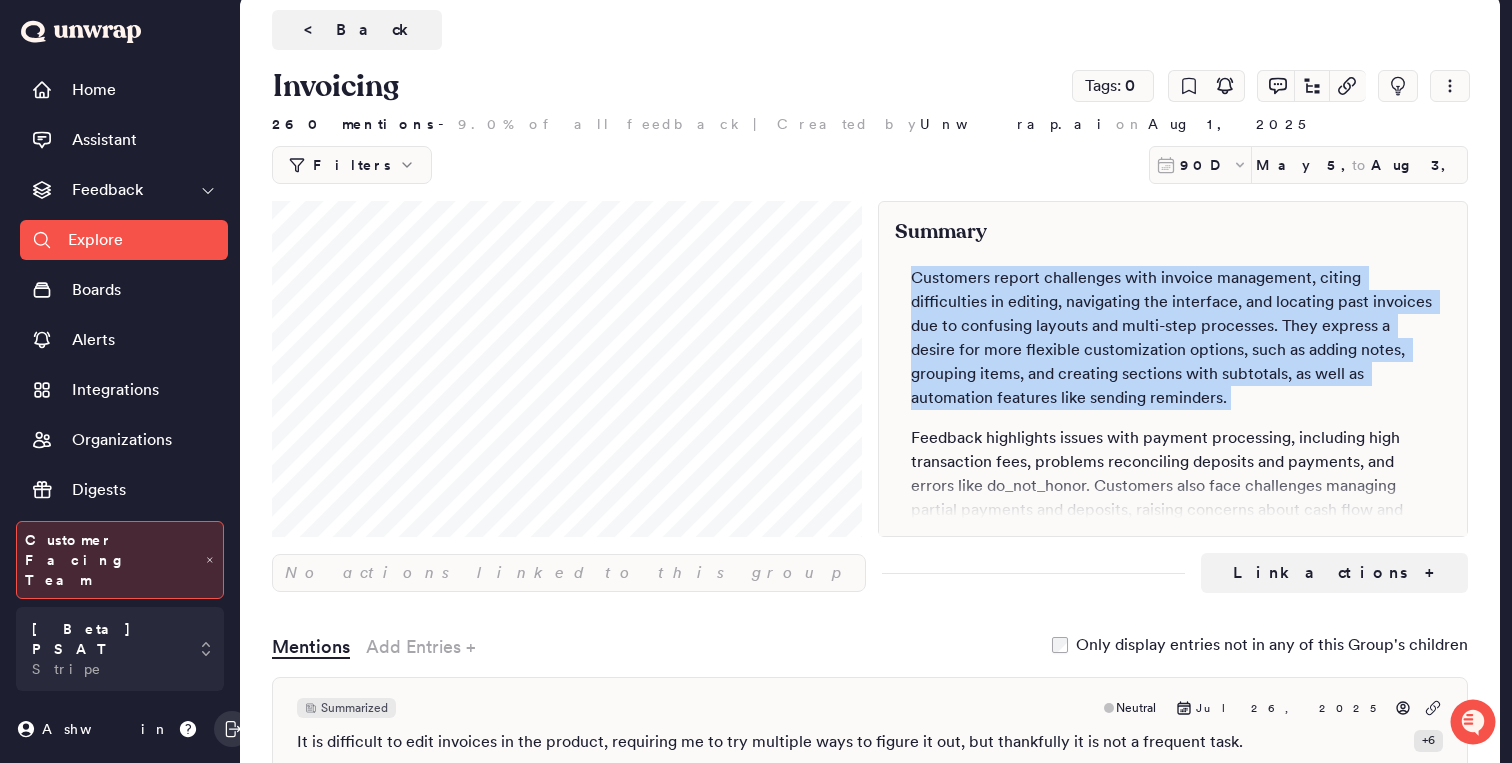 click on "Customers report challenges with invoice management, citing difficulties in editing, navigating the interface, and locating past invoices due to confusing layouts and multi-step processes. They express a desire for more flexible customization options, such as adding notes, grouping items, and creating sections with subtotals, as well as automation features like sending reminders." at bounding box center [1173, 338] 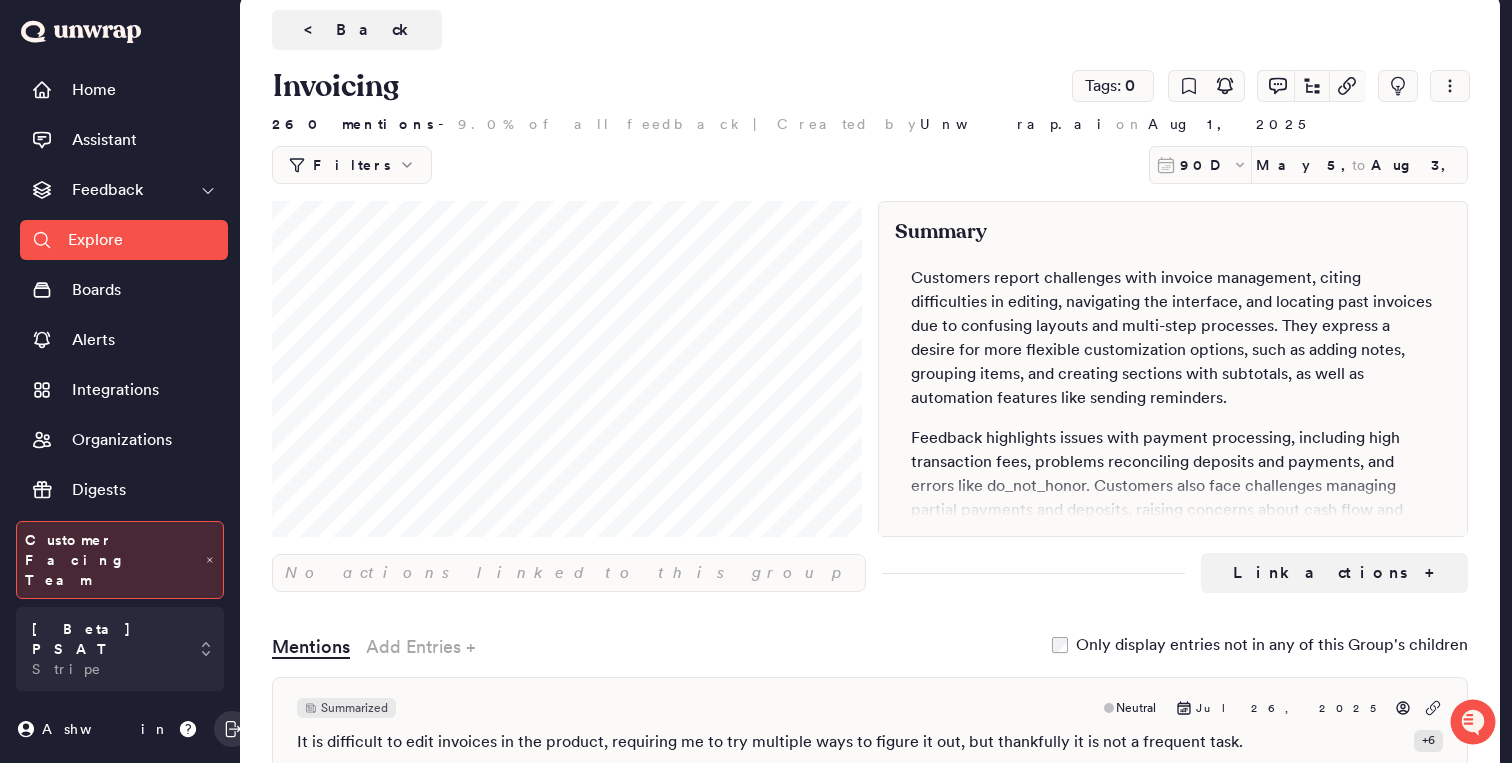 click on "Customers report challenges with invoice management, citing difficulties in editing, navigating the interface, and locating past invoices due to confusing layouts and multi-step processes. They express a desire for more flexible customization options, such as adding notes, grouping items, and creating sections with subtotals, as well as automation features like sending reminders." at bounding box center [1173, 338] 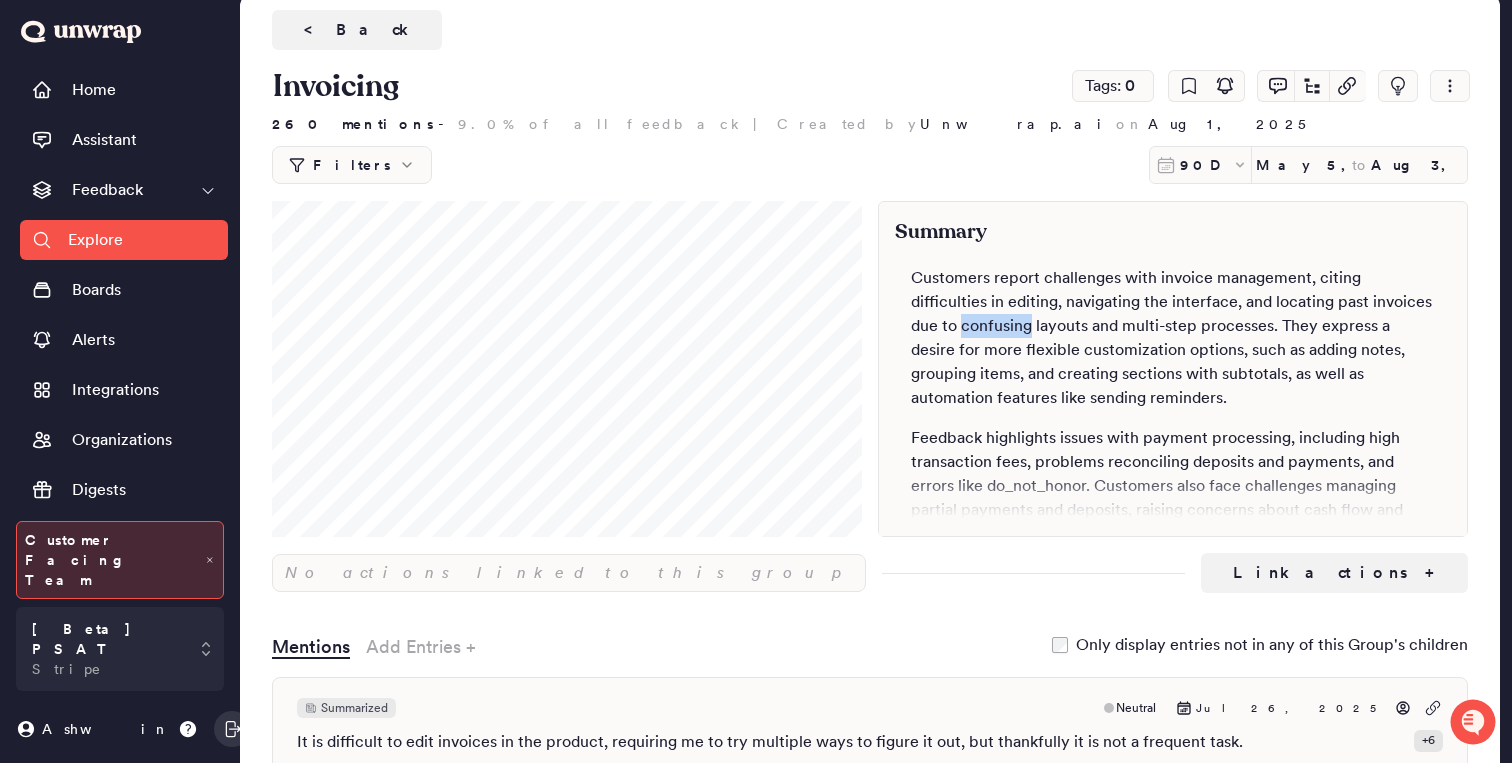 click on "Customers report challenges with invoice management, citing difficulties in editing, navigating the interface, and locating past invoices due to confusing layouts and multi-step processes. They express a desire for more flexible customization options, such as adding notes, grouping items, and creating sections with subtotals, as well as automation features like sending reminders." at bounding box center (1173, 338) 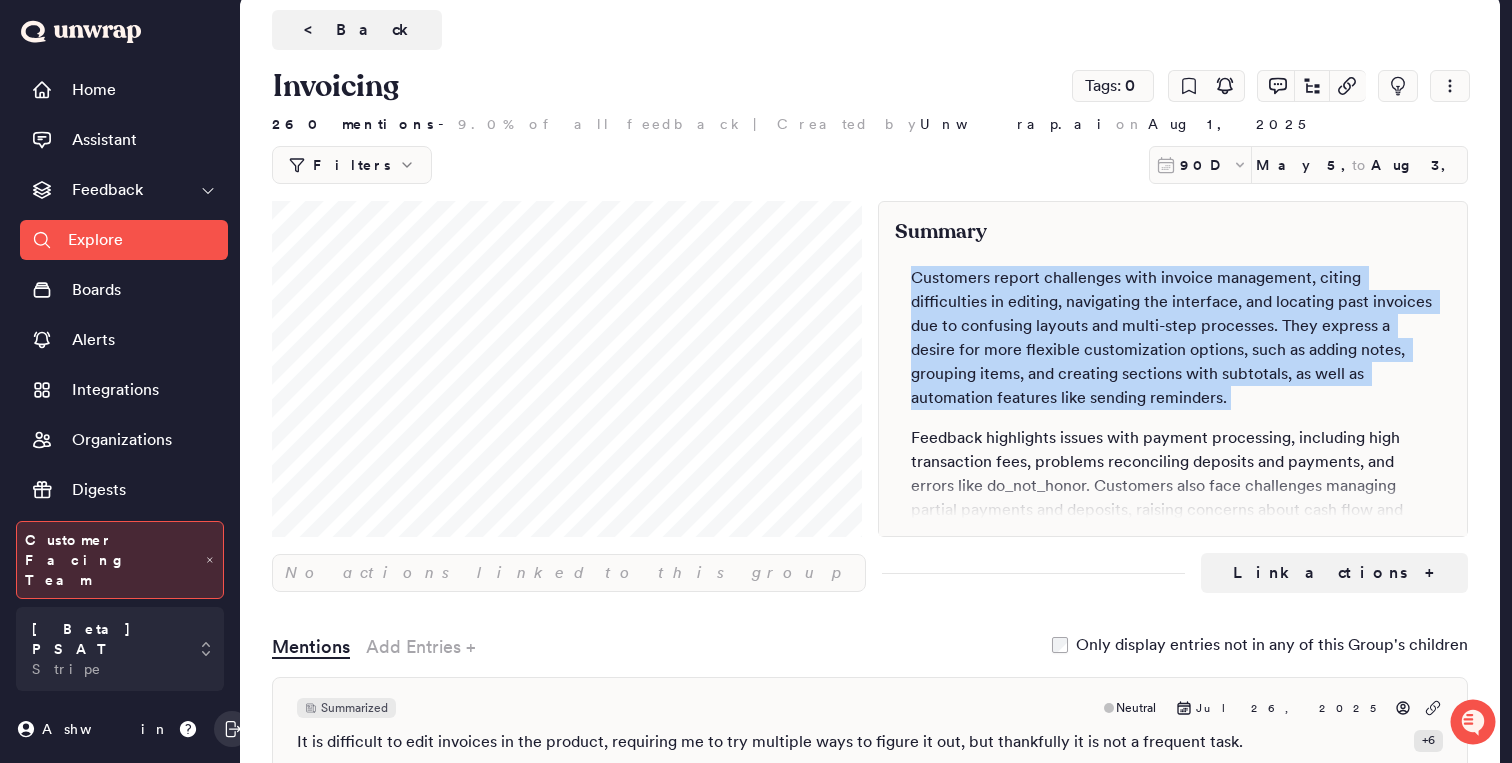 click on "Customers report challenges with invoice management, citing difficulties in editing, navigating the interface, and locating past invoices due to confusing layouts and multi-step processes. They express a desire for more flexible customization options, such as adding notes, grouping items, and creating sections with subtotals, as well as automation features like sending reminders." at bounding box center (1173, 338) 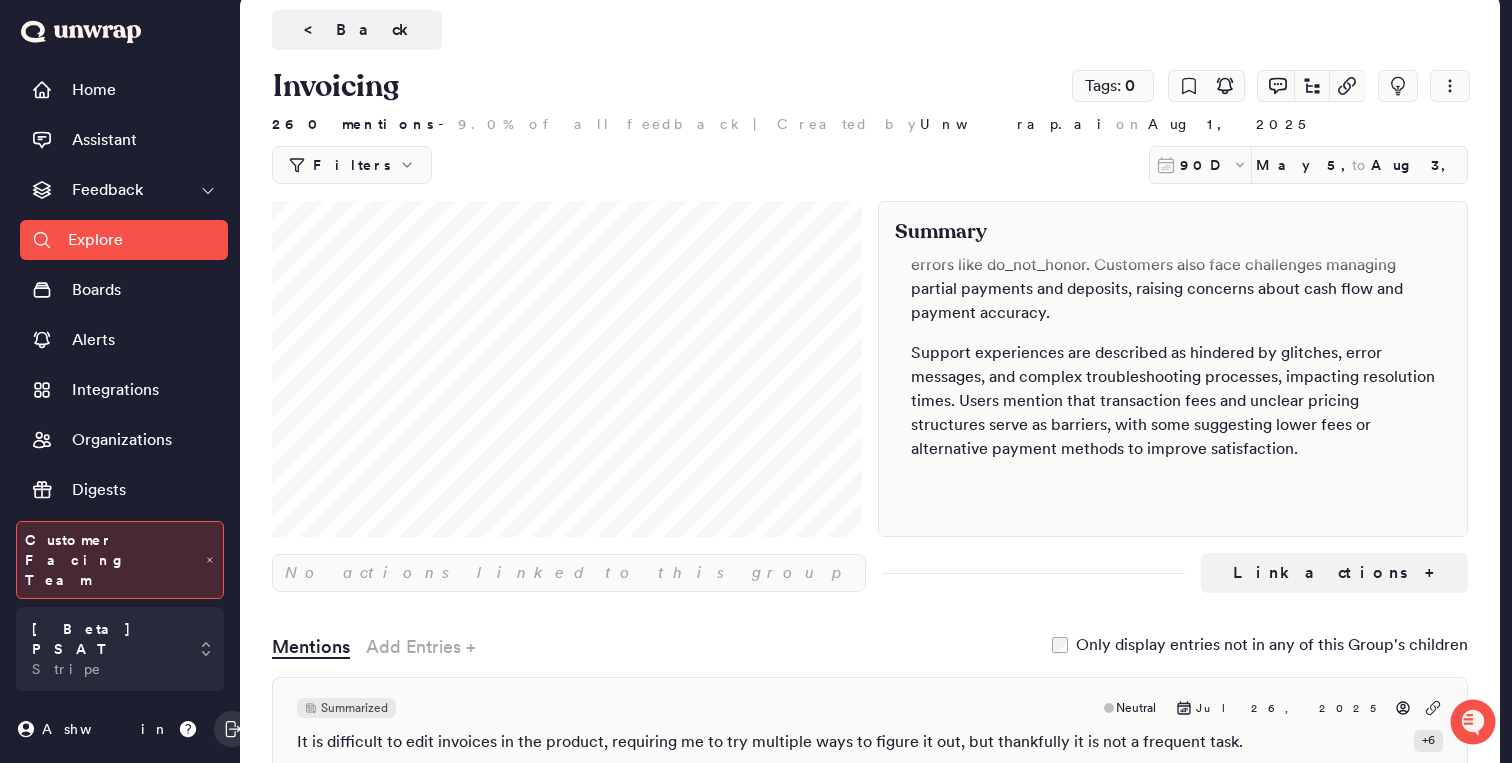 scroll, scrollTop: 226, scrollLeft: 0, axis: vertical 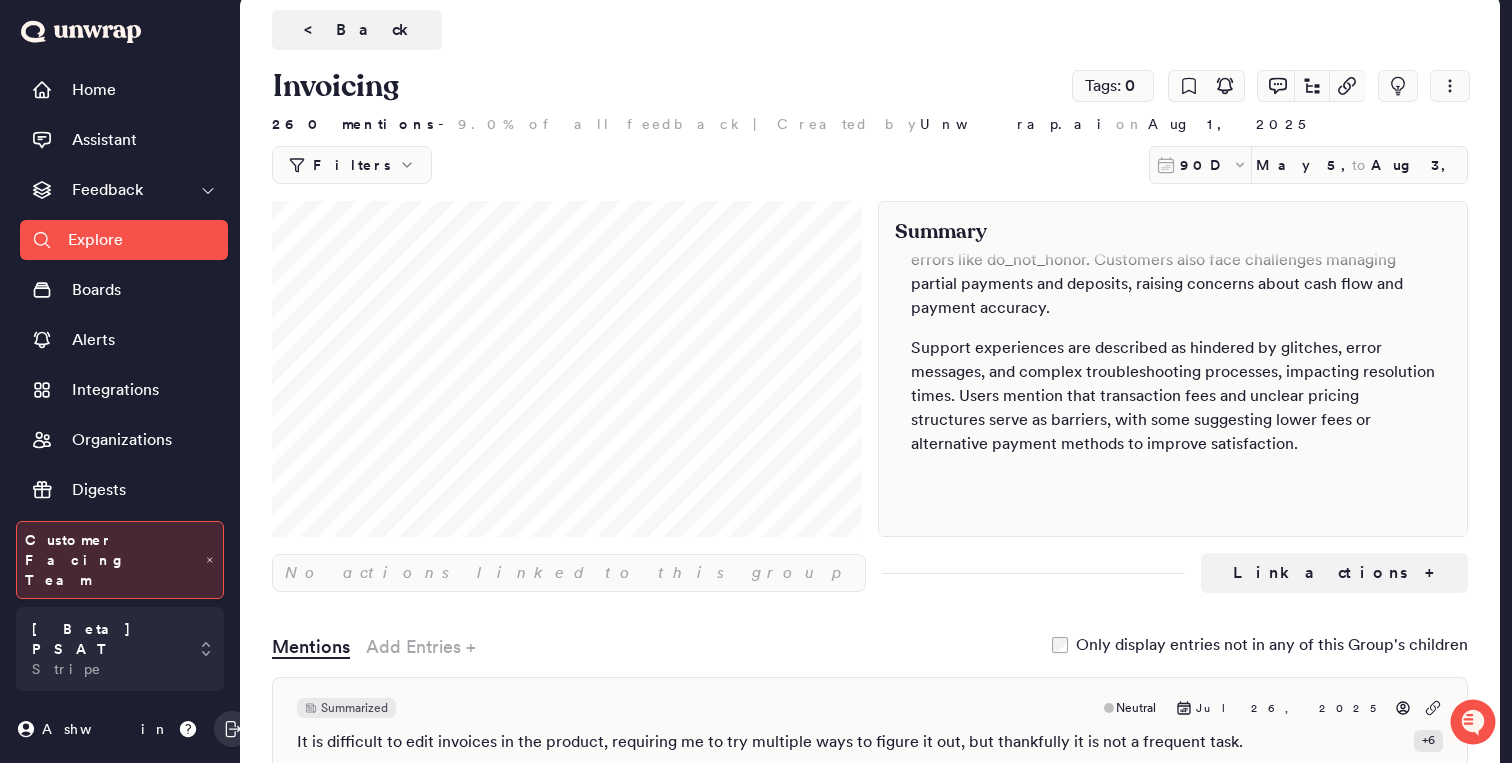 click on "Support experiences are described as hindered by glitches, error messages, and complex troubleshooting processes, impacting resolution times. Users mention that transaction fees and unclear pricing structures serve as barriers, with some suggesting lower fees or alternative payment methods to improve satisfaction." at bounding box center (1173, 396) 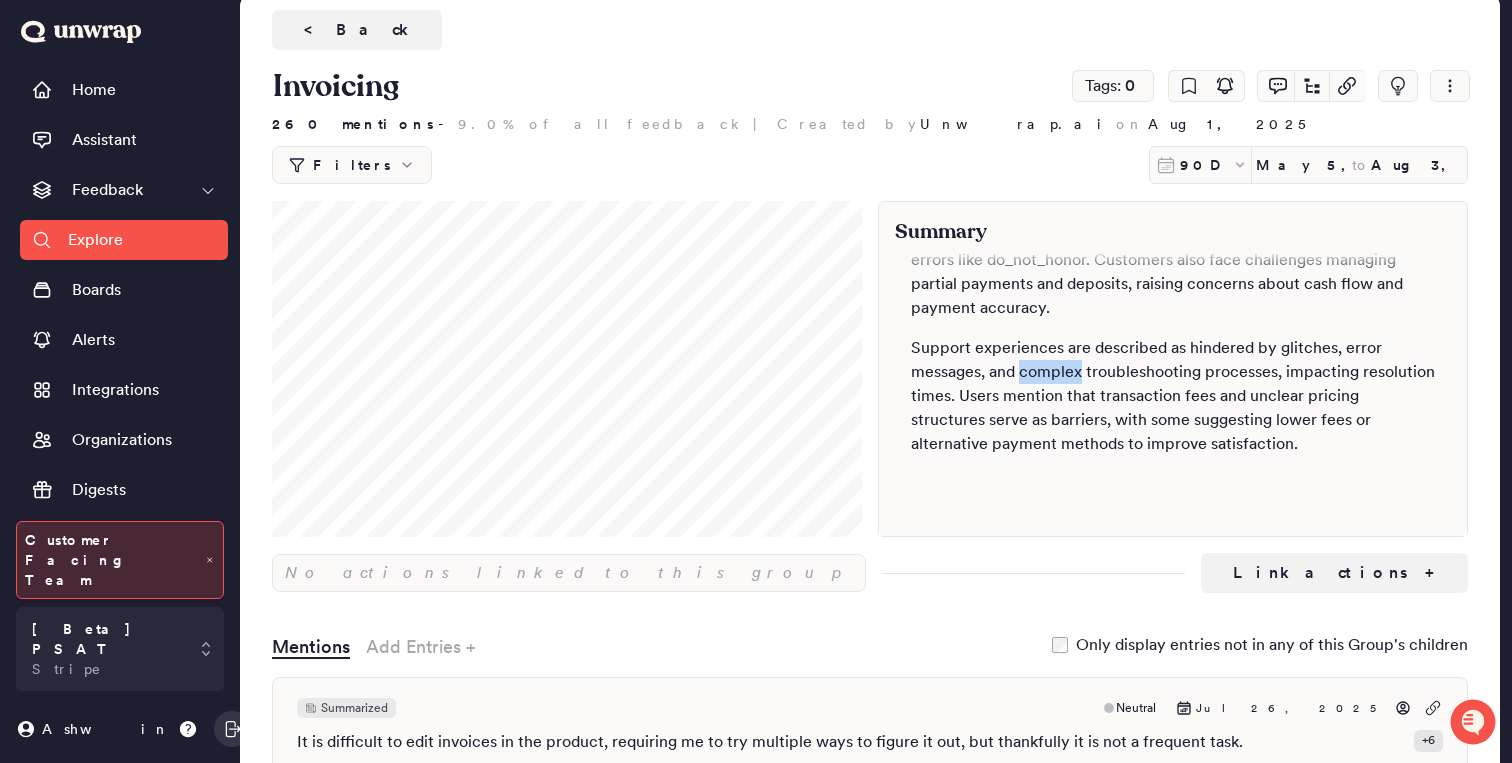 click on "Support experiences are described as hindered by glitches, error messages, and complex troubleshooting processes, impacting resolution times. Users mention that transaction fees and unclear pricing structures serve as barriers, with some suggesting lower fees or alternative payment methods to improve satisfaction." at bounding box center (1173, 396) 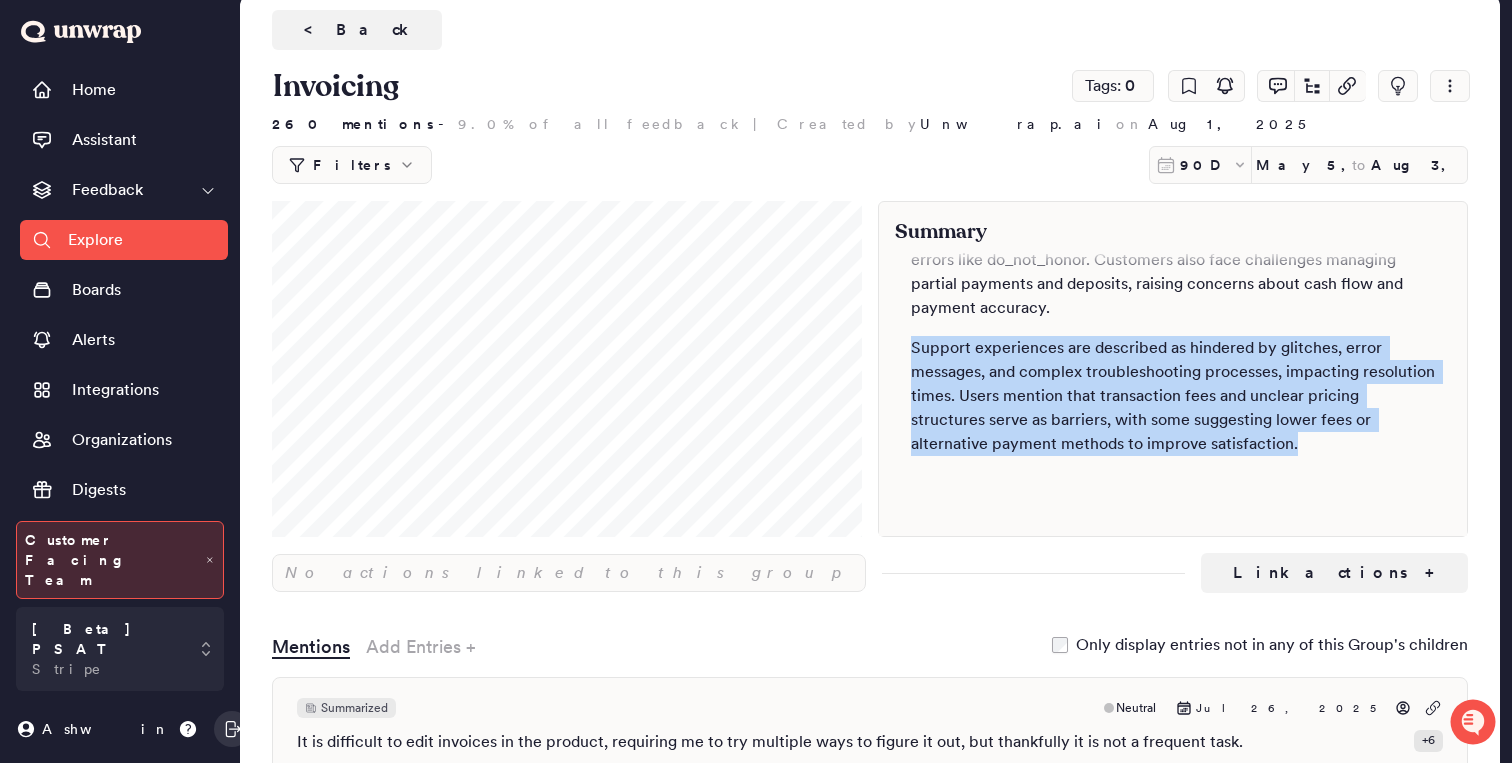 click on "Support experiences are described as hindered by glitches, error messages, and complex troubleshooting processes, impacting resolution times. Users mention that transaction fees and unclear pricing structures serve as barriers, with some suggesting lower fees or alternative payment methods to improve satisfaction." at bounding box center (1173, 396) 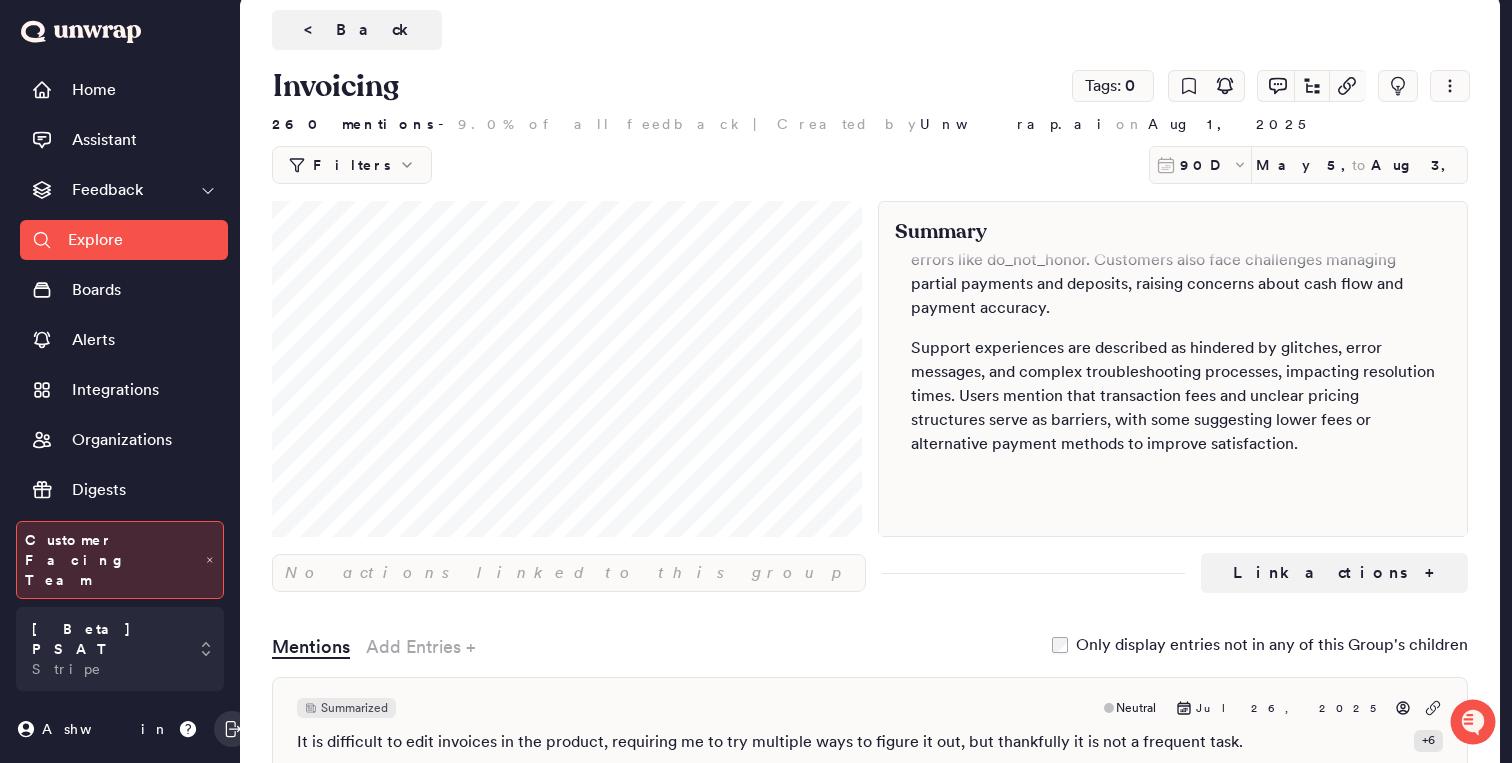click on "Support experiences are described as hindered by glitches, error messages, and complex troubleshooting processes, impacting resolution times. Users mention that transaction fees and unclear pricing structures serve as barriers, with some suggesting lower fees or alternative payment methods to improve satisfaction." at bounding box center [1173, 396] 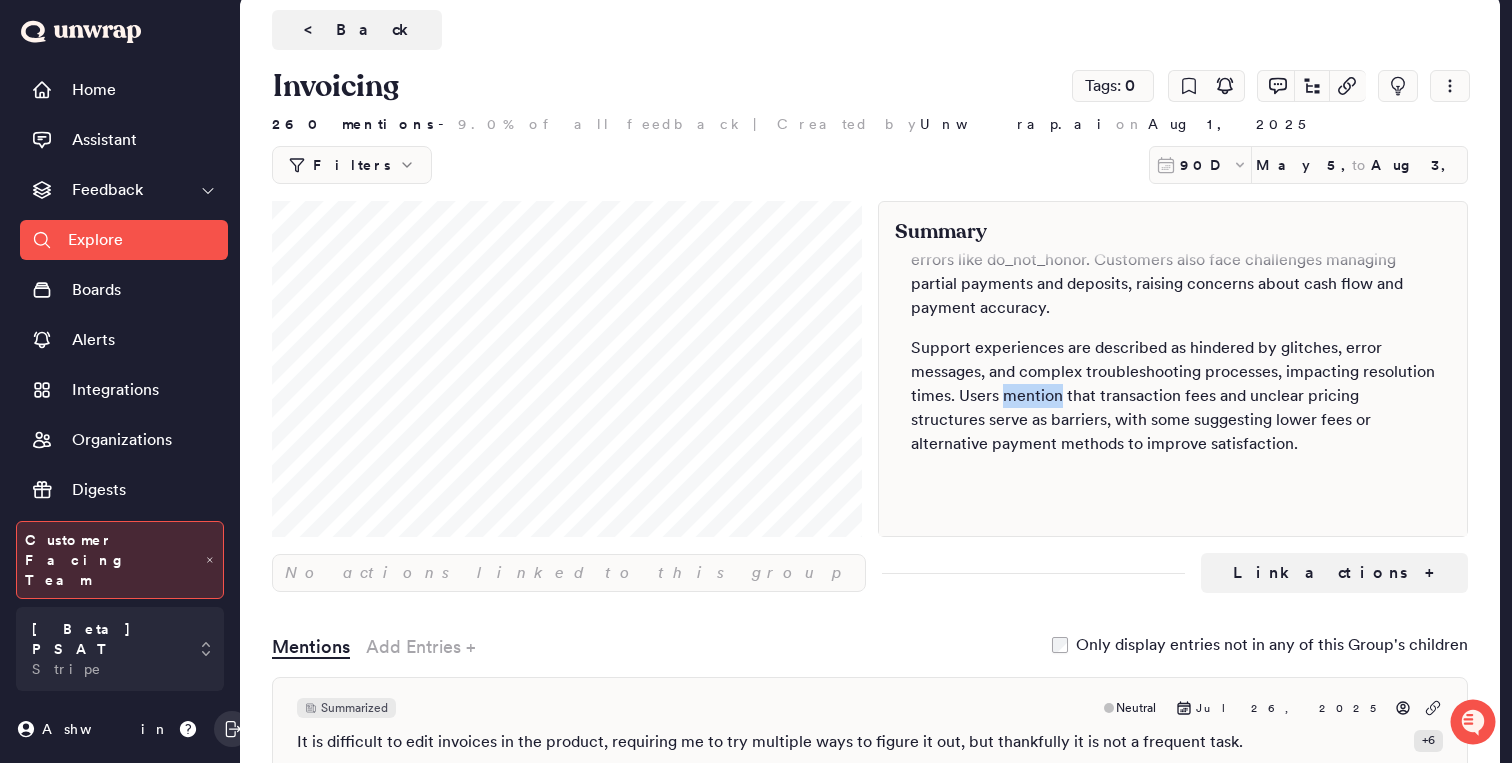click on "Support experiences are described as hindered by glitches, error messages, and complex troubleshooting processes, impacting resolution times. Users mention that transaction fees and unclear pricing structures serve as barriers, with some suggesting lower fees or alternative payment methods to improve satisfaction." at bounding box center (1173, 396) 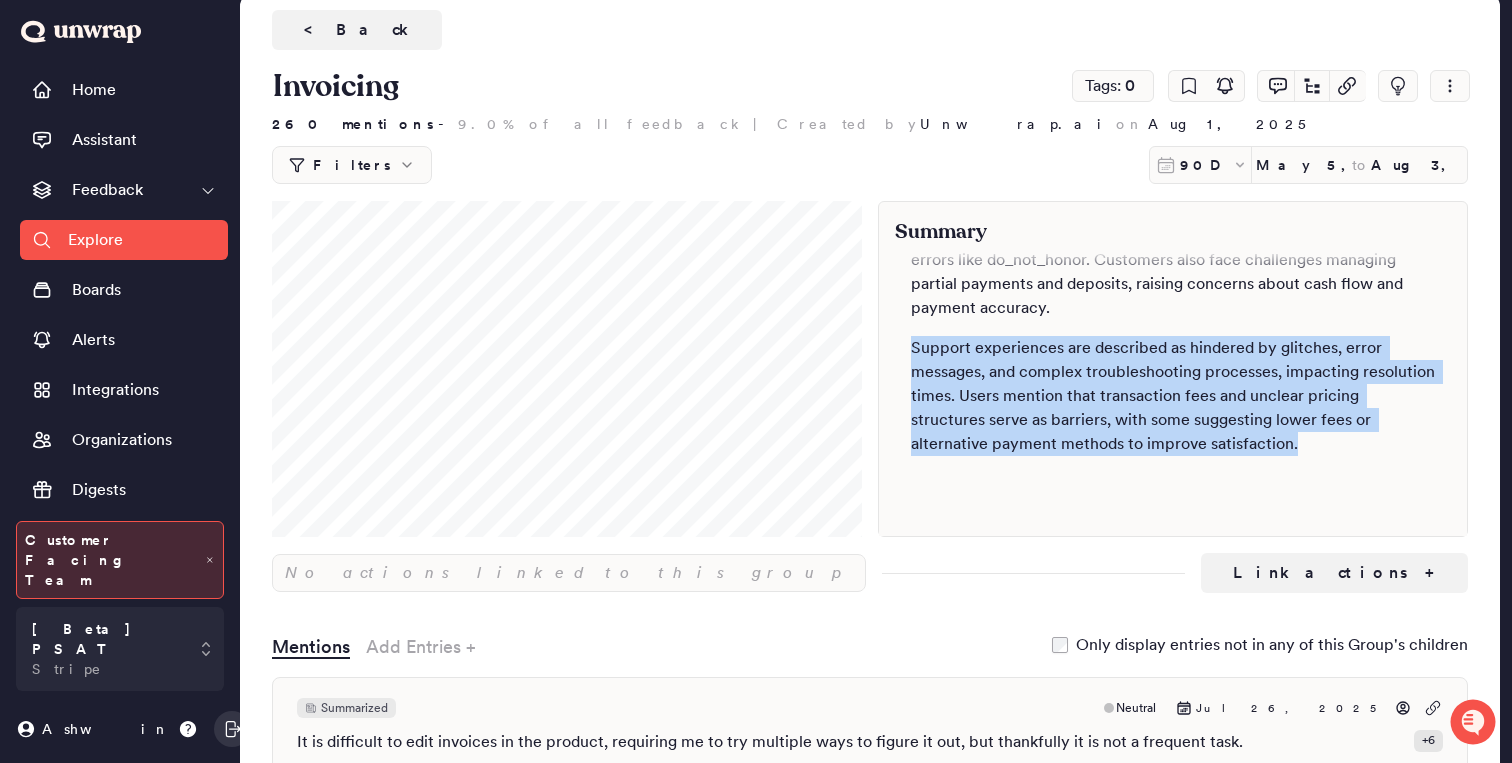 click on "Support experiences are described as hindered by glitches, error messages, and complex troubleshooting processes, impacting resolution times. Users mention that transaction fees and unclear pricing structures serve as barriers, with some suggesting lower fees or alternative payment methods to improve satisfaction." at bounding box center (1173, 396) 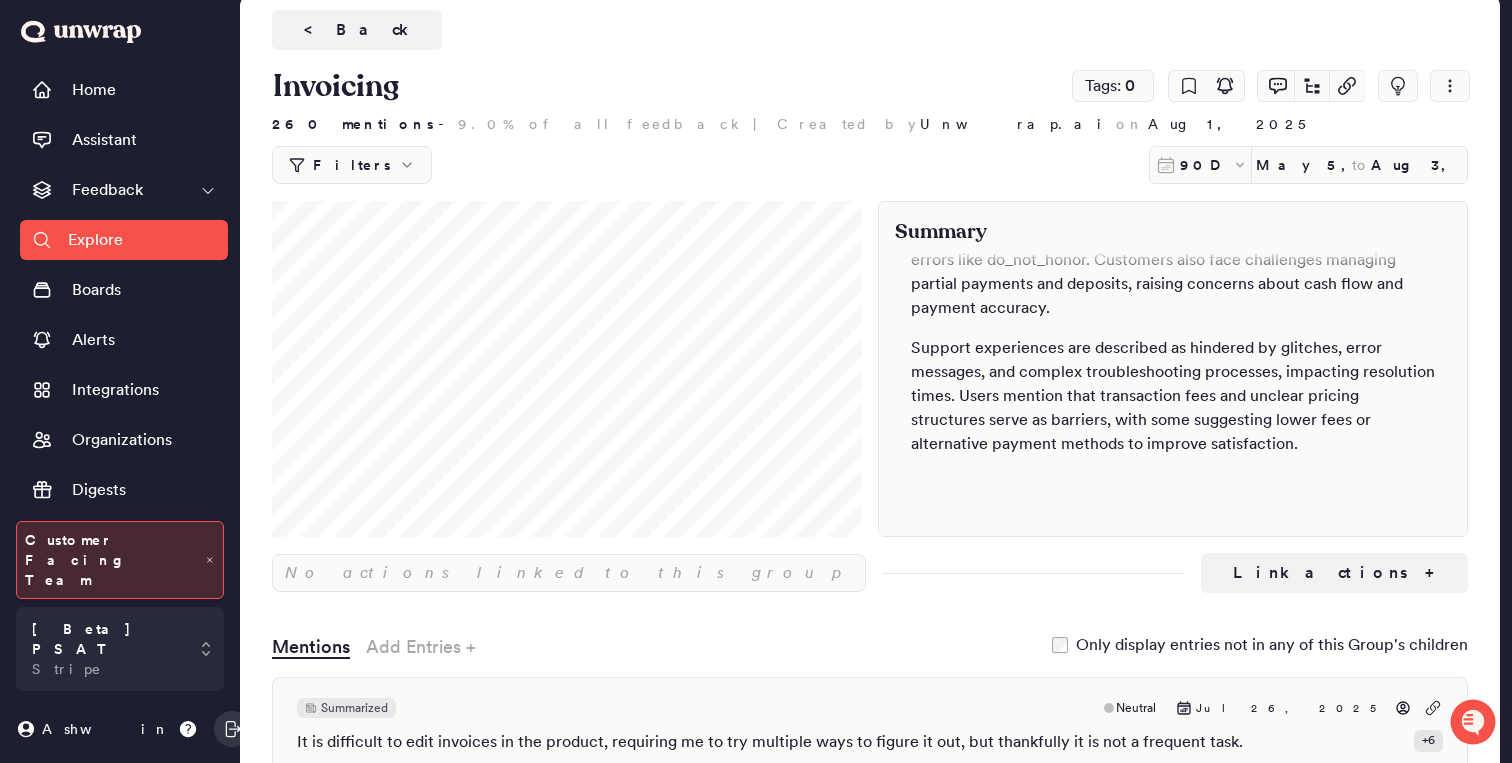 scroll, scrollTop: 0, scrollLeft: 0, axis: both 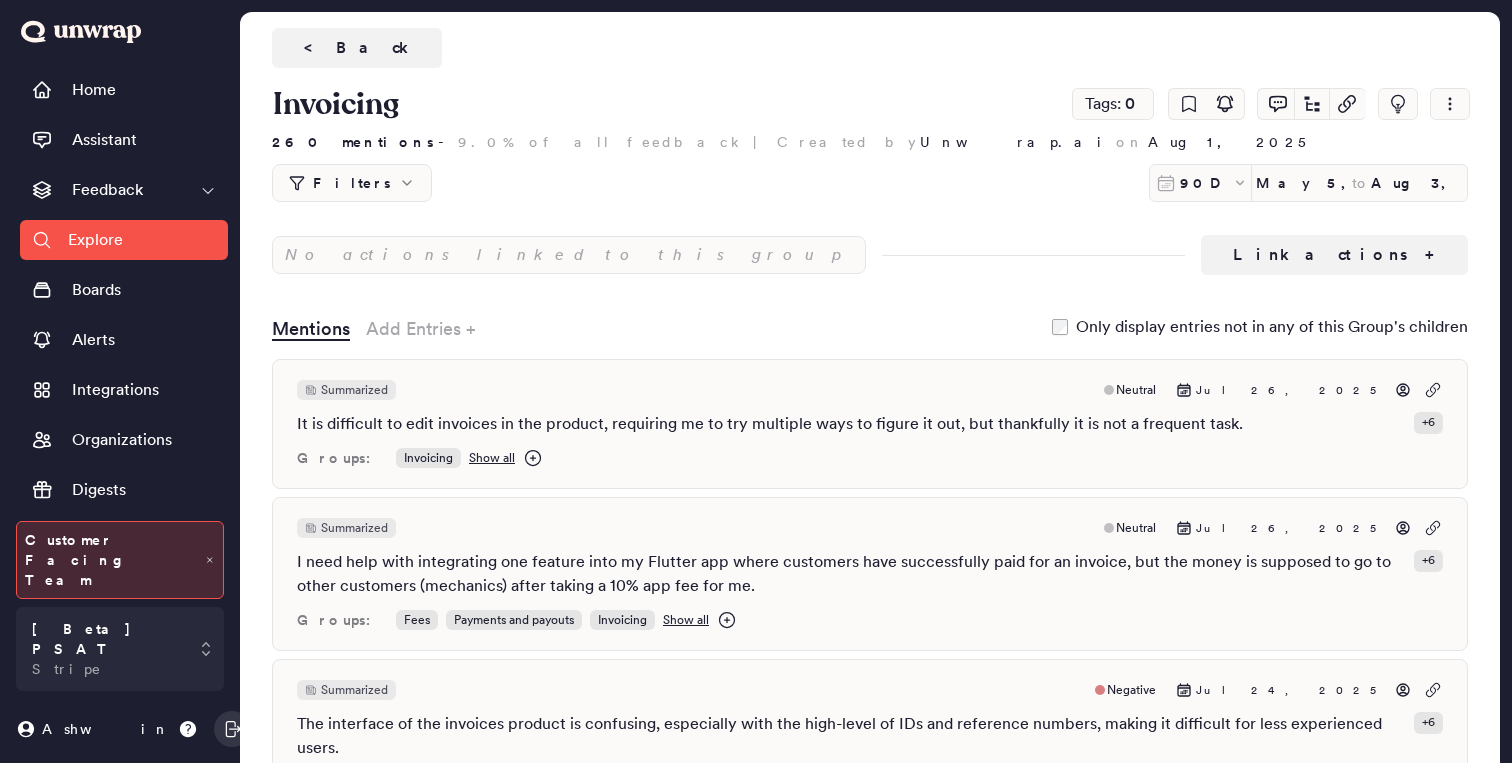 click on "Explore" at bounding box center [95, 240] 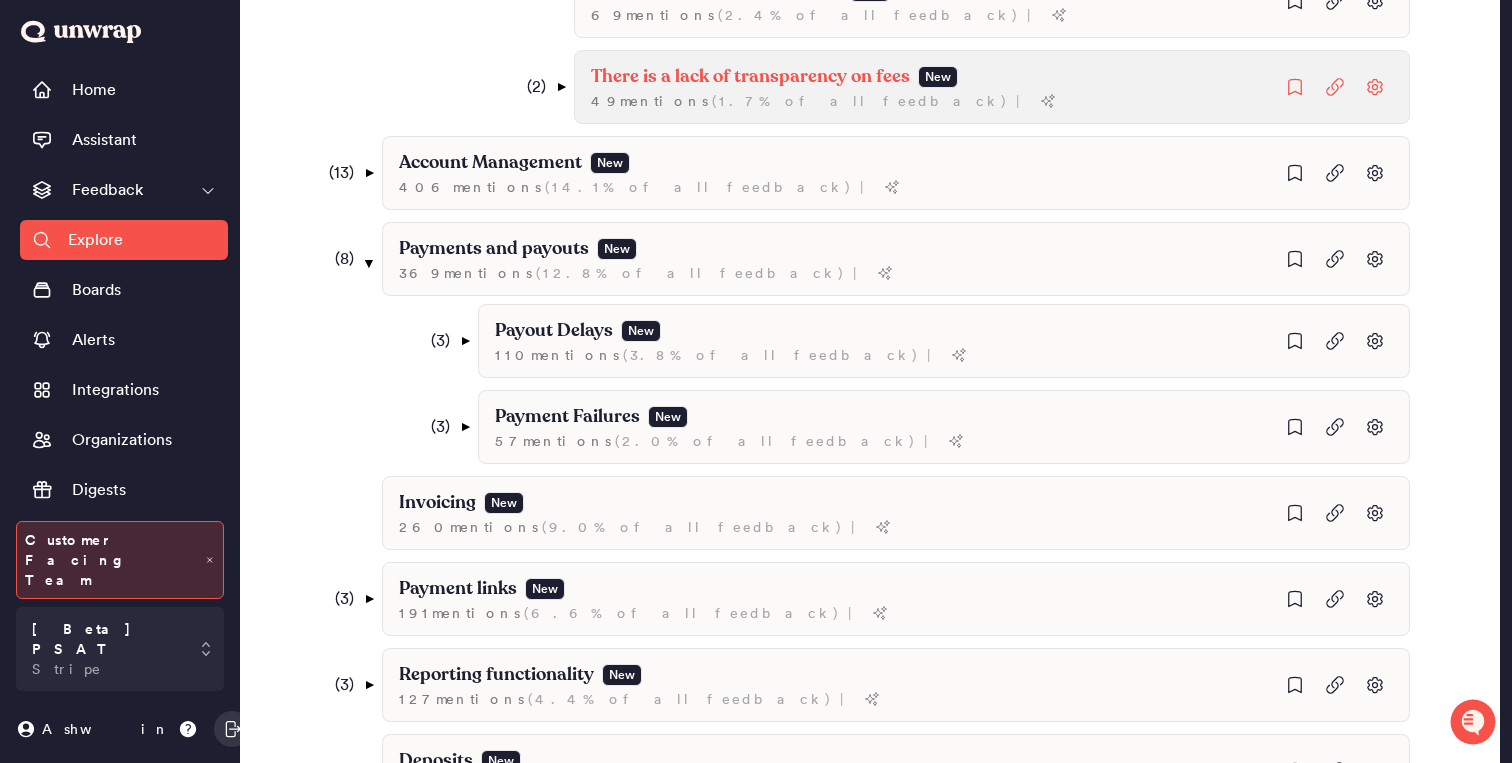 scroll, scrollTop: 0, scrollLeft: 0, axis: both 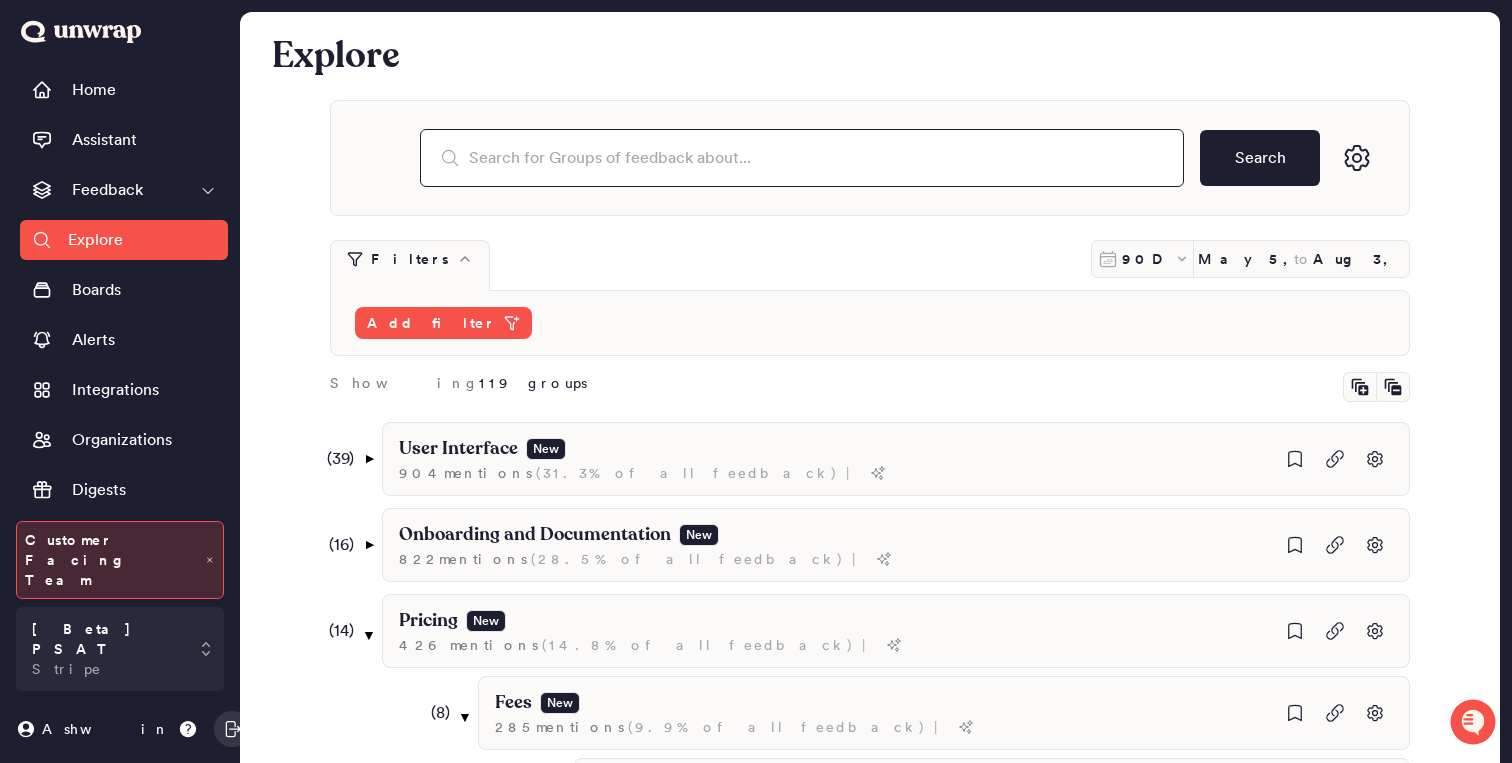 click at bounding box center (802, 158) 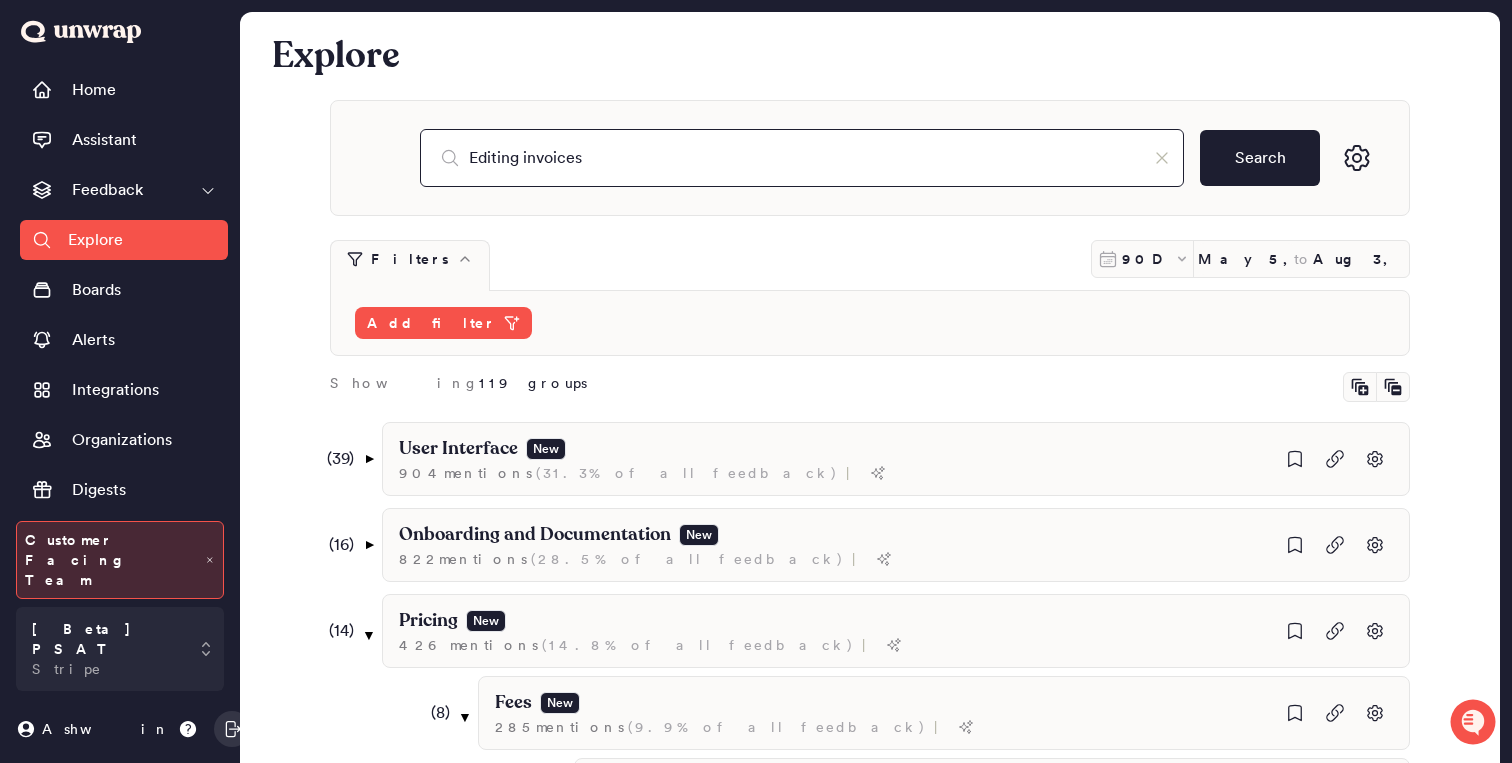 type on "Editing invoices" 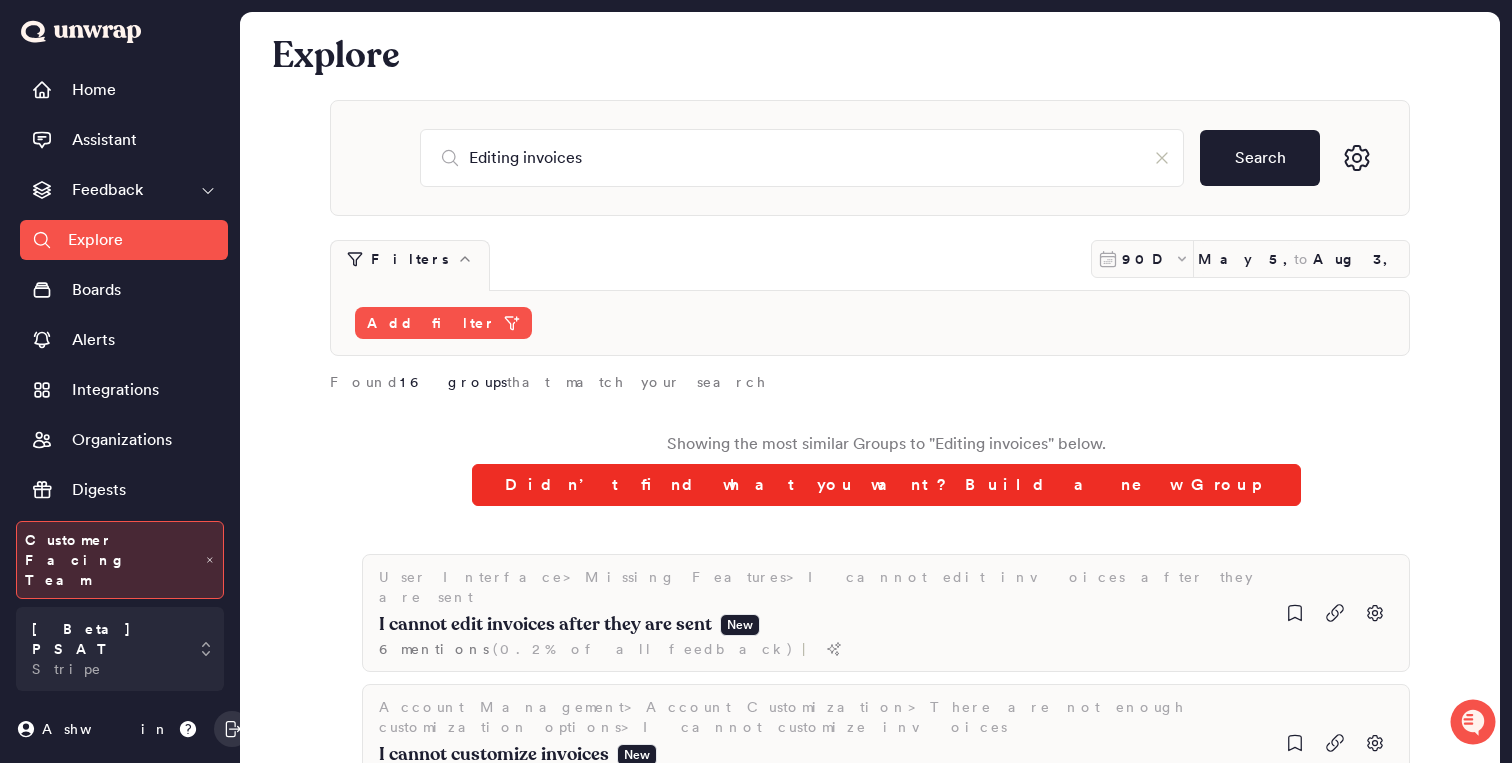 click on "Didn’t find what you want? Build a new Group" at bounding box center (886, 485) 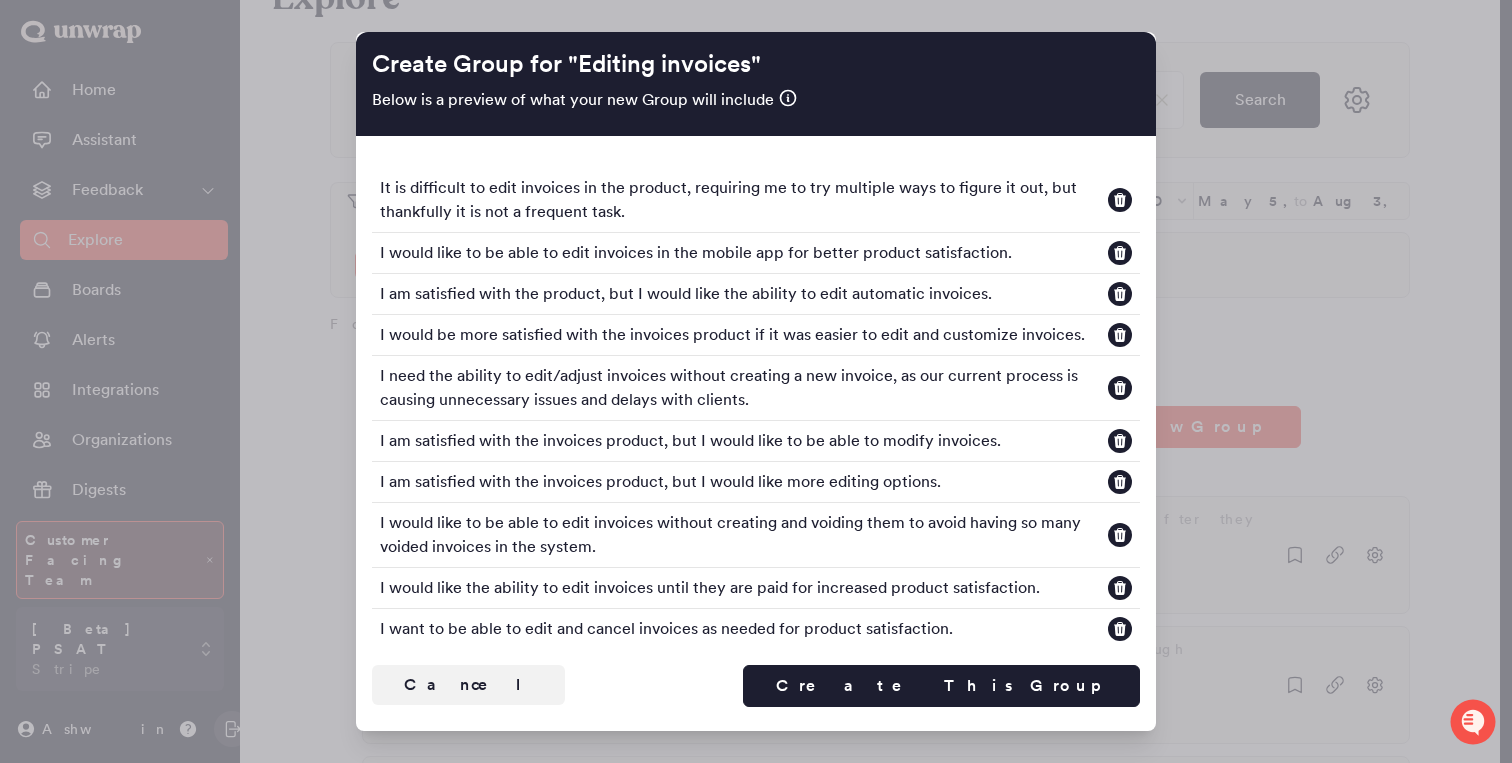 scroll, scrollTop: 71, scrollLeft: 0, axis: vertical 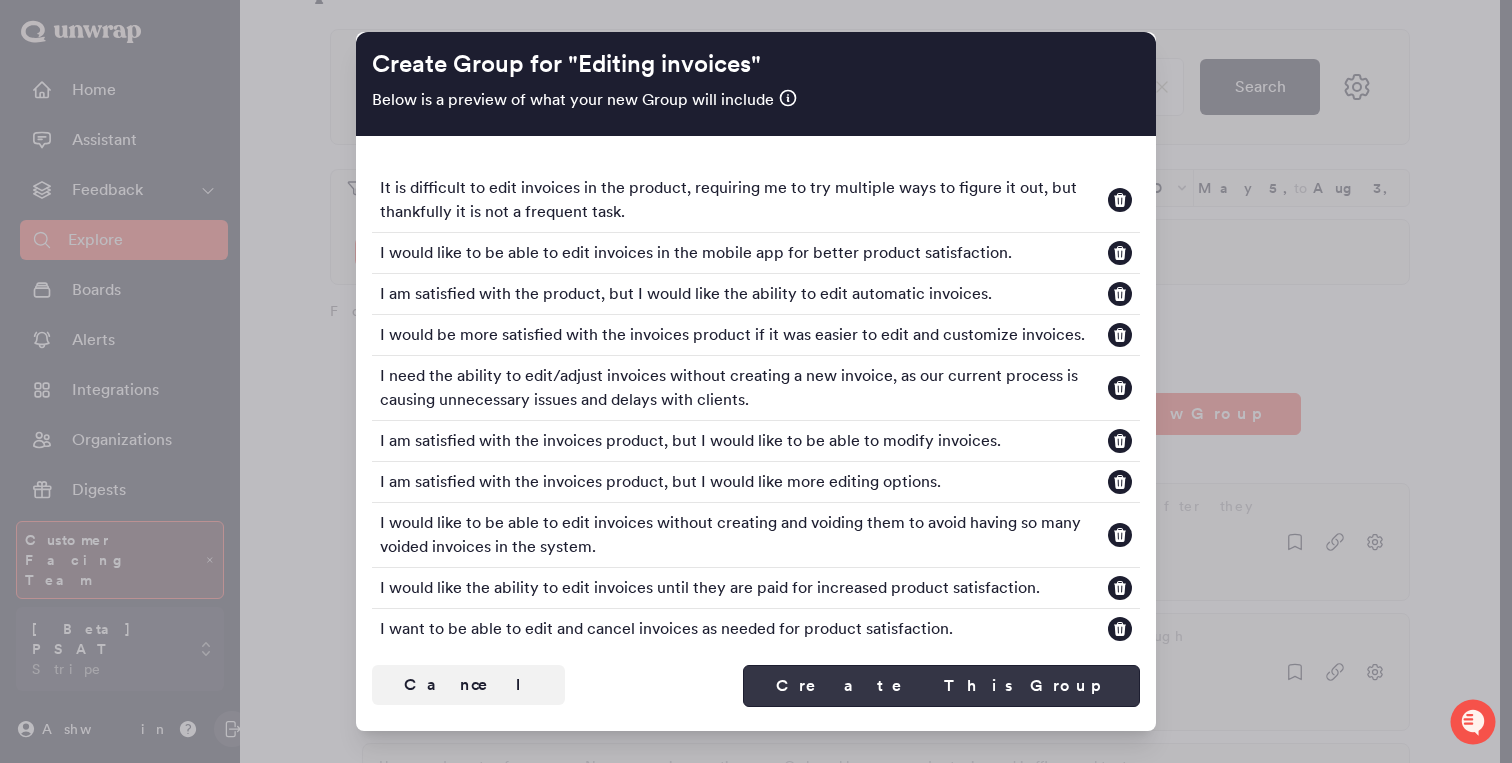 click on "Create This Group" at bounding box center (941, 686) 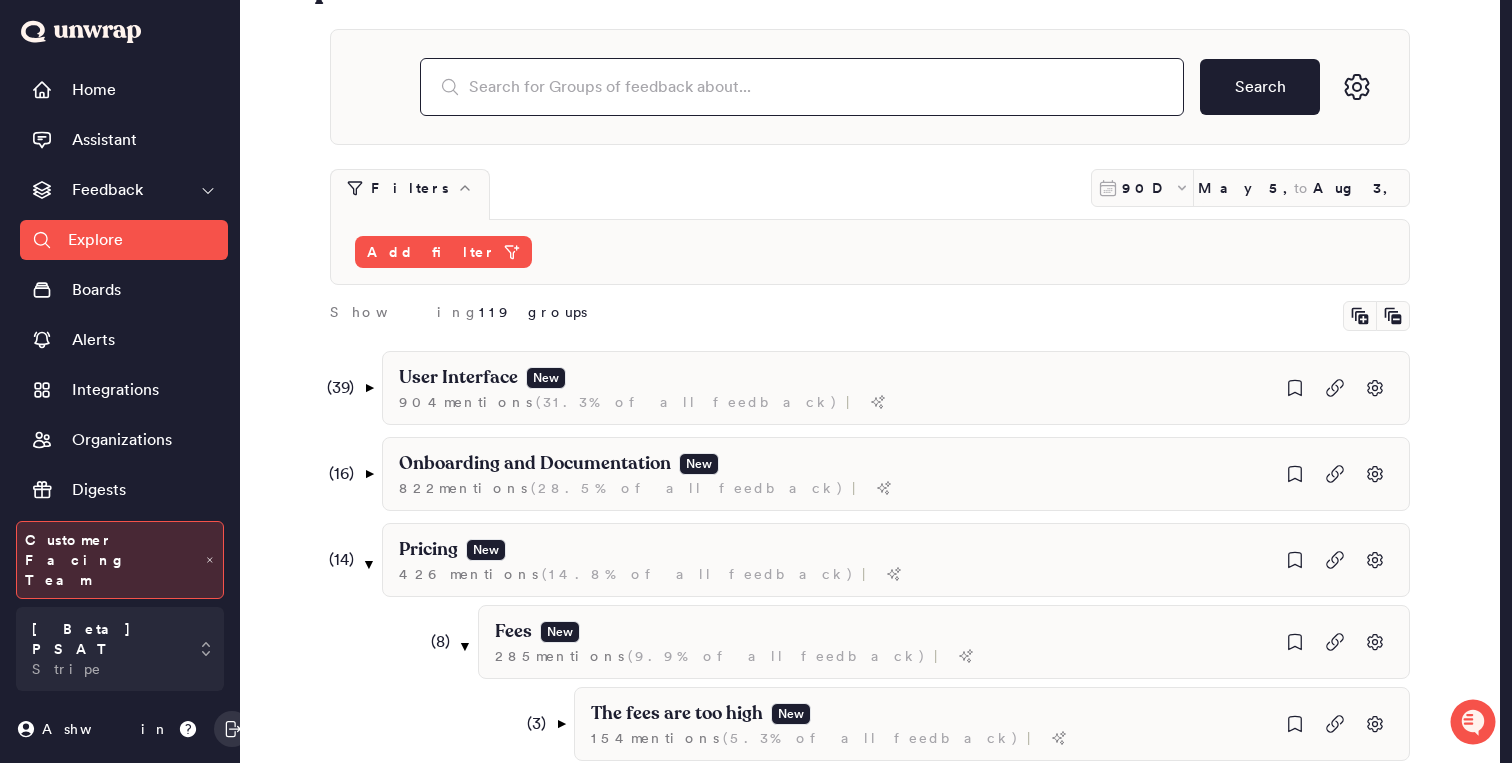 click at bounding box center [802, 87] 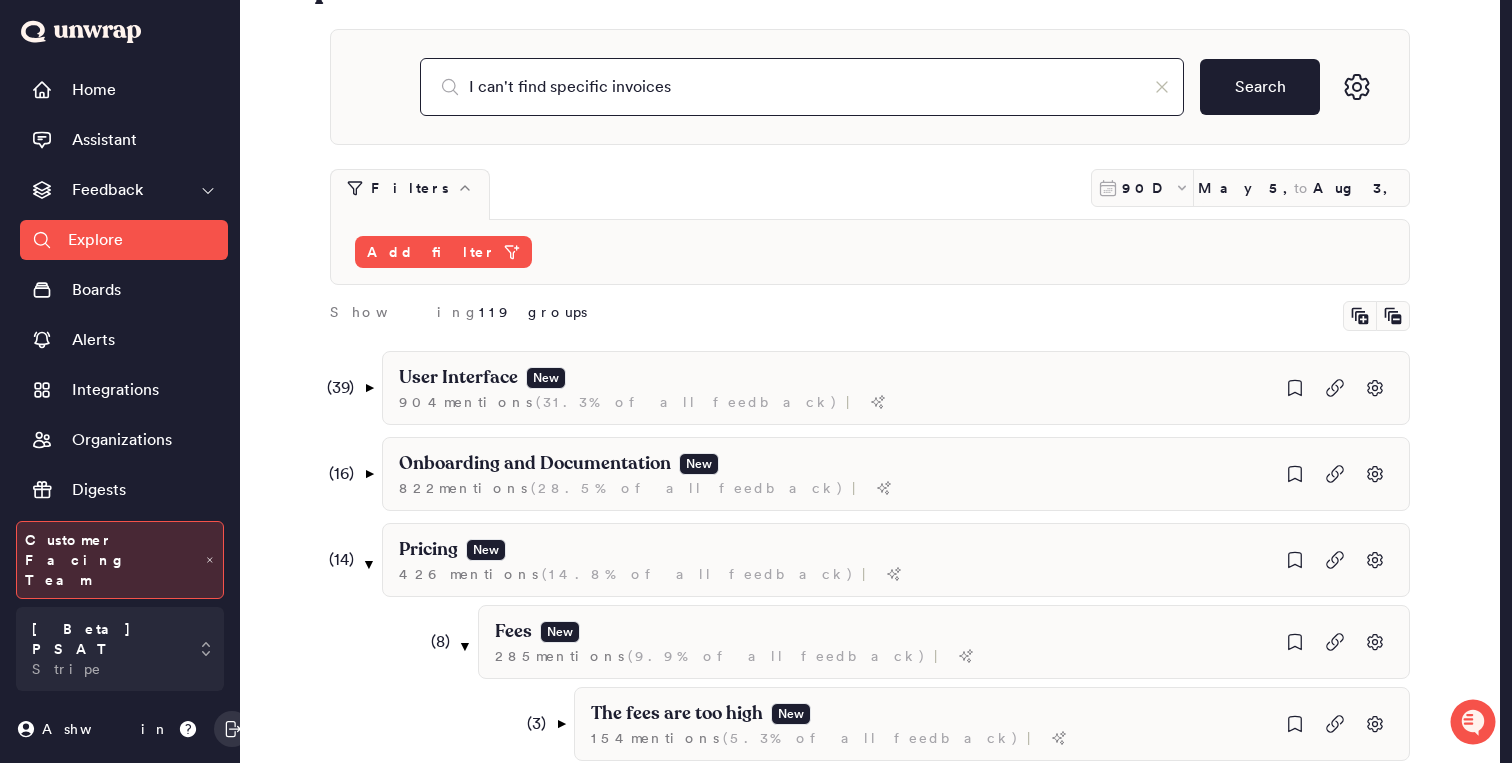 type on "I can't find specific invoices" 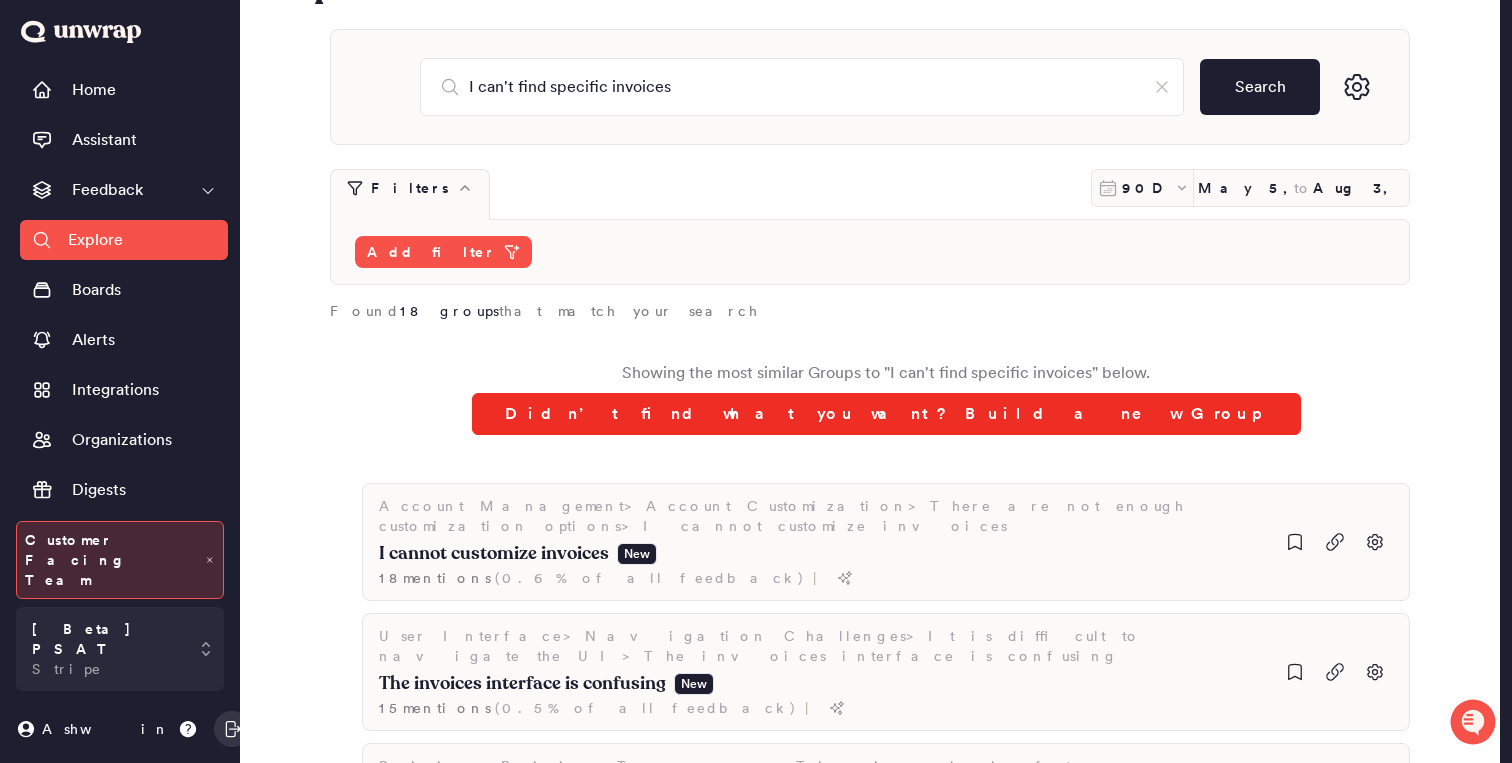 click on "Didn’t find what you want? Build a new Group" at bounding box center (886, 414) 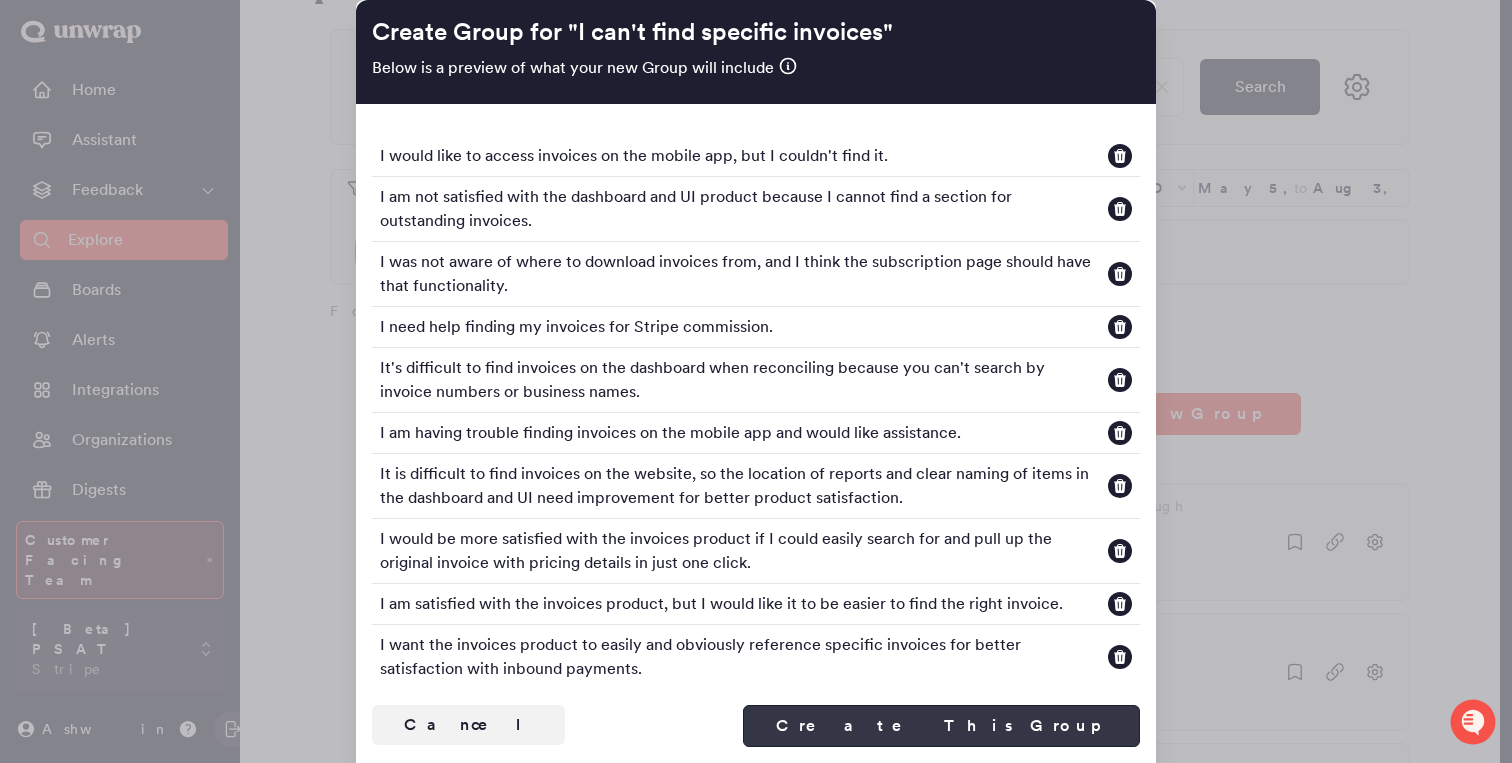 click on "Create This Group" at bounding box center (941, 726) 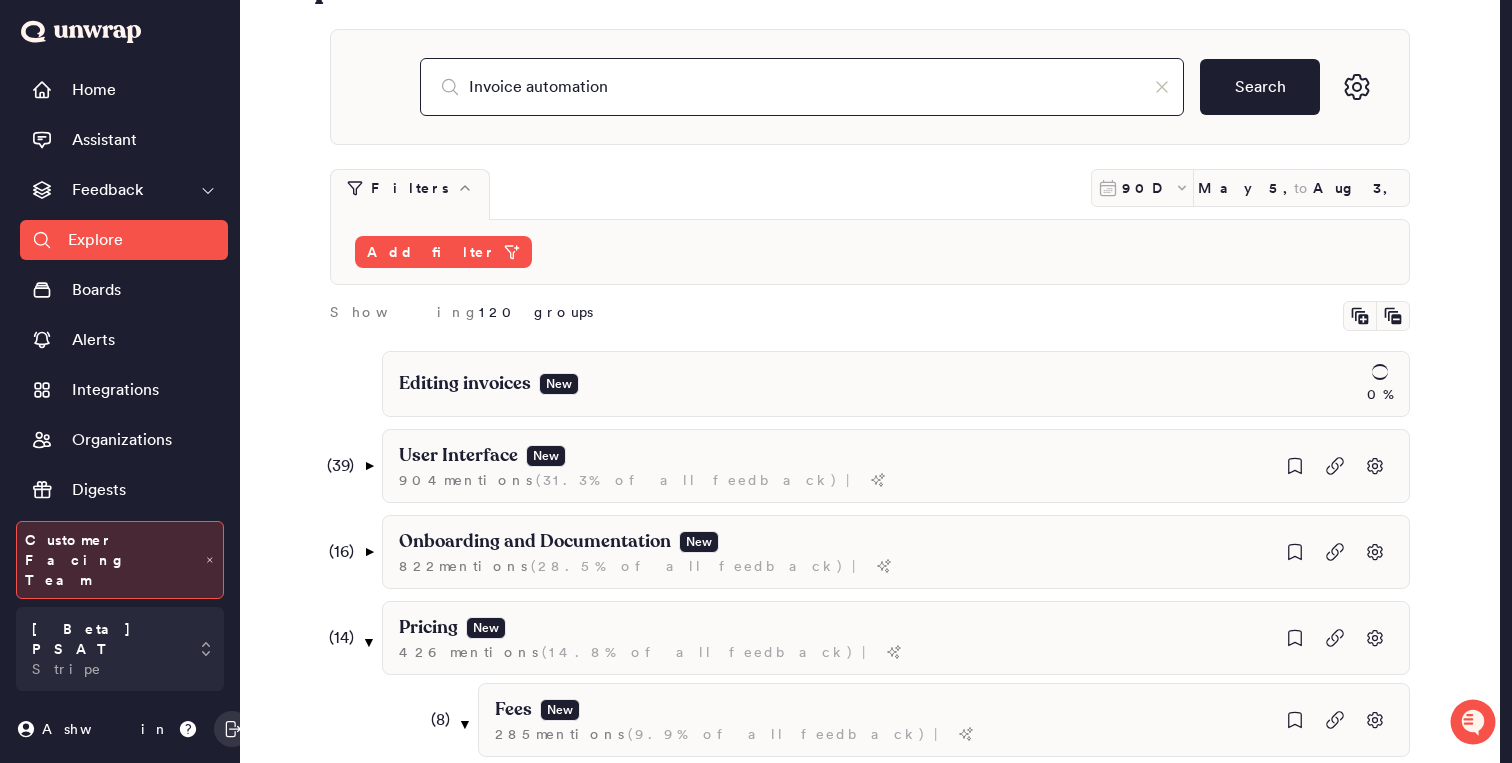 type on "Invoice automation" 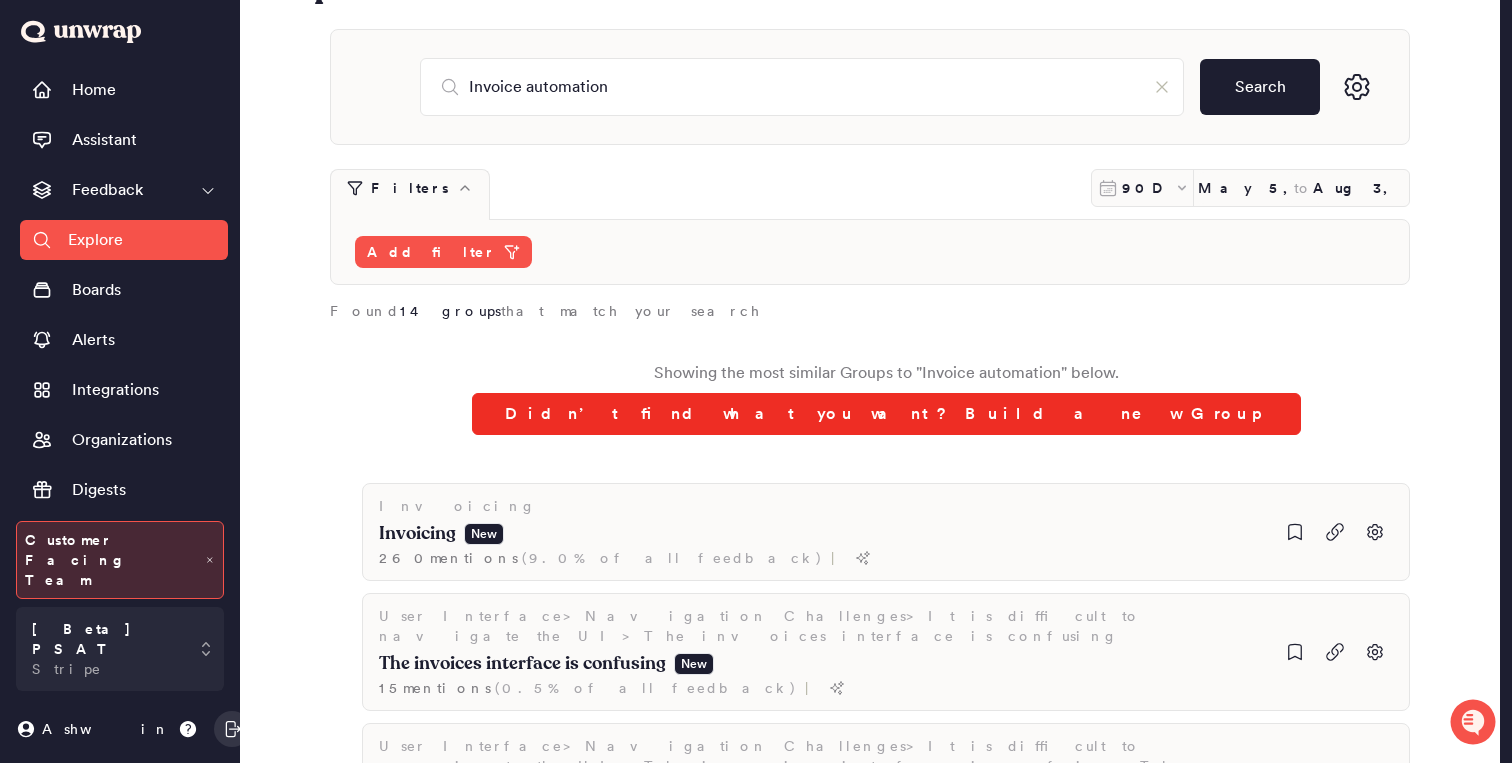 click on "Didn’t find what you want? Build a new Group" at bounding box center [886, 414] 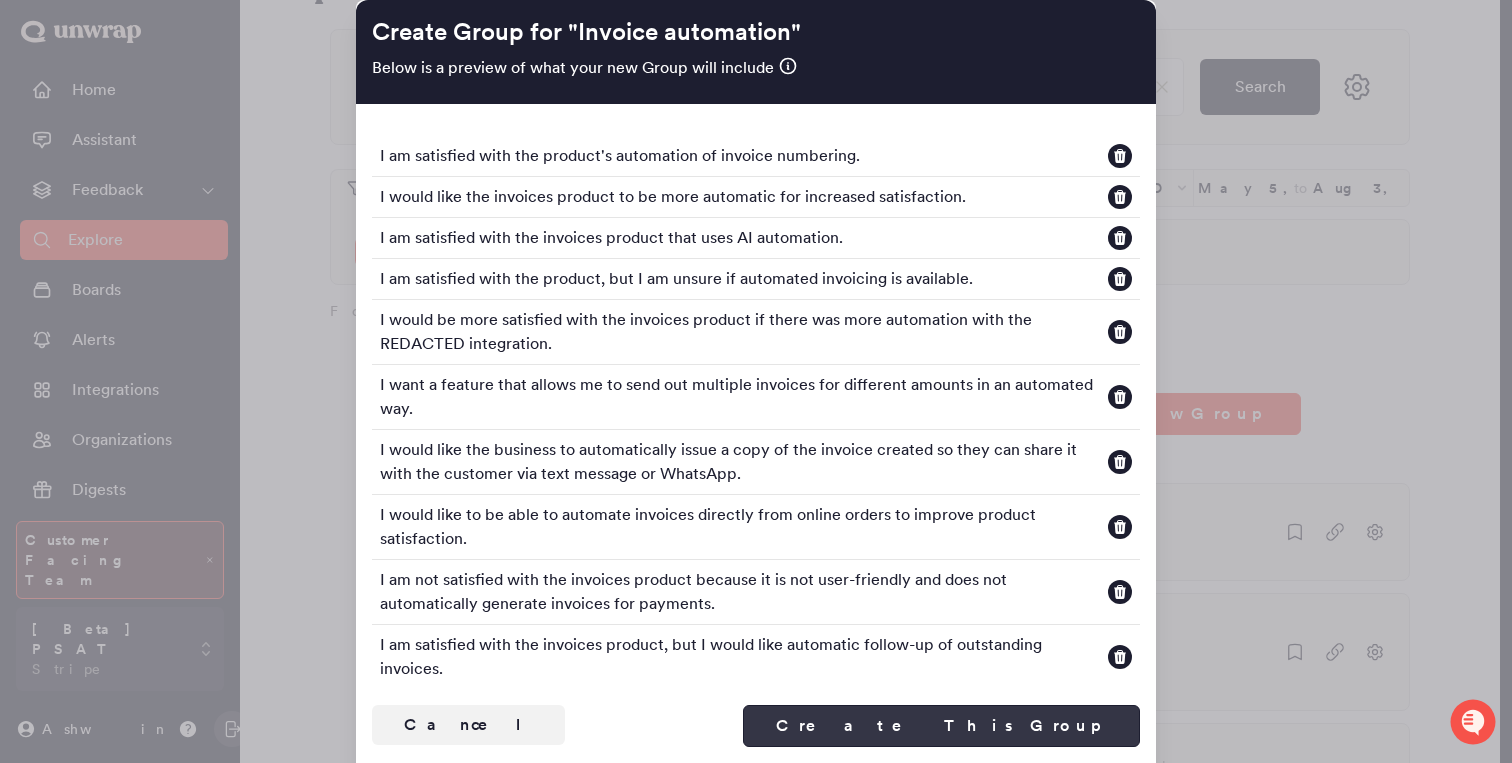 click on "Create This Group" at bounding box center [941, 726] 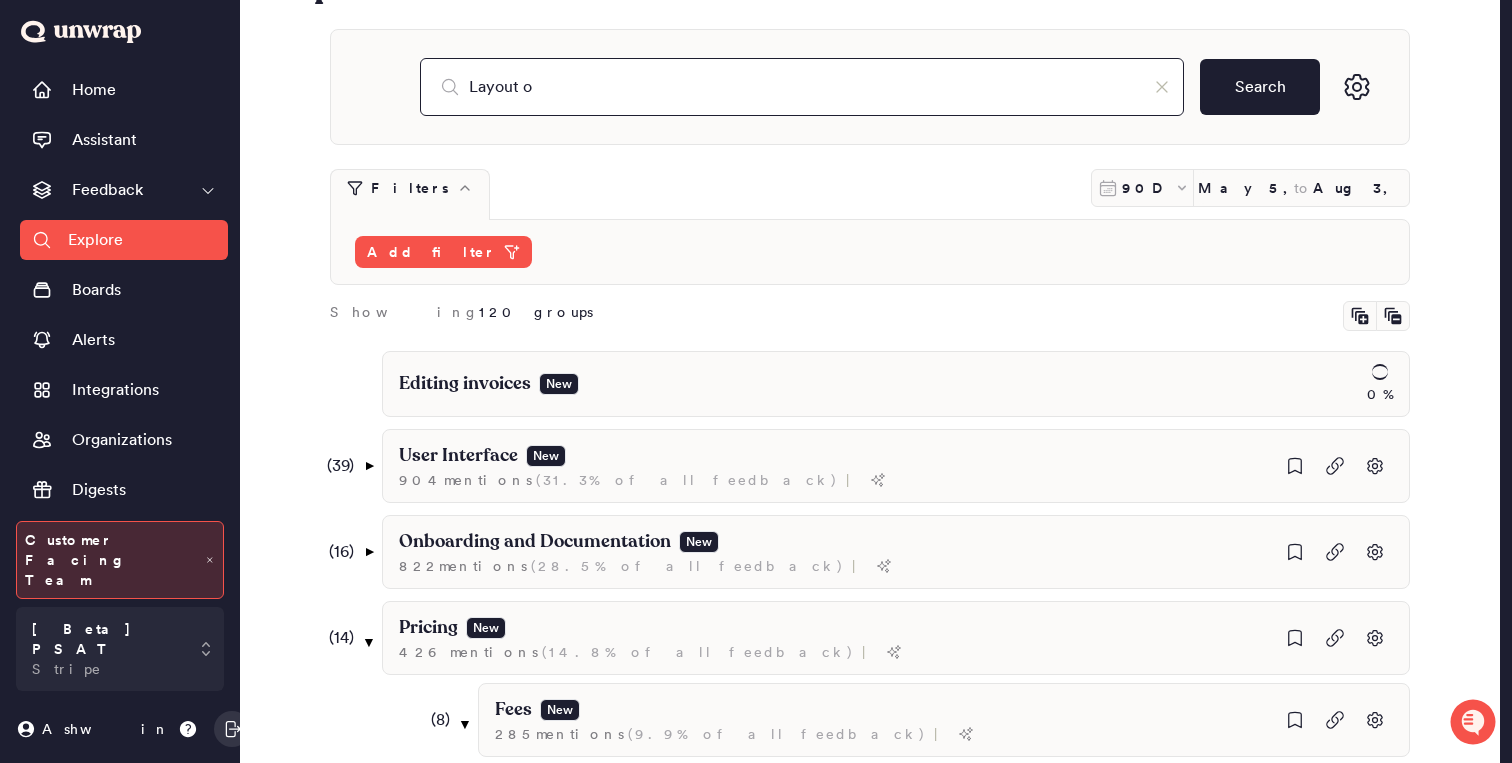 type on "Layout o" 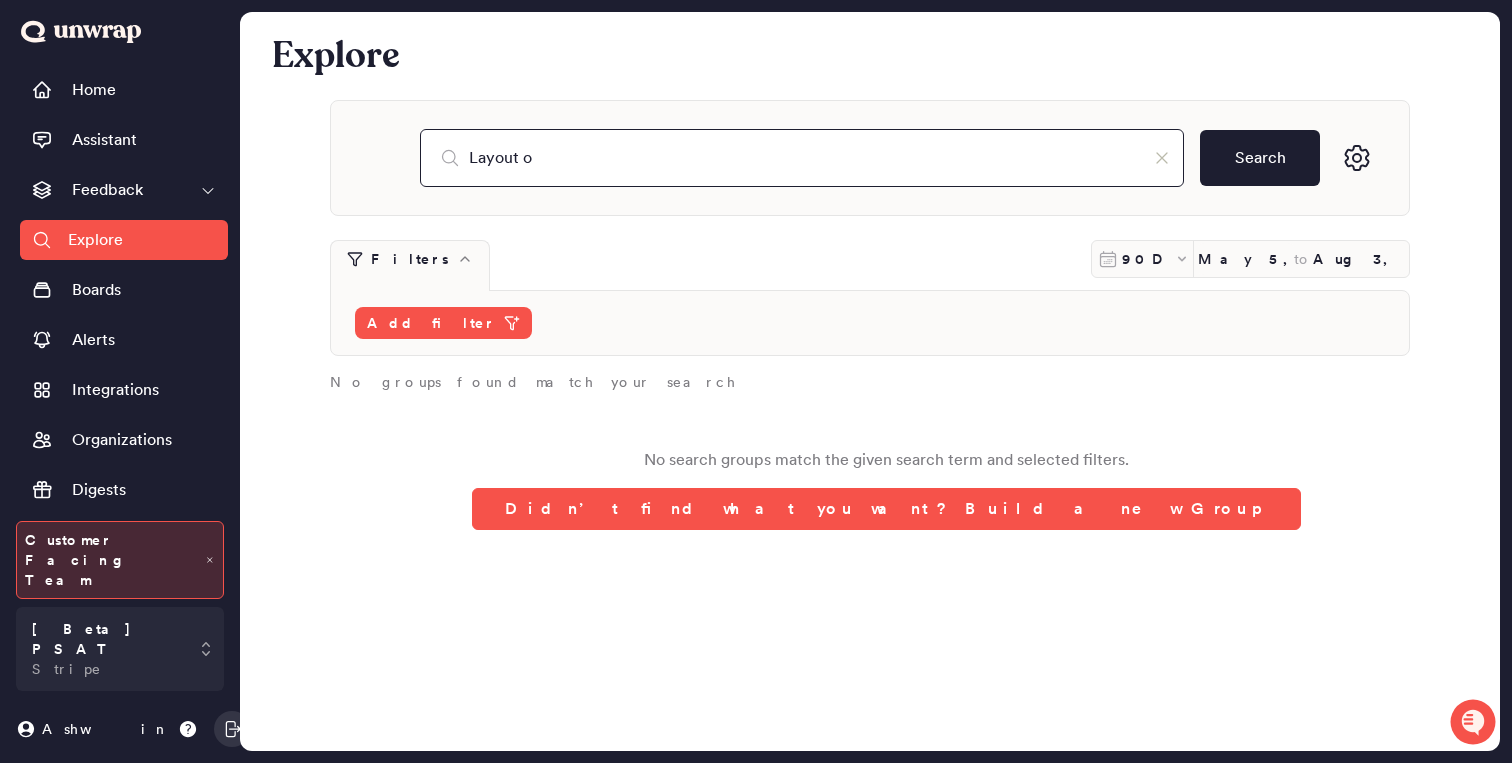scroll, scrollTop: 0, scrollLeft: 0, axis: both 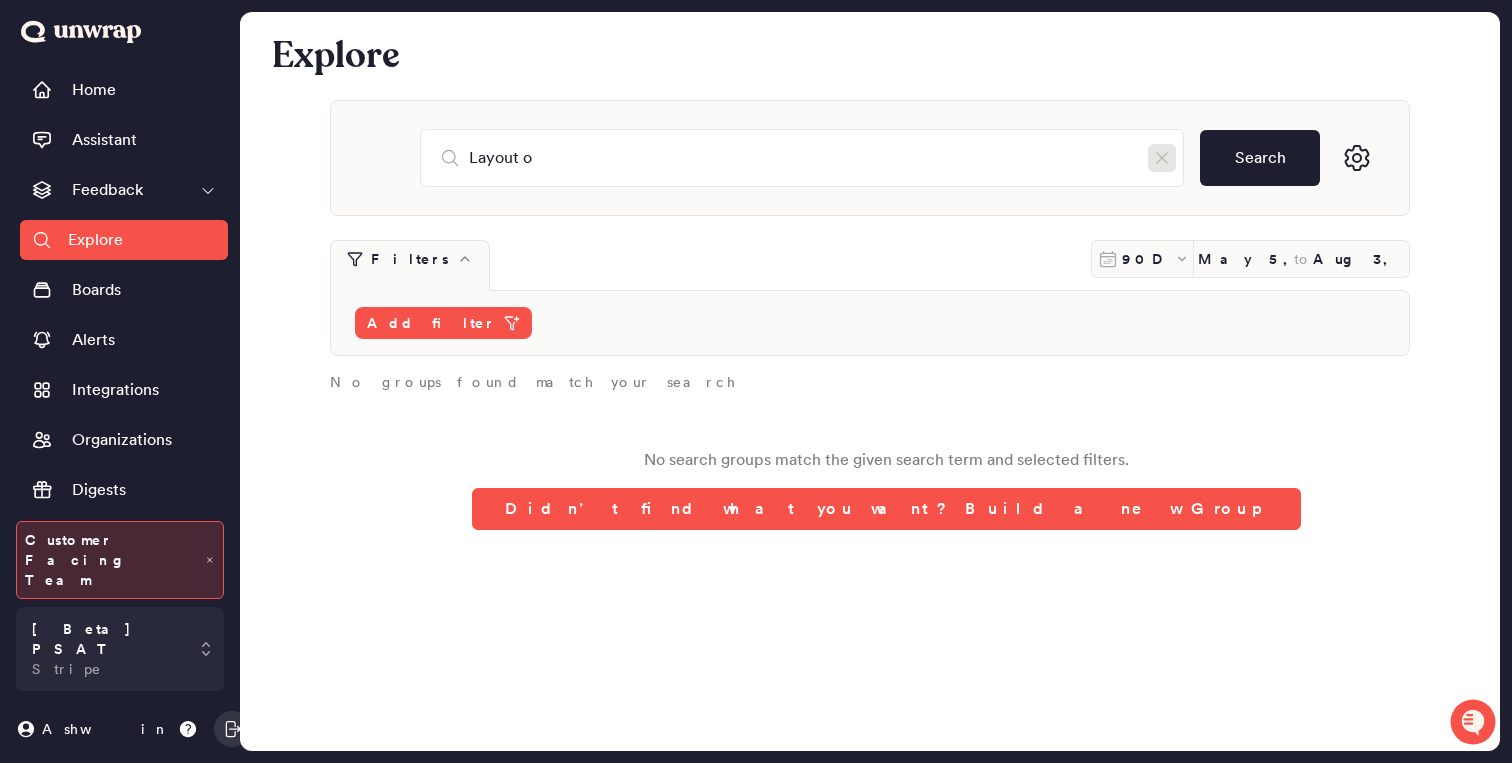 click 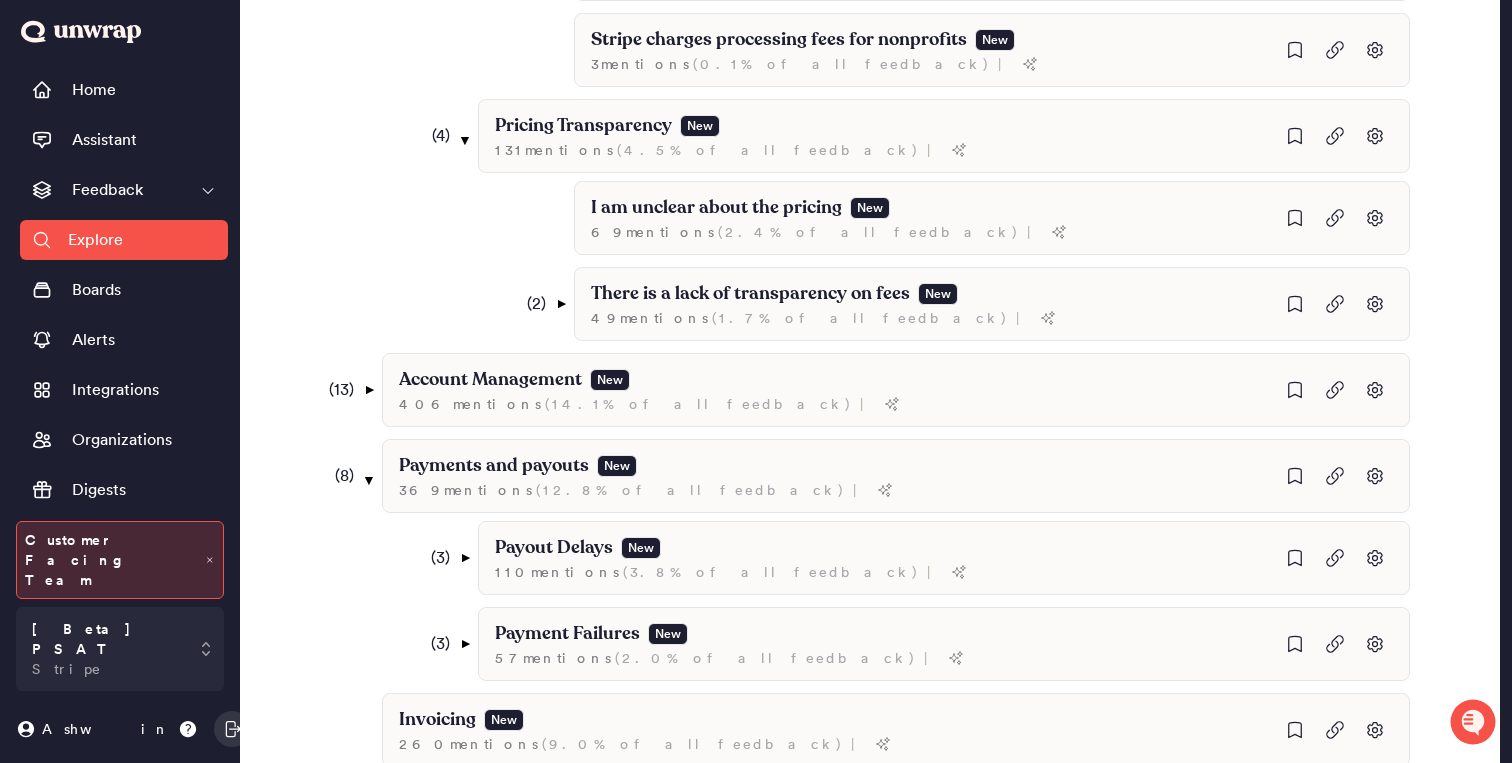 scroll, scrollTop: 1267, scrollLeft: 0, axis: vertical 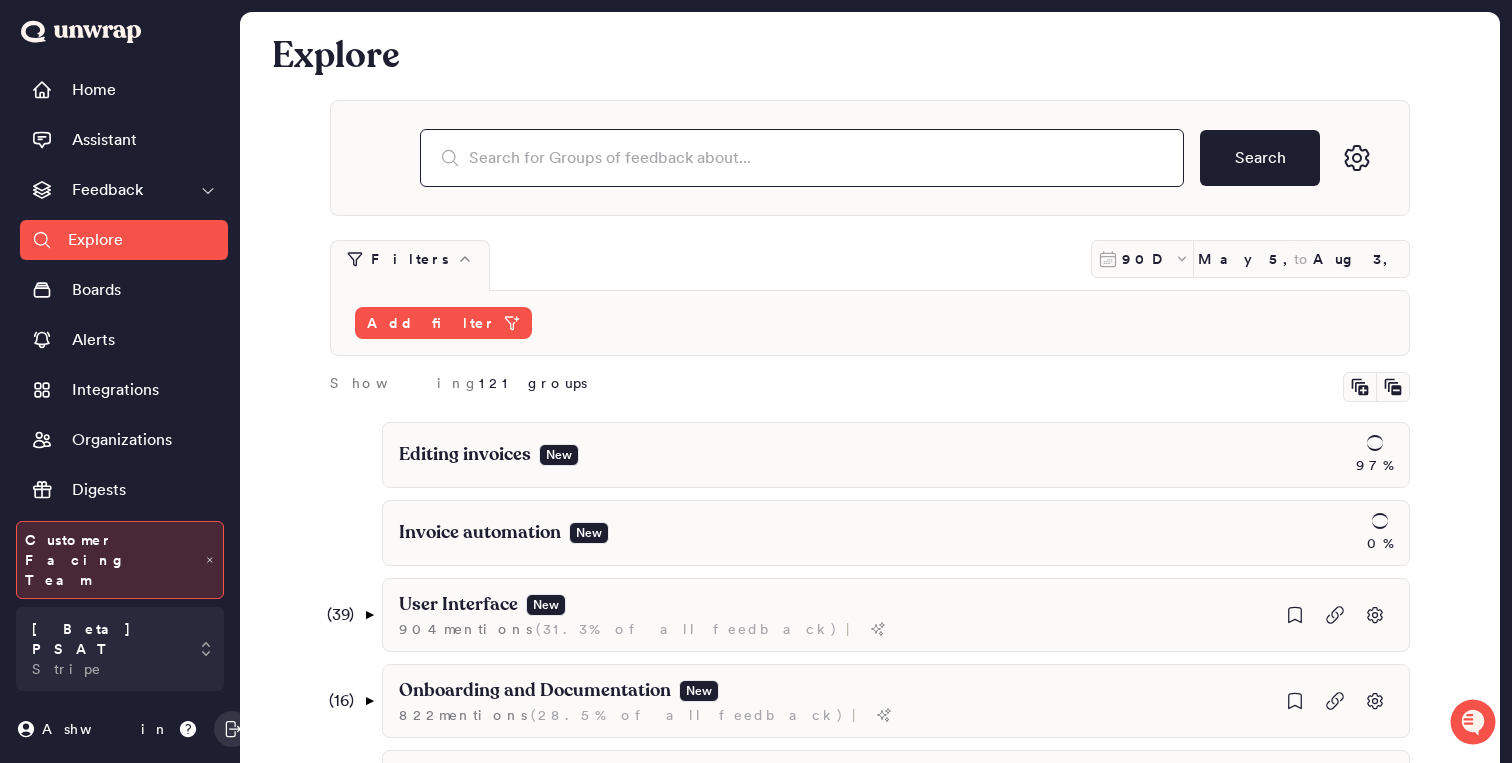 click at bounding box center [802, 158] 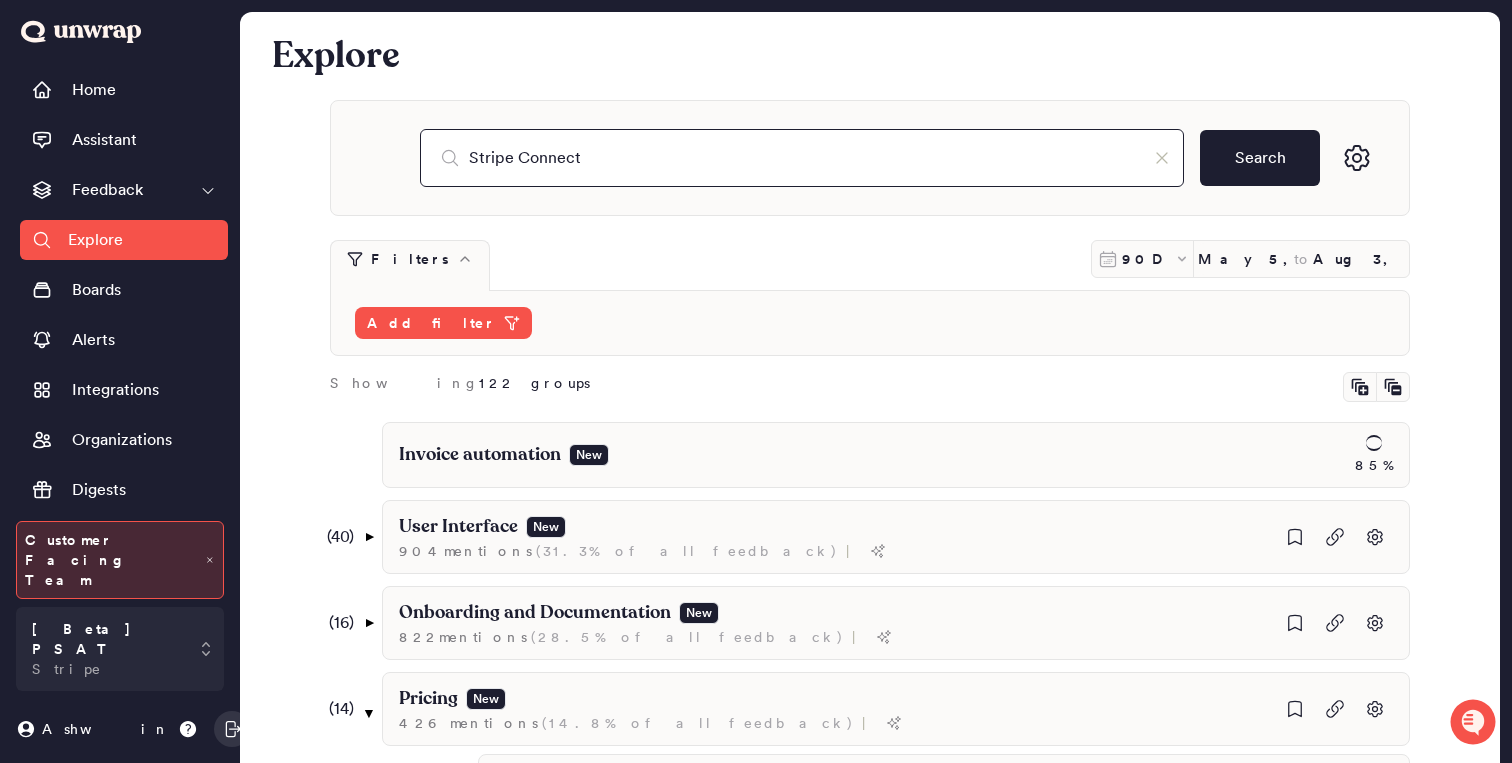 type on "Stripe Connect" 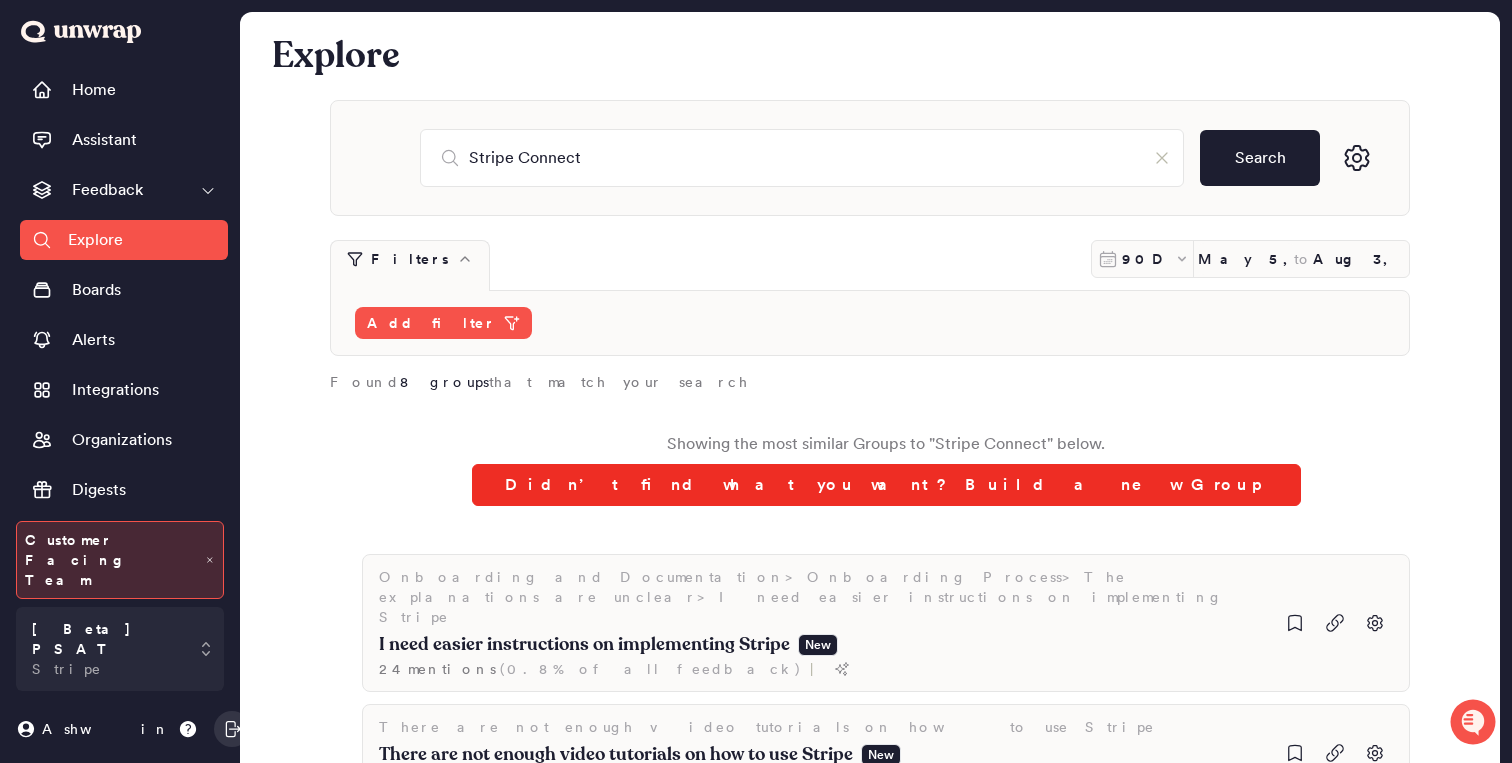 click on "Didn’t find what you want? Build a new Group" at bounding box center (886, 485) 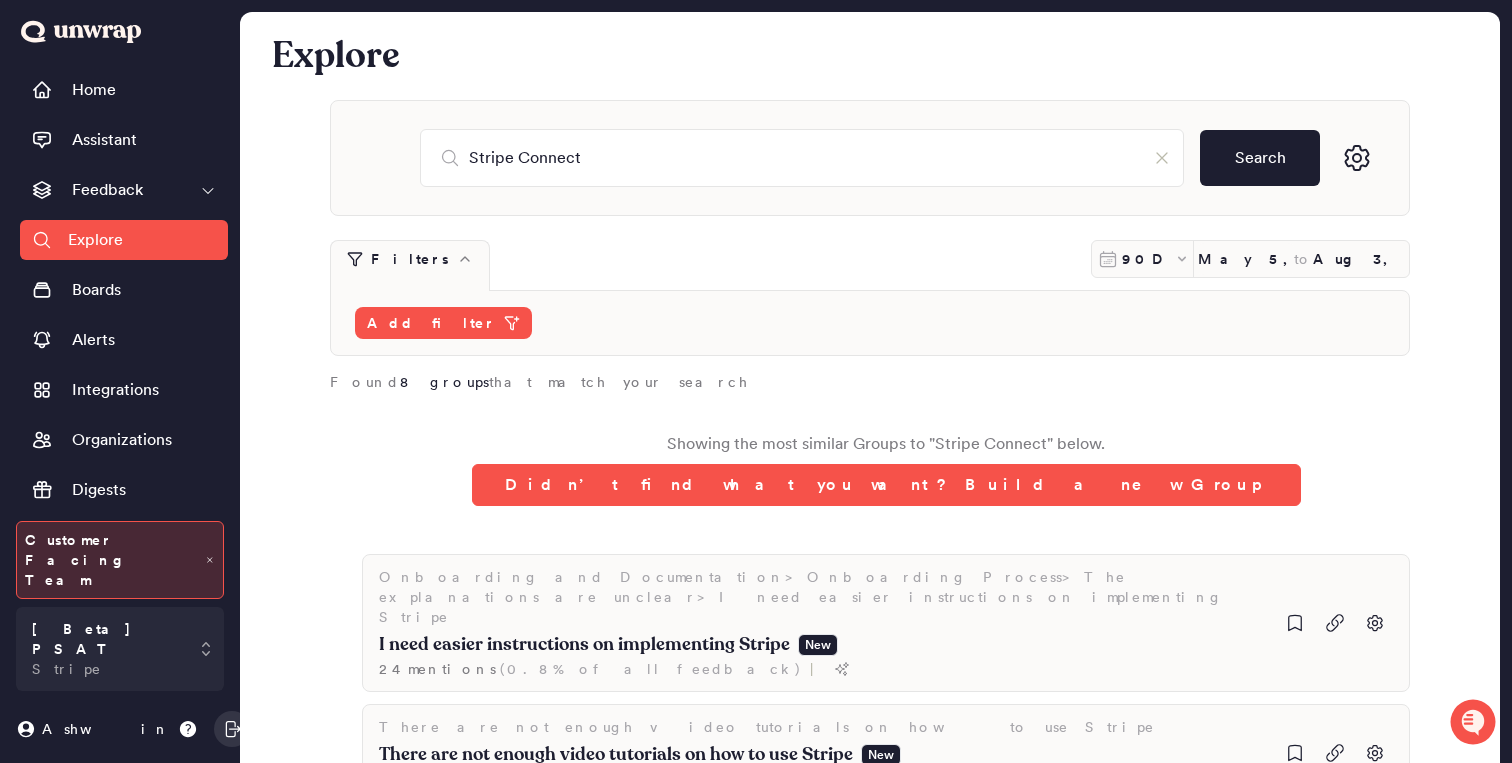 scroll, scrollTop: 104, scrollLeft: 0, axis: vertical 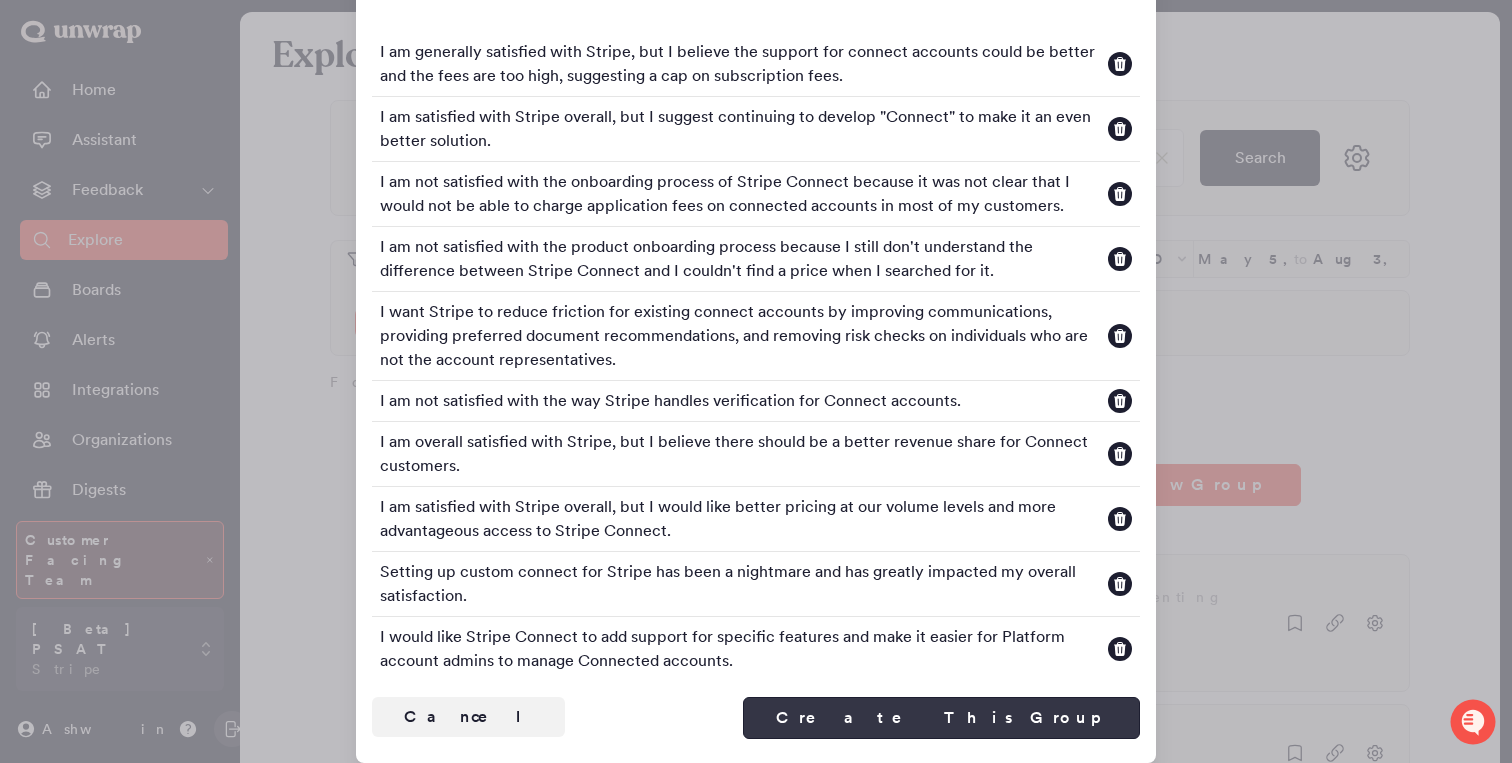 click on "Create This Group" at bounding box center [941, 718] 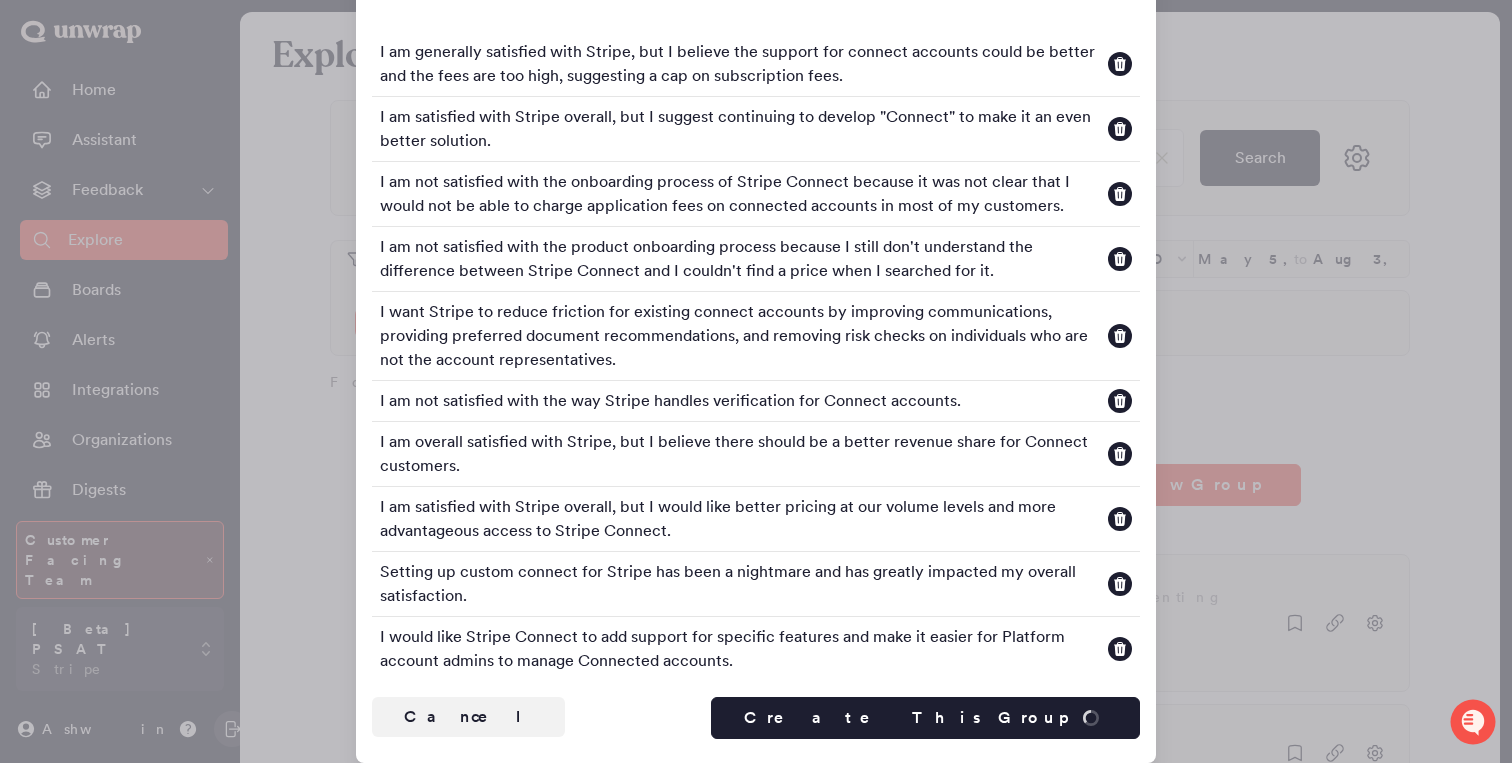 type 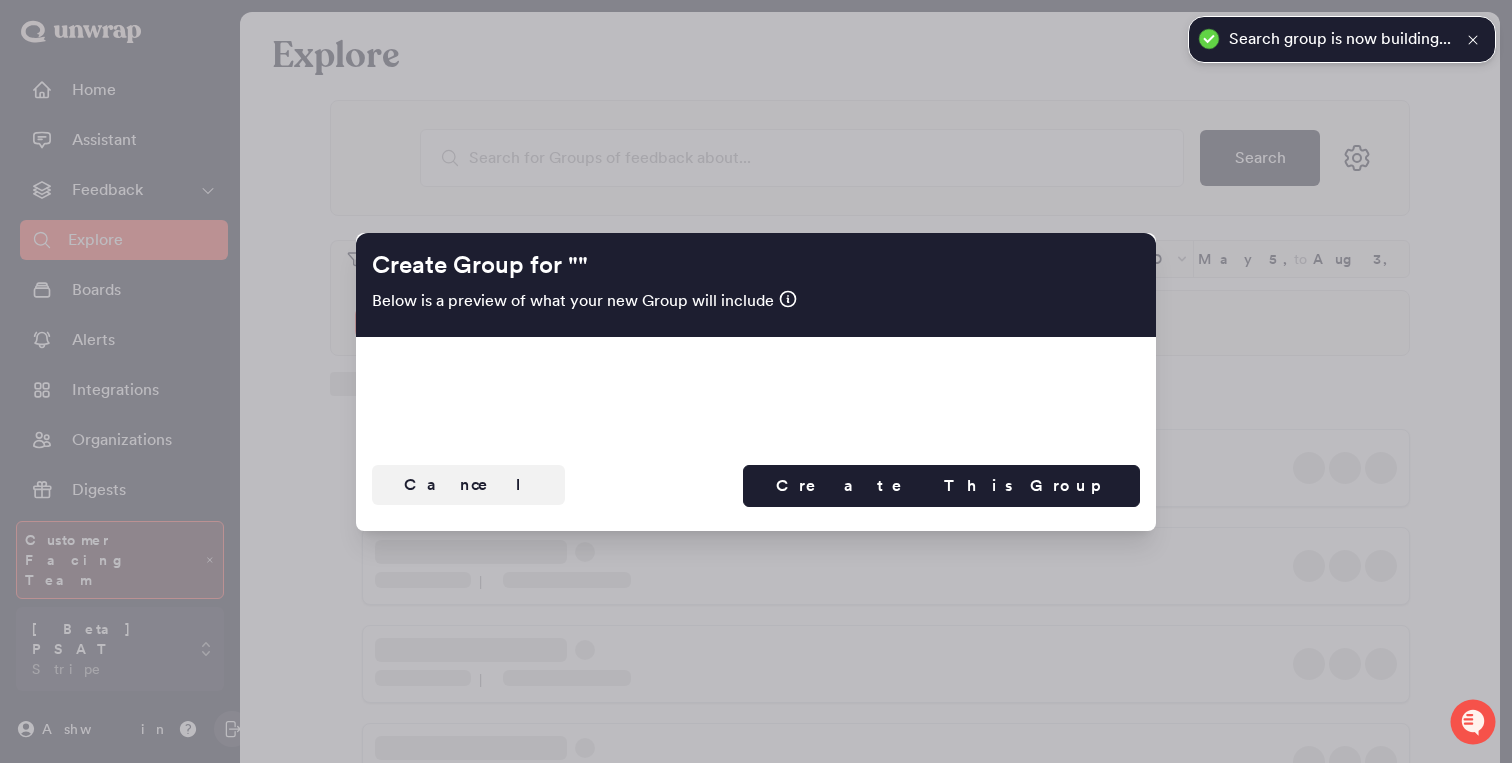 scroll, scrollTop: 0, scrollLeft: 0, axis: both 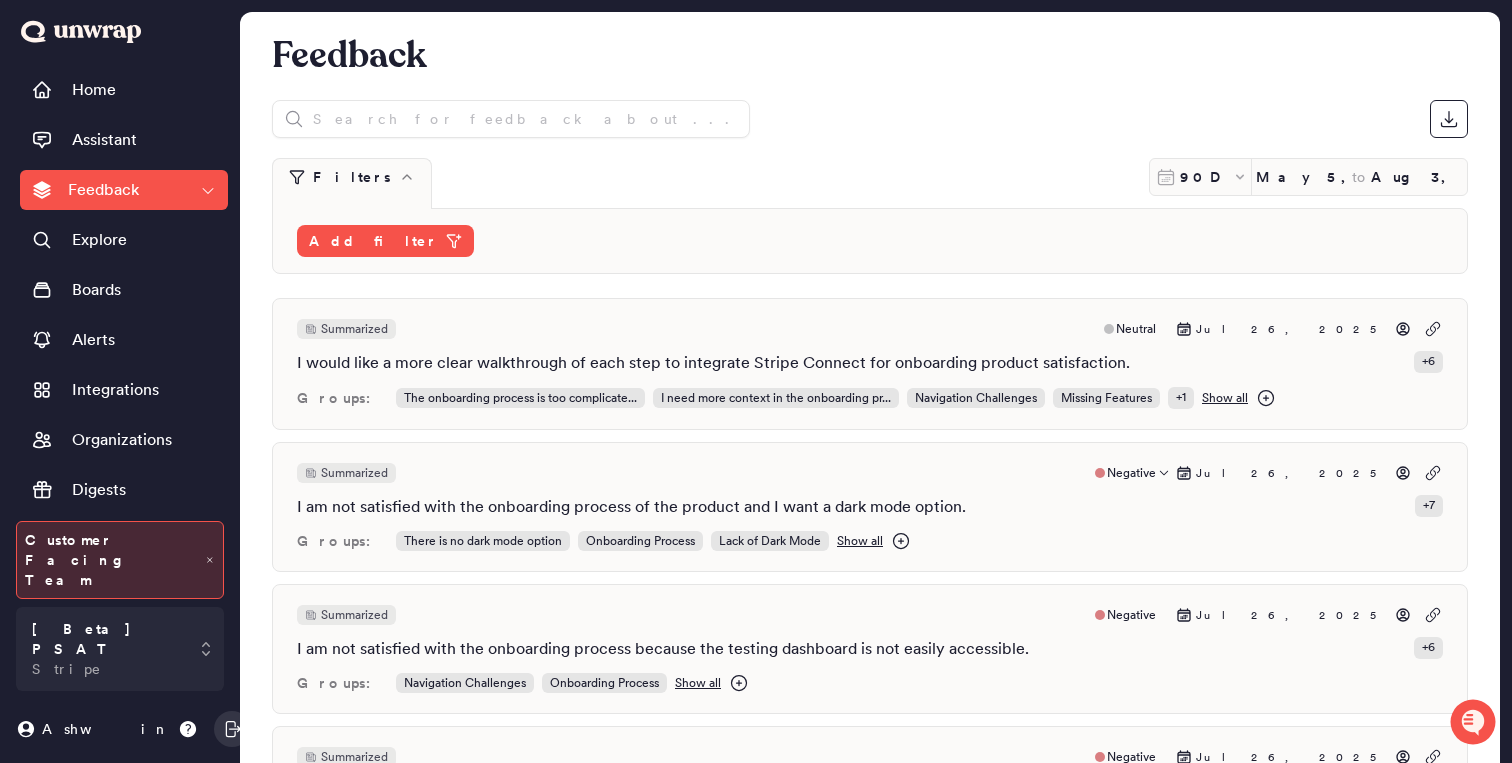 click on "Show all" at bounding box center [860, 541] 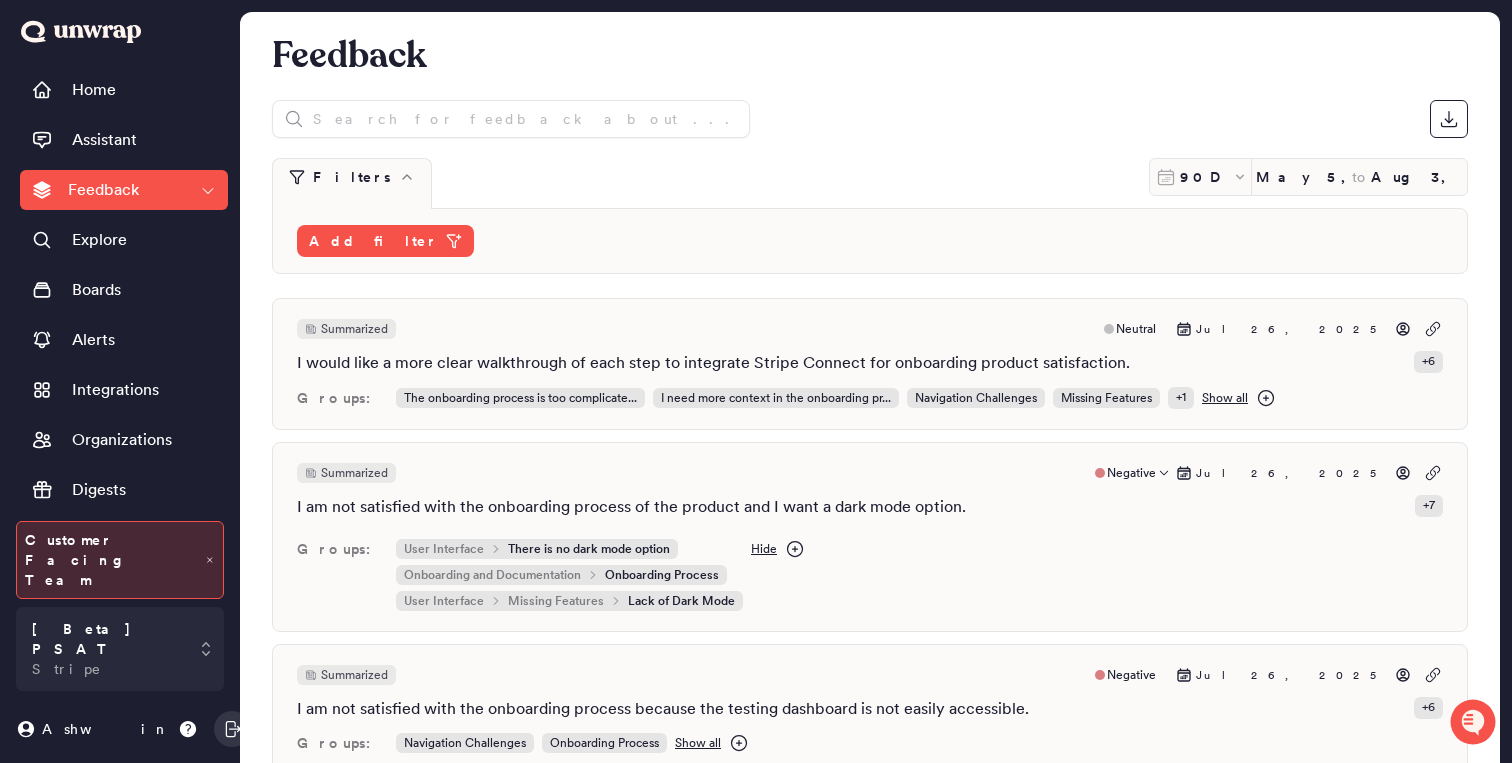 click on "Summarized Negative Jul 26, 2025 I am not satisfied with the onboarding process of the product and I want a dark mode option.    + 7 Groups: User Interface There is no dark mode option Onboarding and Documentation Onboarding Process User Interface Missing Features Lack of Dark Mode Hide" at bounding box center (870, 537) 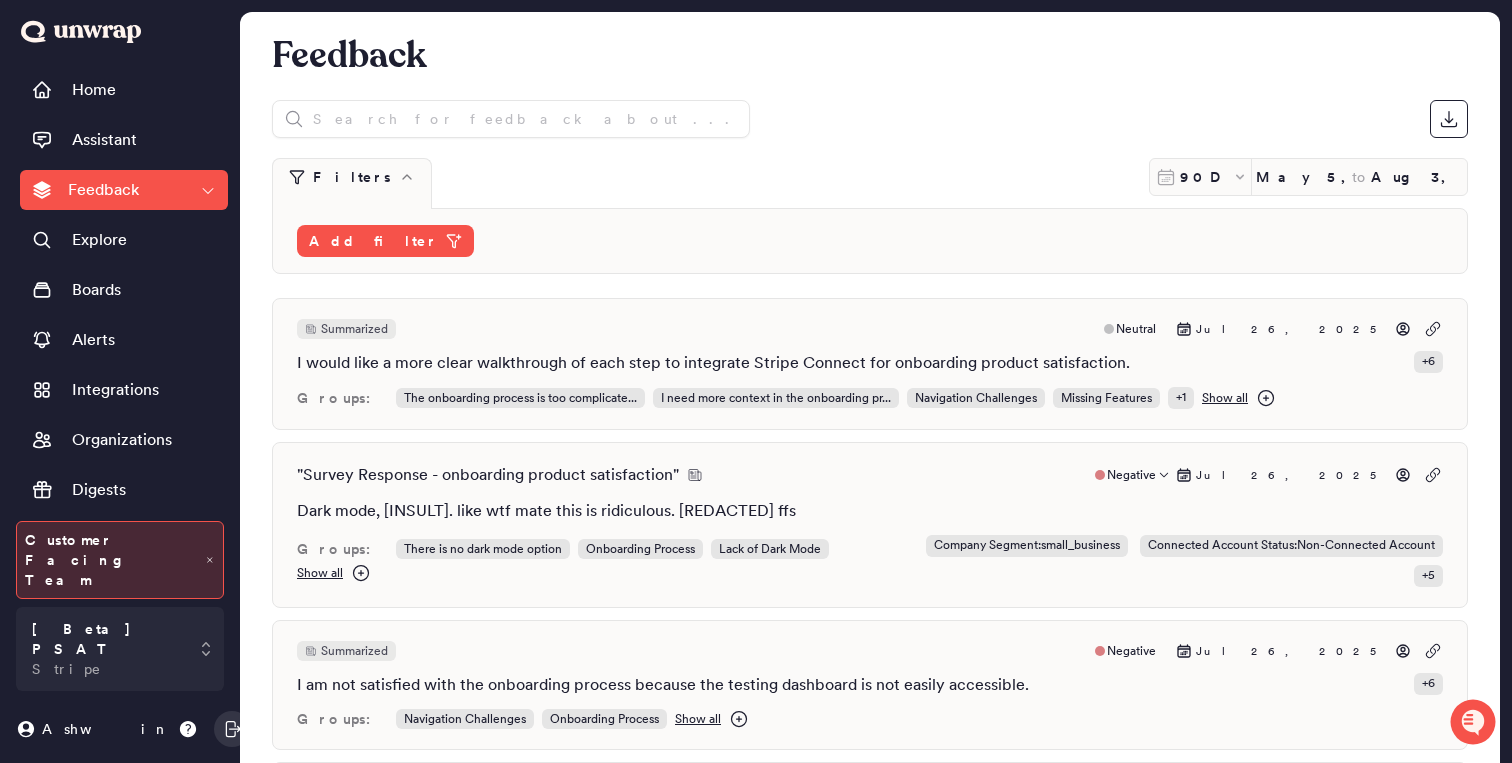 click on "" Survey Response - onboarding product satisfaction " Negative Jul 26, 2025 Dark mode, moron. like wtf mate this is ridiculous. REDACTED ffs Groups: There is no dark mode option Onboarding Process Lack of Dark Mode Show all Company Segment :  small_business Connected Account Status :  Non-Connected Account  + 5" at bounding box center [870, 525] 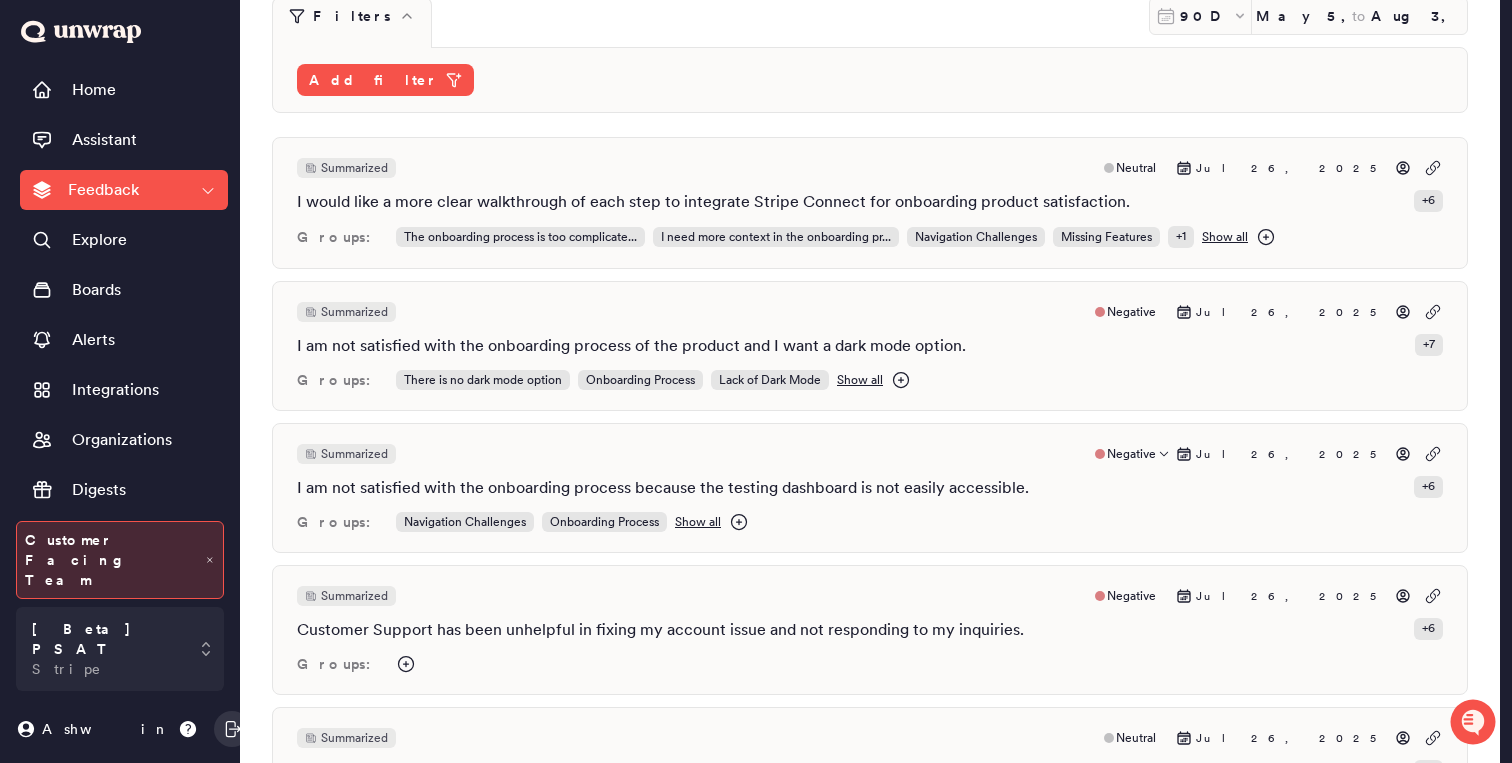 scroll, scrollTop: 172, scrollLeft: 0, axis: vertical 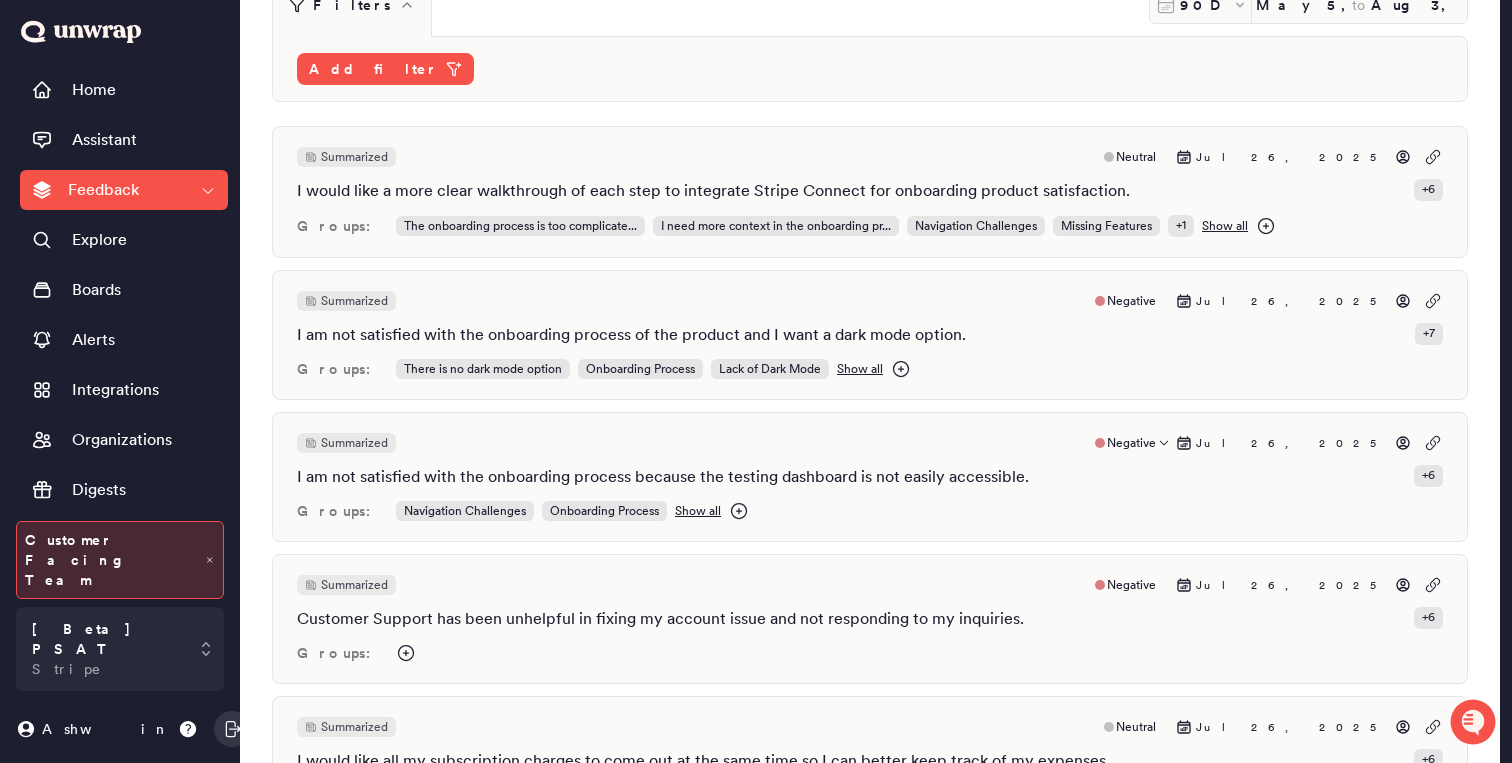 click on "I am not satisfied with the onboarding process because the testing dashboard is not easily accessible." at bounding box center (663, 477) 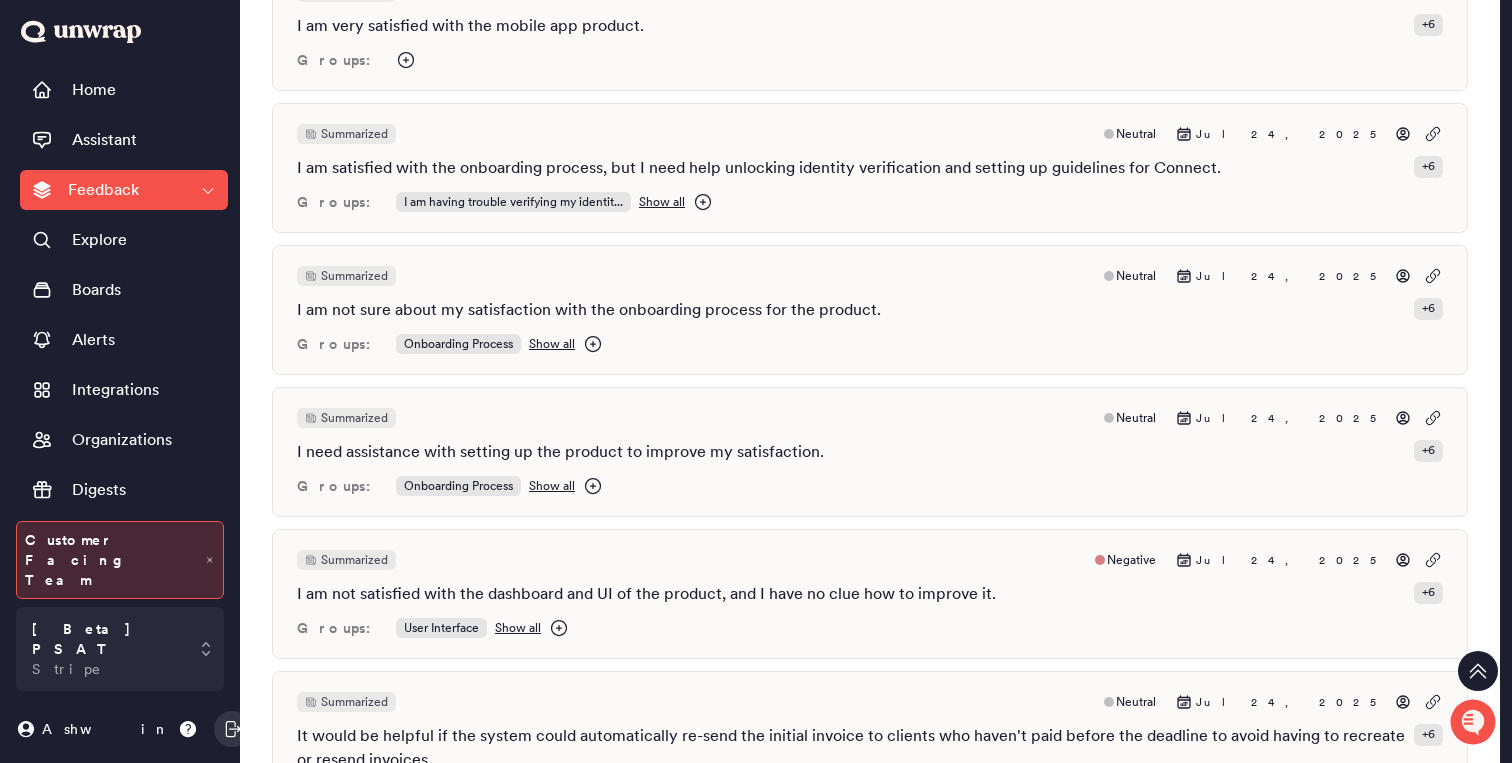 scroll, scrollTop: 5079, scrollLeft: 0, axis: vertical 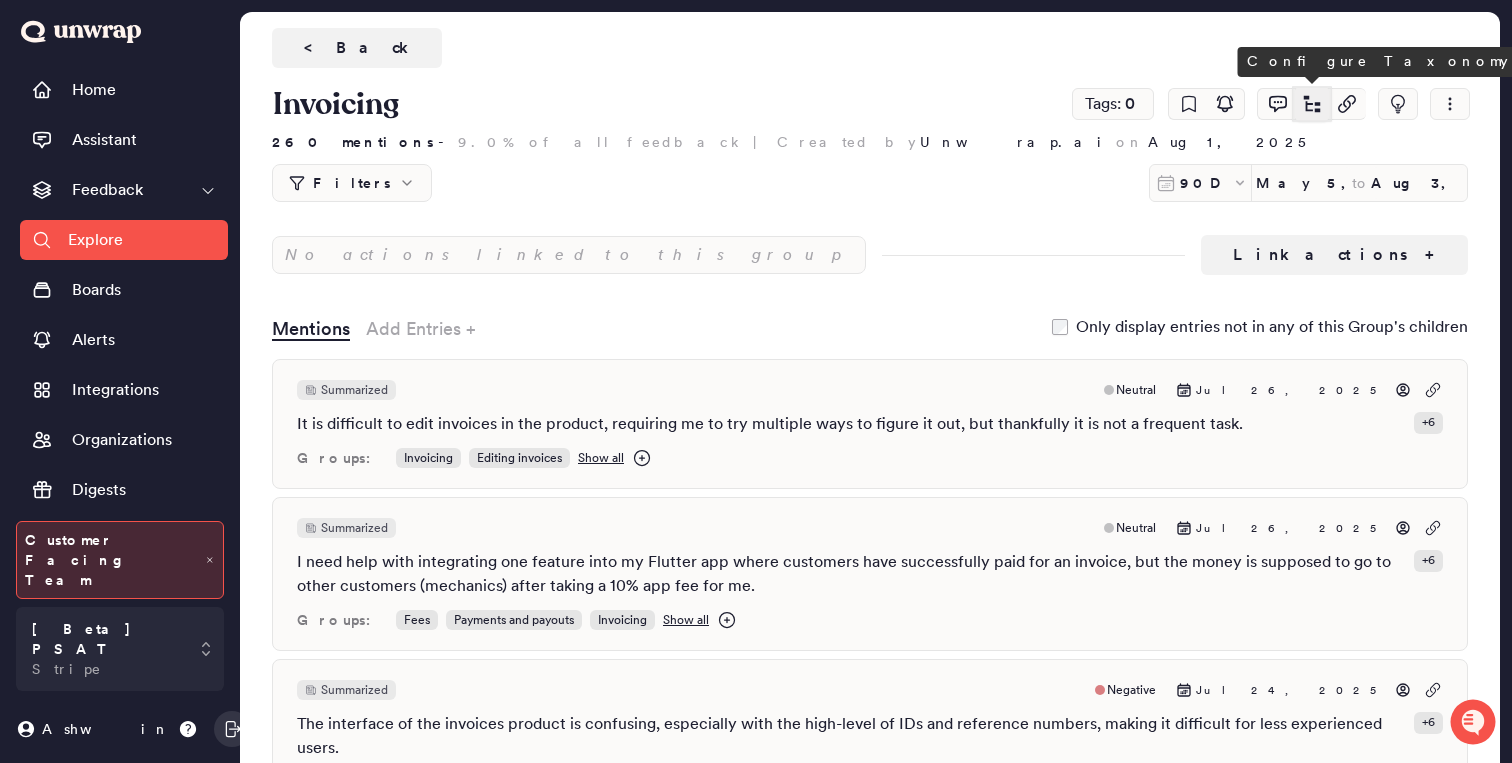 click 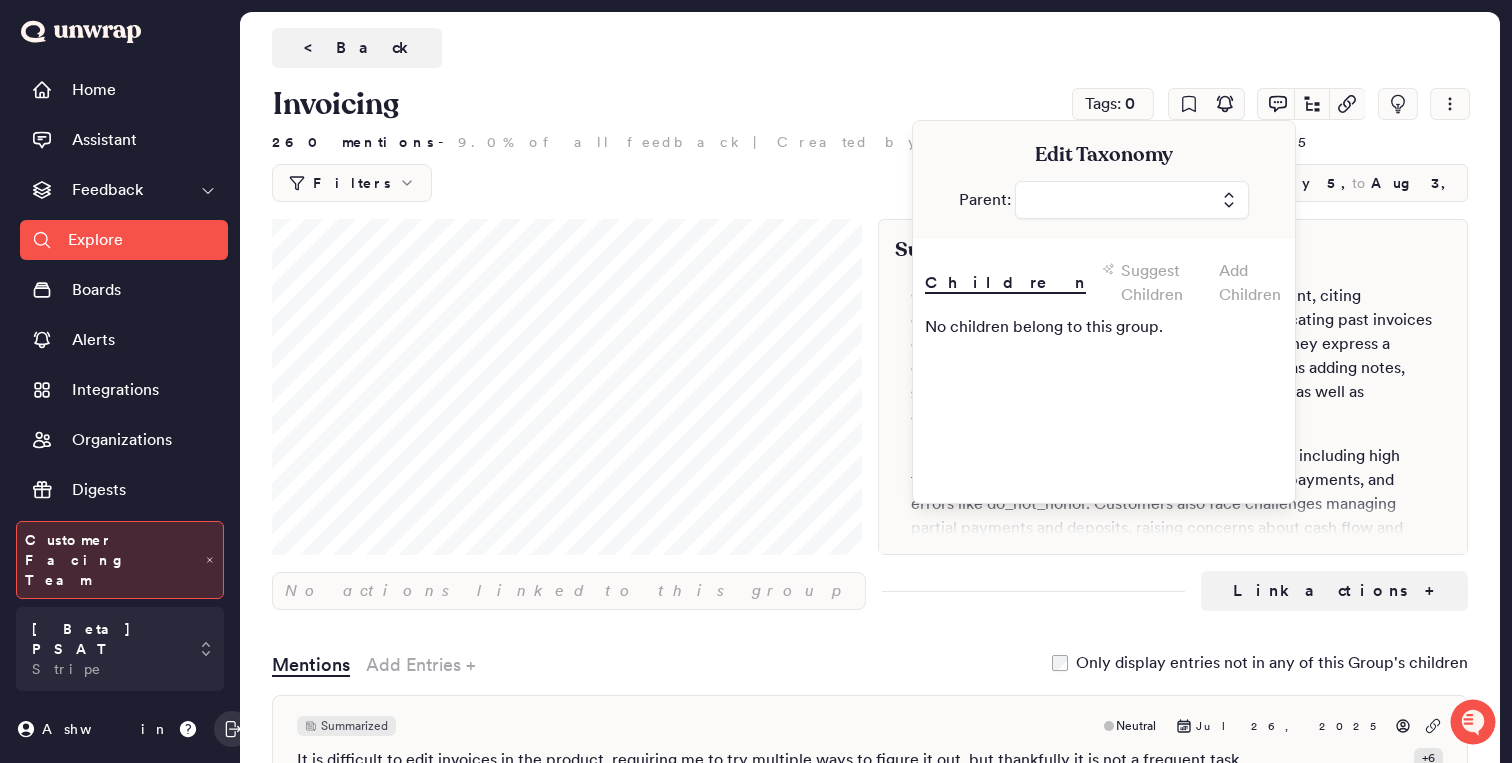 click on "Suggest Children" at bounding box center [1162, 283] 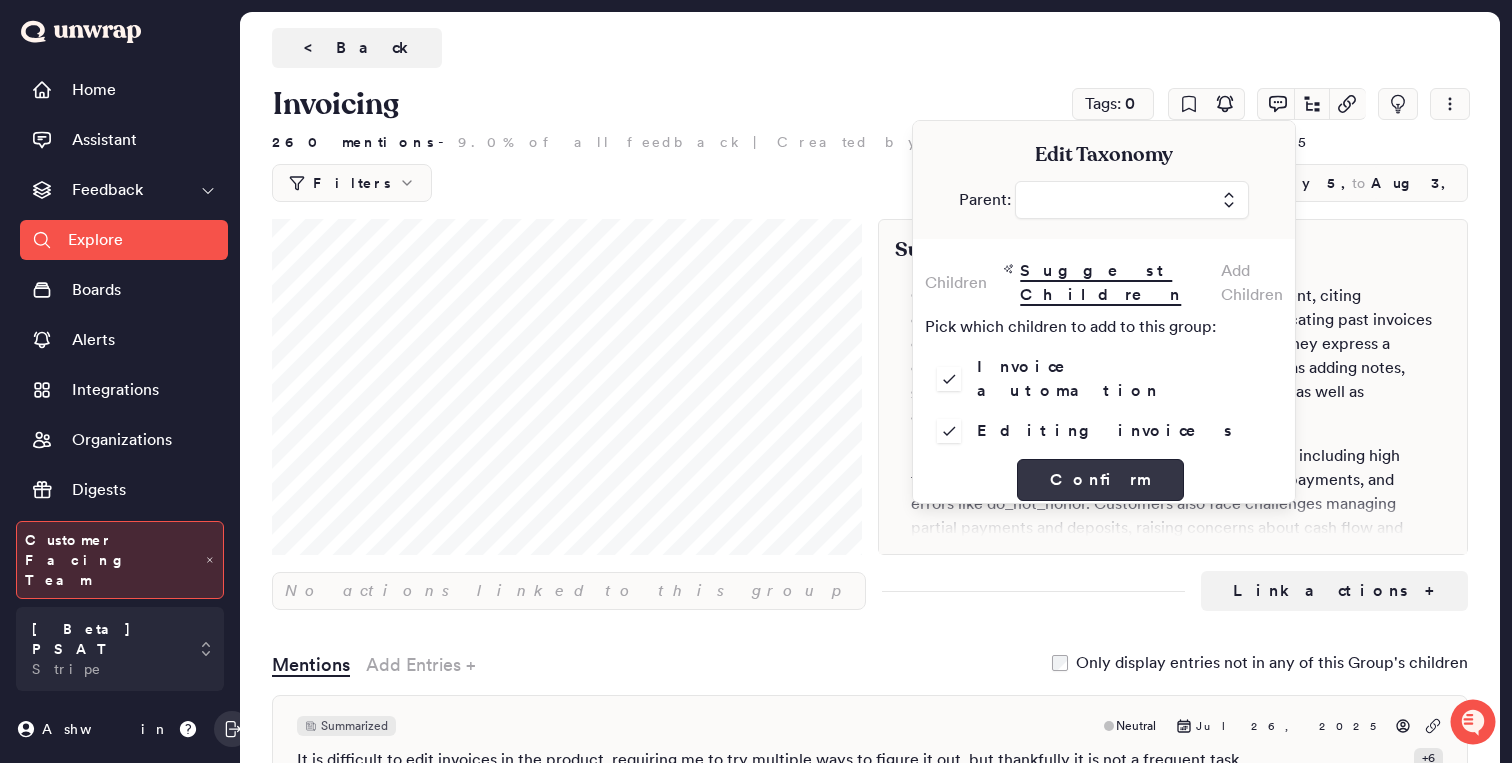 click on "Confirm" at bounding box center (1100, 480) 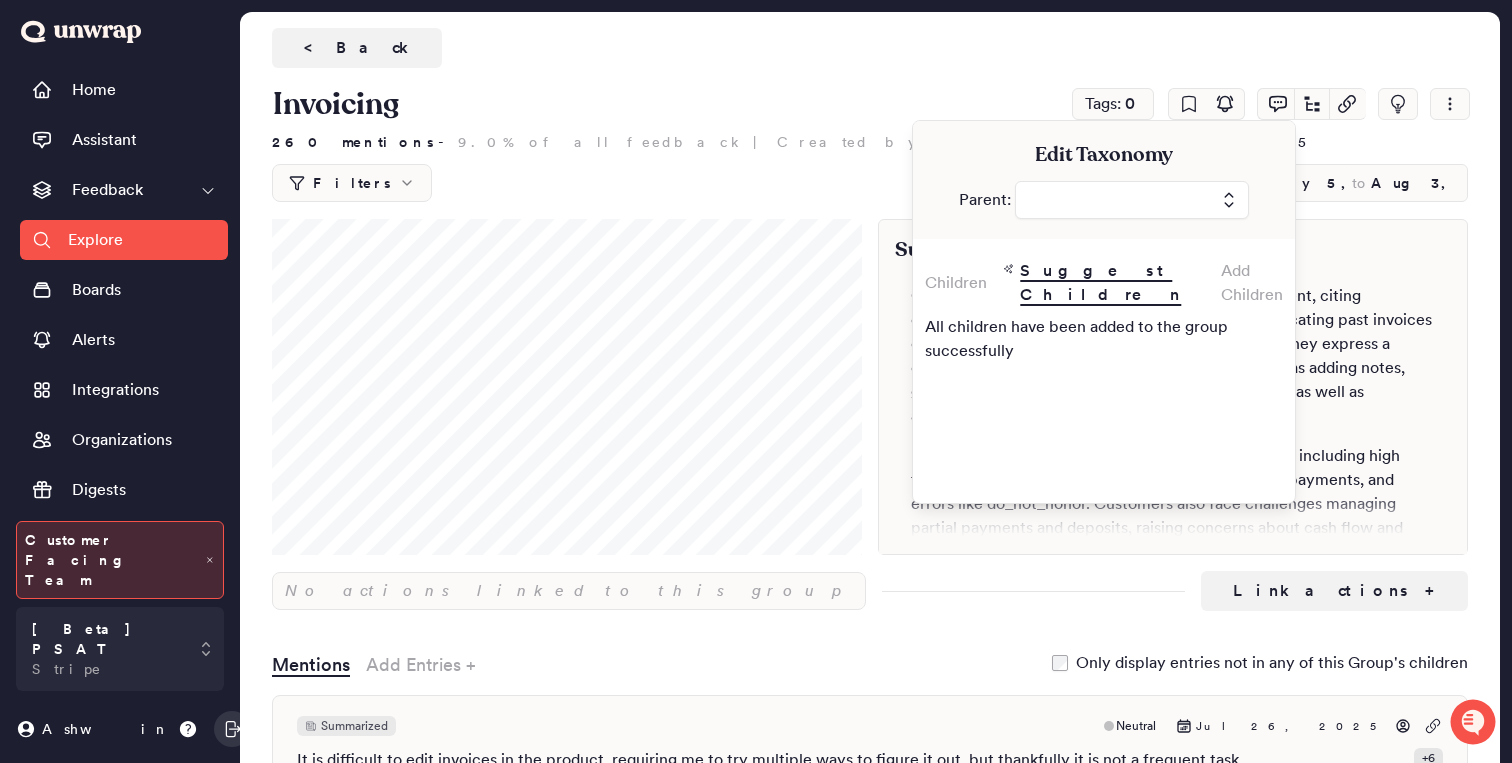click on "Add Children" at bounding box center [1252, 283] 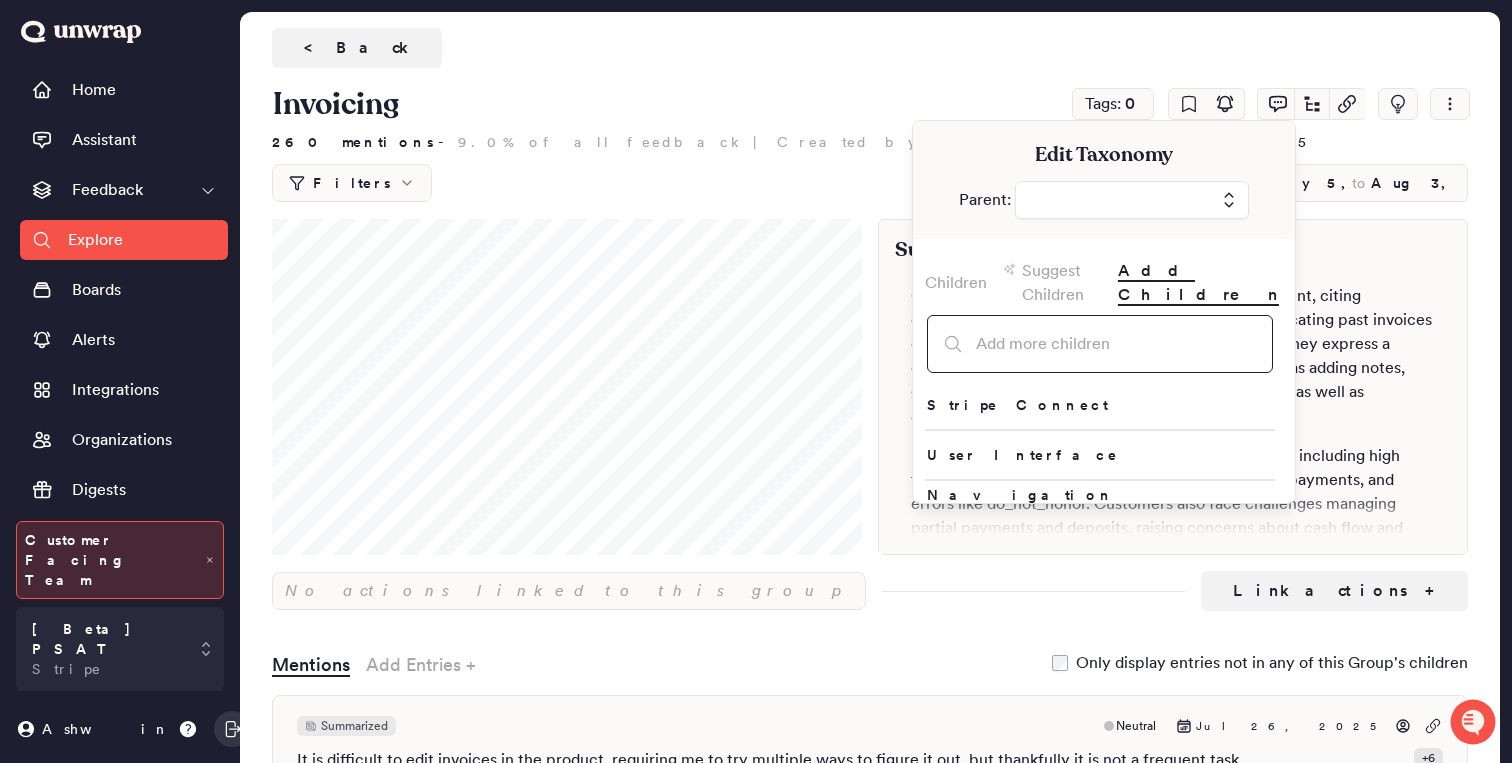 click at bounding box center [1100, 344] 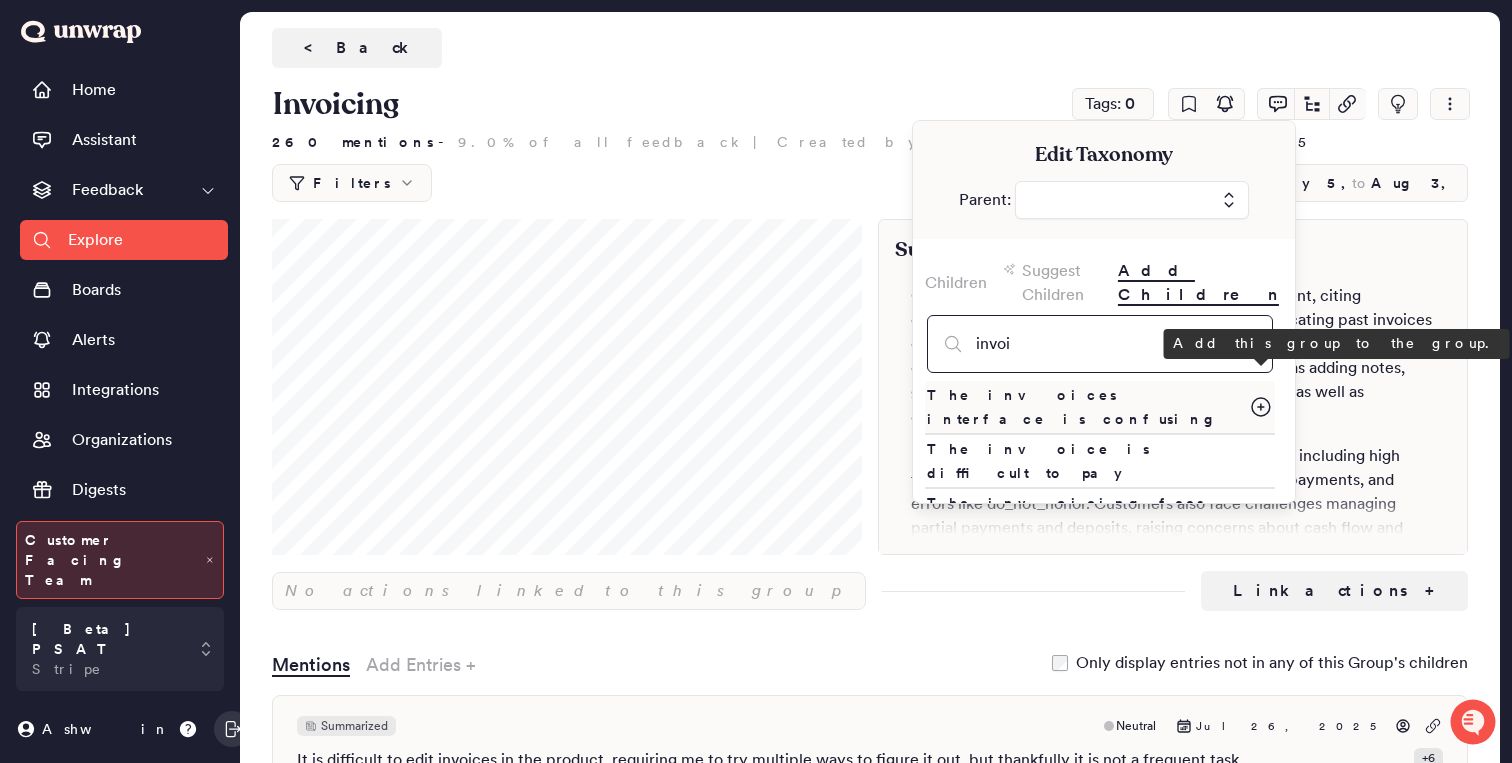 type on "invoi" 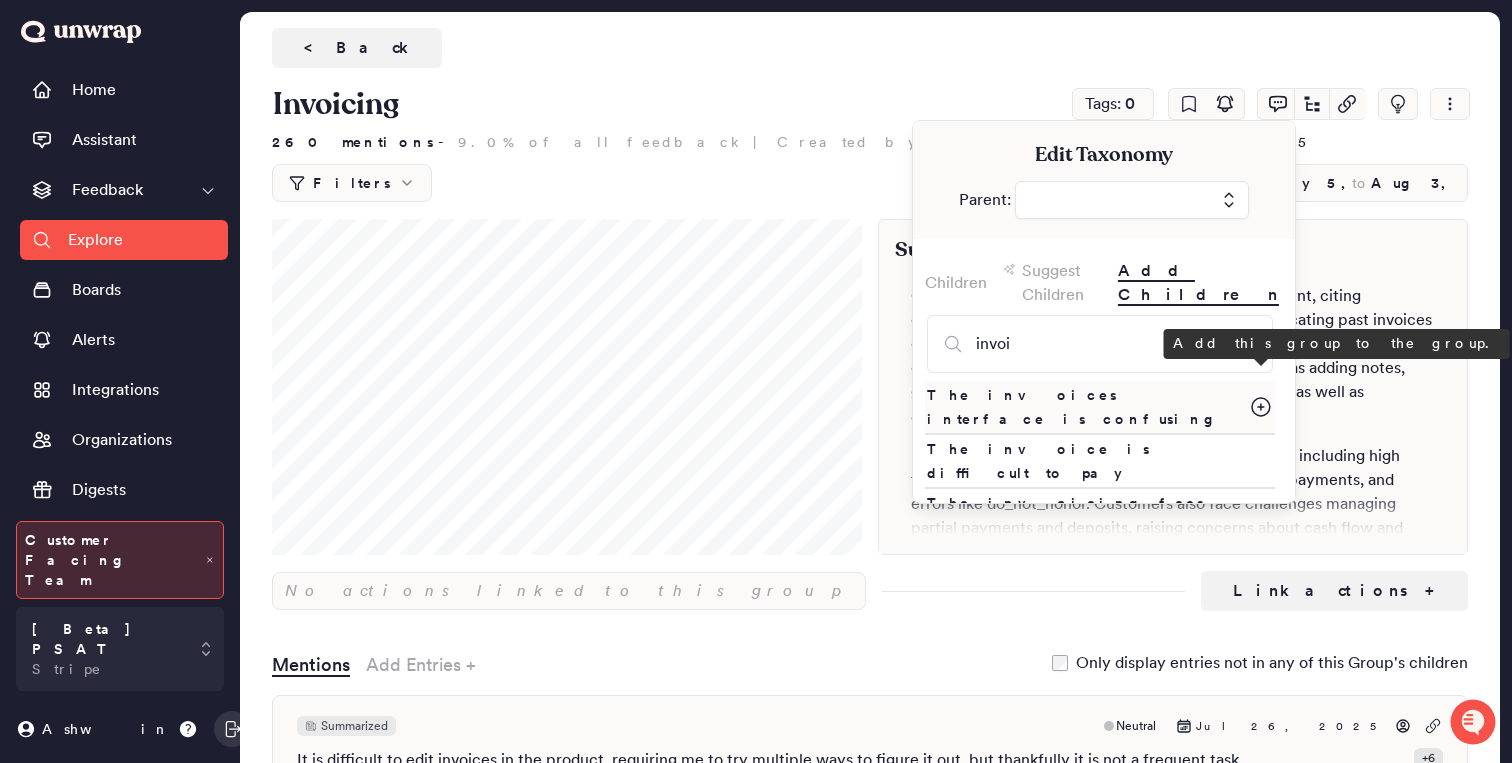 click 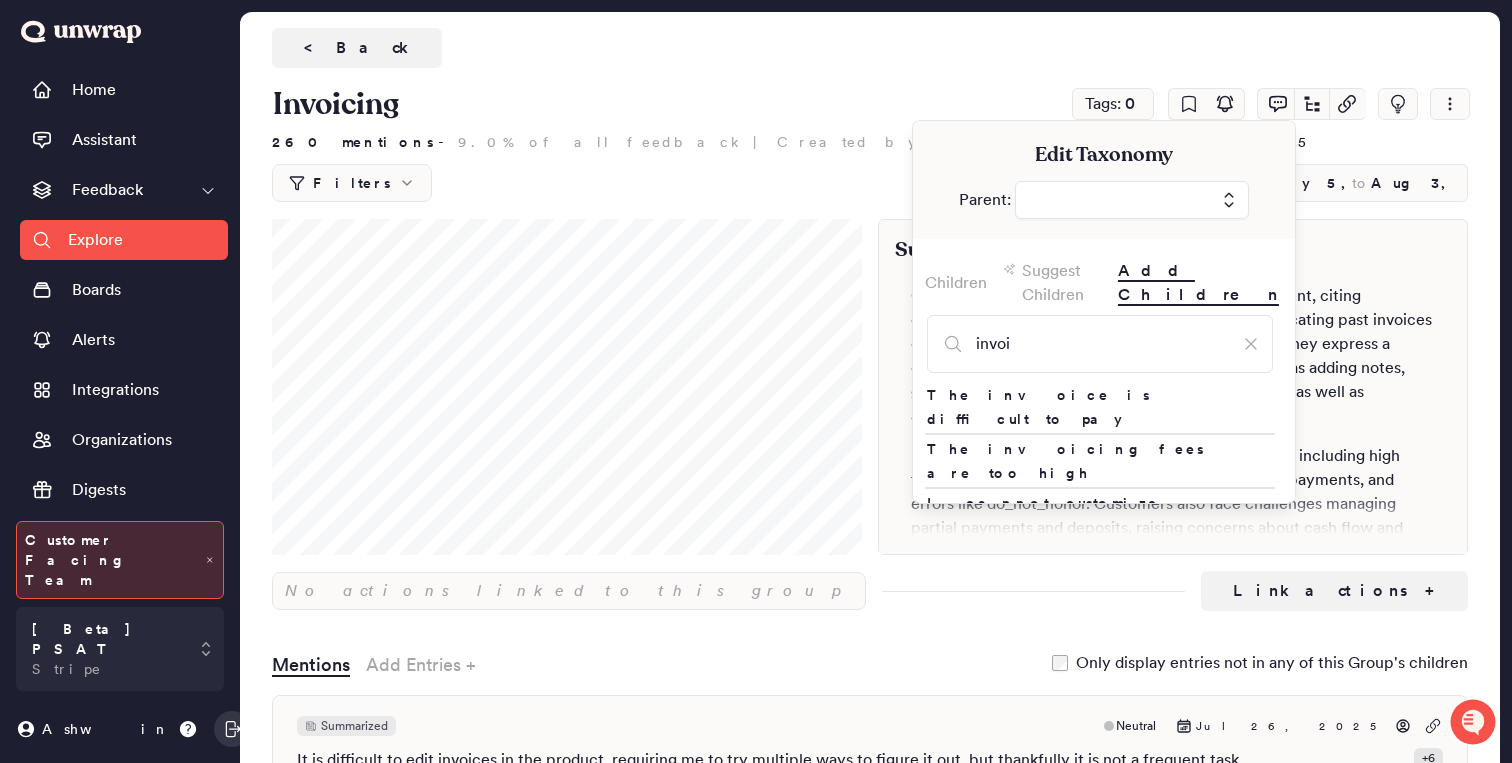 click 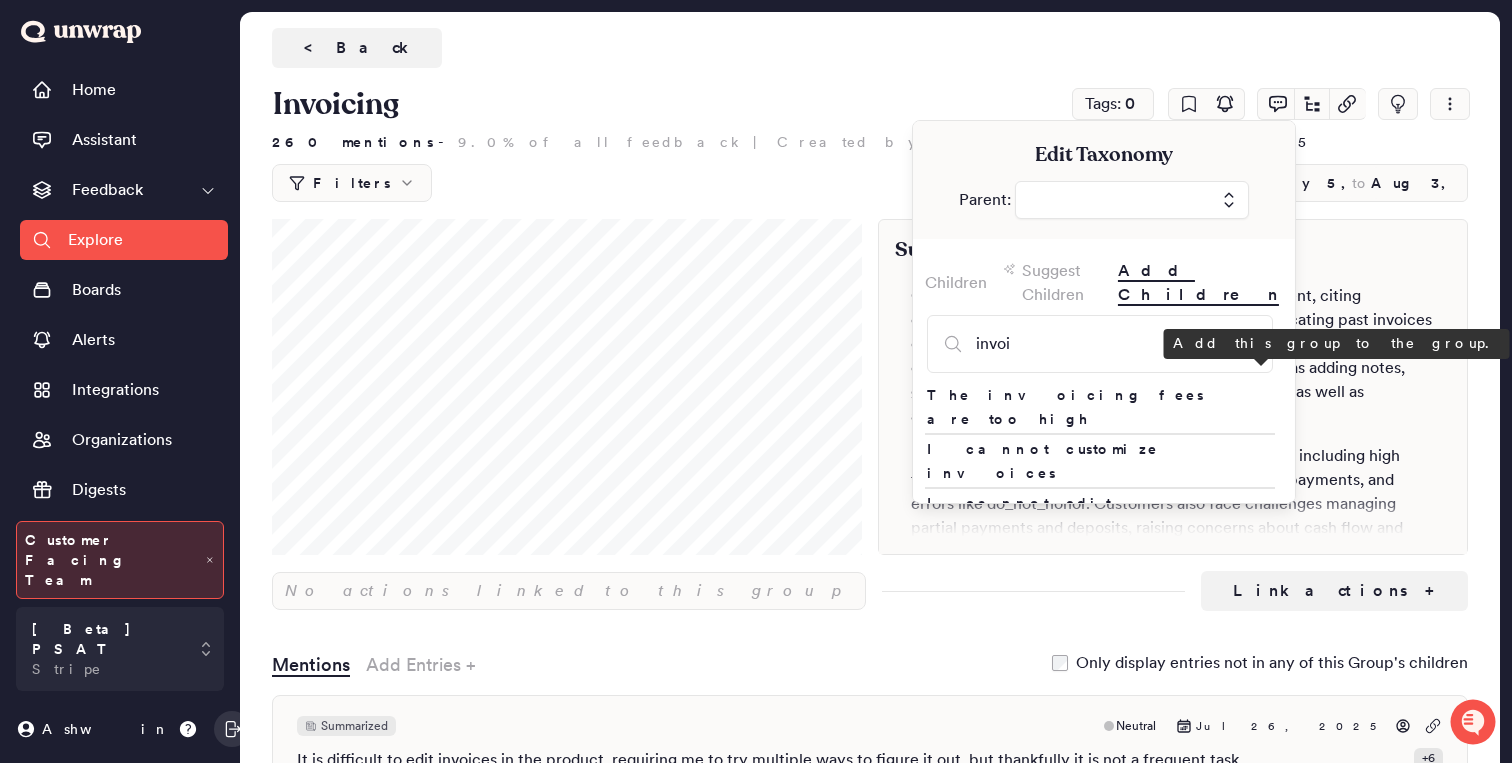 click 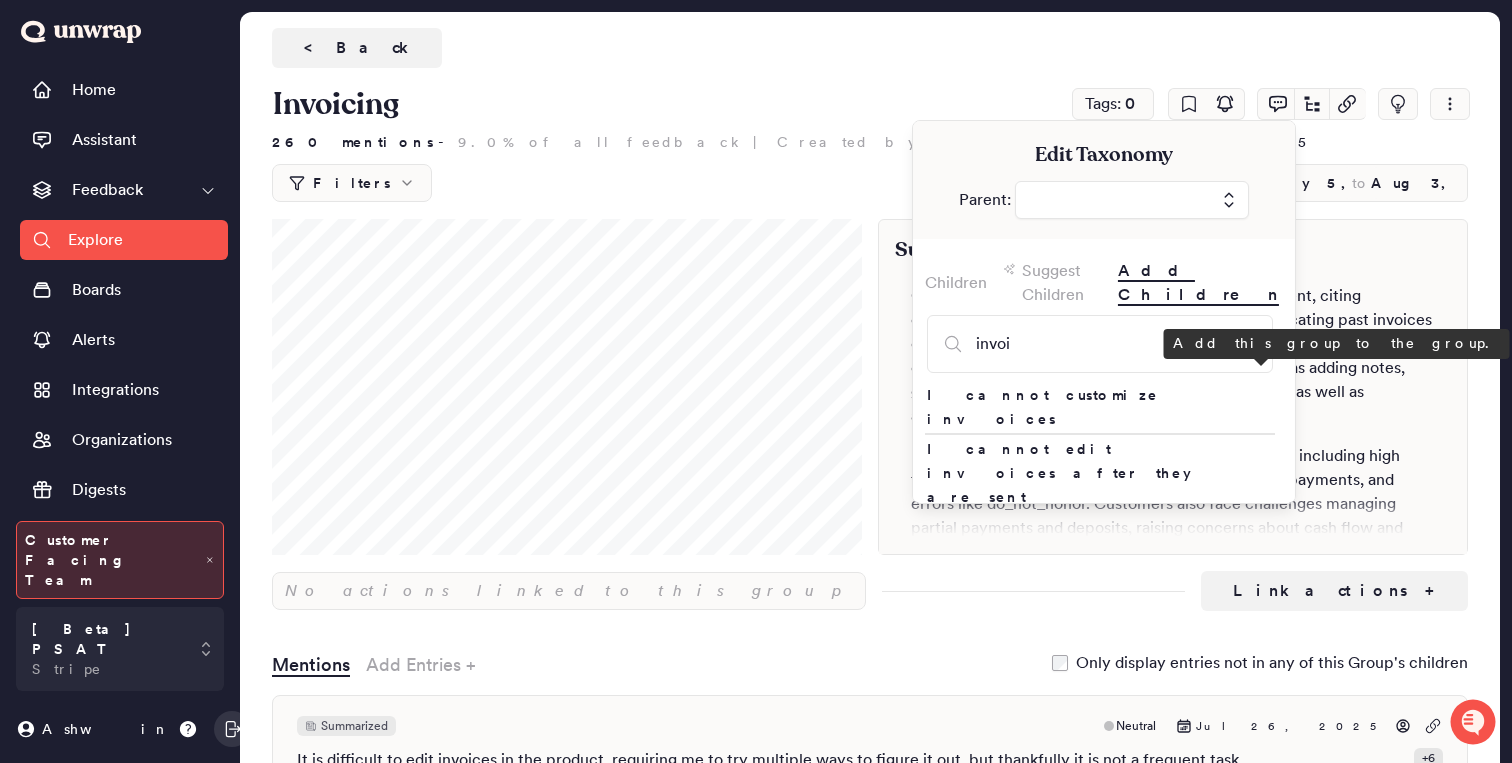 click 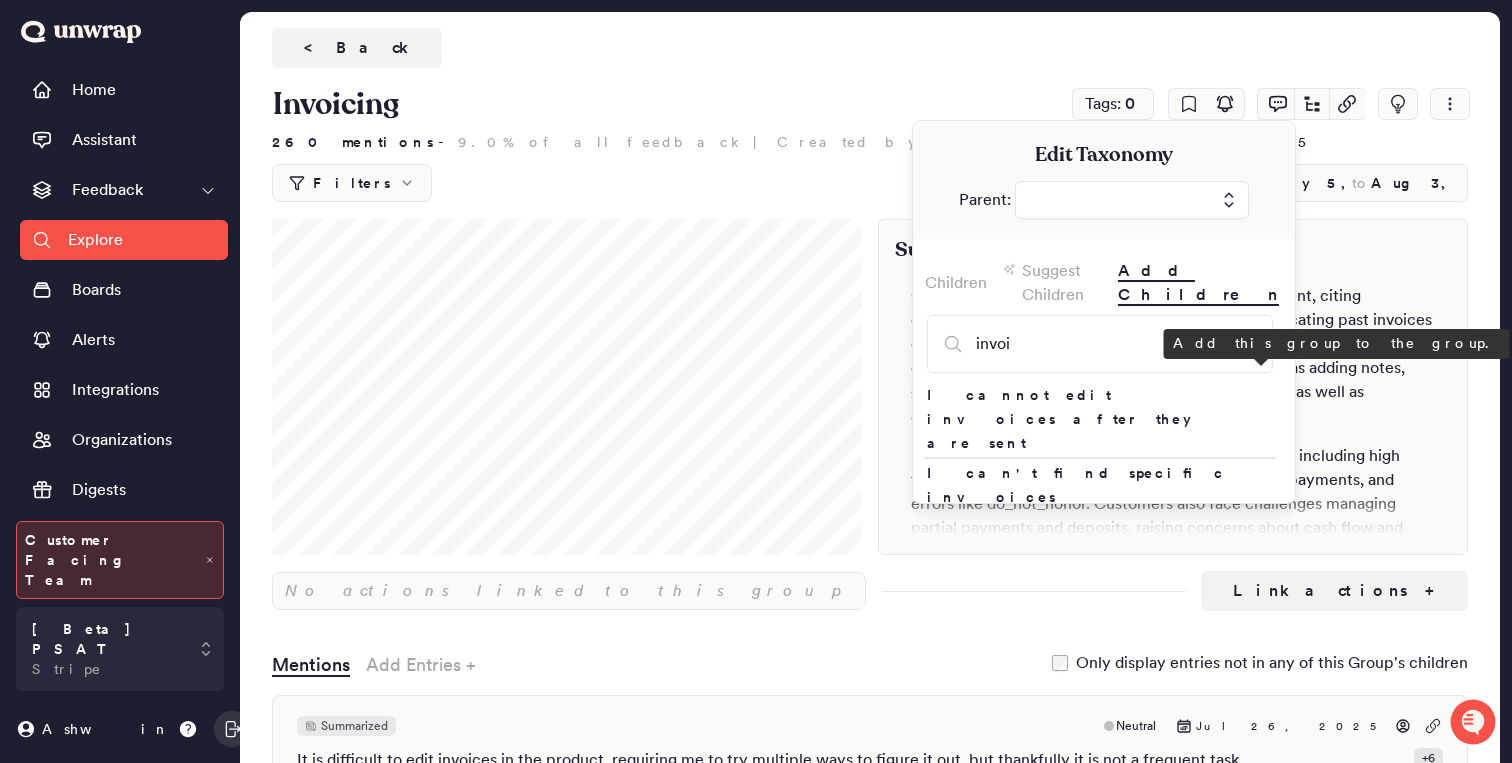 click 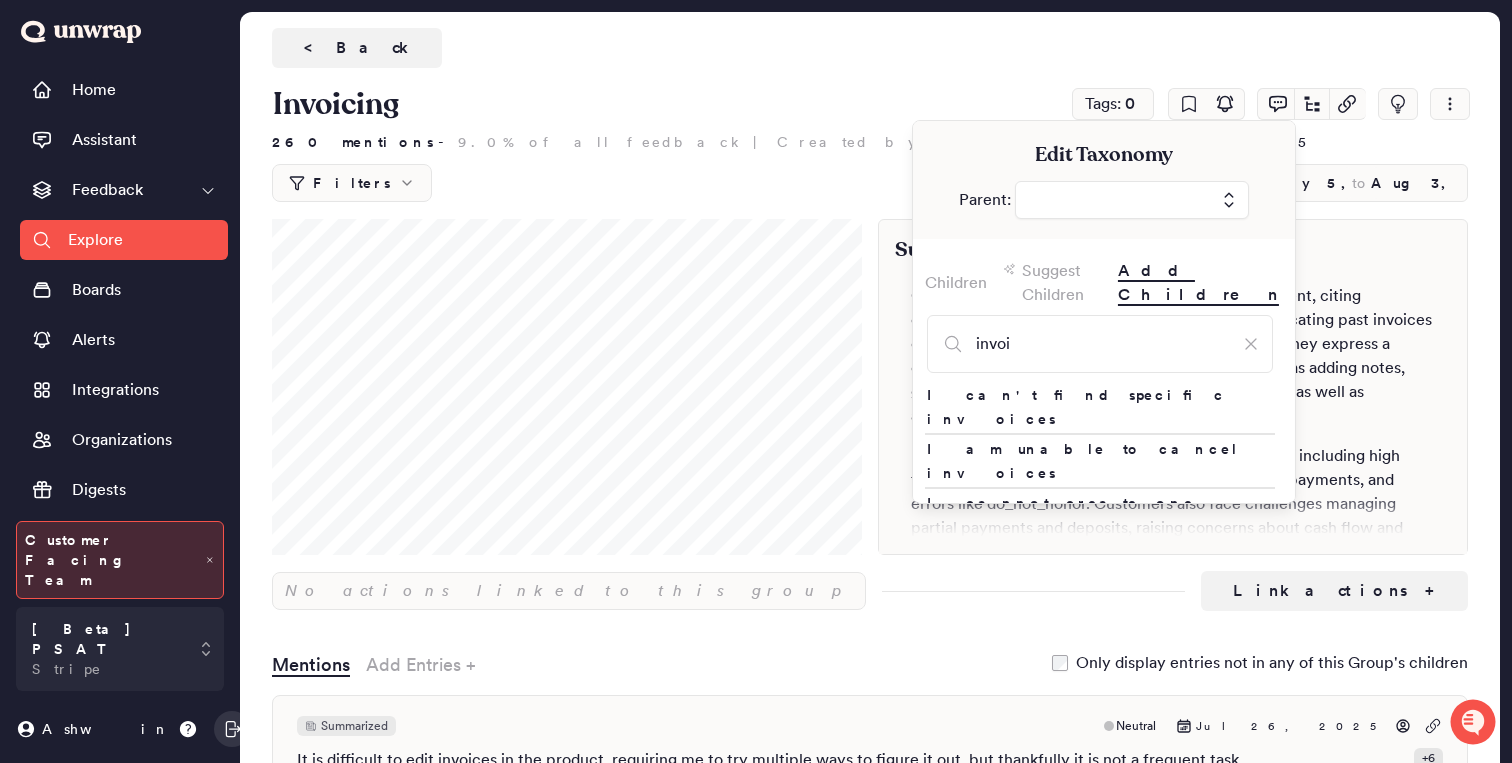 click 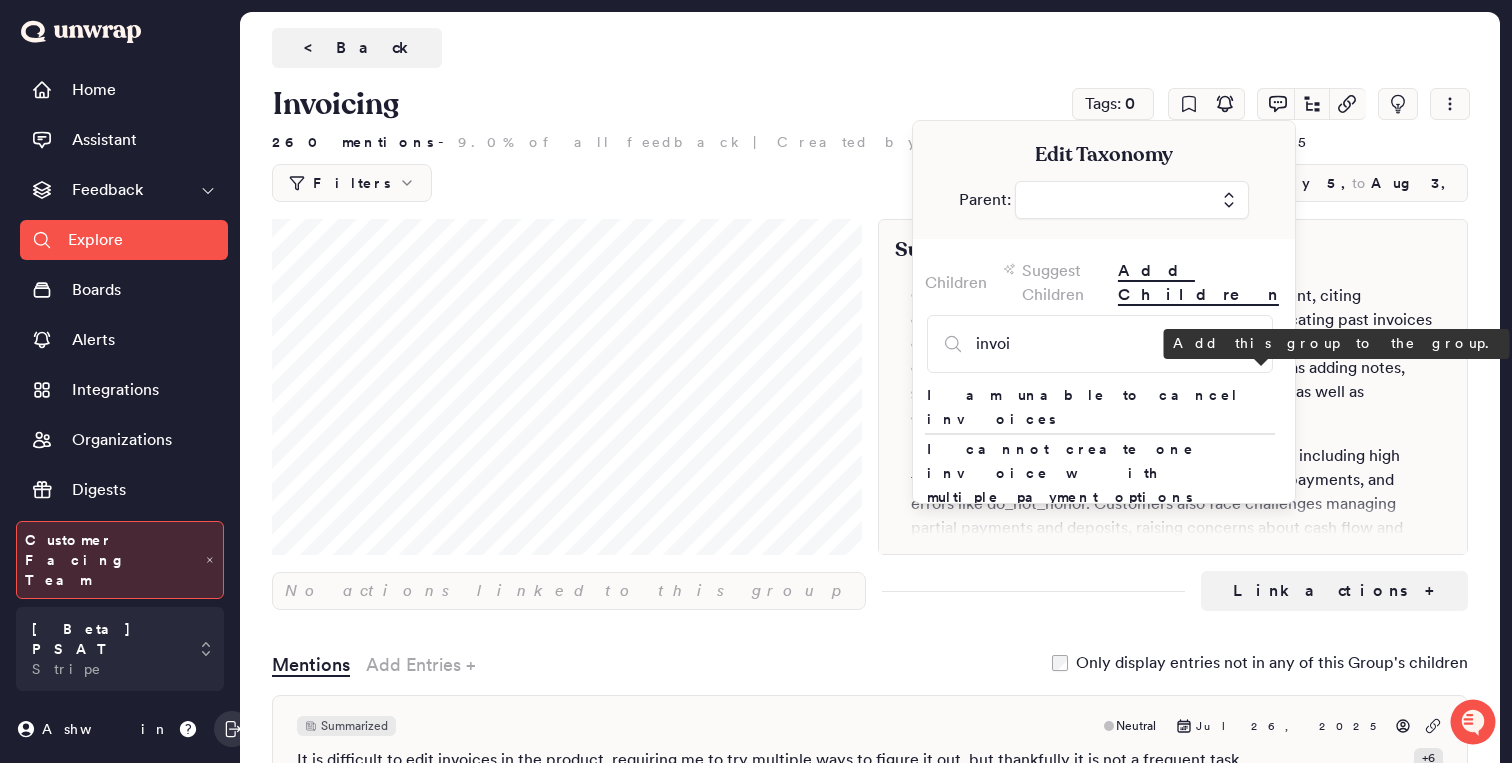 click 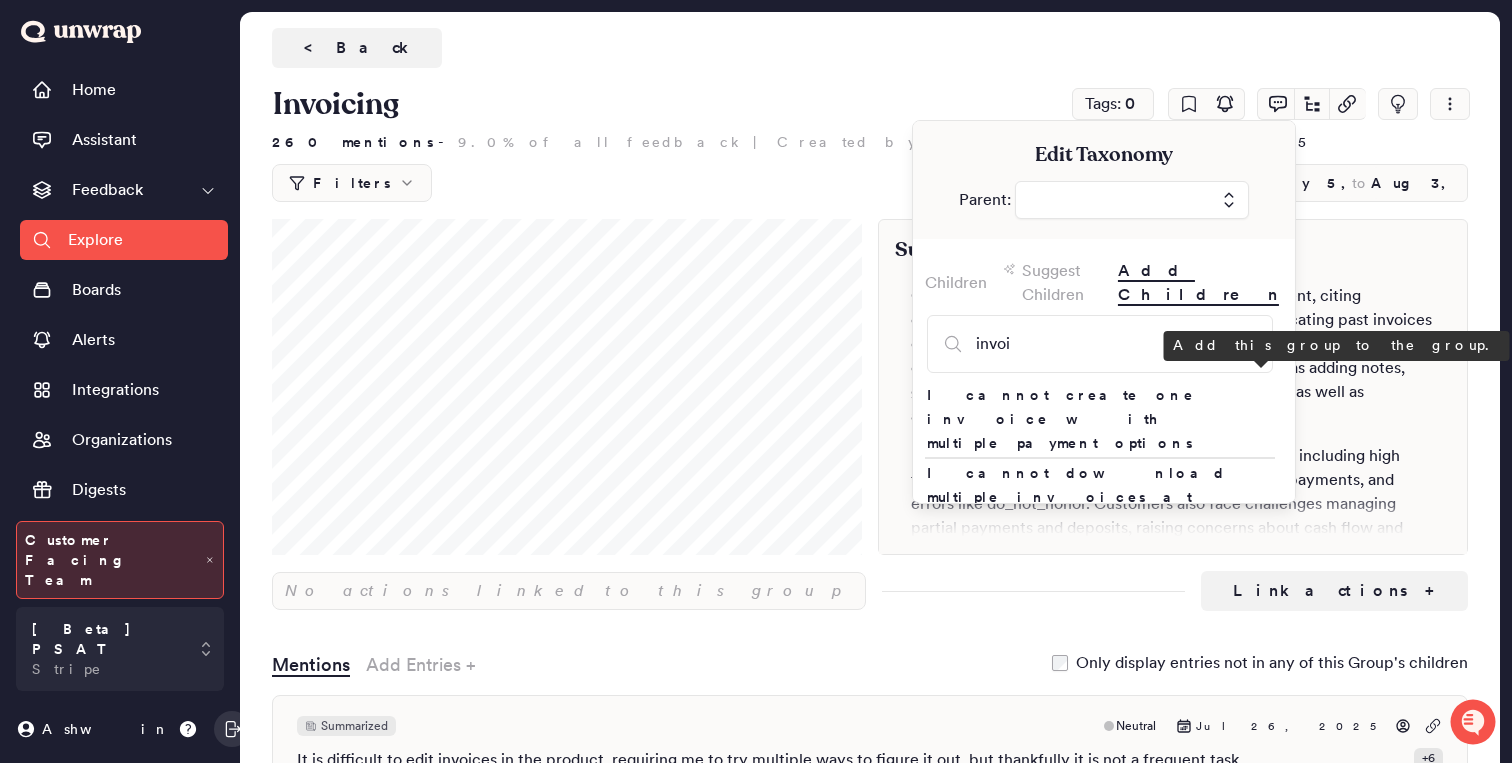 click 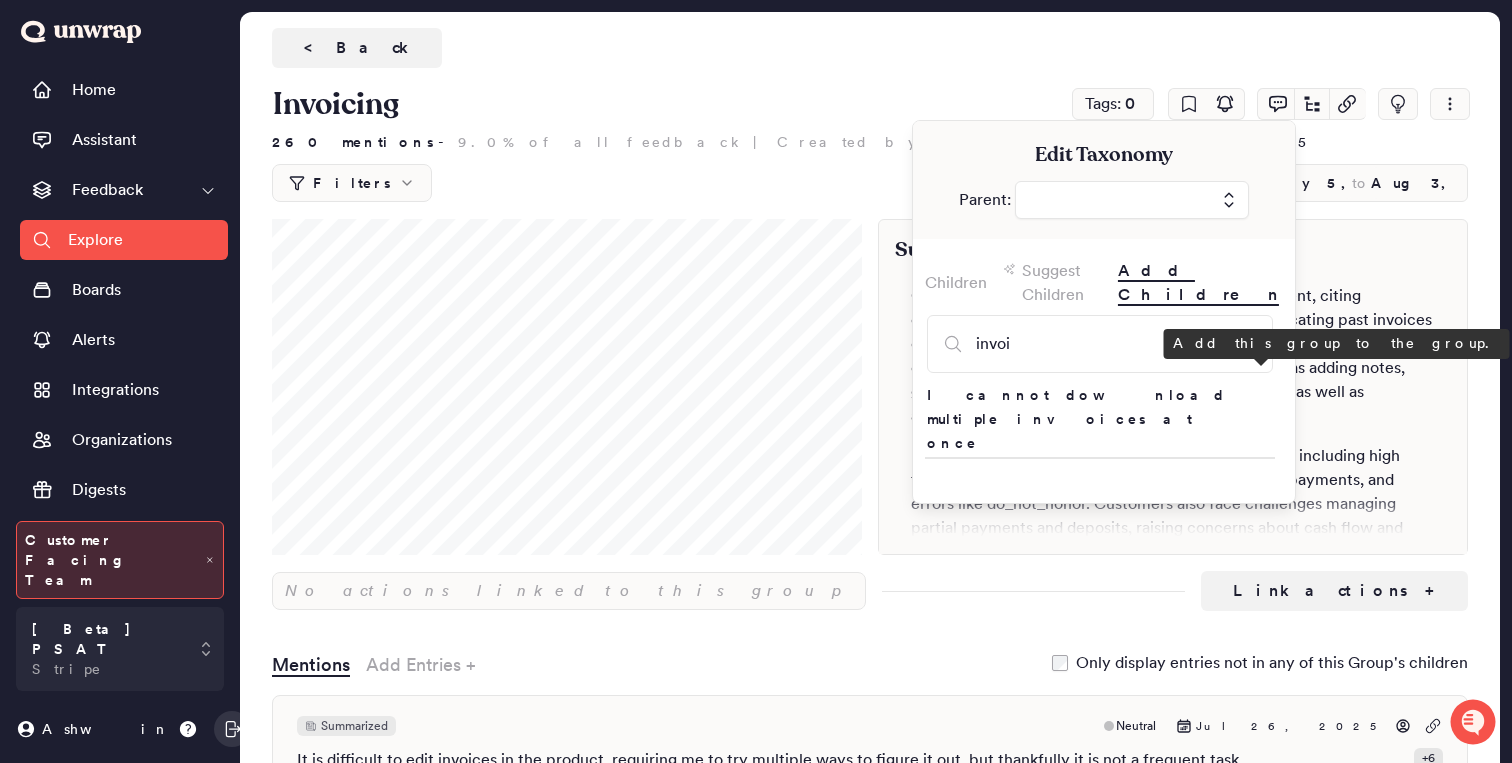 click 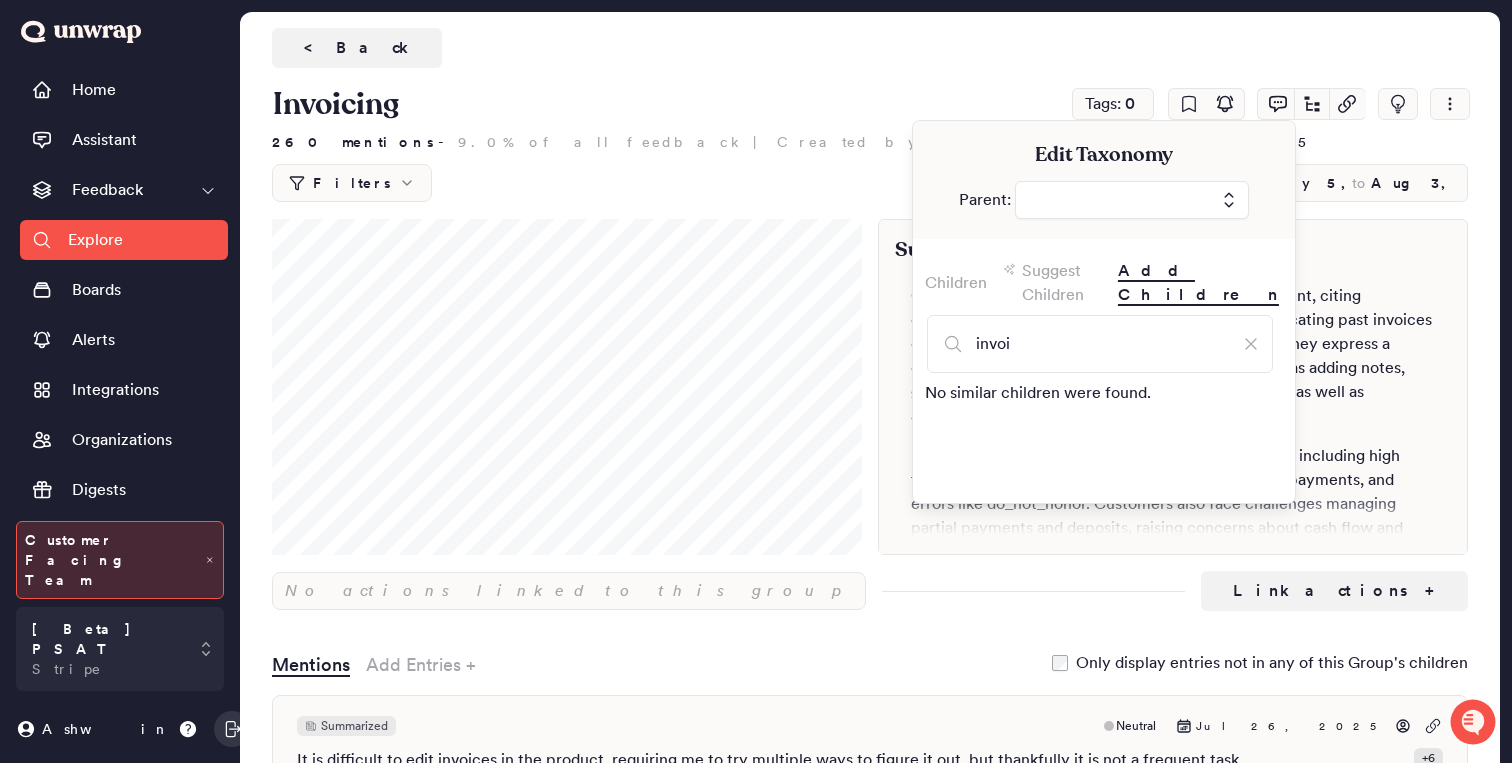 click on "Invoicing" at bounding box center (870, 64) 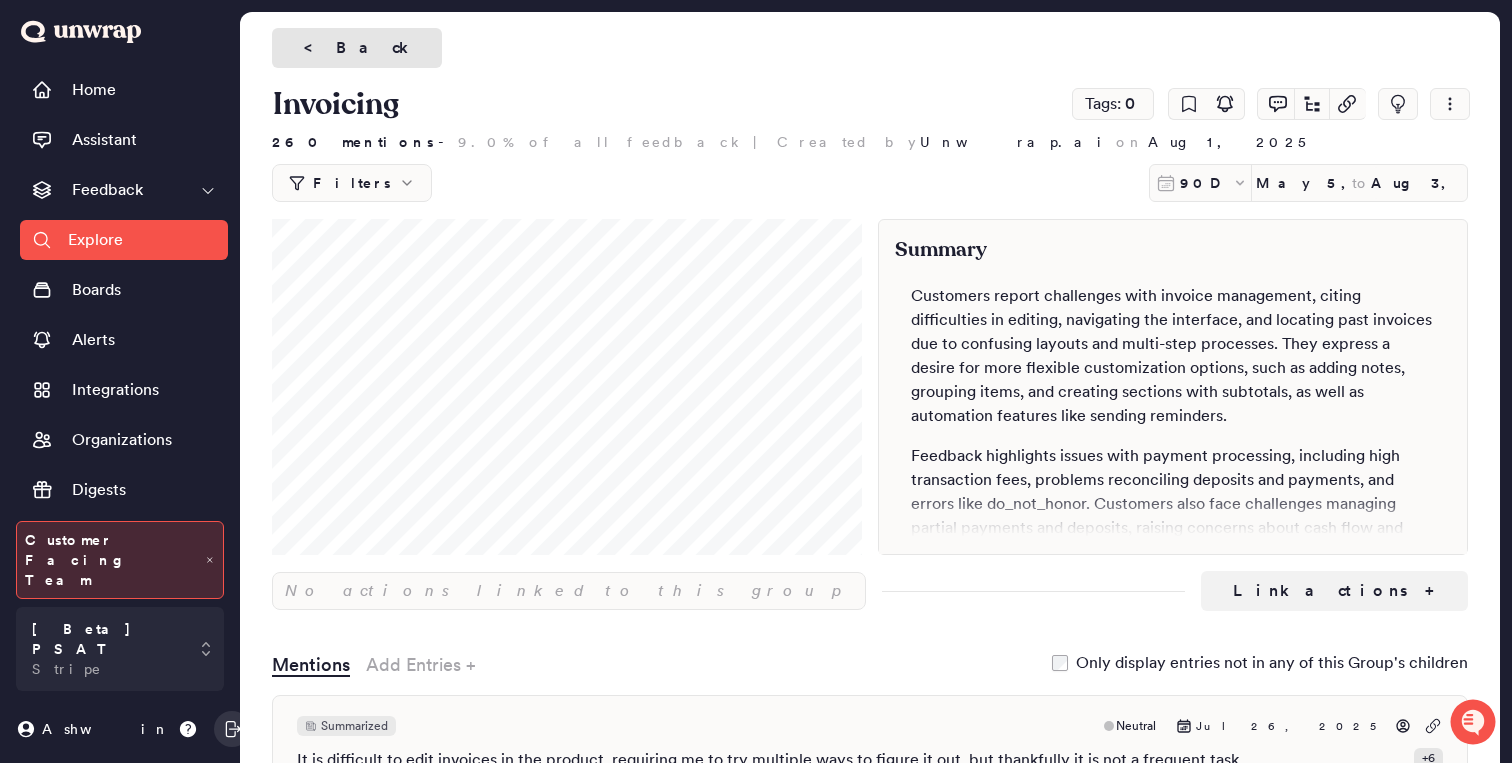 click on "< Back" at bounding box center (357, 48) 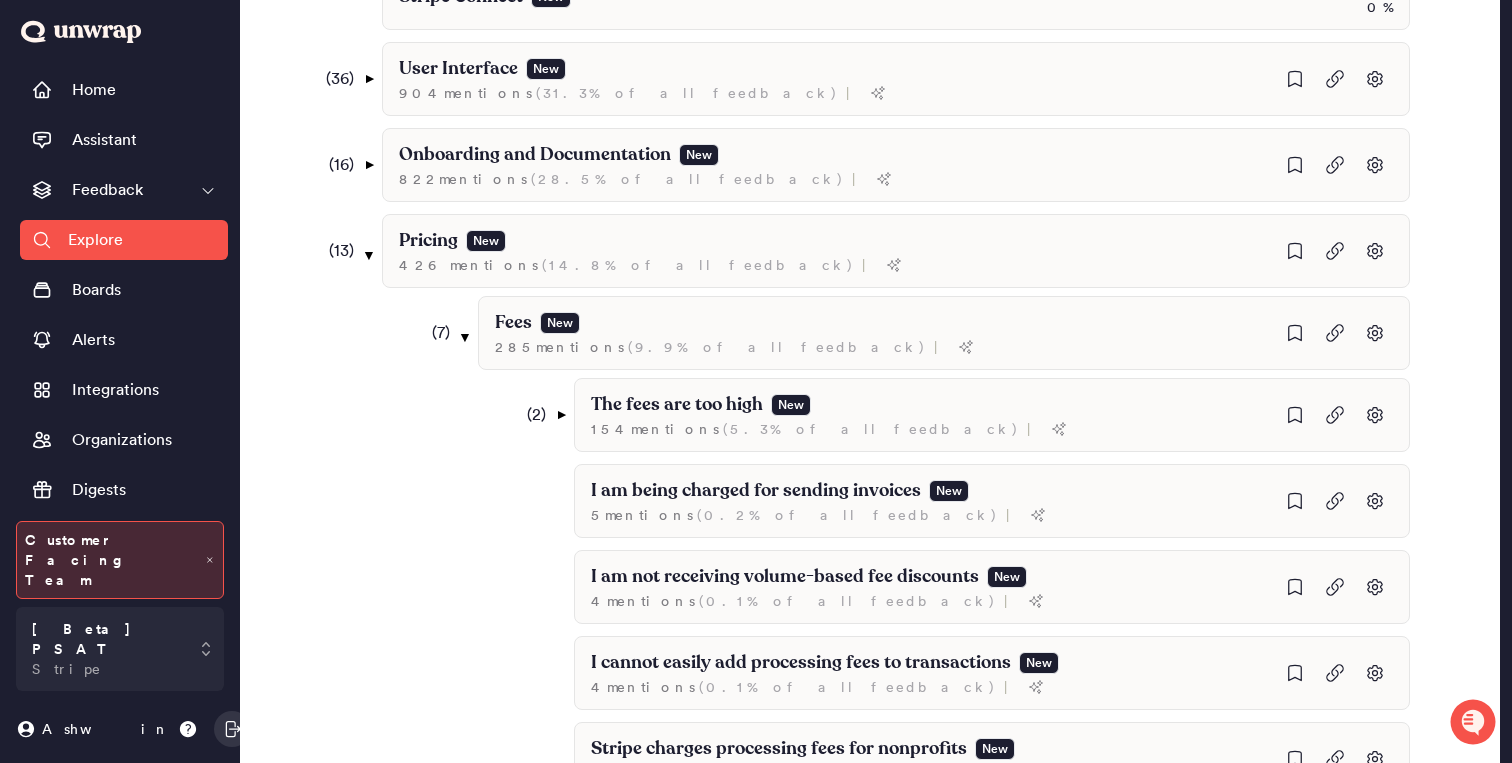scroll, scrollTop: 0, scrollLeft: 0, axis: both 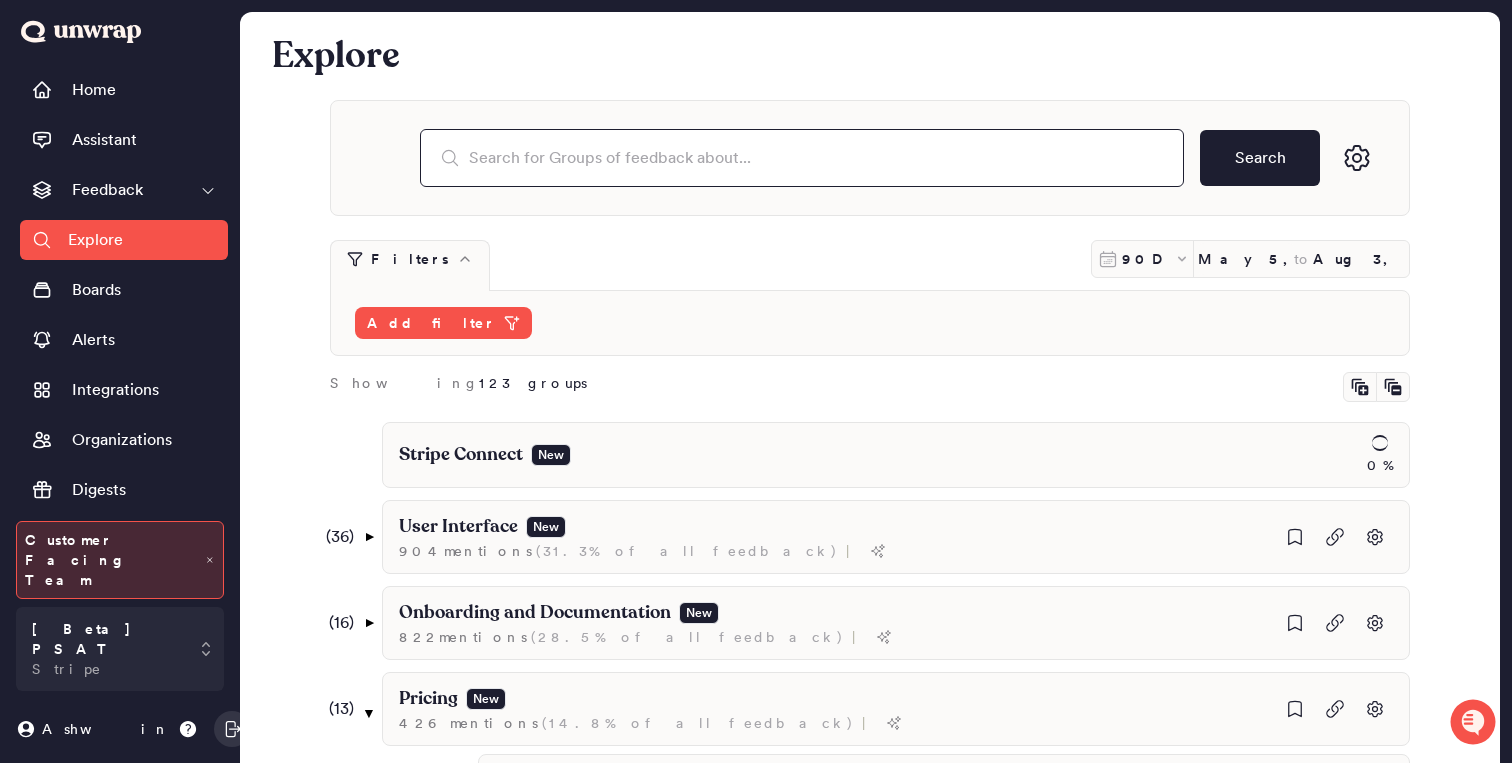 click at bounding box center (802, 158) 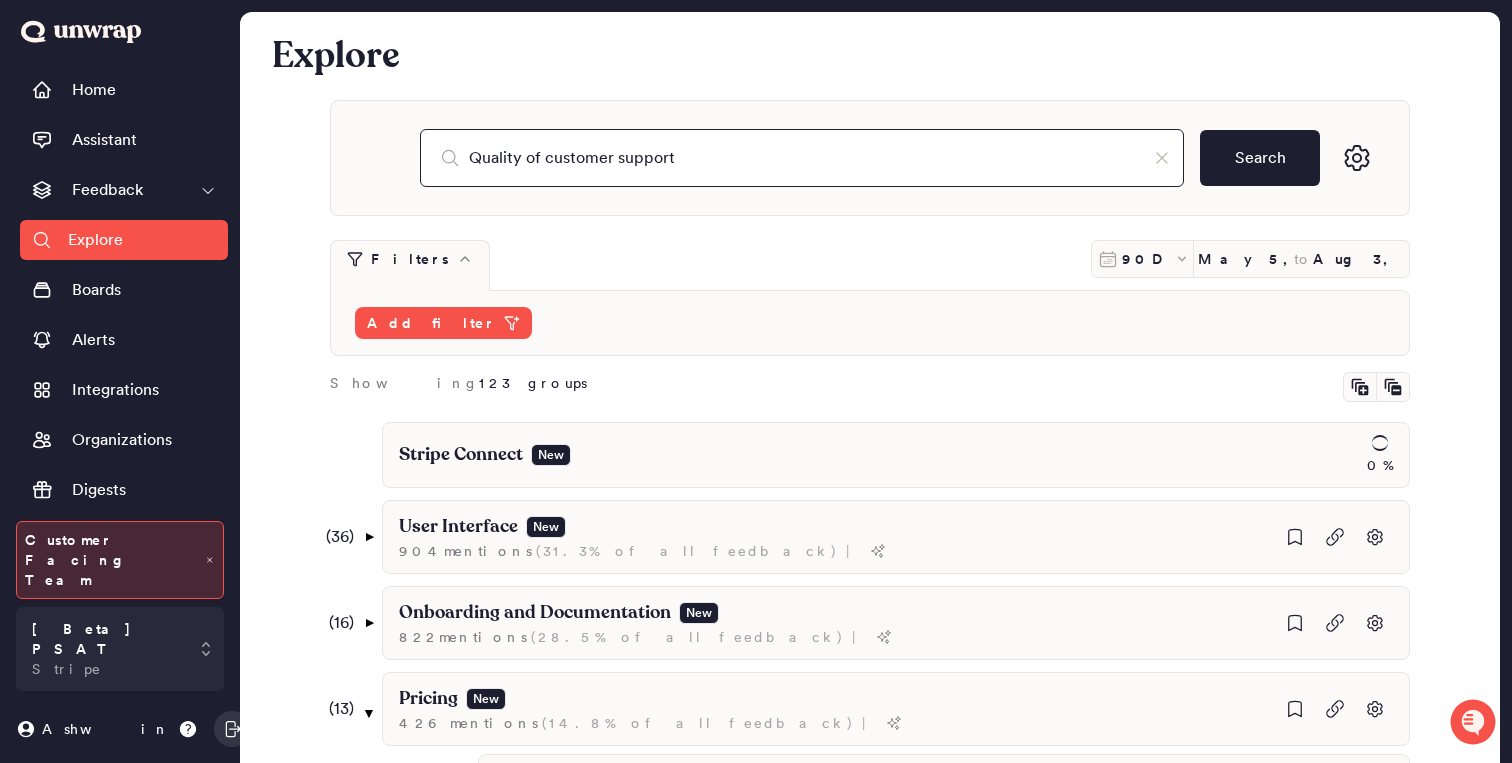 type on "Quality of customer support" 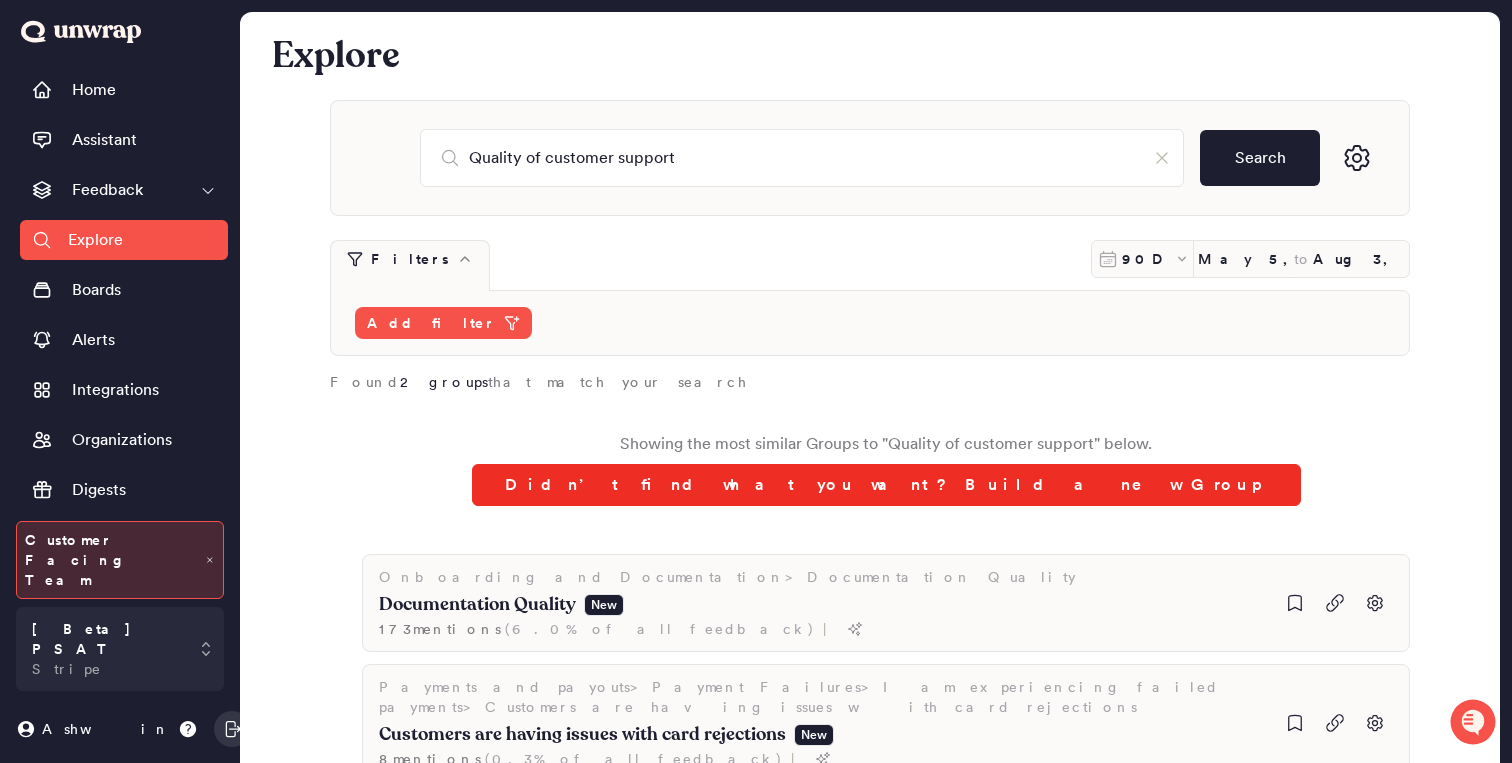 click on "Didn’t find what you want? Build a new Group" at bounding box center [886, 485] 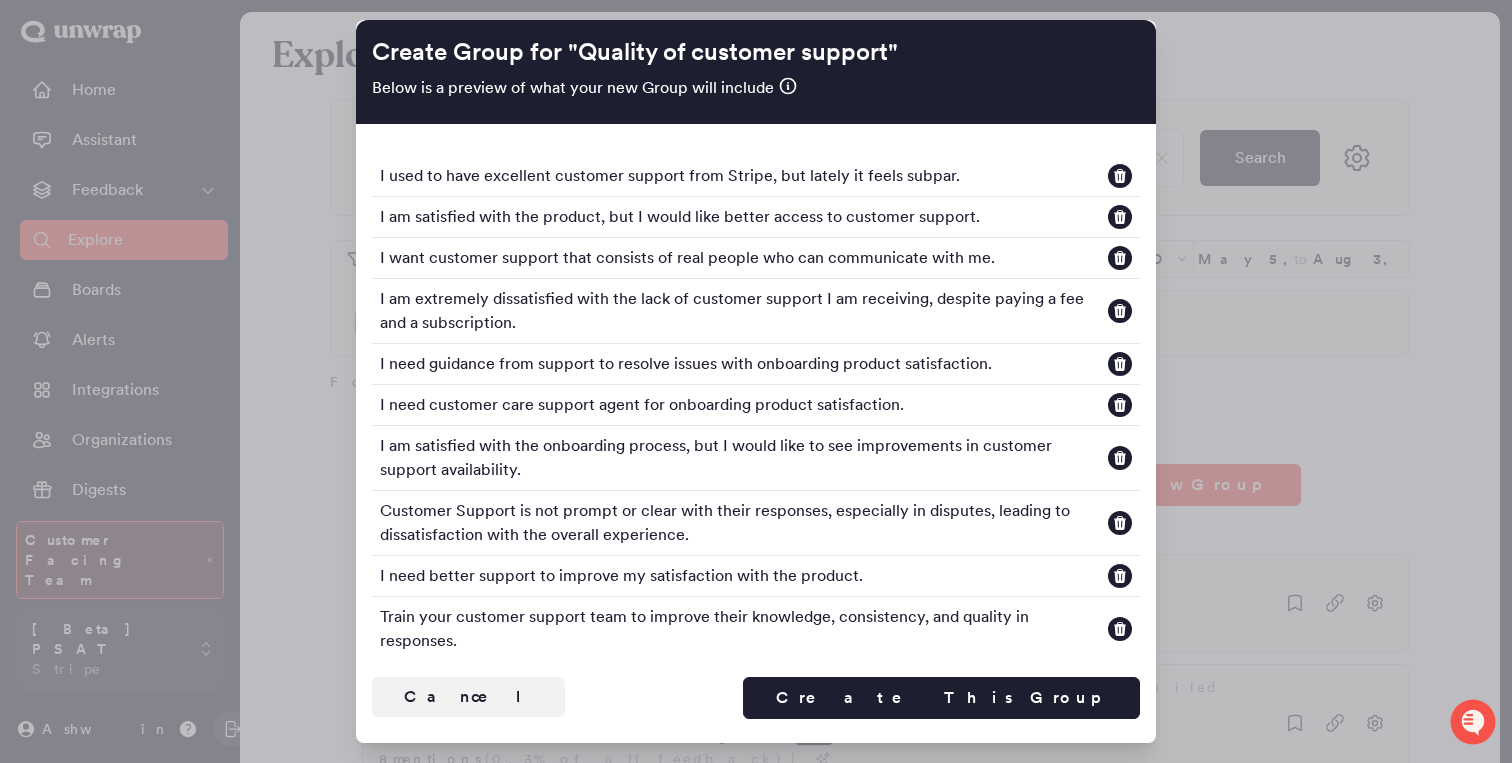 click on "Create Group for " Quality of customer support " Below is a preview of what your new Group will include I used to have excellent customer support from Stripe, but lately it feels subpar. I am satisfied with the product, but I would like better access to customer support. I want customer support that consists of real people who can communicate with me. I am extremely dissatisfied with the lack of customer support I am receiving, despite paying a fee and a subscription. I need guidance from support to resolve issues with onboarding product satisfaction. I need customer care support agent for onboarding product satisfaction. I am satisfied with the onboarding process, but I would like to see improvements in customer support availability. Customer Support is not prompt or clear with their responses, especially in disputes, leading to dissatisfaction with the overall experience. I need better support to improve my satisfaction with the product. Cancel Create This Group" 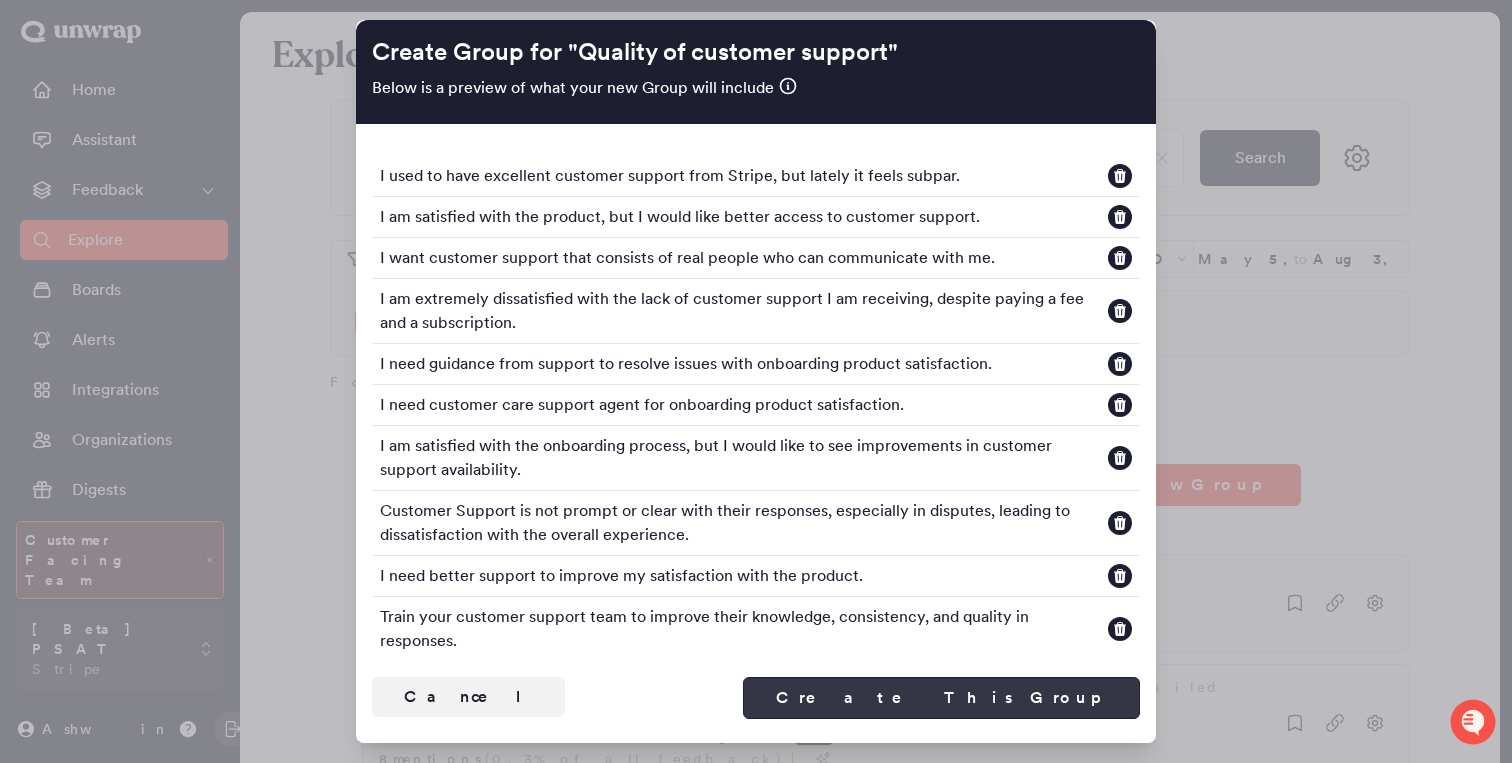 click on "Create This Group" at bounding box center (941, 698) 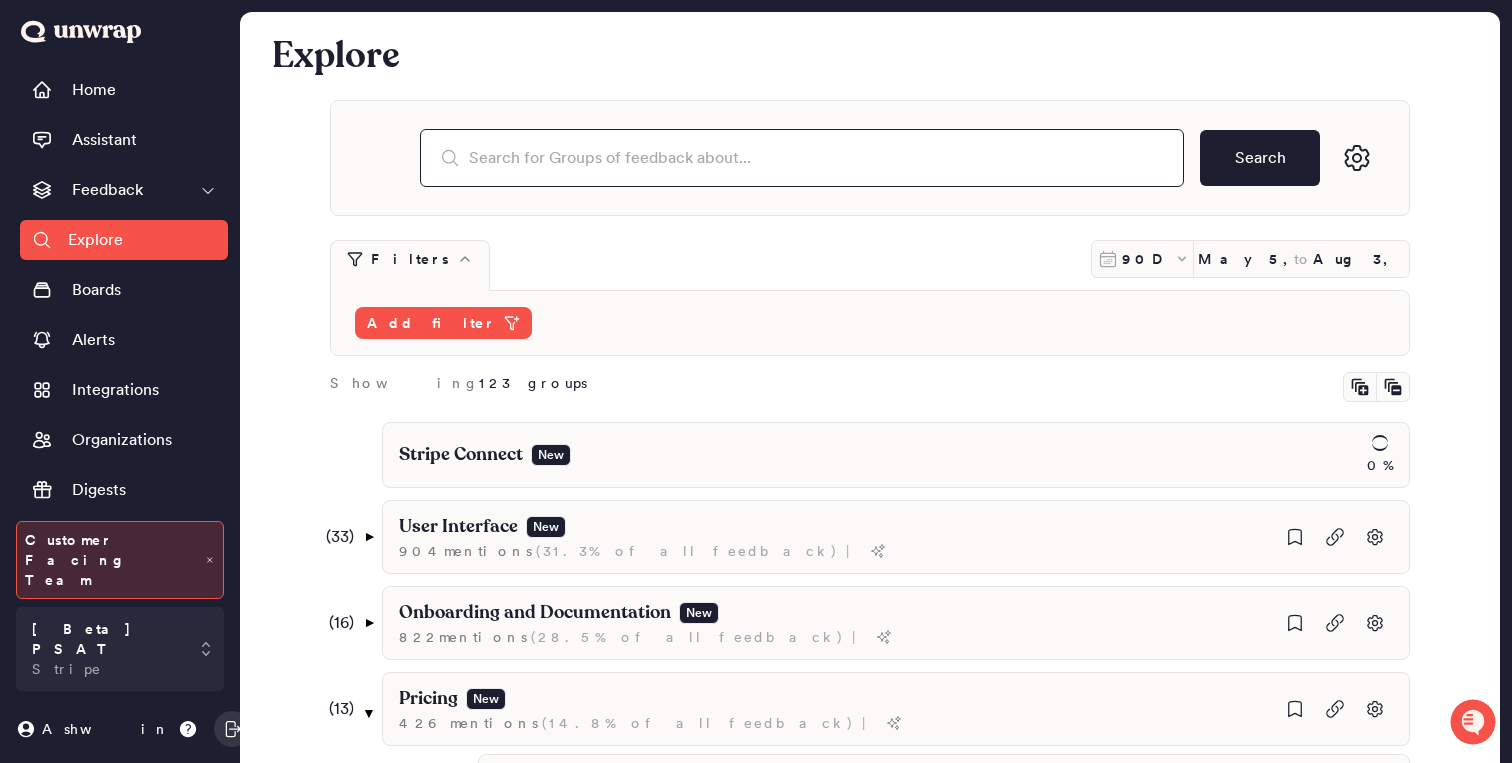 click at bounding box center [802, 158] 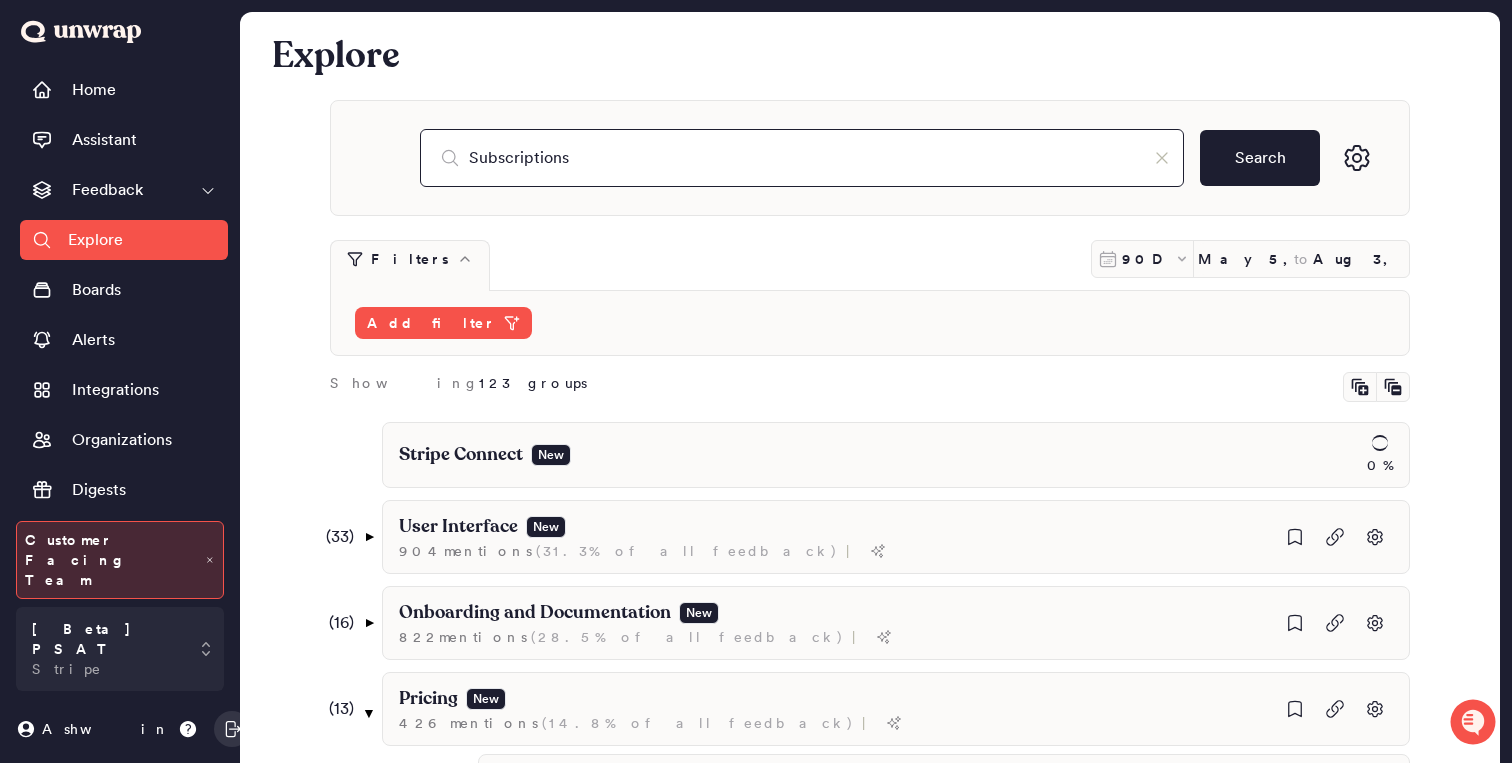 type on "Subscriptions" 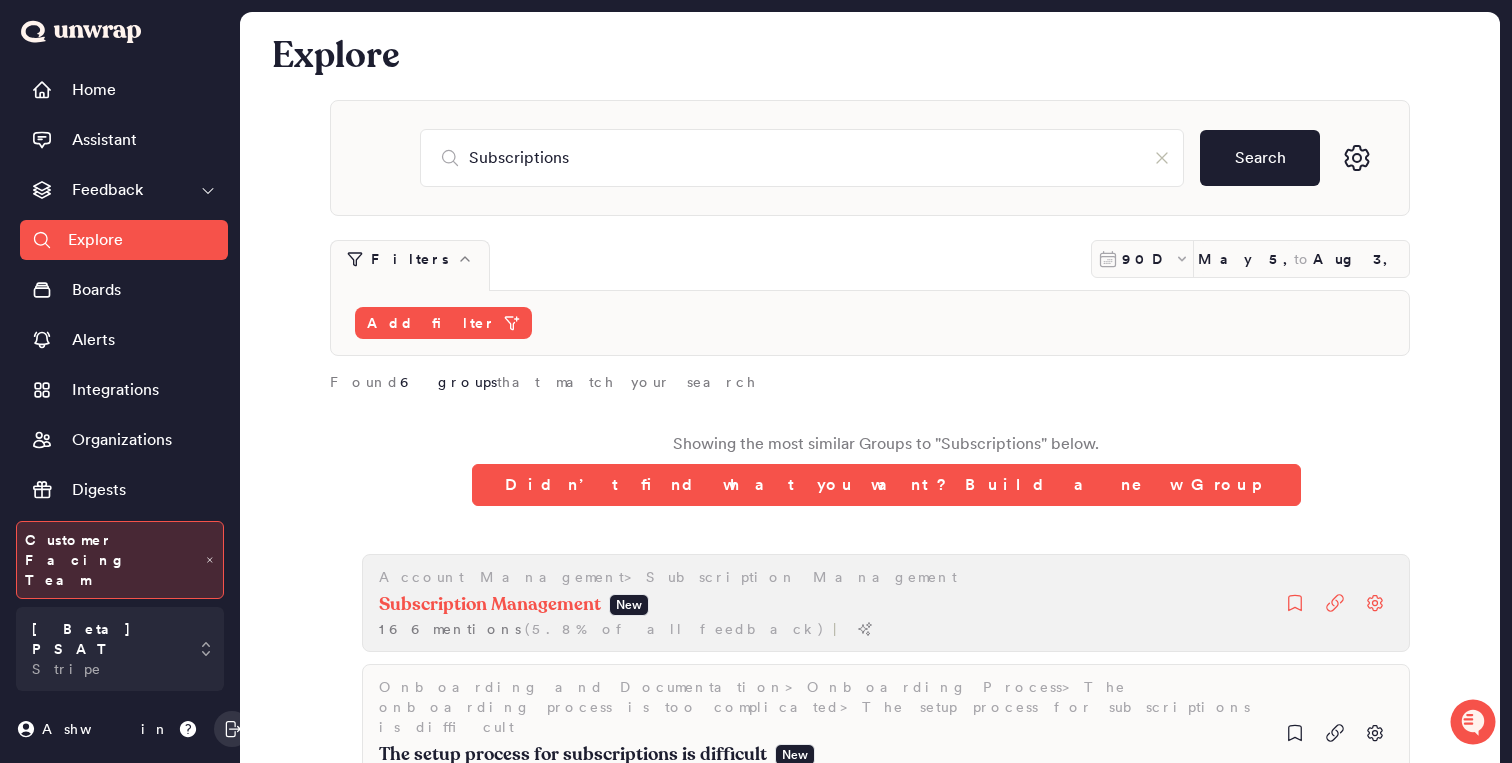 click on "Account Management  >  Subscription Management Subscription Management New 166  mention s   ( 5.8% of all feedback ) |" at bounding box center [886, 603] 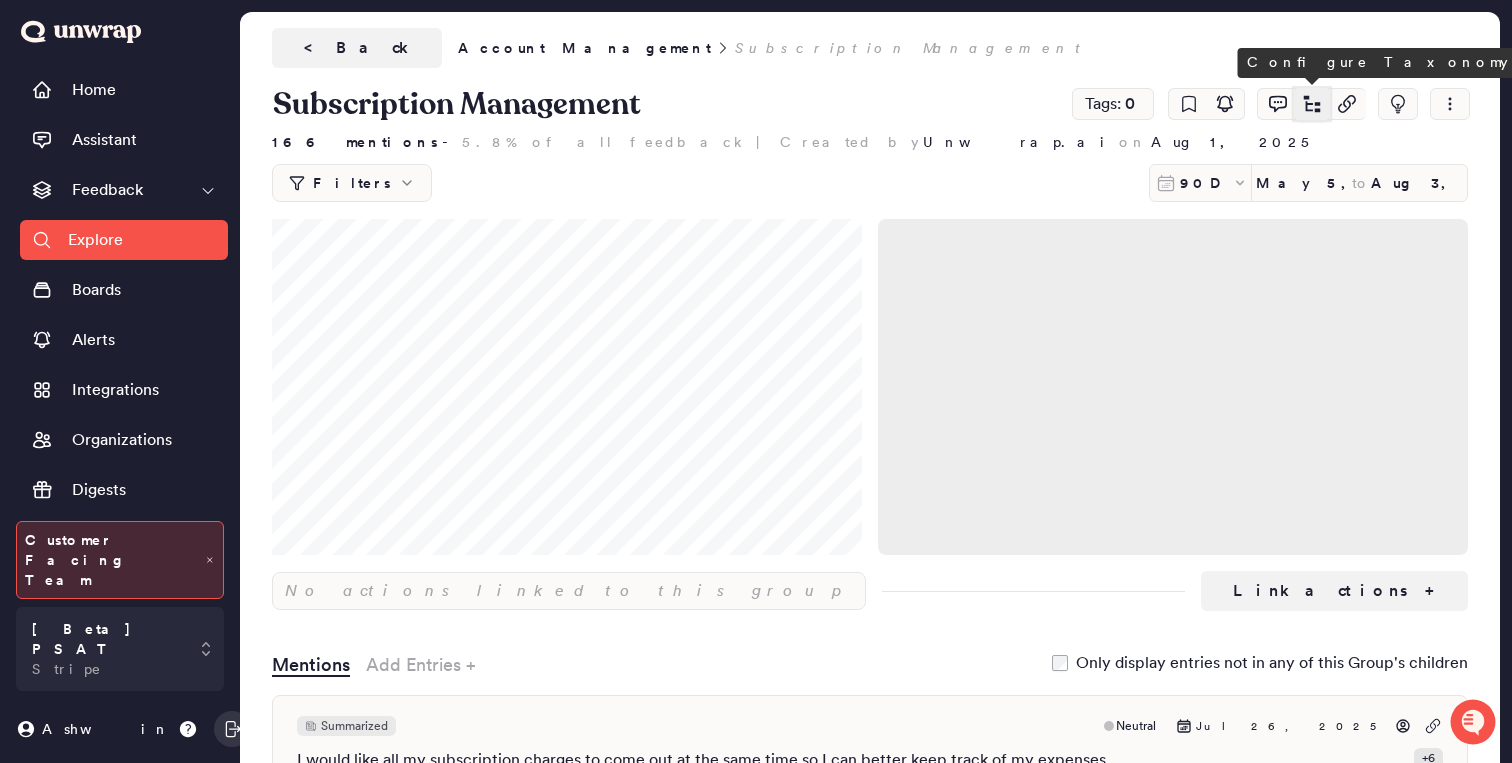click 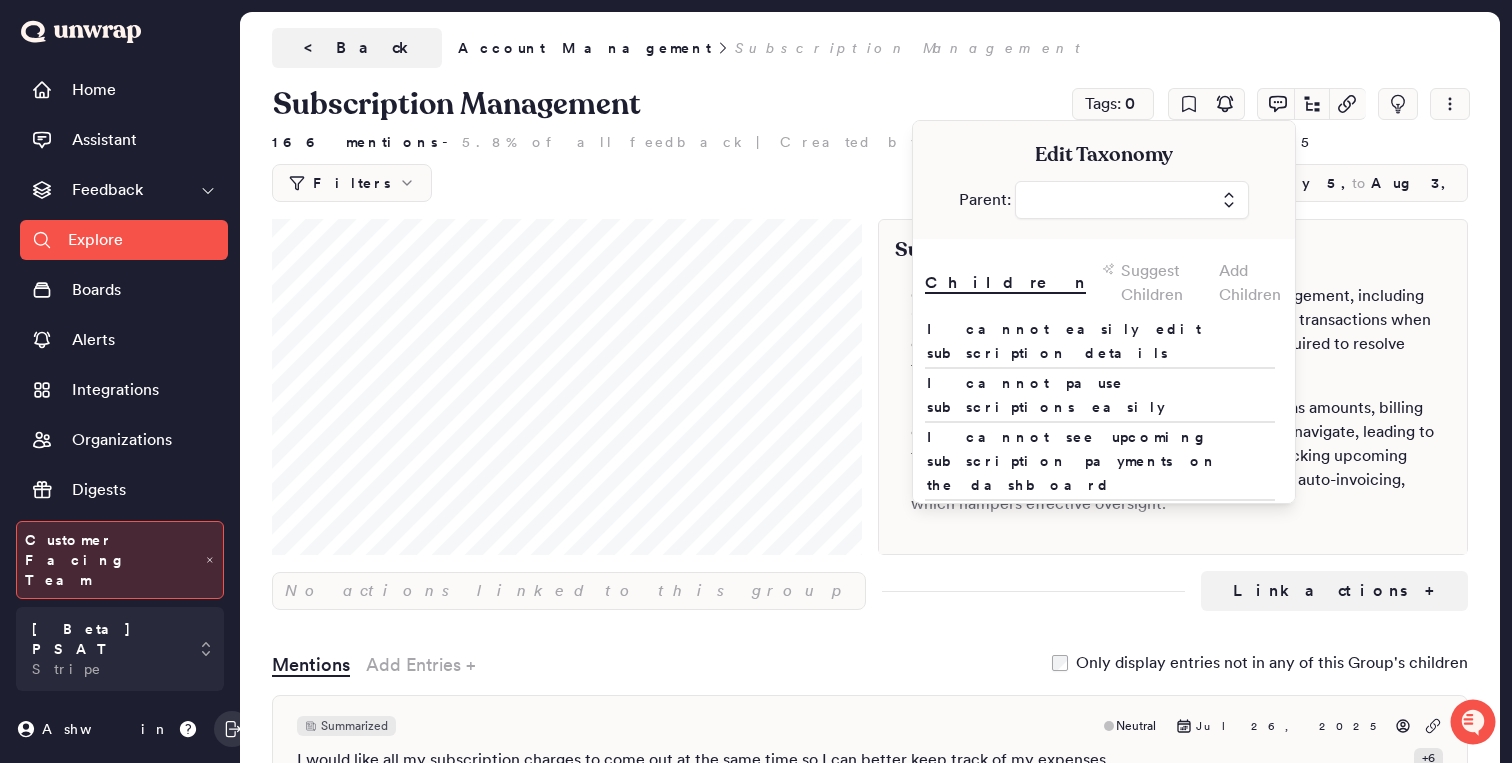 type 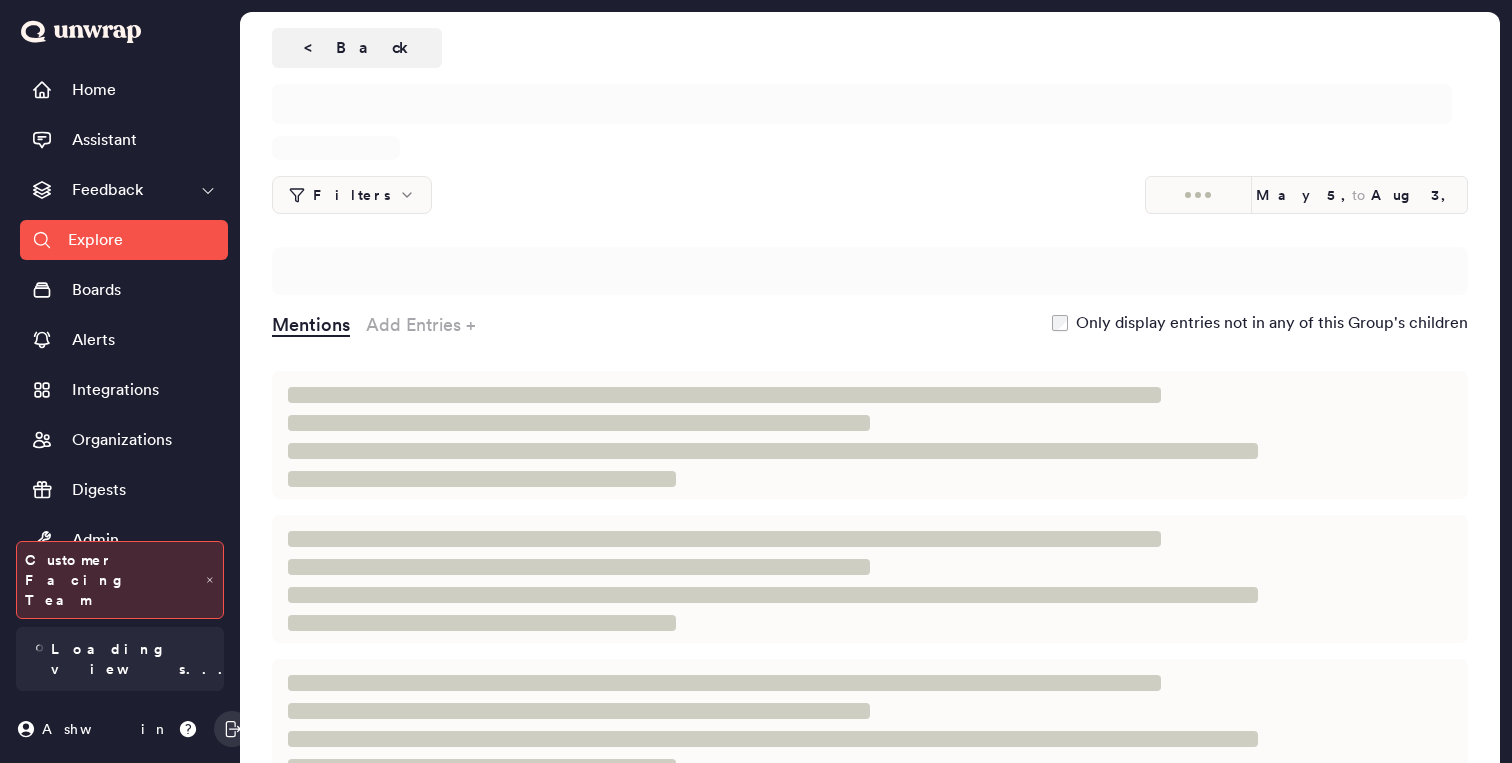 scroll, scrollTop: 0, scrollLeft: 0, axis: both 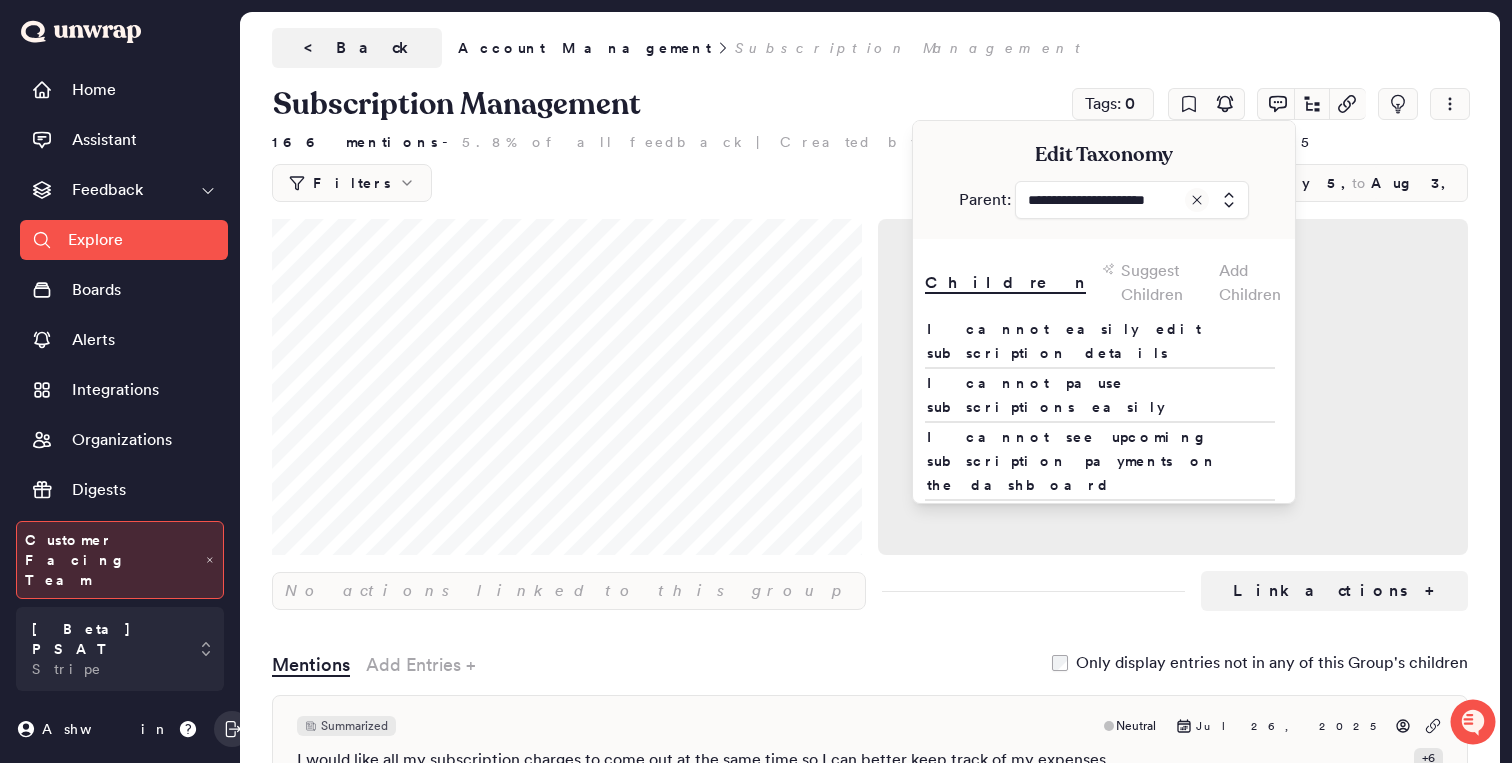 click 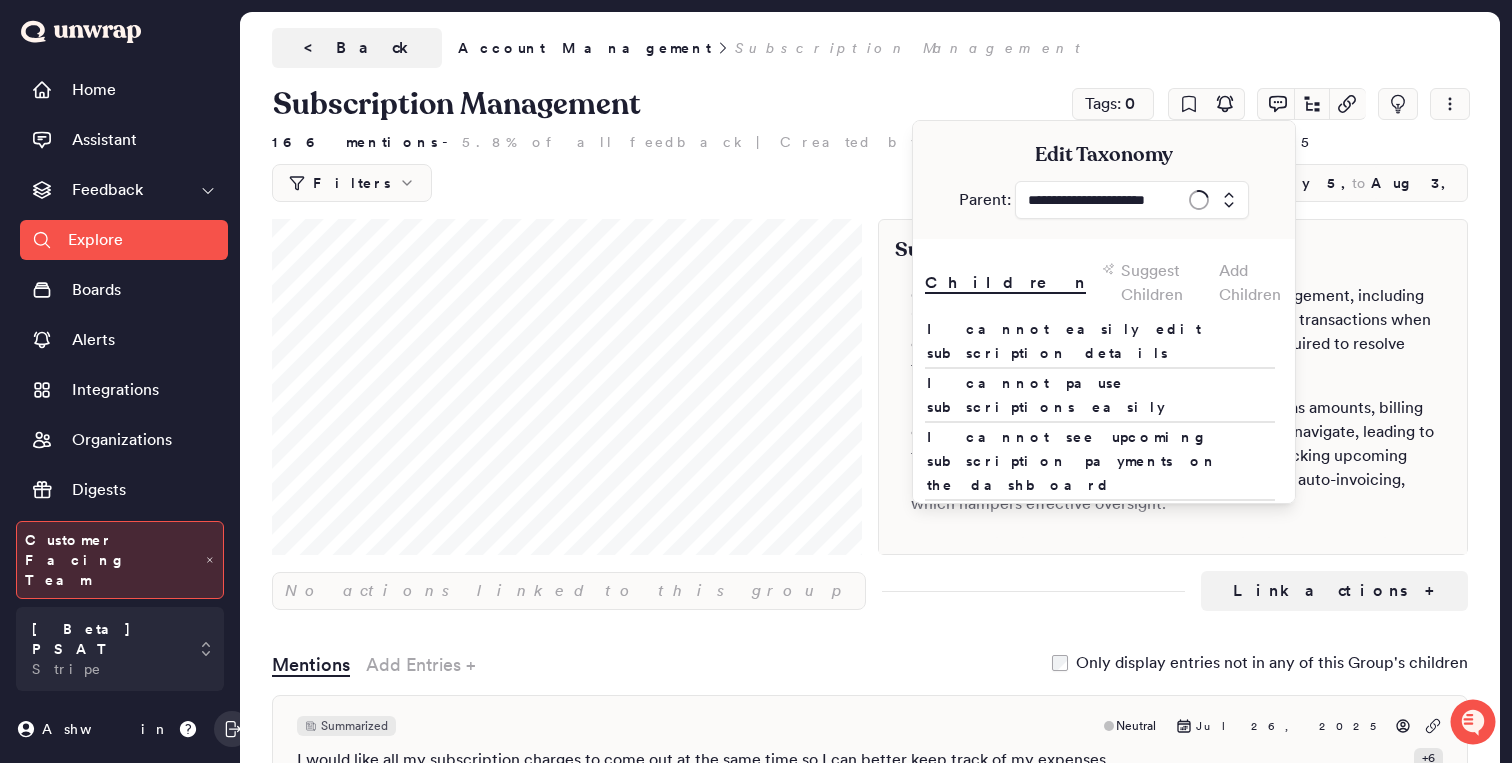 type 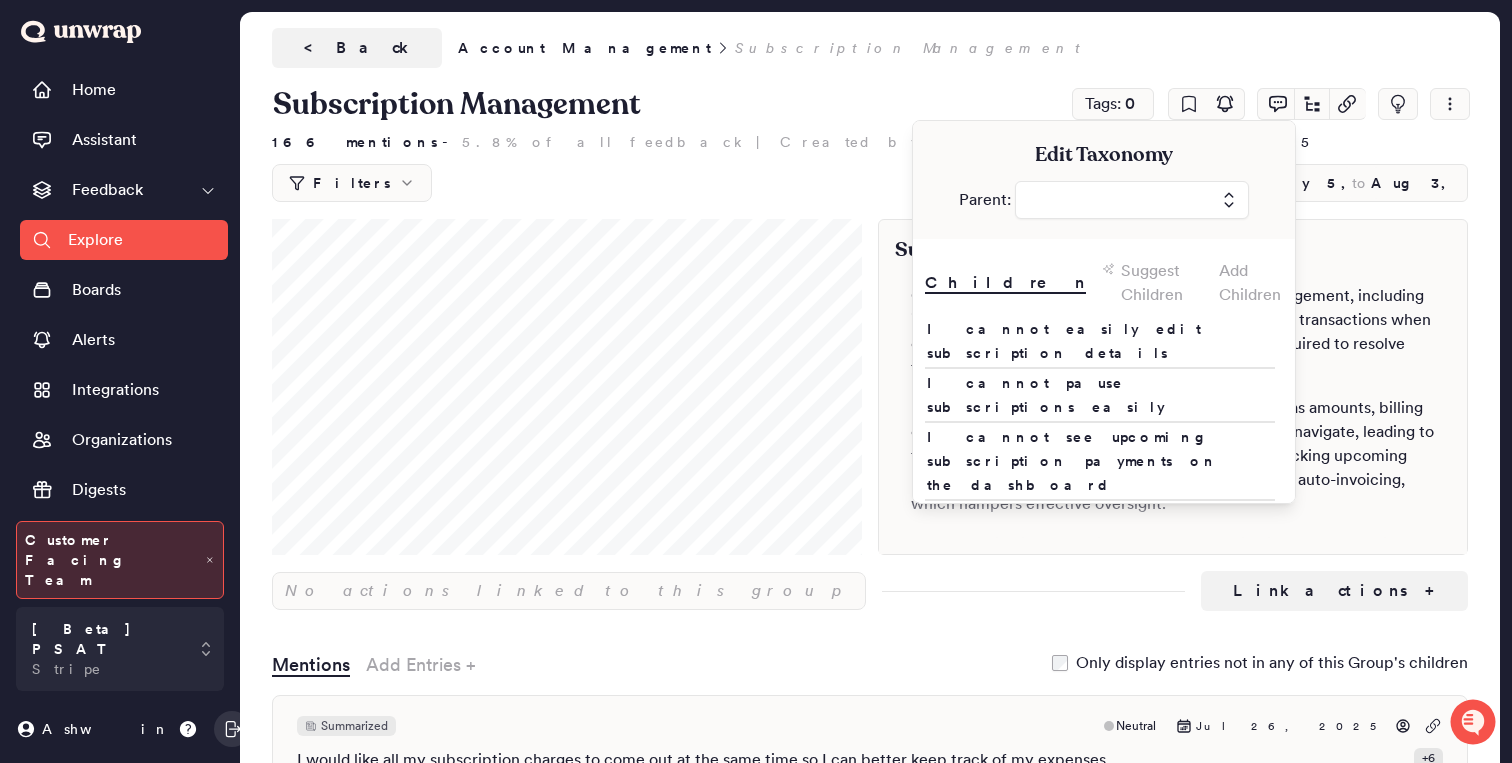 type 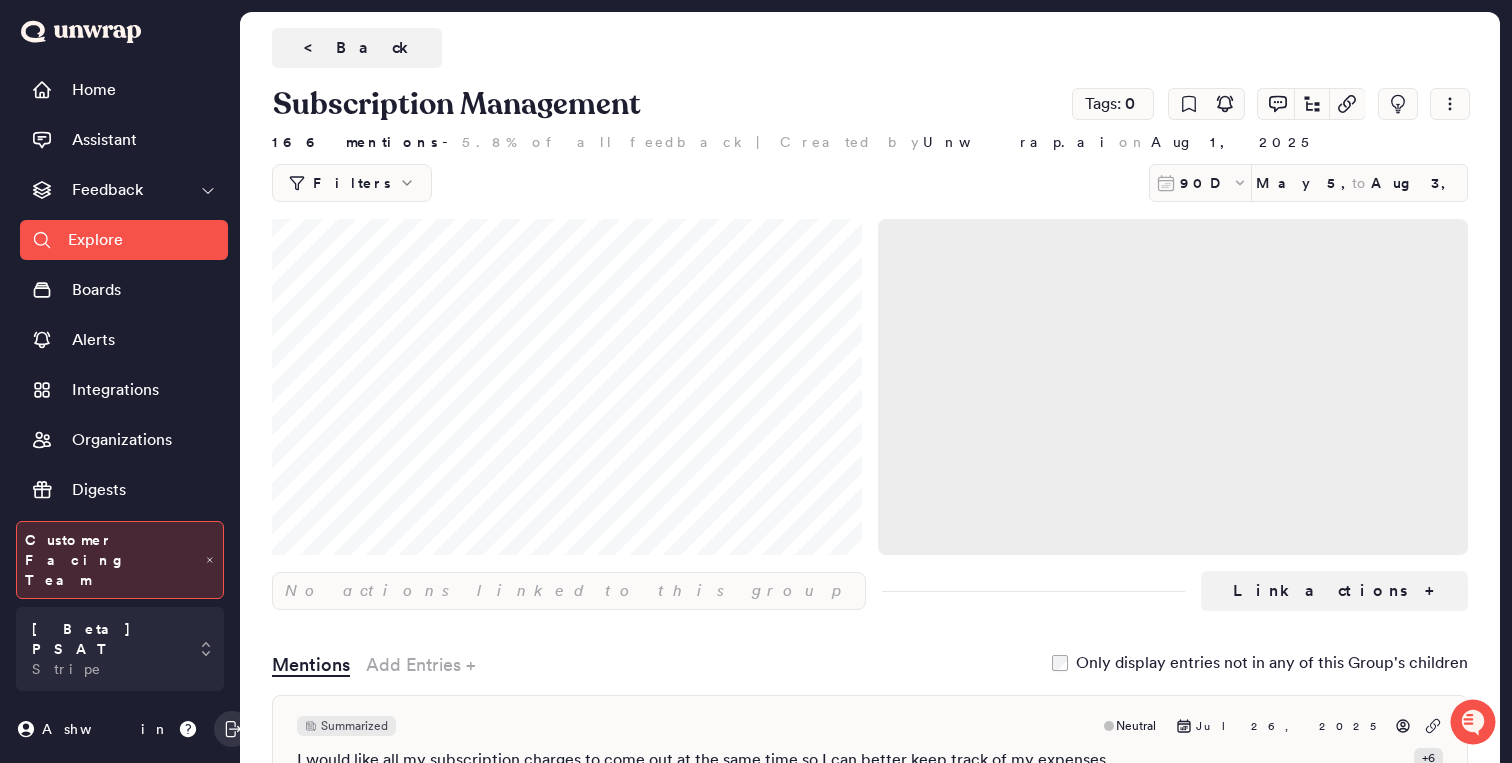 scroll, scrollTop: 0, scrollLeft: 0, axis: both 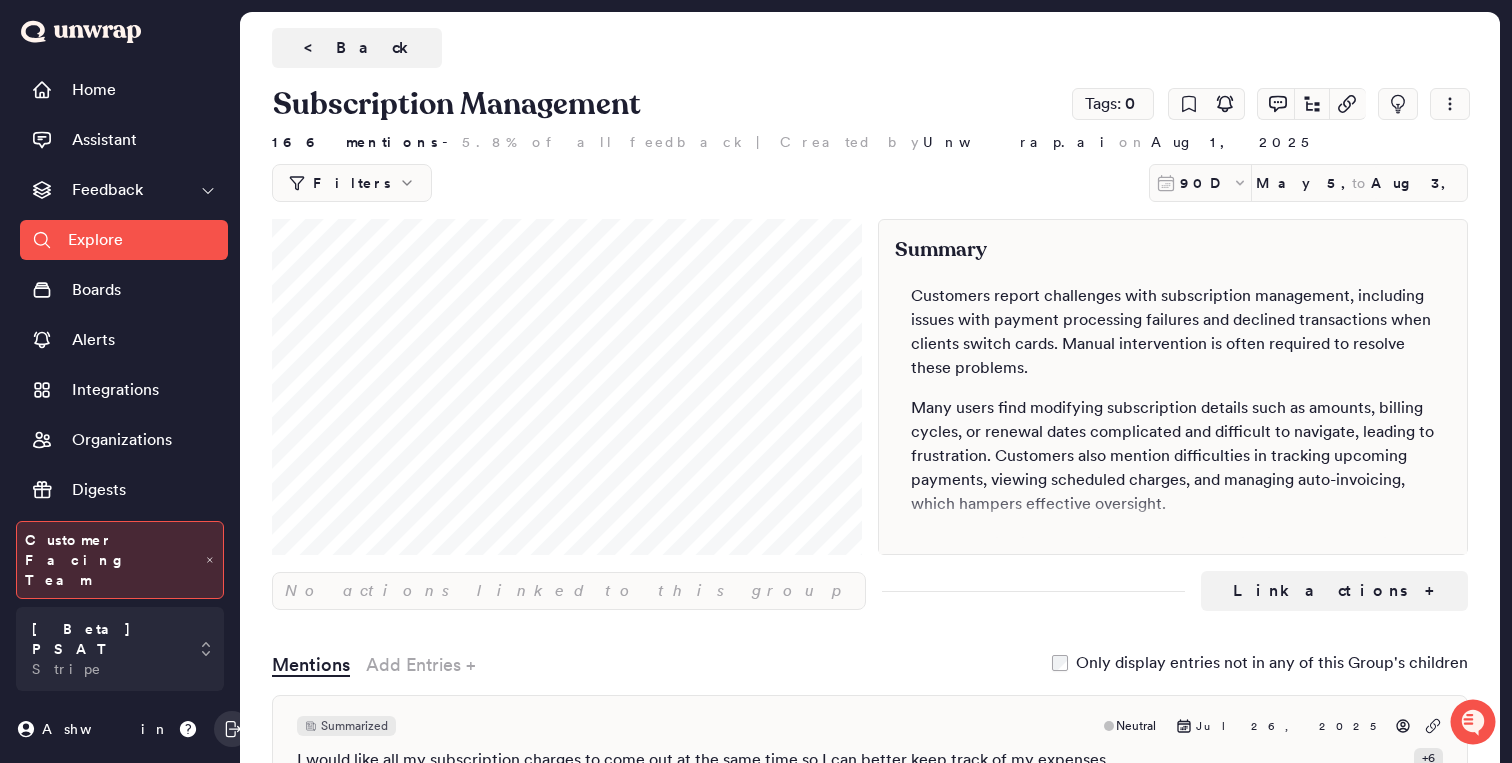 click on "Subscription Management" at bounding box center [449, 64] 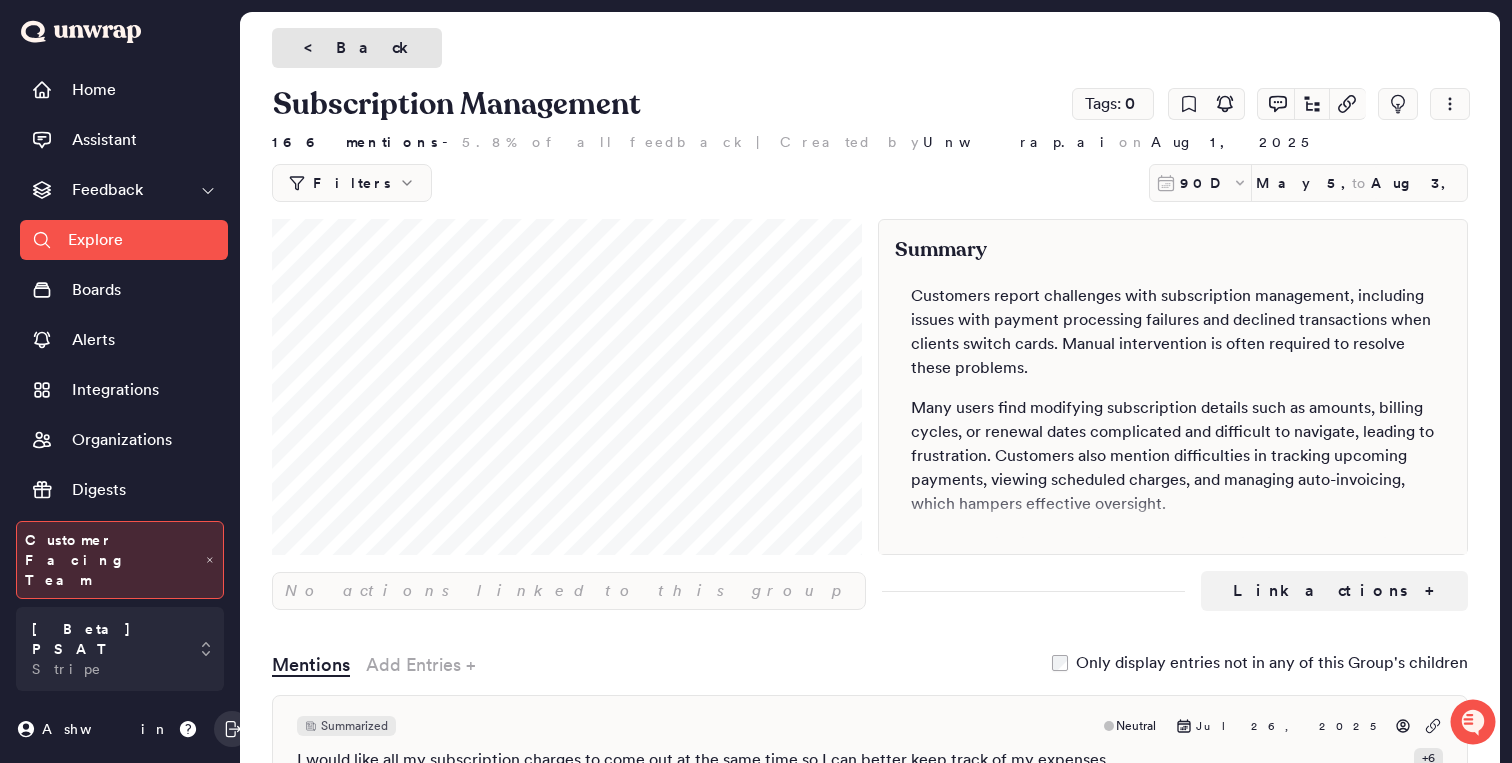 click on "< Back" at bounding box center [357, 48] 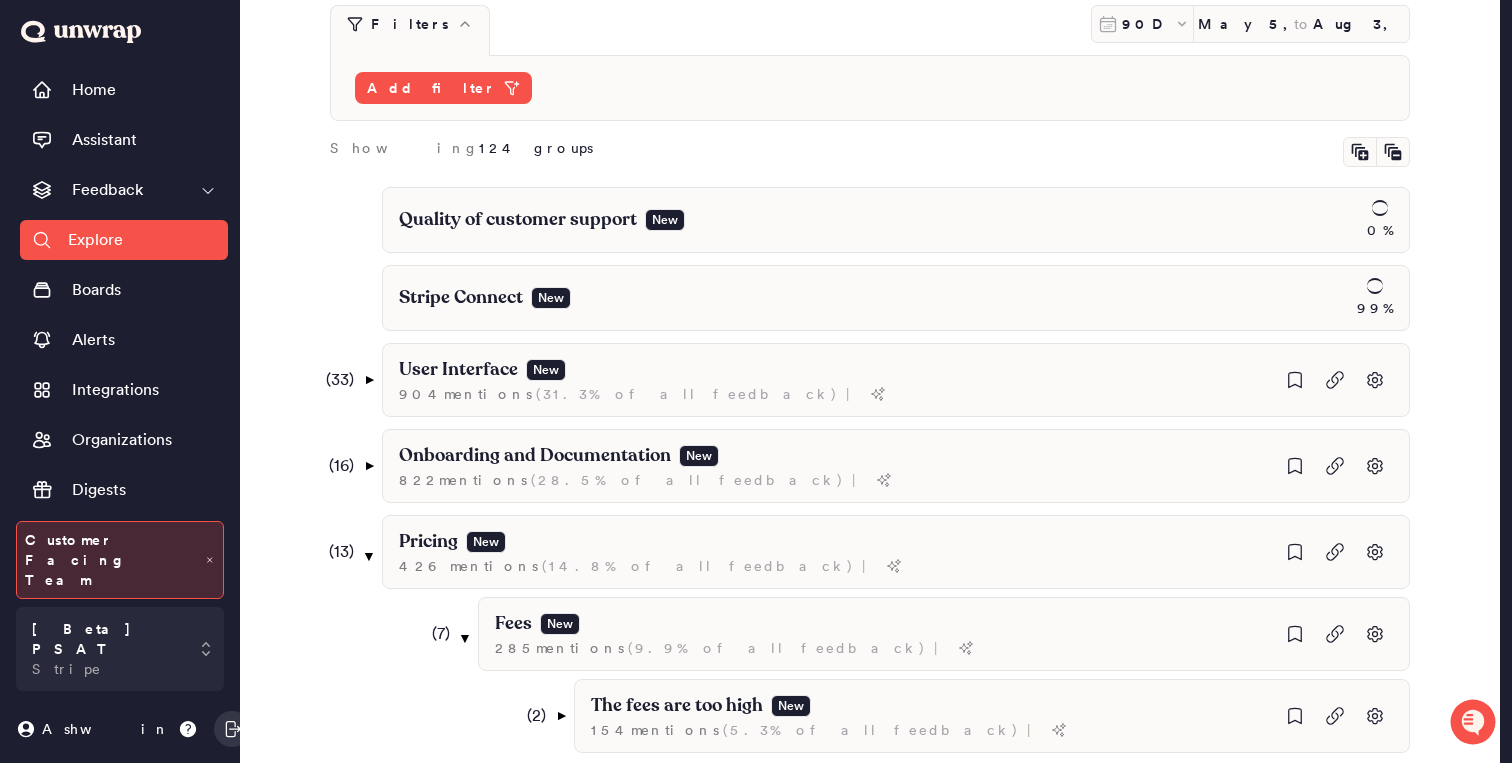 scroll, scrollTop: 0, scrollLeft: 0, axis: both 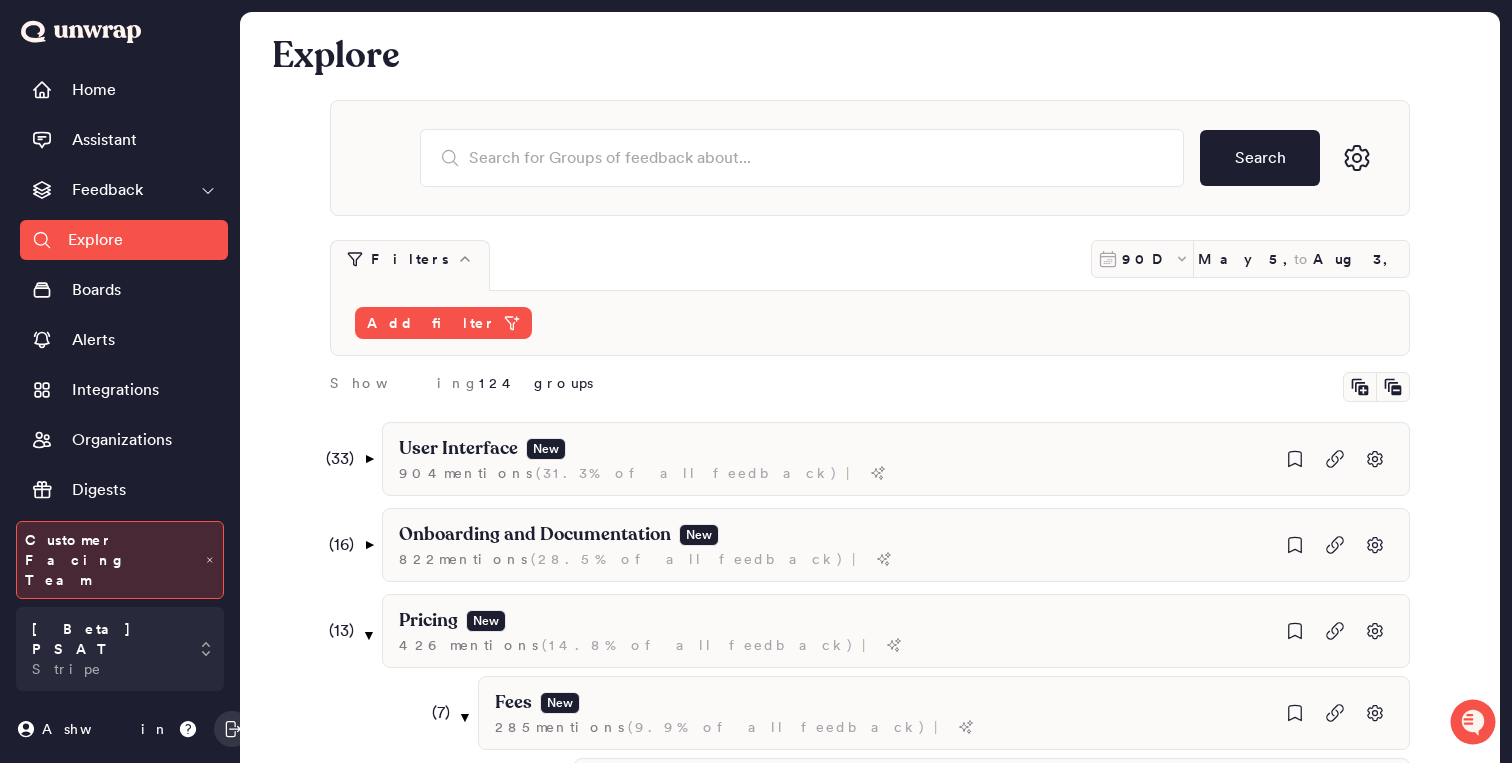 click on "Filters 90D May 5, 2025 to Aug 3, 2025" at bounding box center (870, 265) 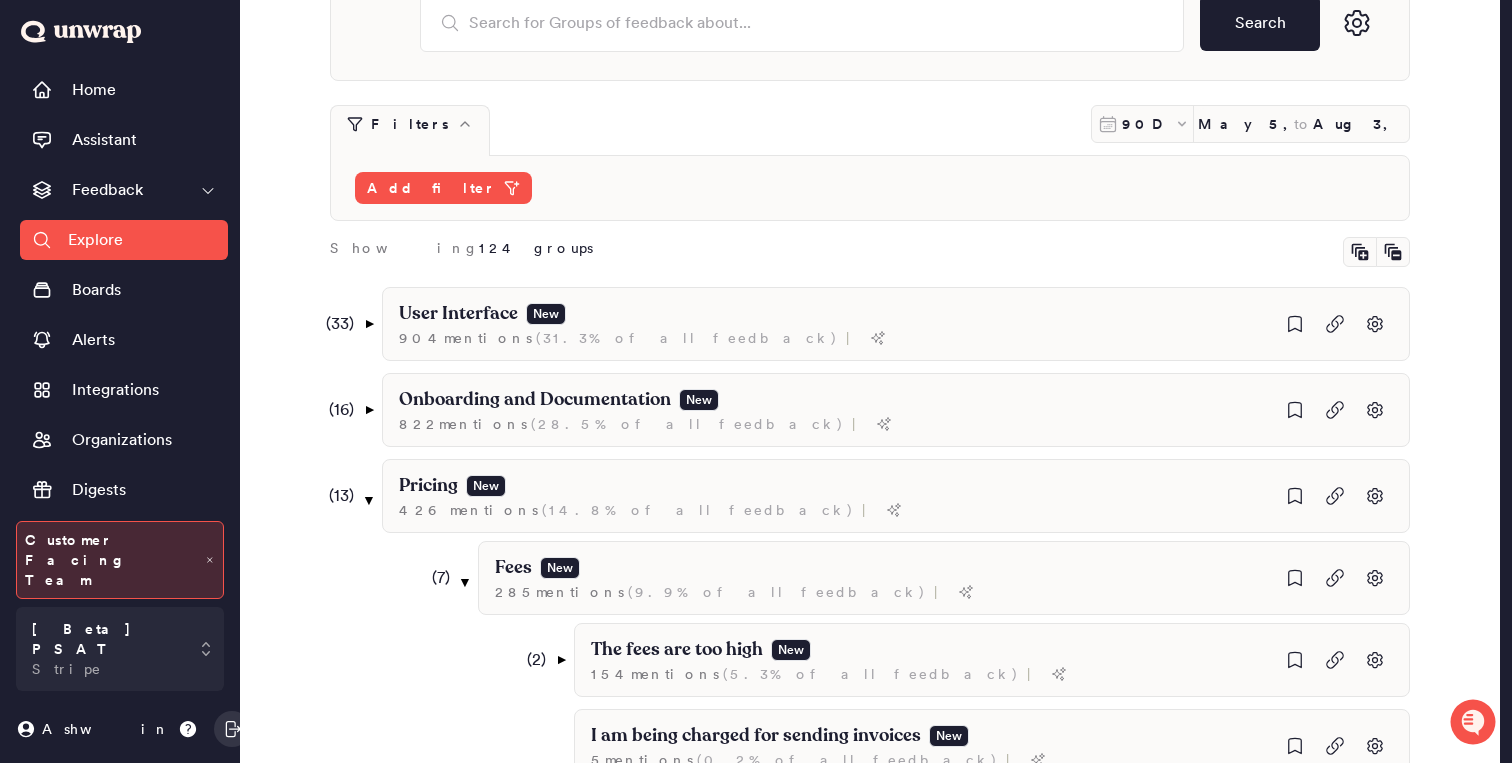 scroll, scrollTop: 253, scrollLeft: 0, axis: vertical 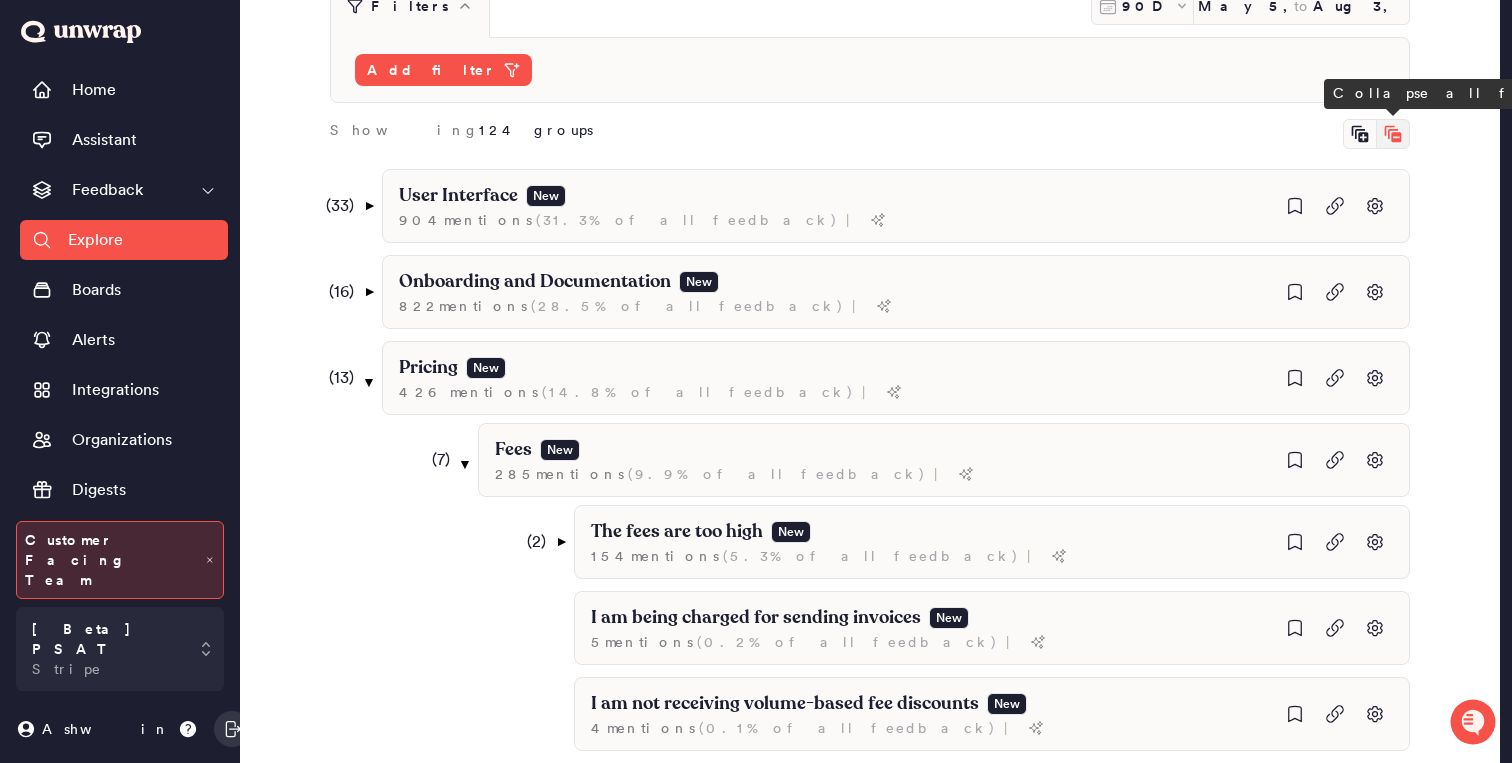 click 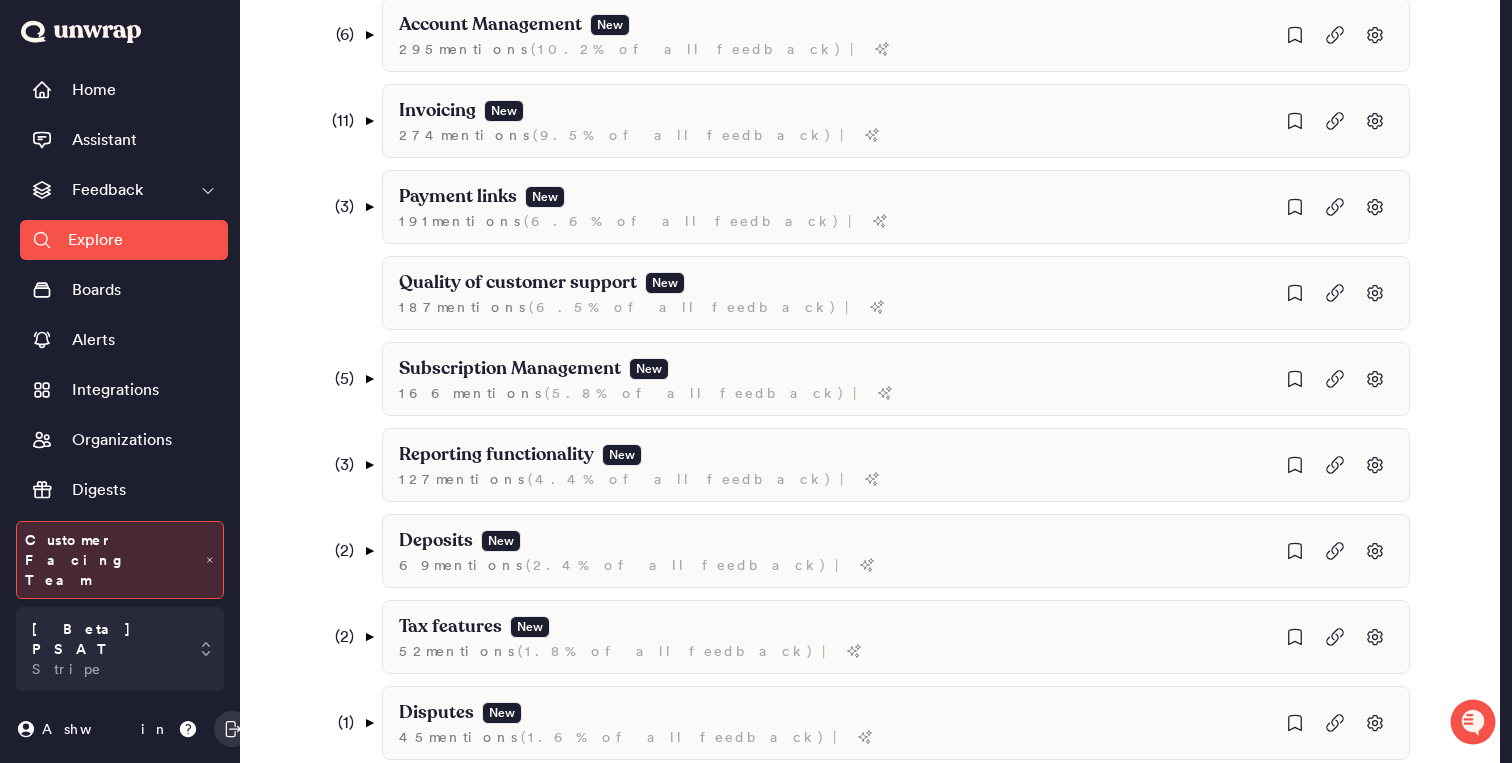 scroll, scrollTop: 757, scrollLeft: 0, axis: vertical 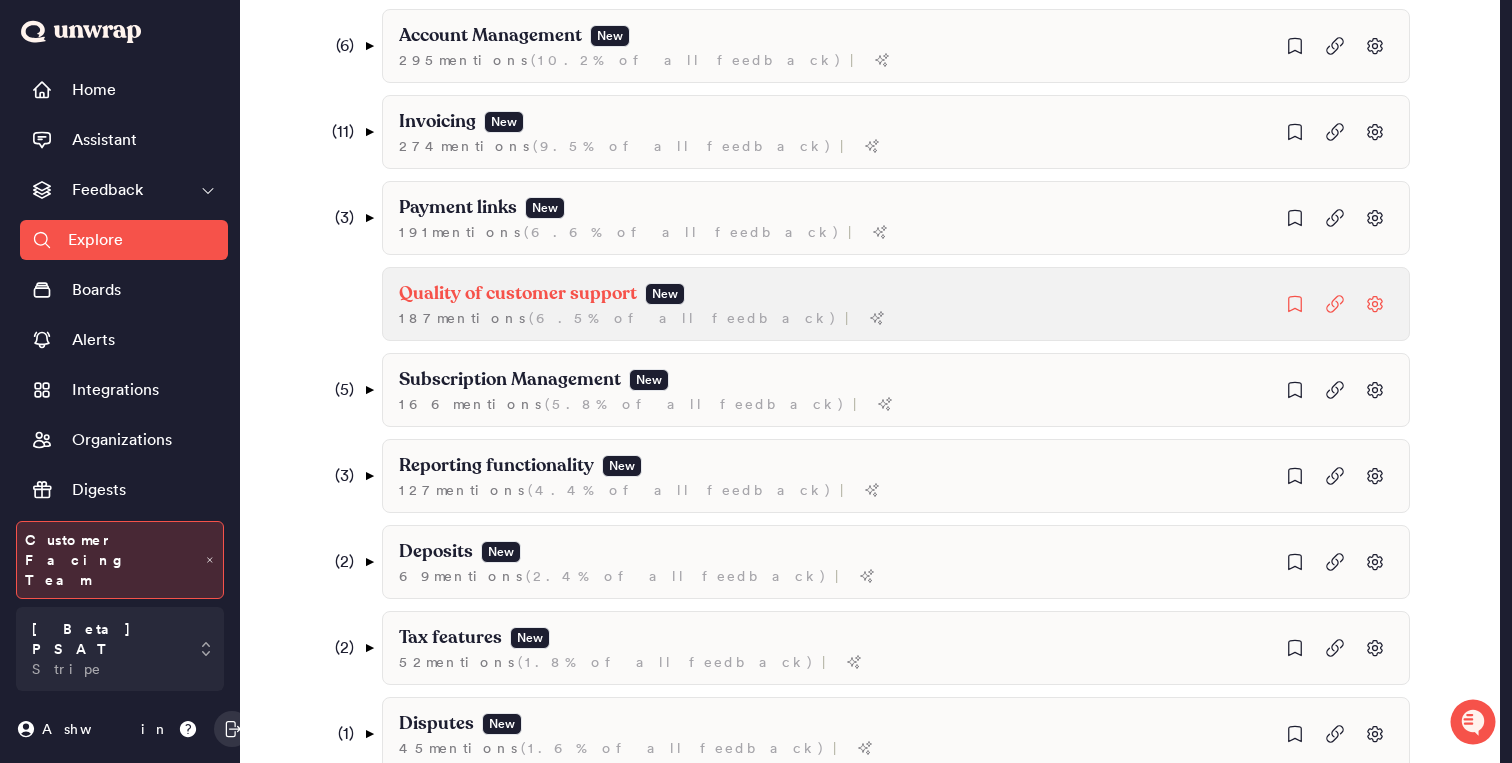 click on "Quality of customer support New 187  mention s   ( 6.5% of all feedback ) |" at bounding box center (1040, -40) 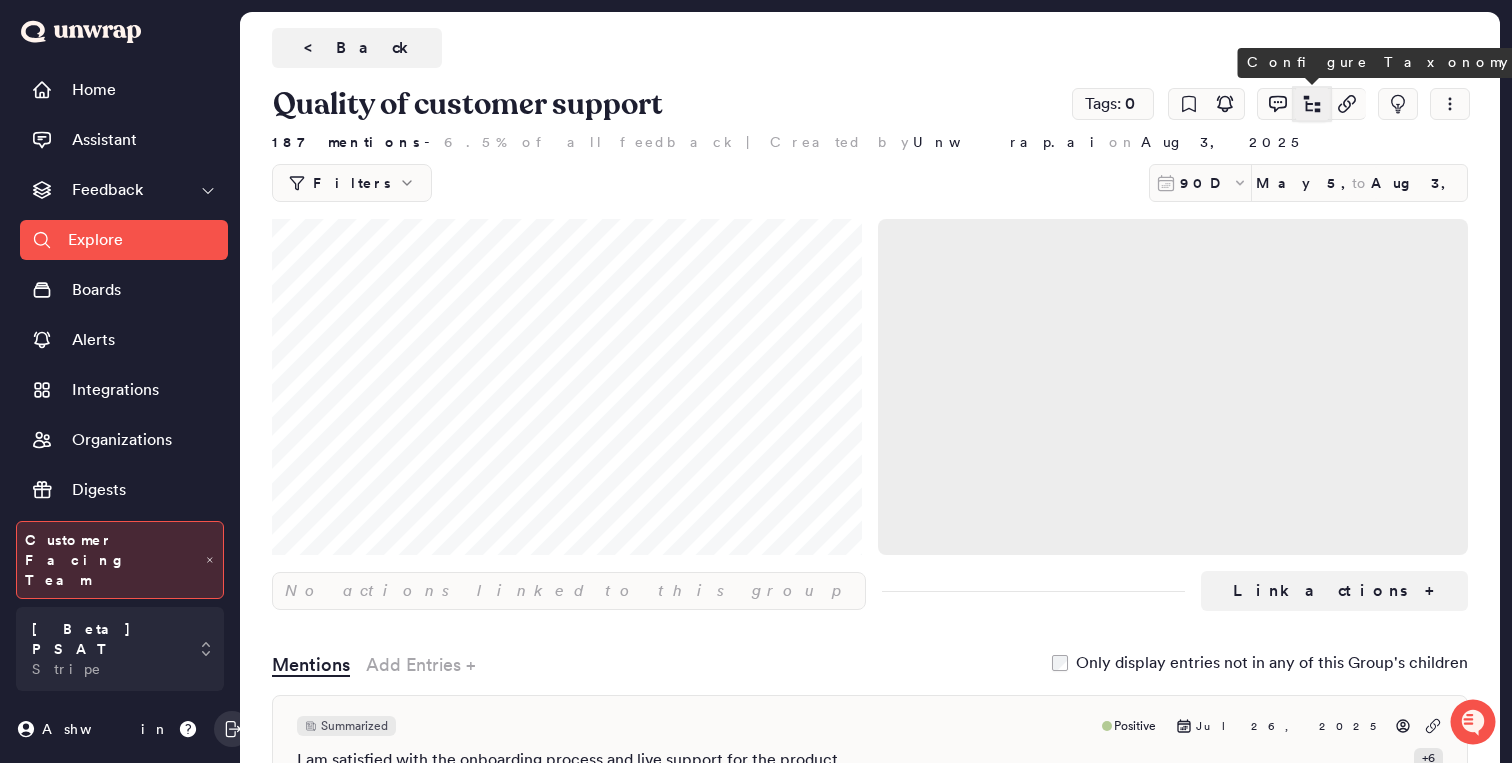 click 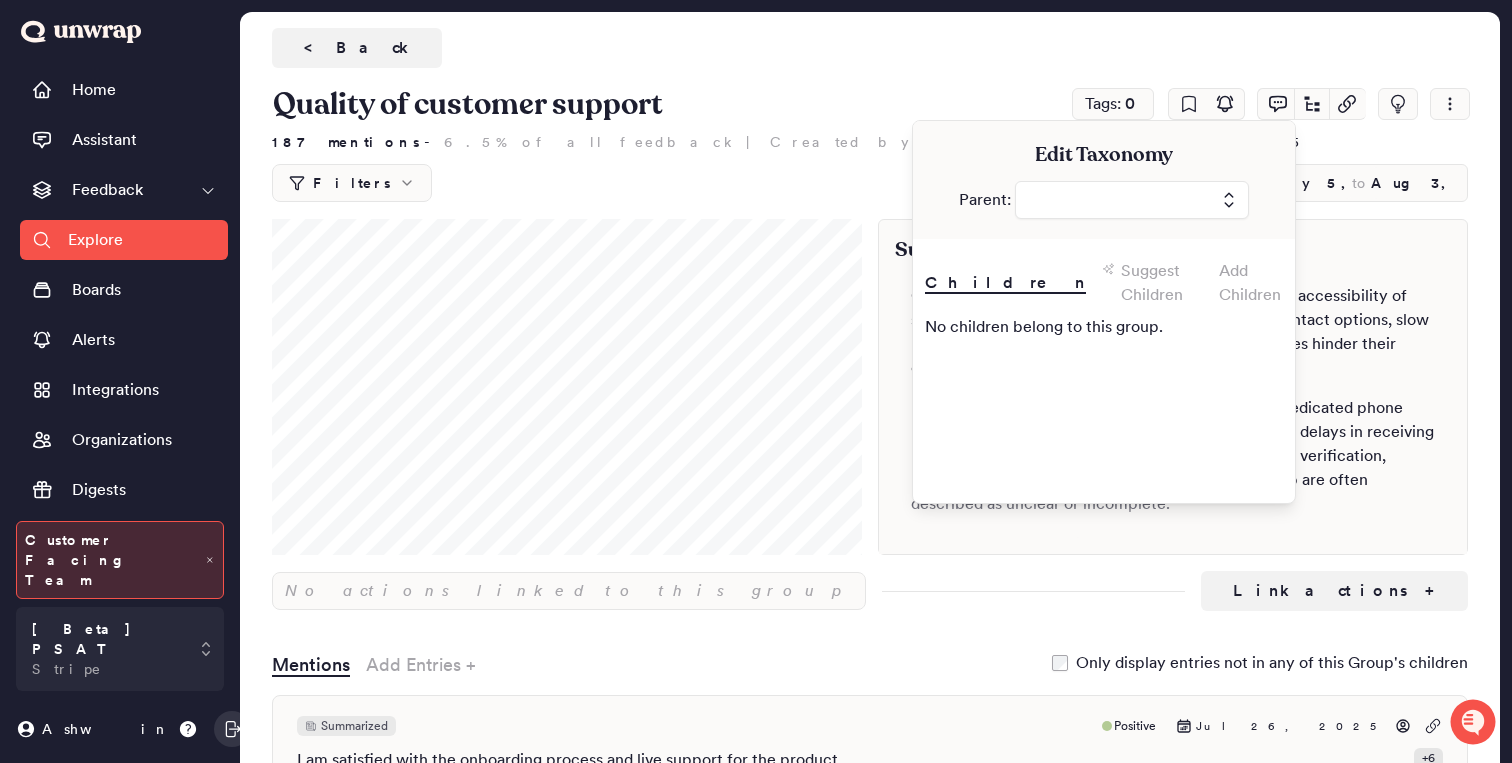 click on "Suggest Children" at bounding box center (1162, 283) 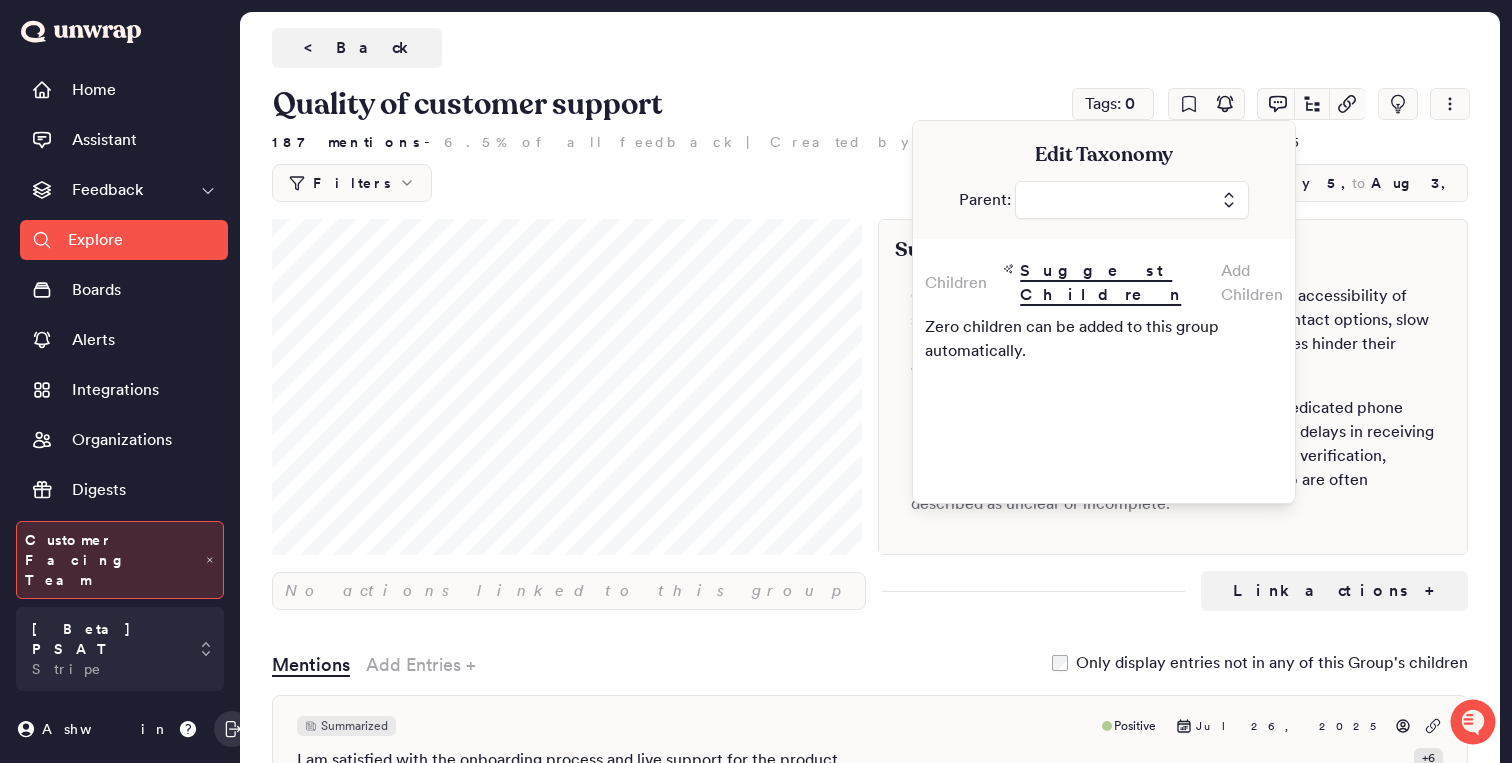 click on "Add Children" at bounding box center (1252, 283) 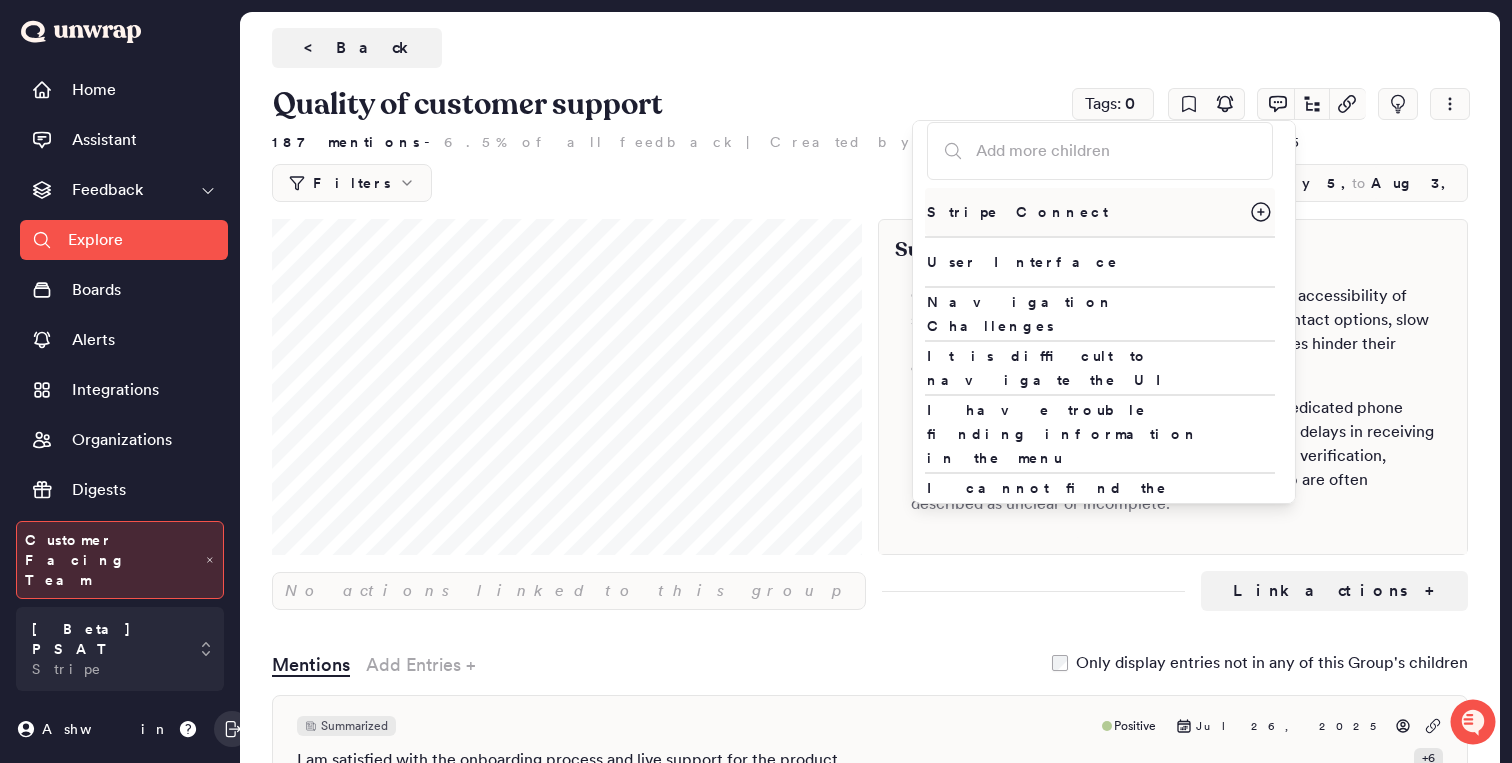 scroll, scrollTop: 0, scrollLeft: 0, axis: both 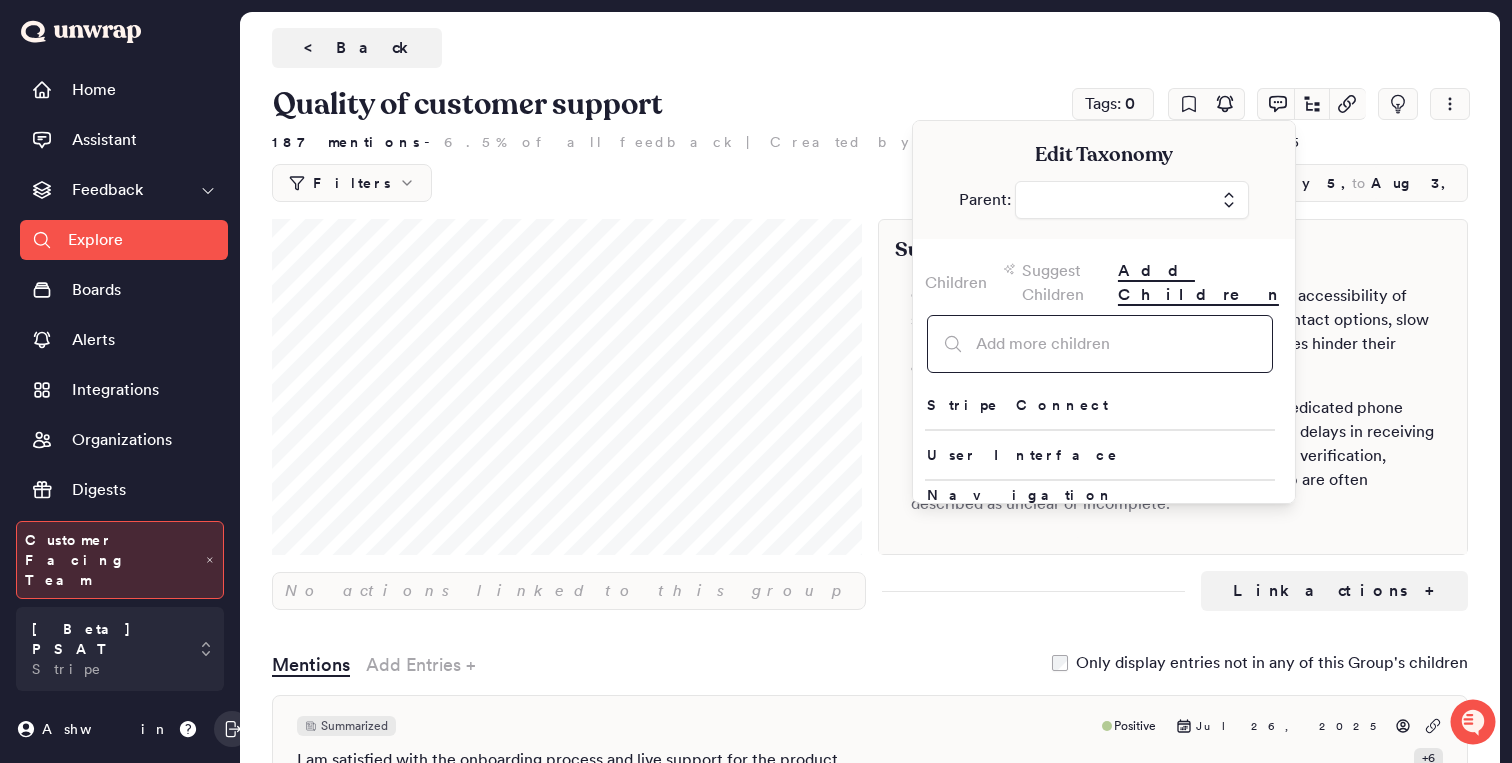 click at bounding box center [1100, 344] 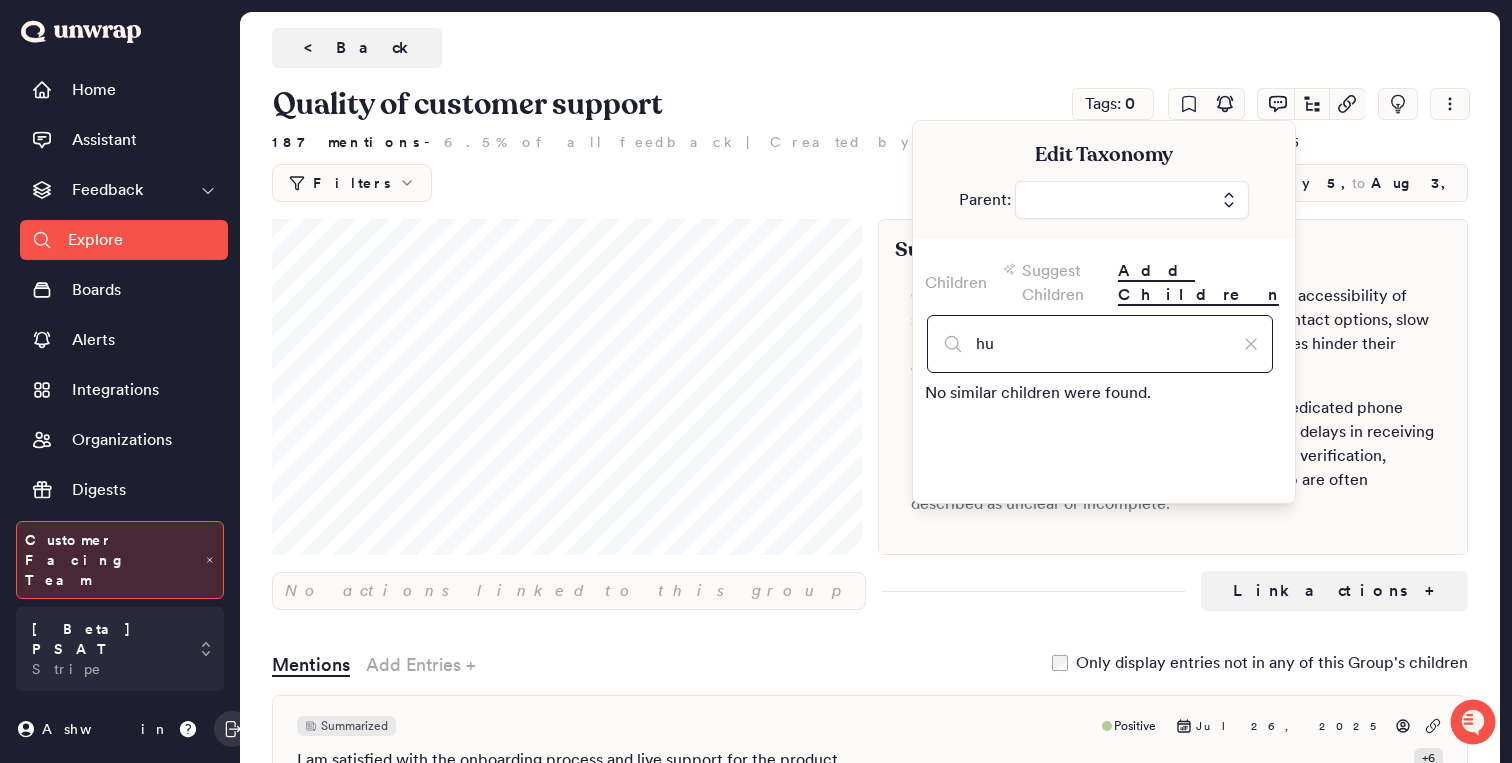 type on "h" 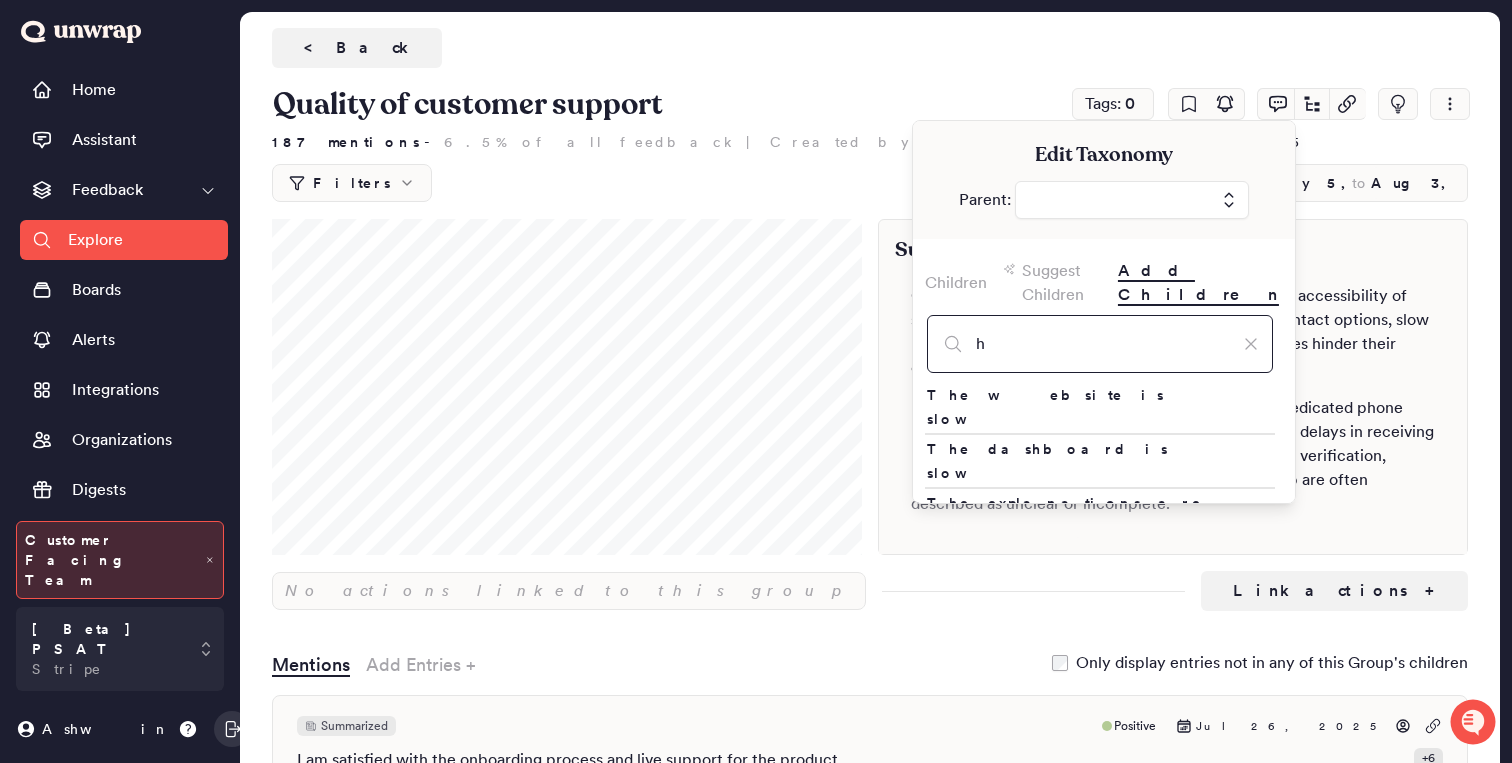 type 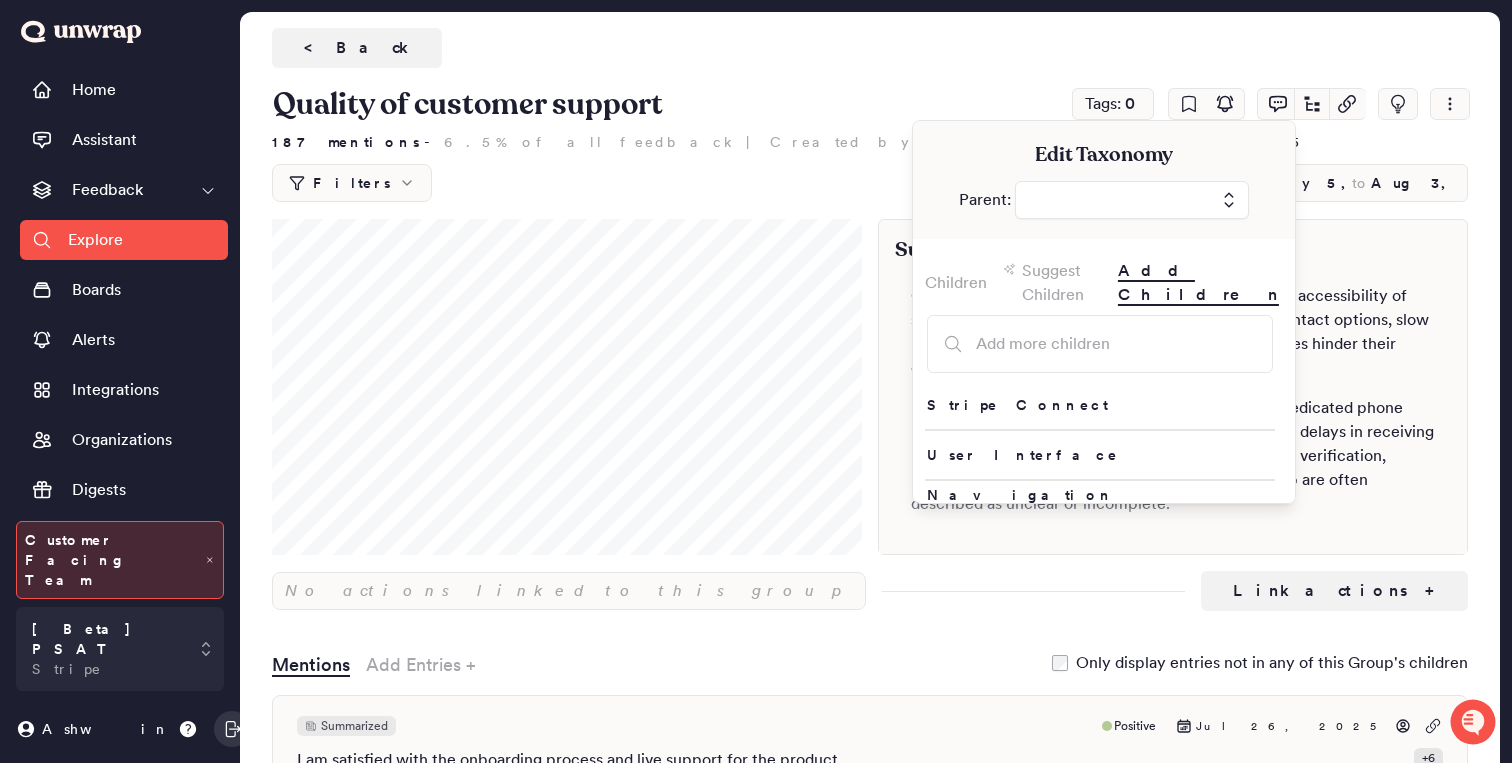 type 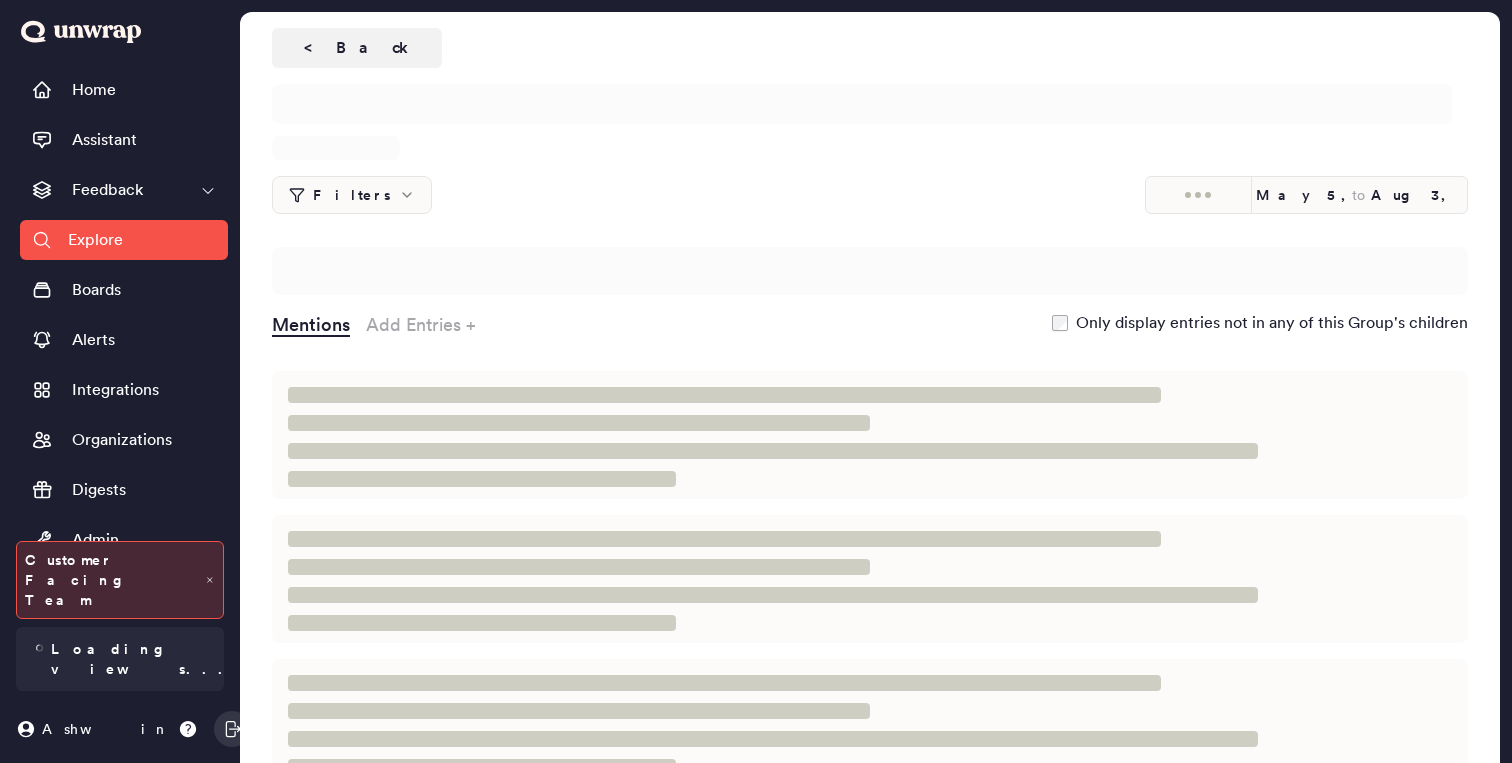 scroll, scrollTop: 0, scrollLeft: 0, axis: both 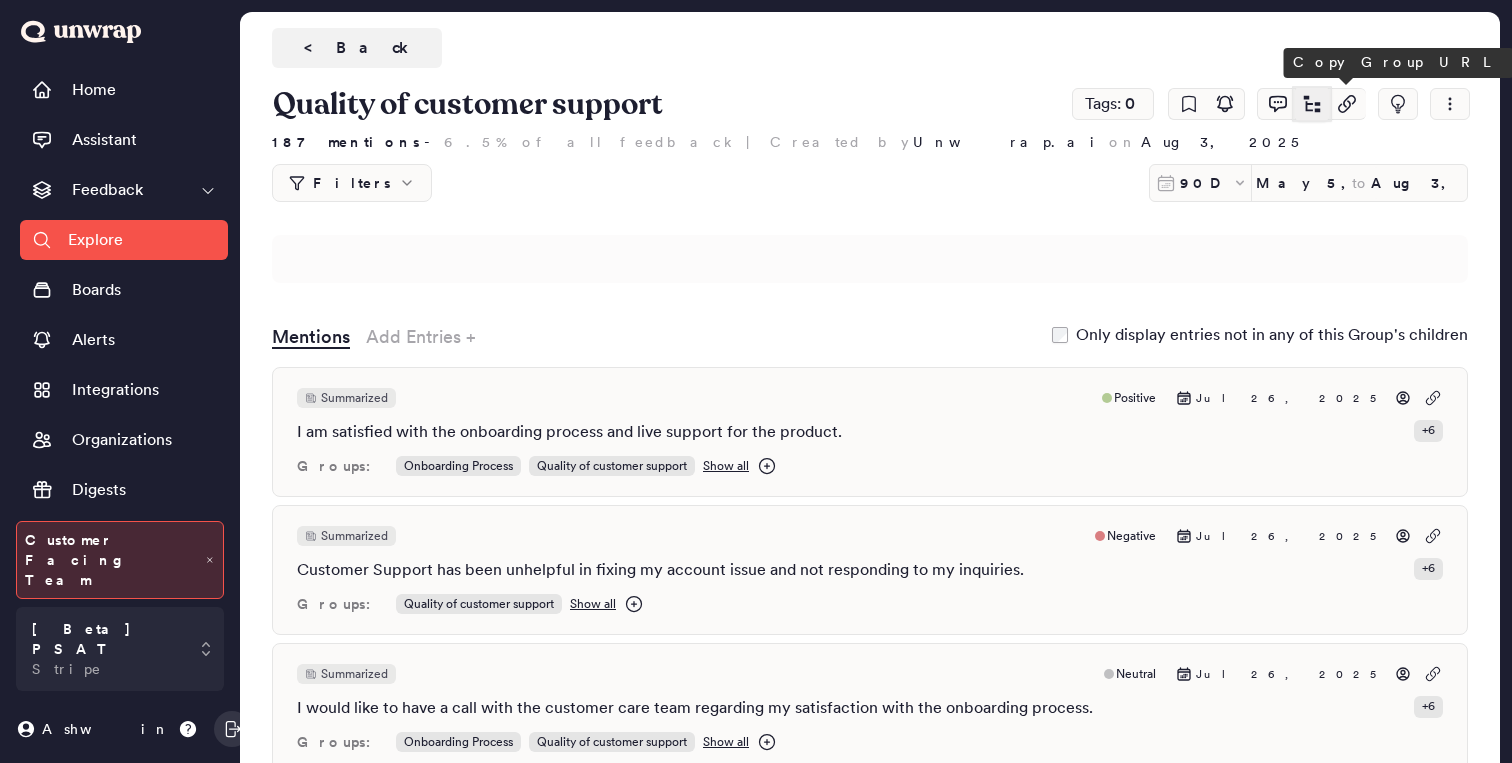 click 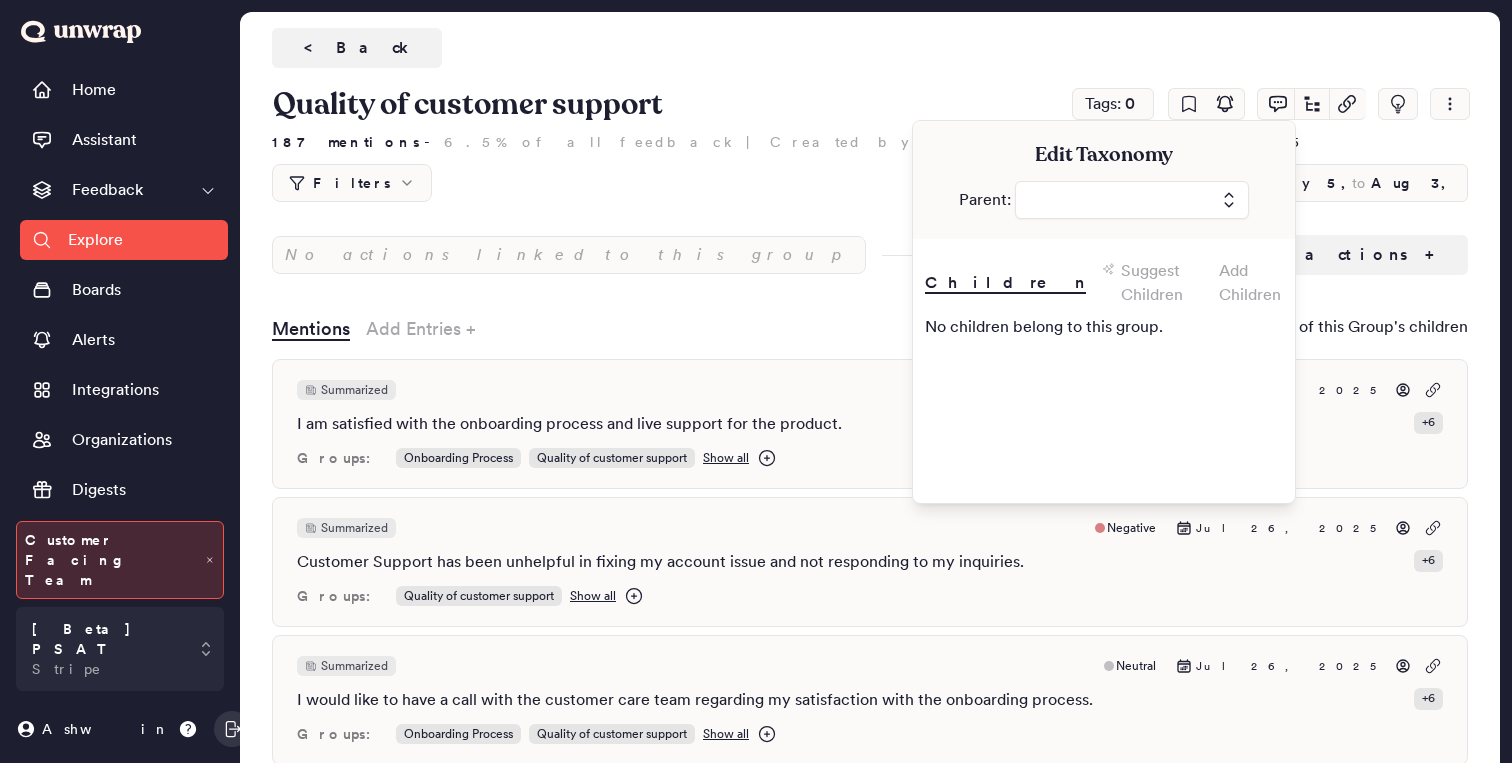 scroll, scrollTop: 0, scrollLeft: 0, axis: both 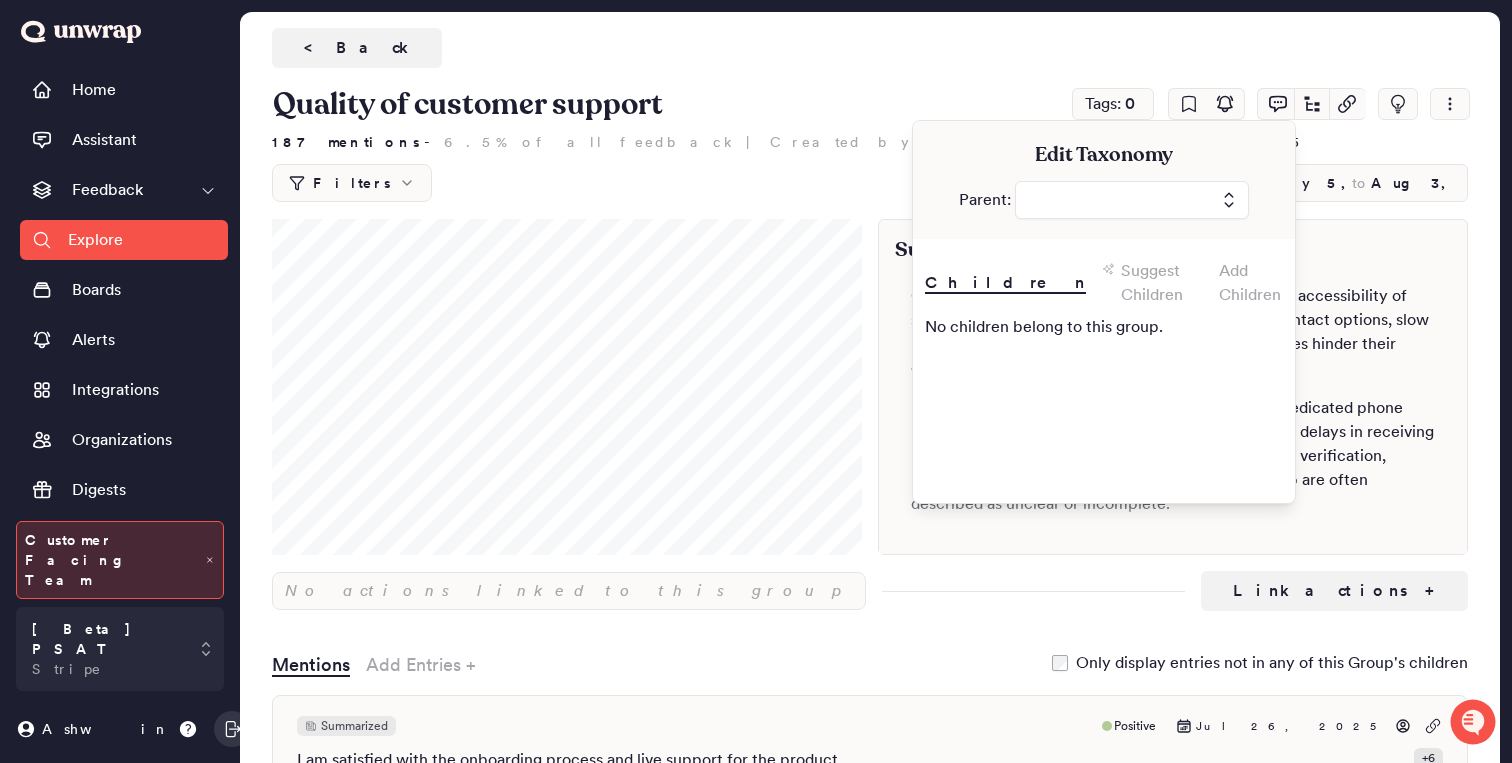 click on "Add Children" at bounding box center [1251, 283] 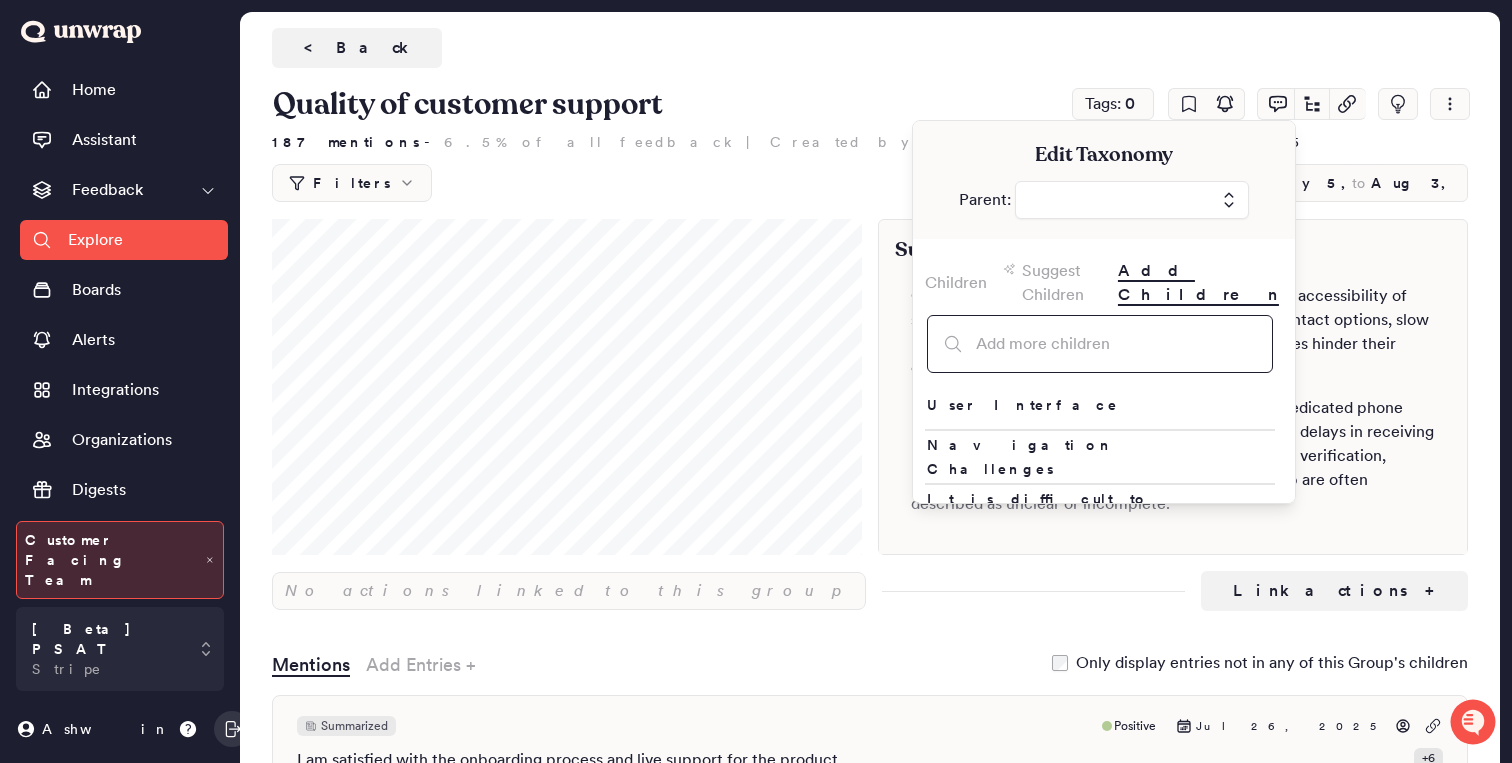 click at bounding box center [1100, 344] 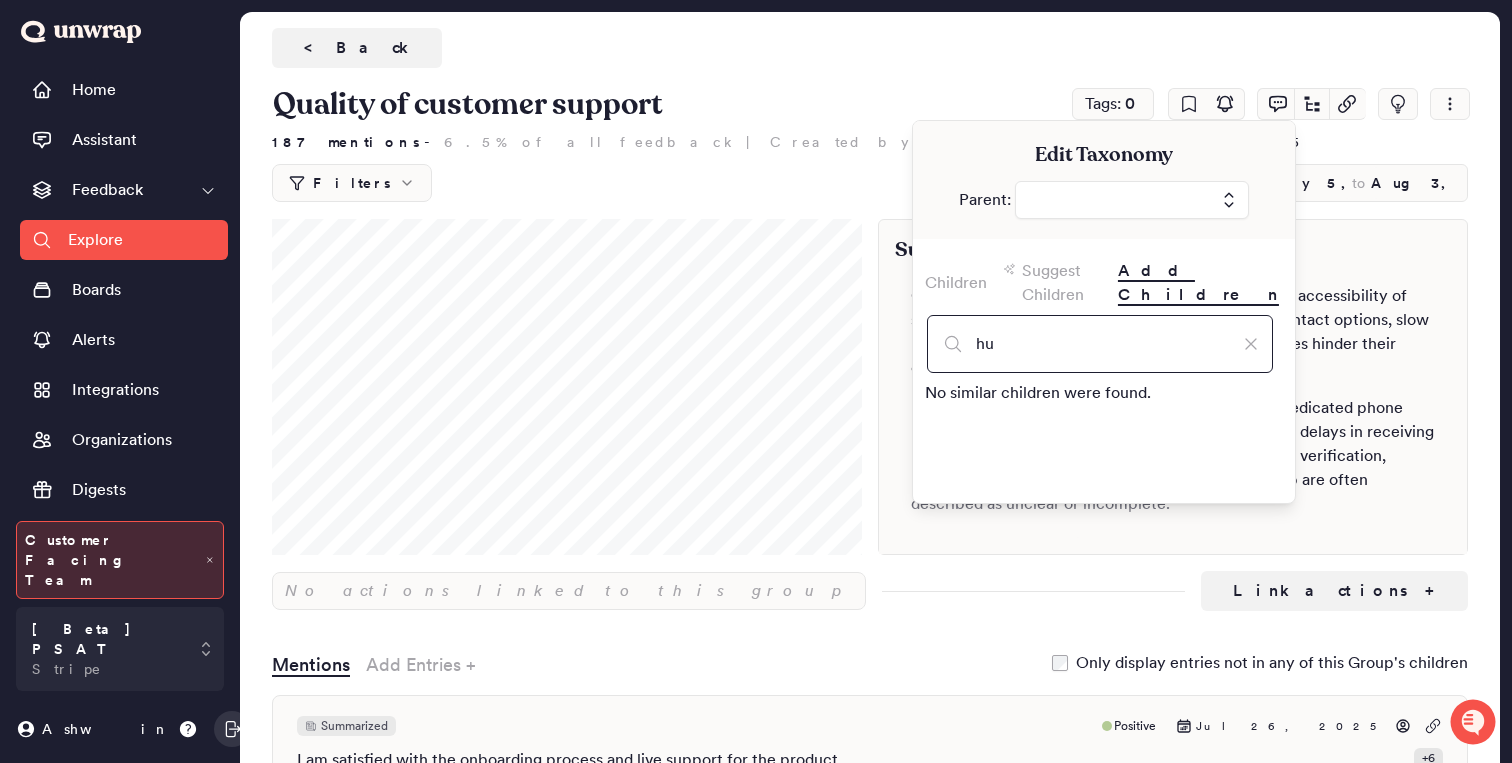 type on "hum" 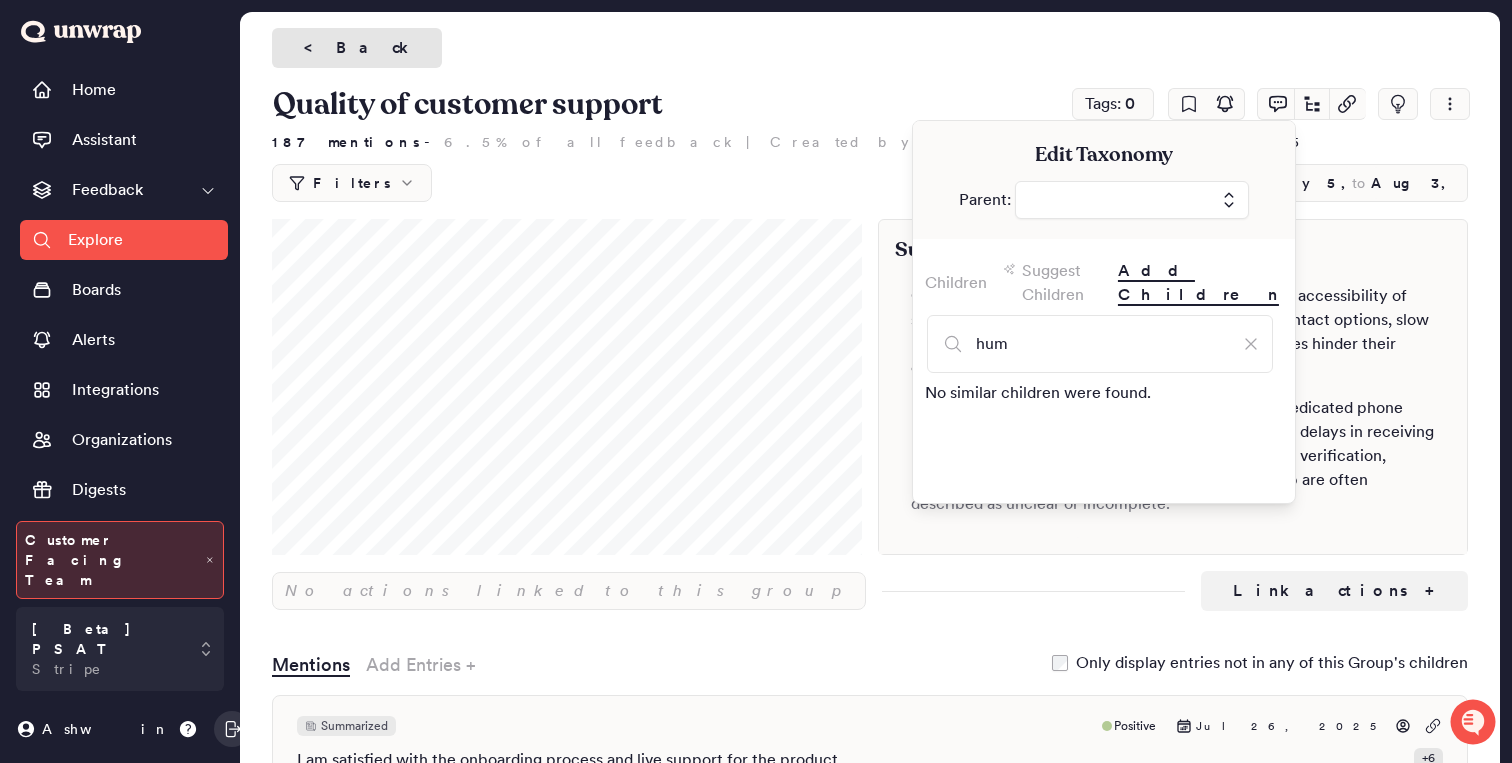 click on "< Back" at bounding box center [357, 48] 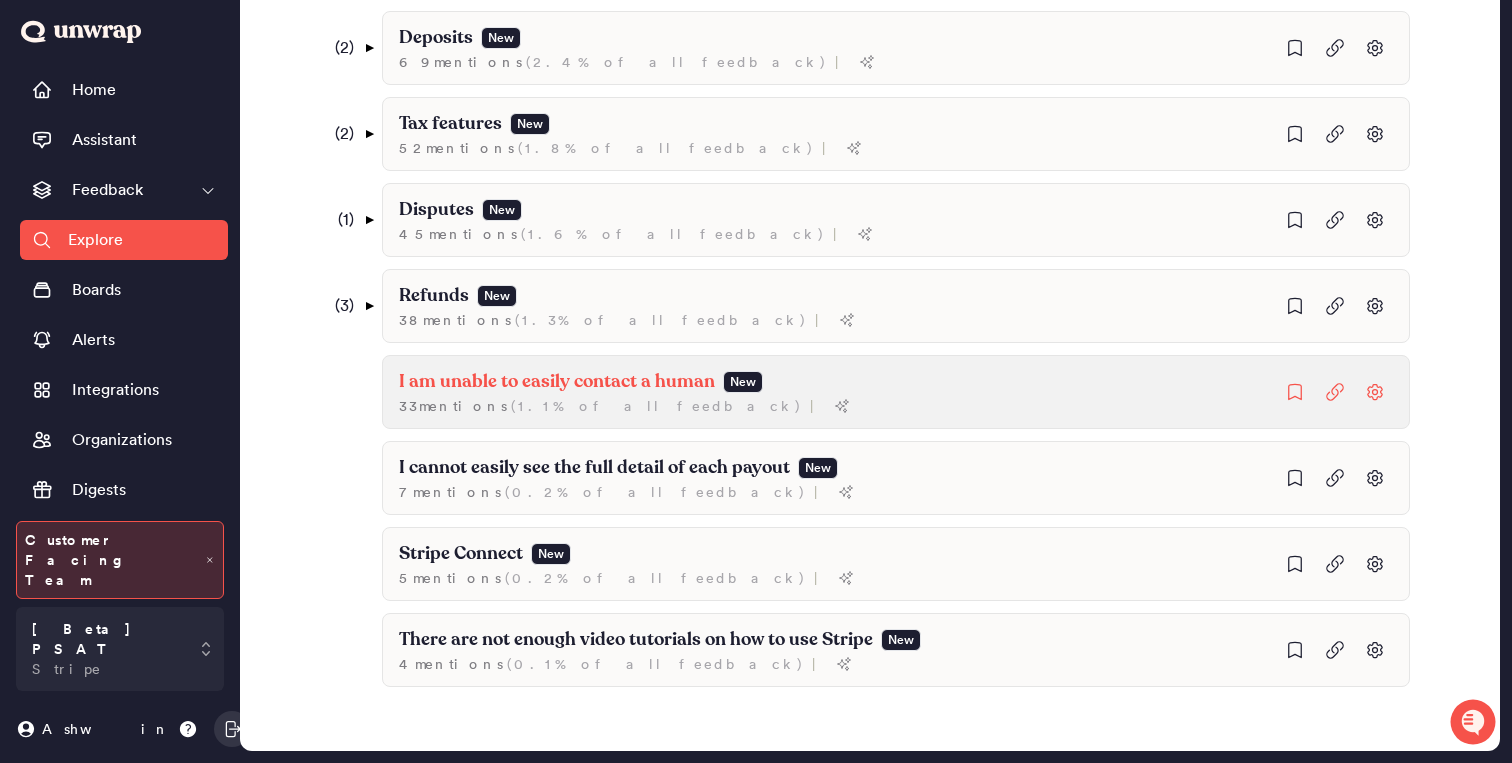 scroll, scrollTop: 1271, scrollLeft: 0, axis: vertical 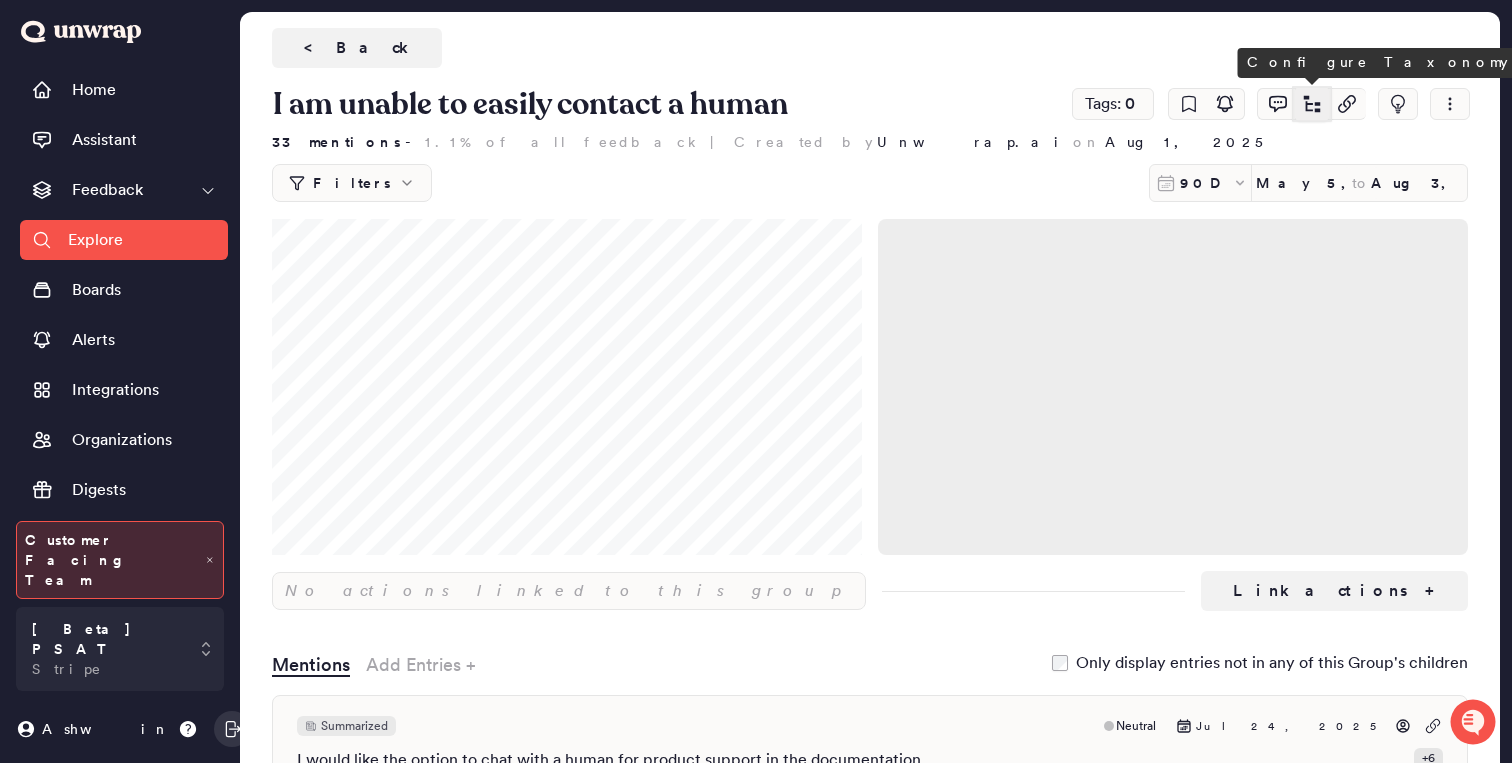 click 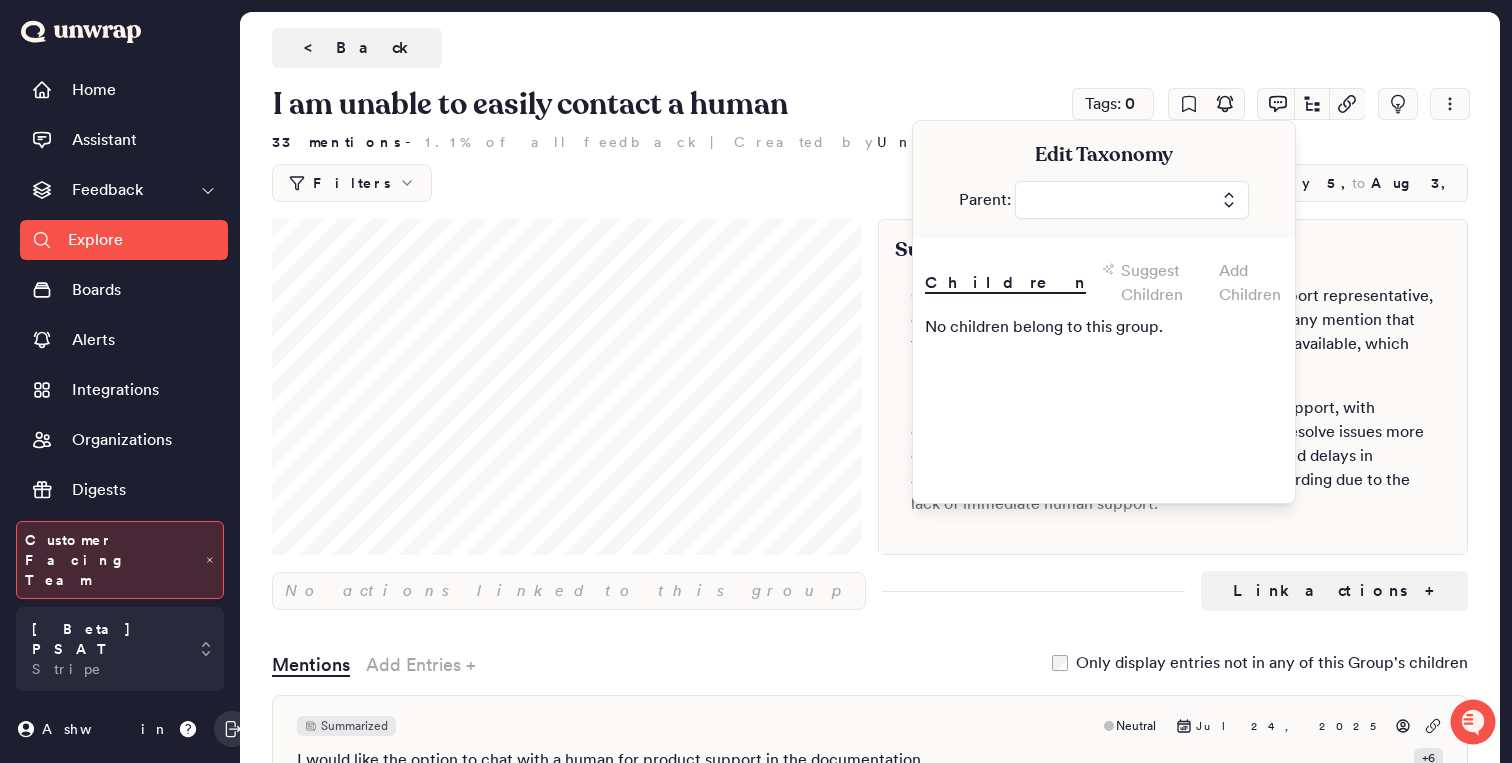 click at bounding box center [1132, 200] 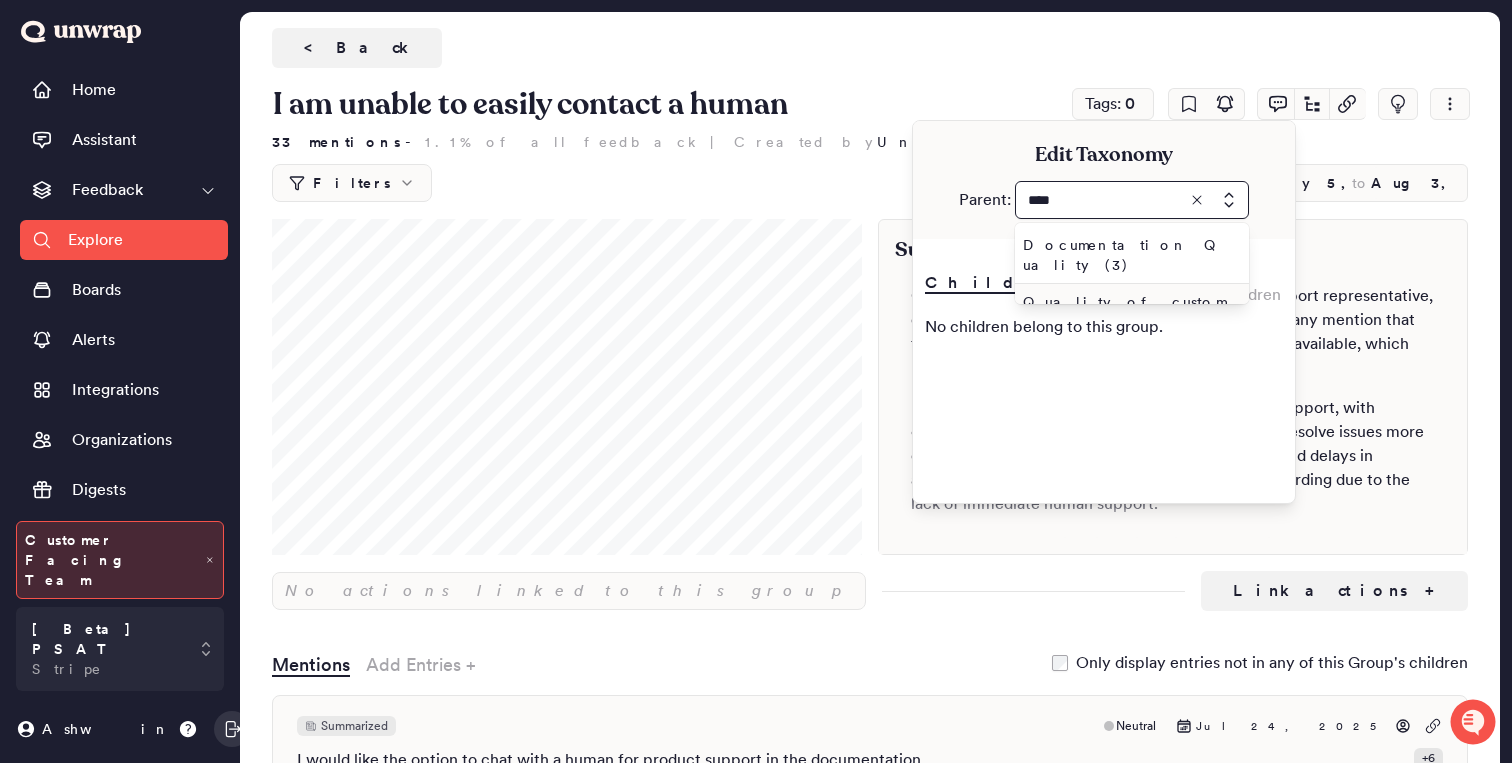 type on "****" 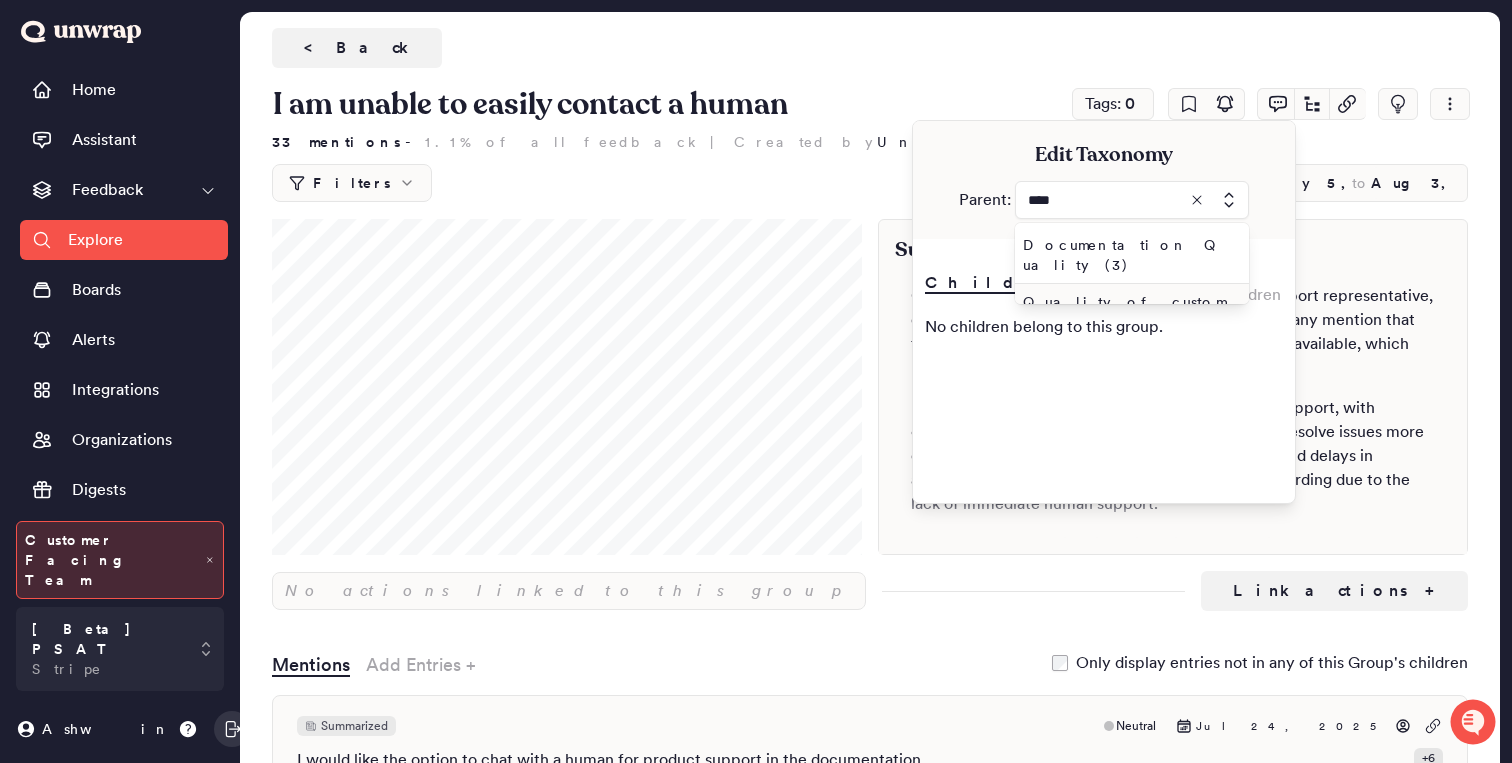 click on "Quality of customer support" at bounding box center [1132, 312] 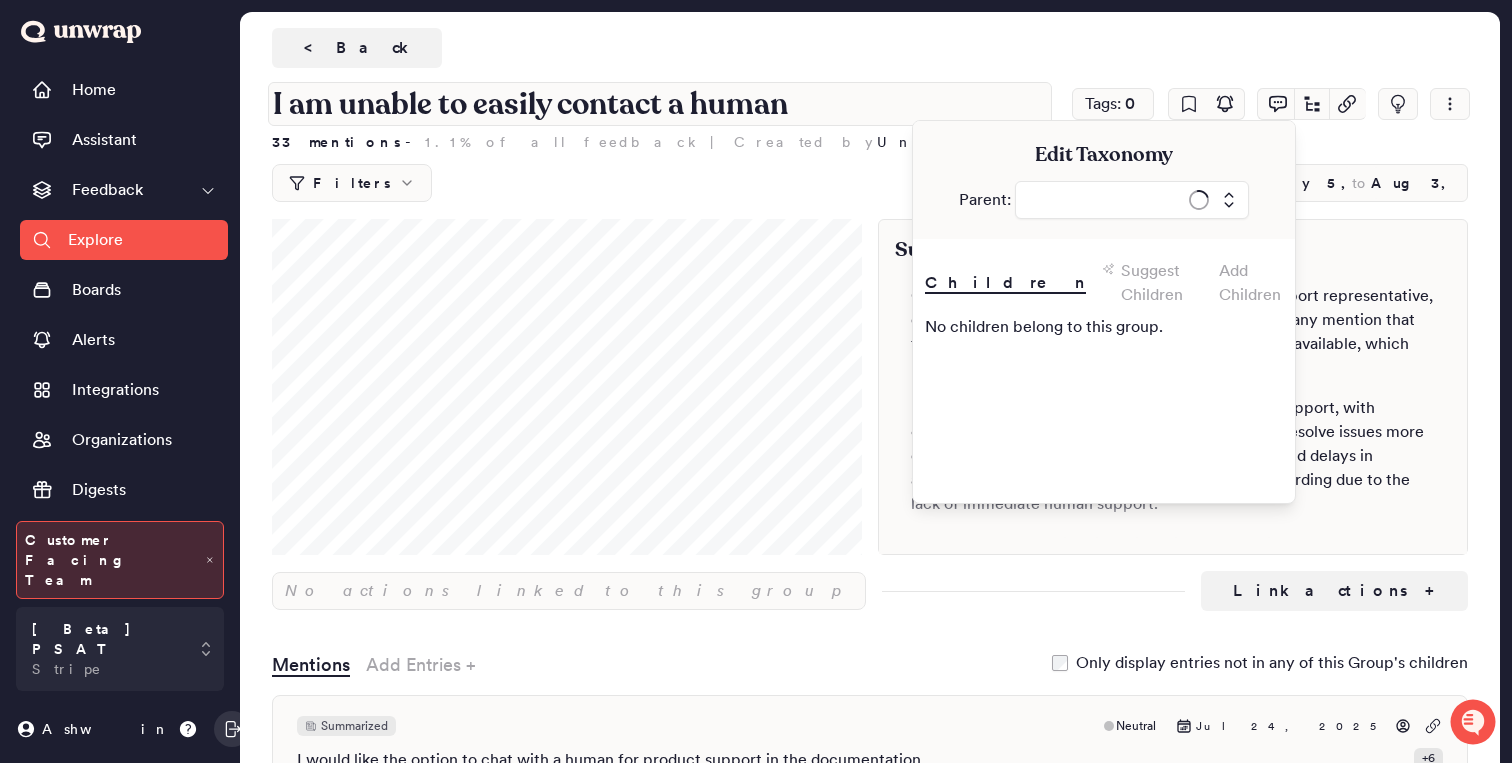 type on "**********" 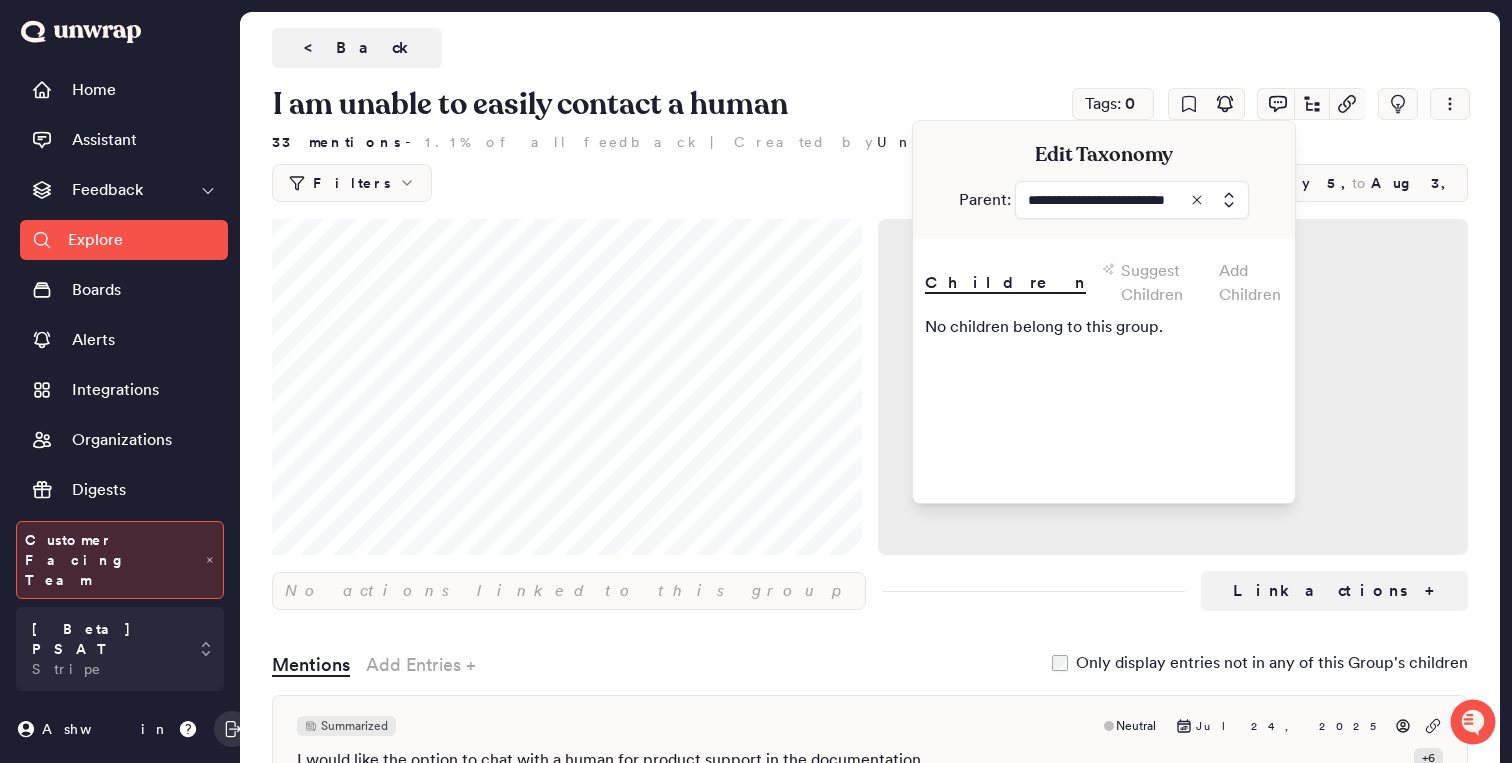 click on "I am unable to easily contact a human" at bounding box center (555, 64) 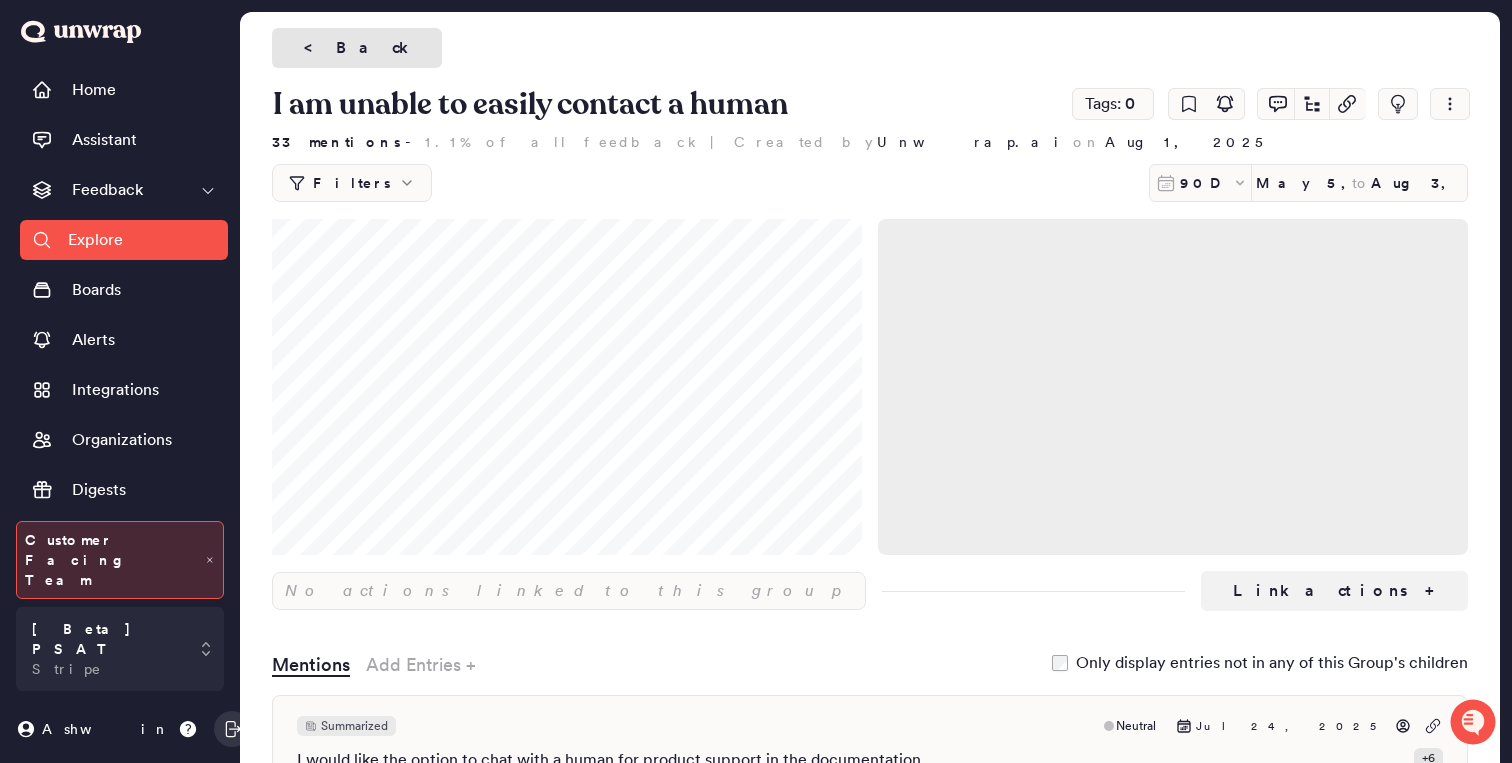 click on "< Back" at bounding box center (357, 48) 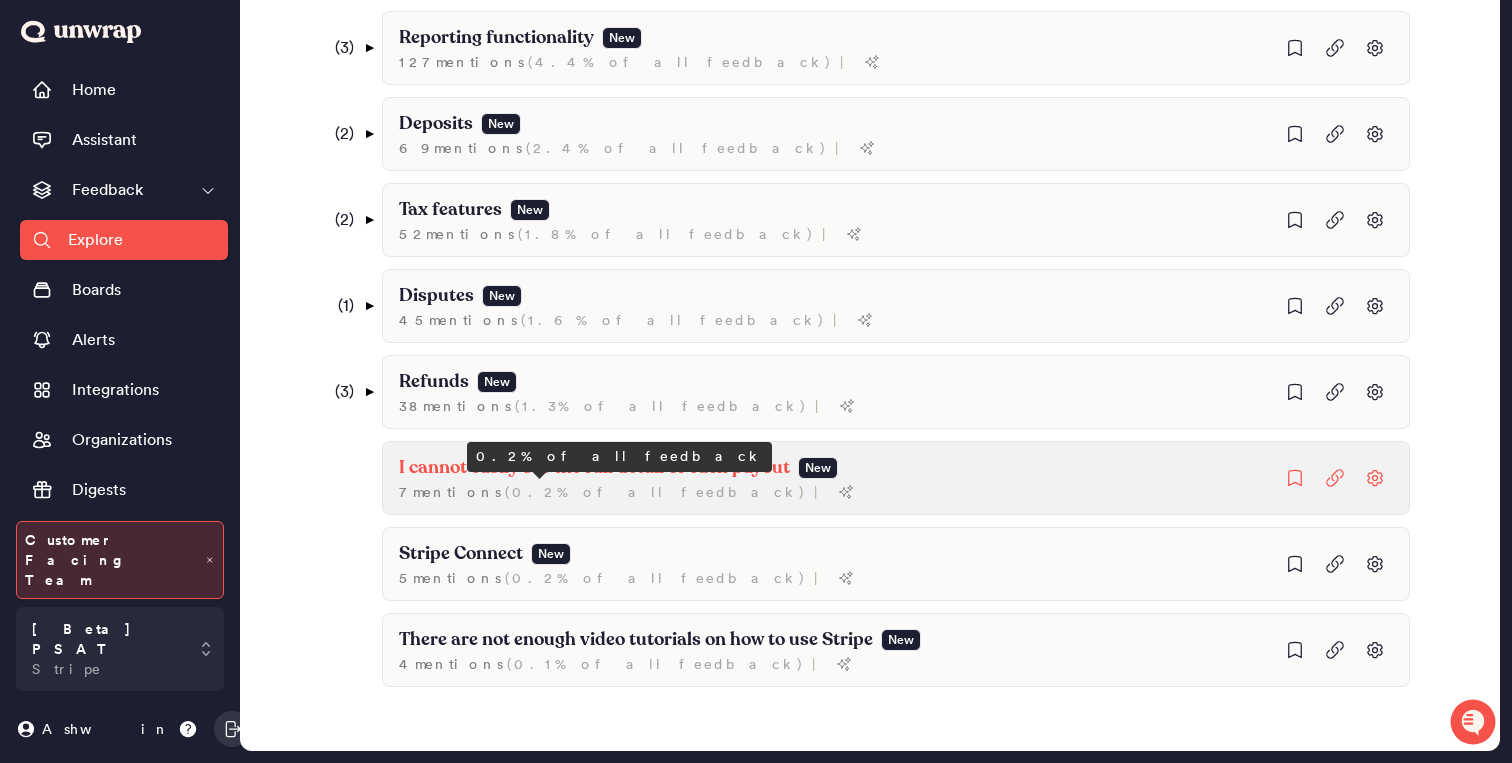 click on "7  mention s   ( 0.2% of all feedback ) |" at bounding box center [642, -712] 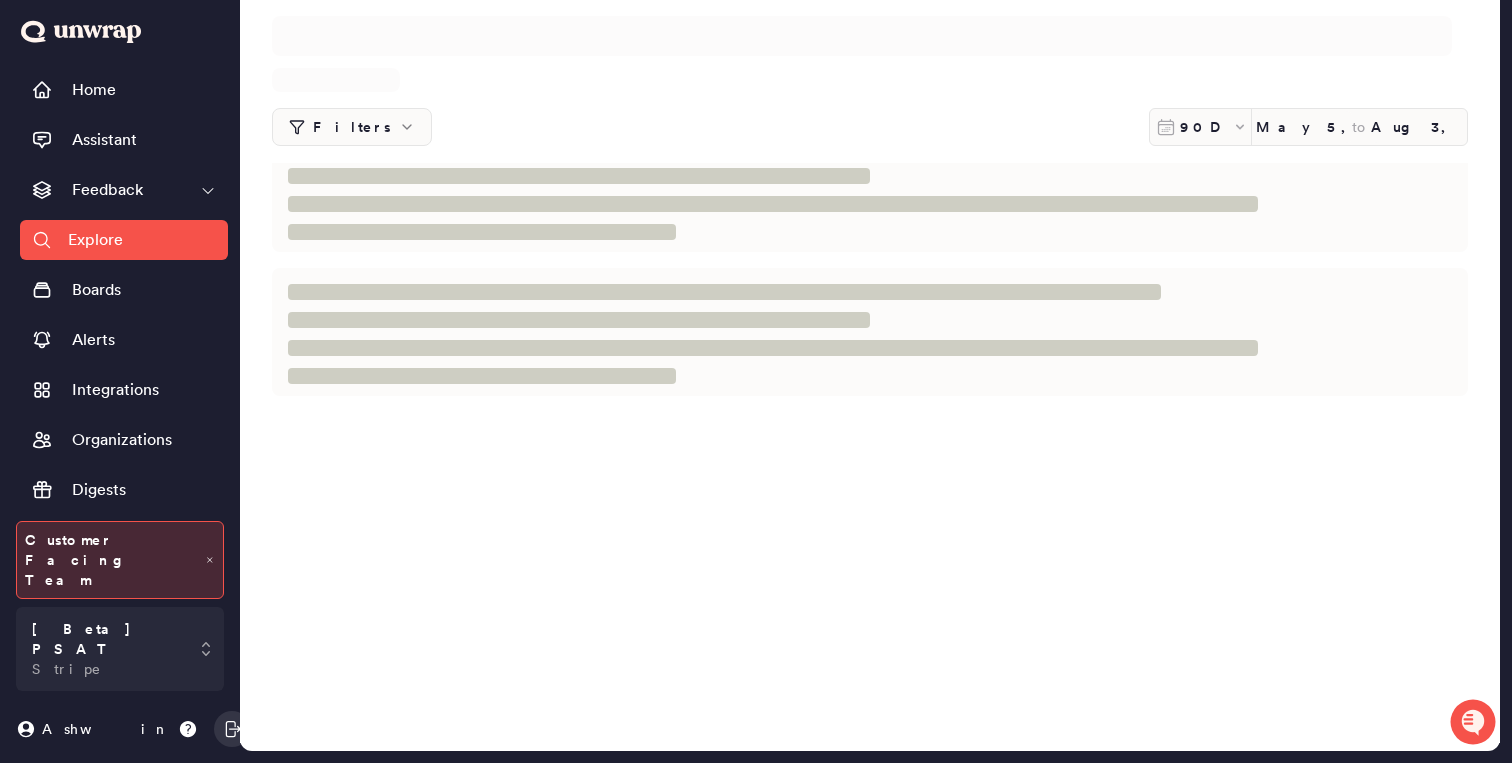 scroll, scrollTop: 0, scrollLeft: 0, axis: both 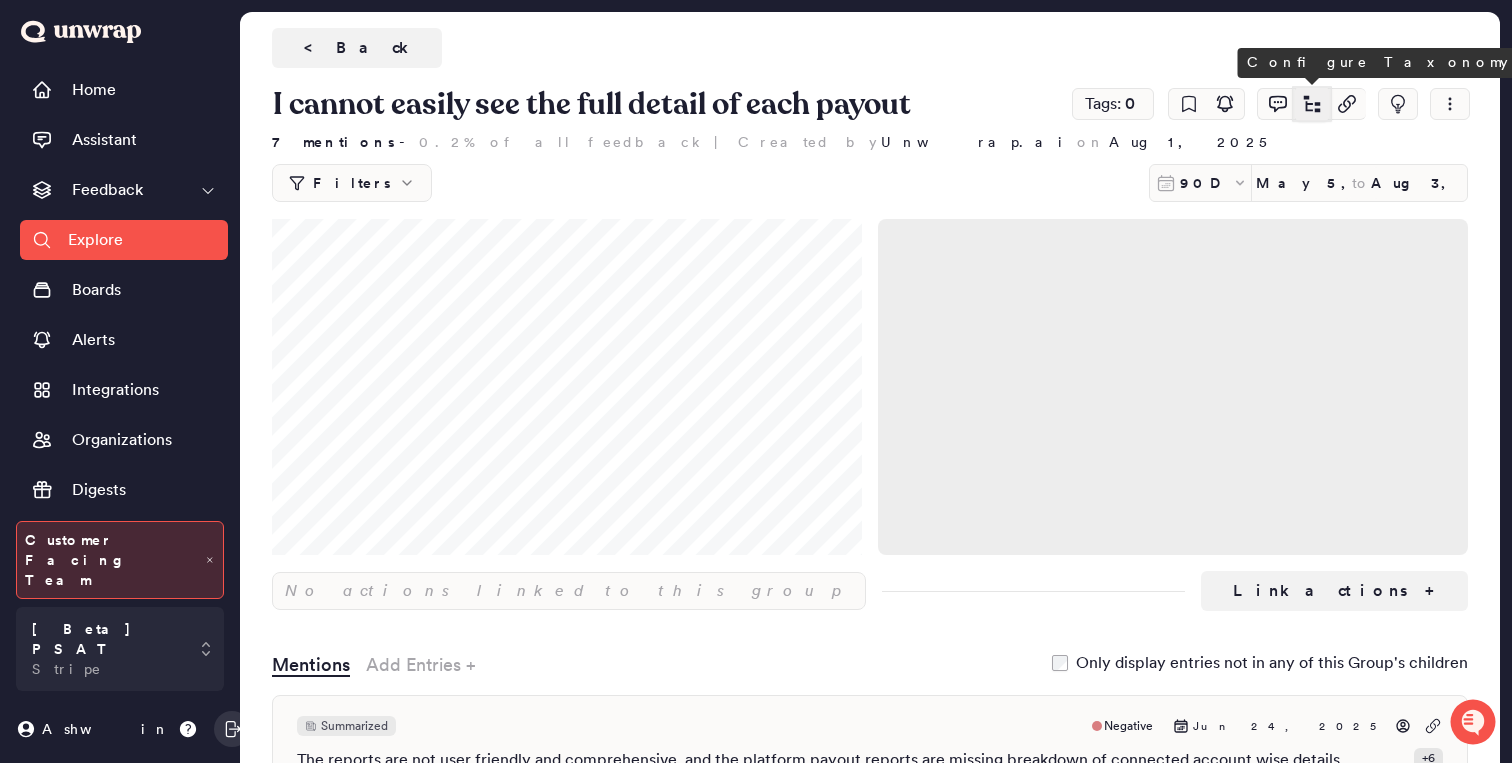 click 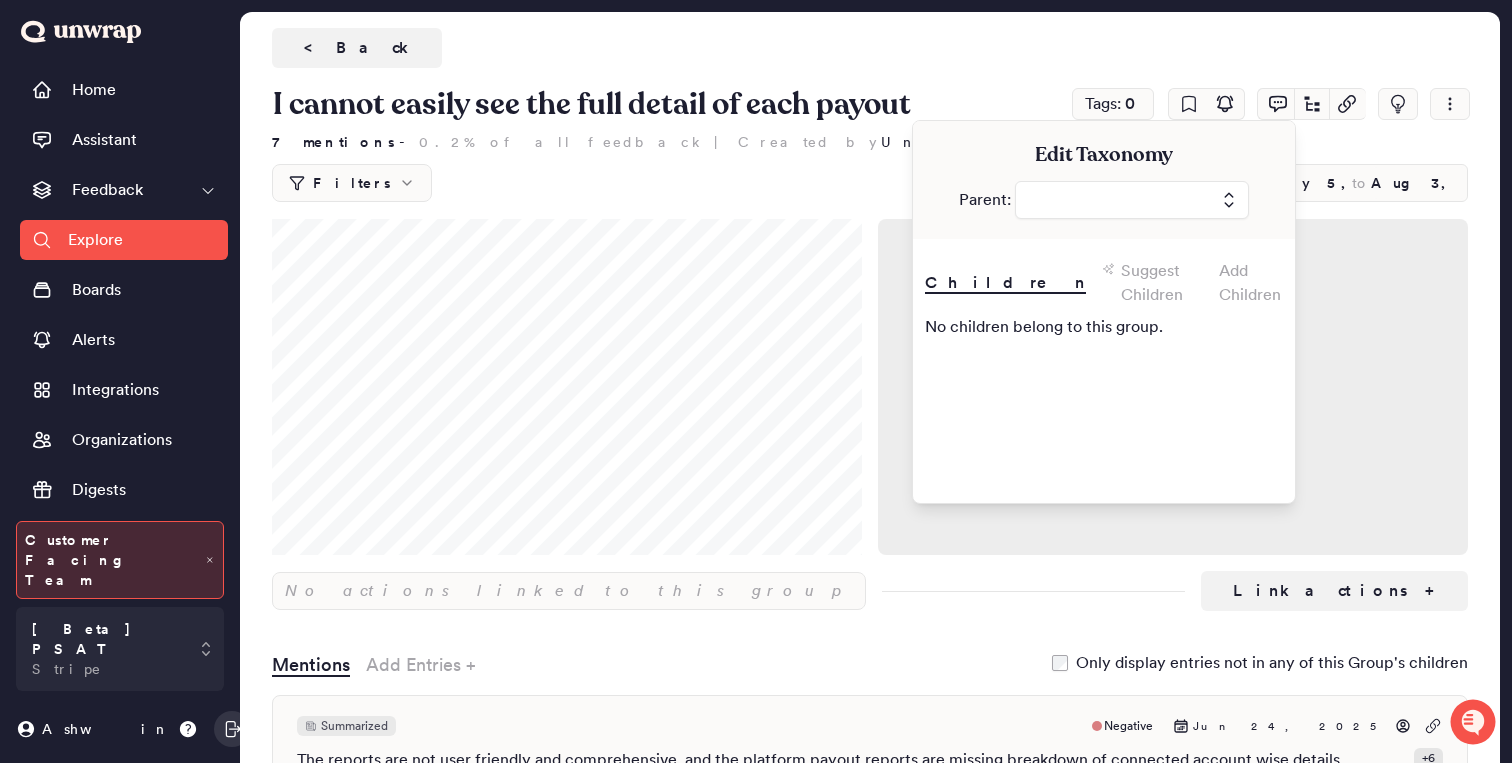 click at bounding box center (1132, 200) 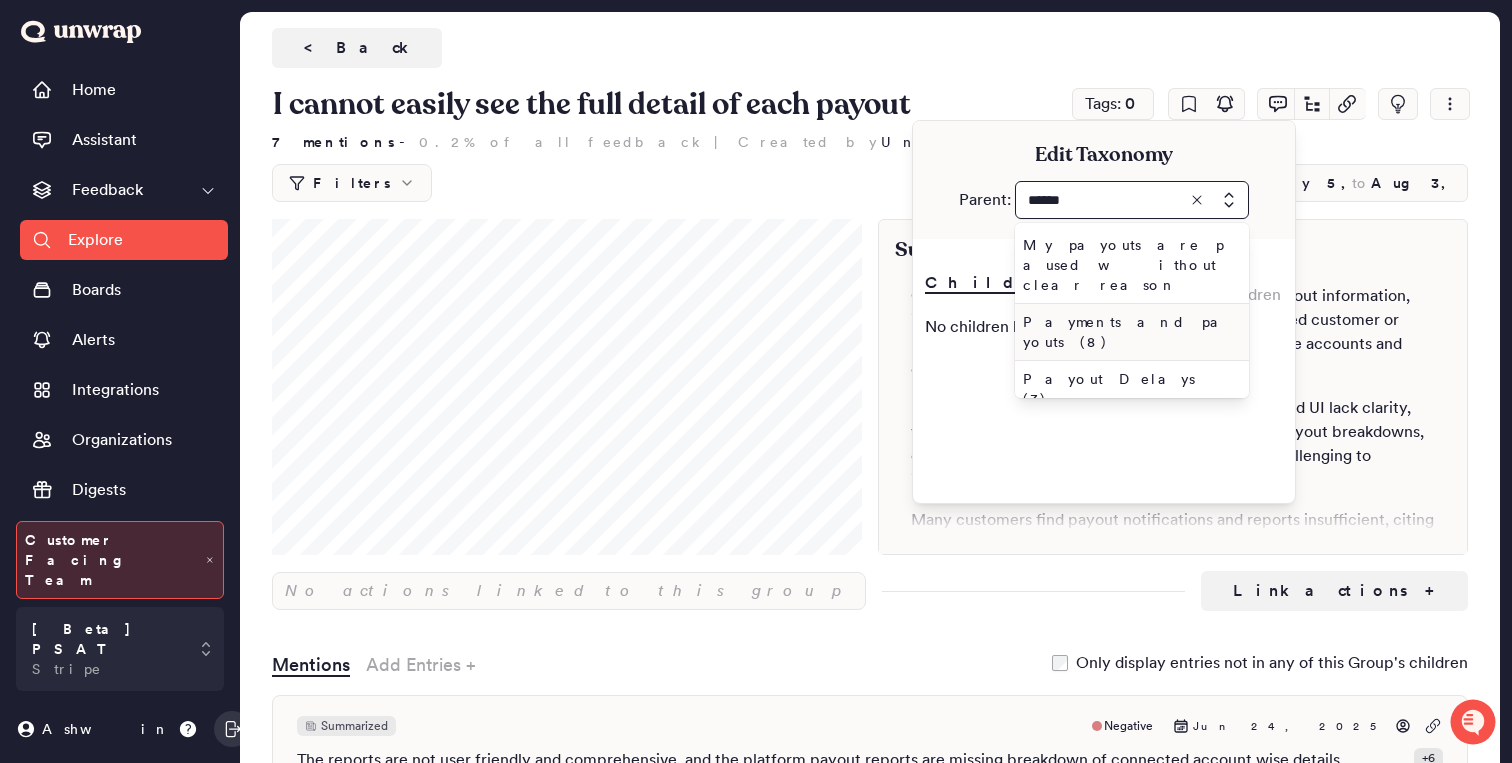type on "******" 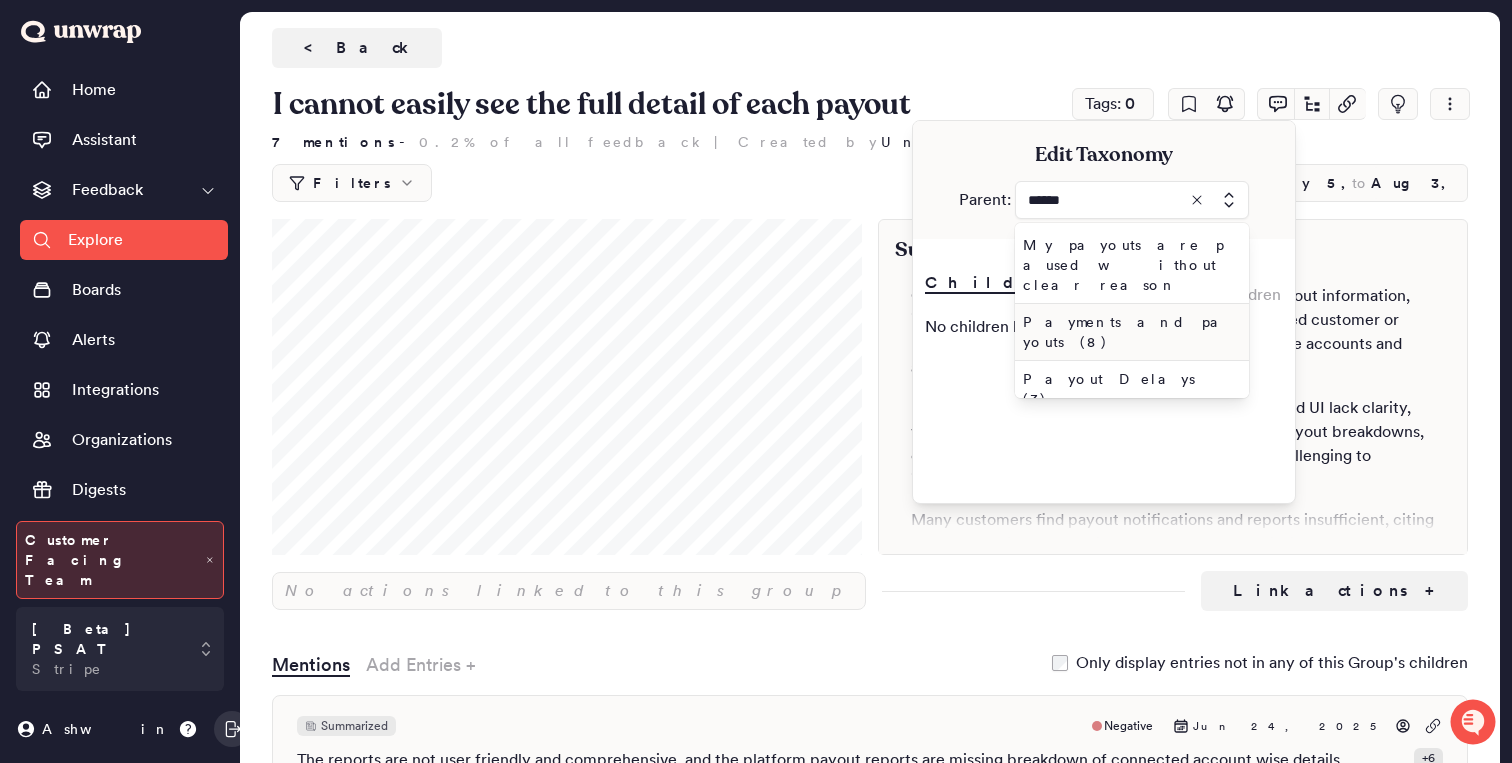 click on "Payments and payouts (8)" at bounding box center (1128, 332) 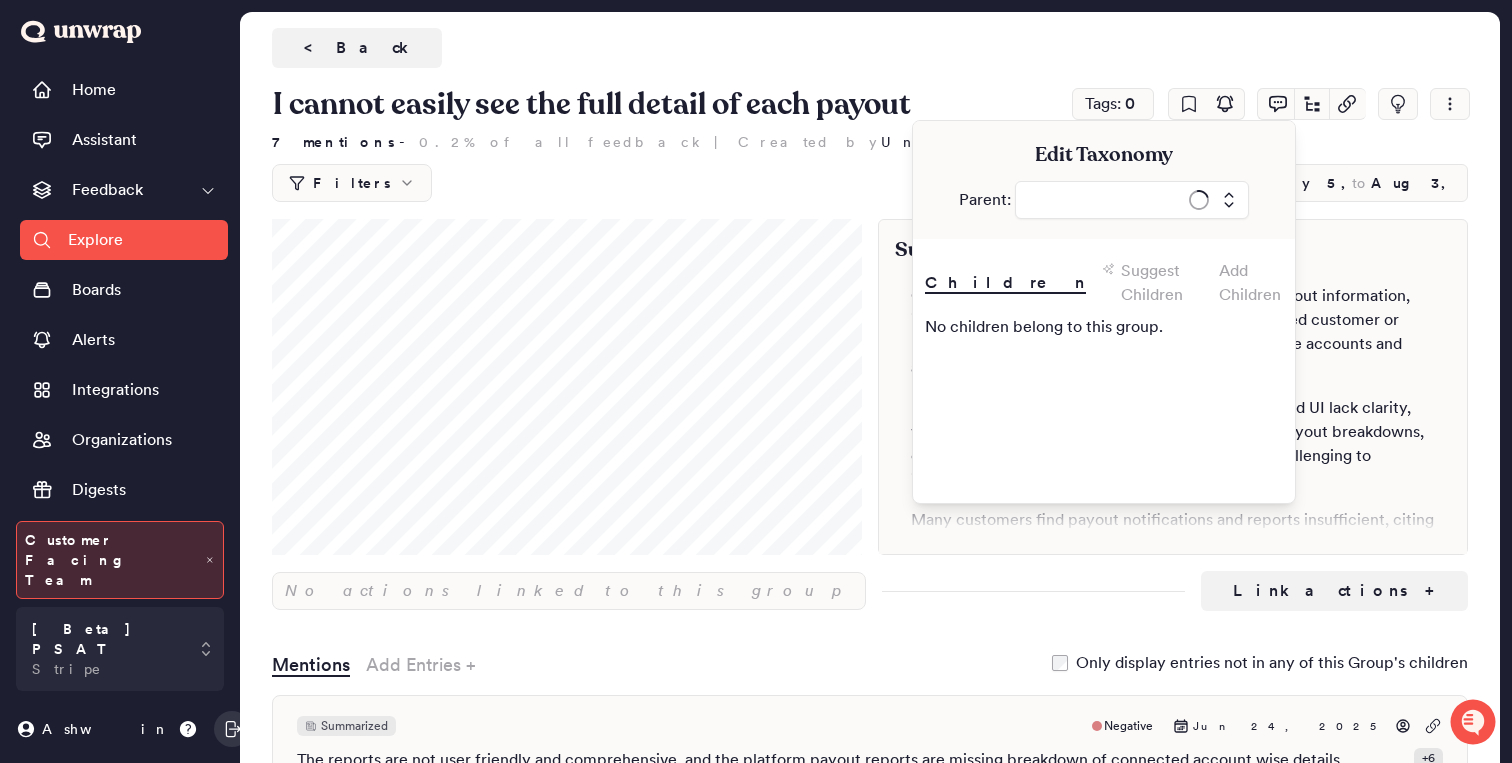 type on "**********" 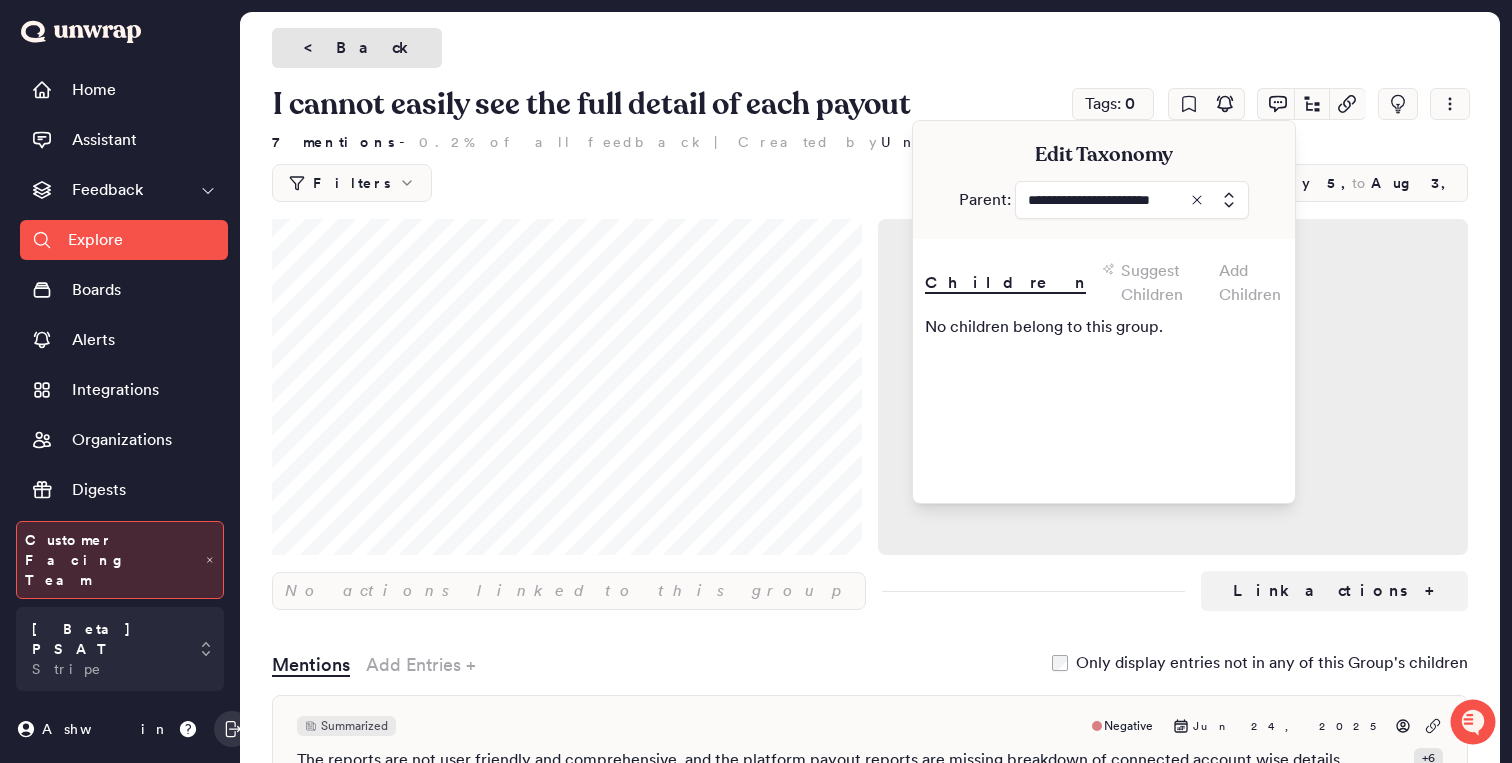 click on "< Back" at bounding box center [357, 48] 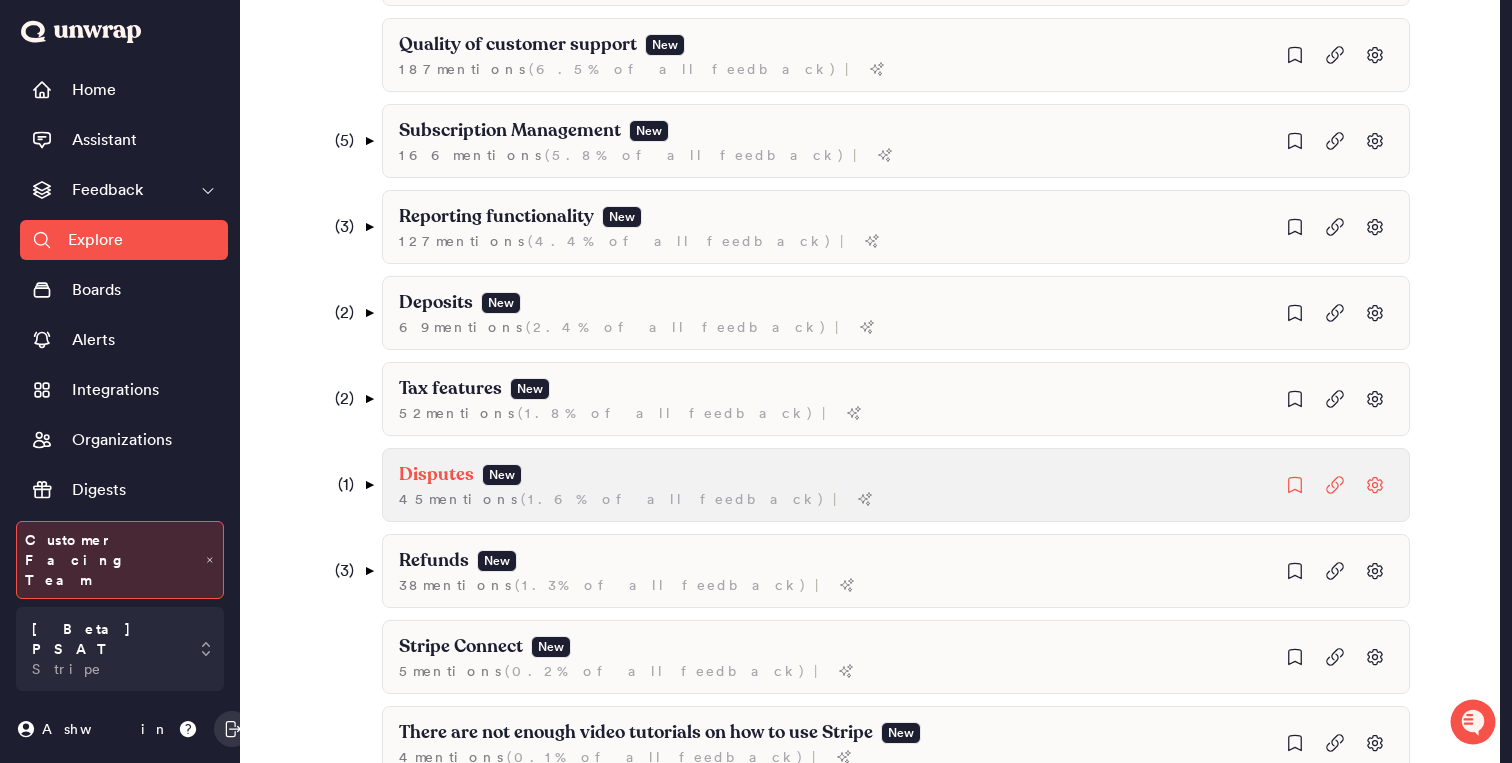 scroll, scrollTop: 1353, scrollLeft: 0, axis: vertical 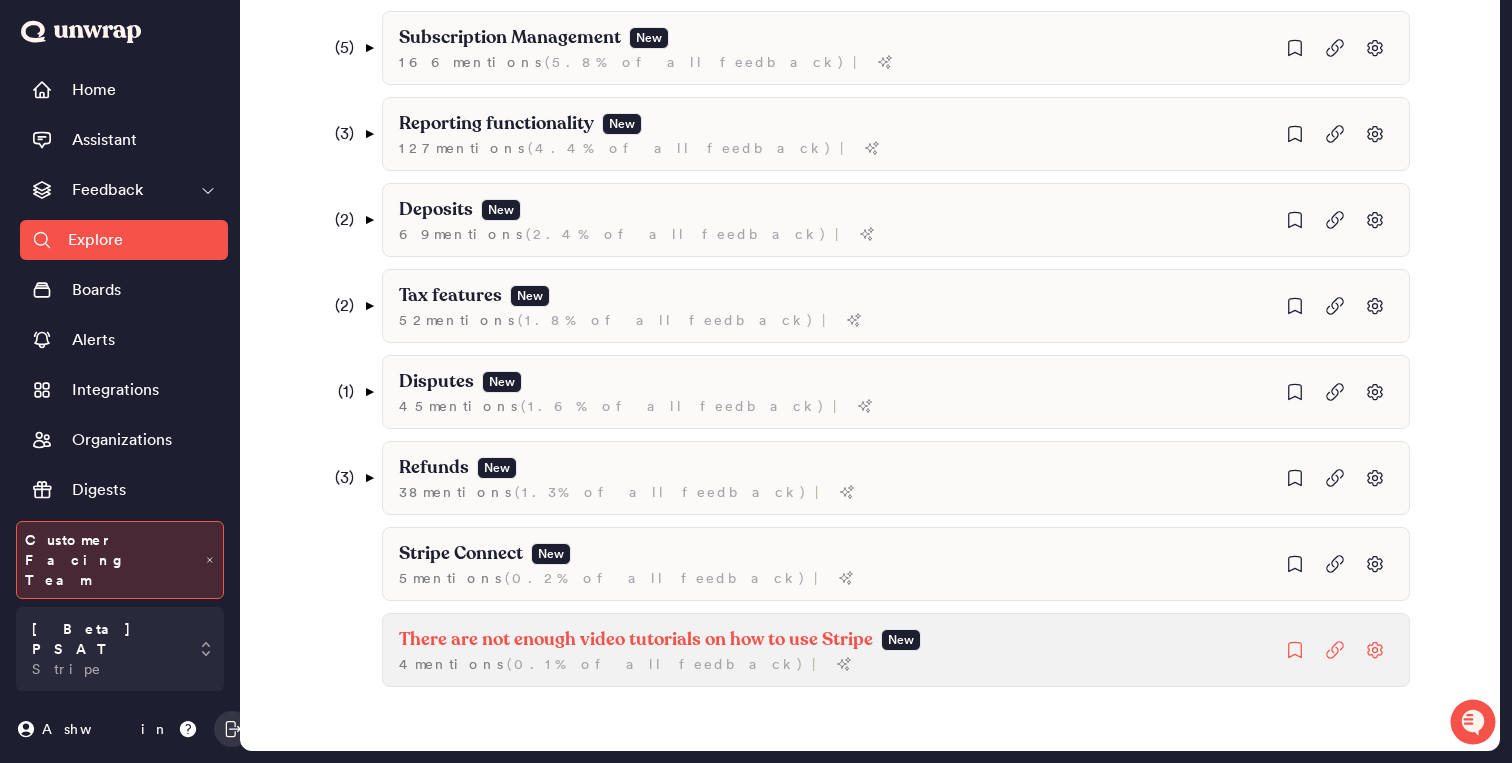 click on "There are not enough video tutorials on how to use Stripe" at bounding box center (458, -904) 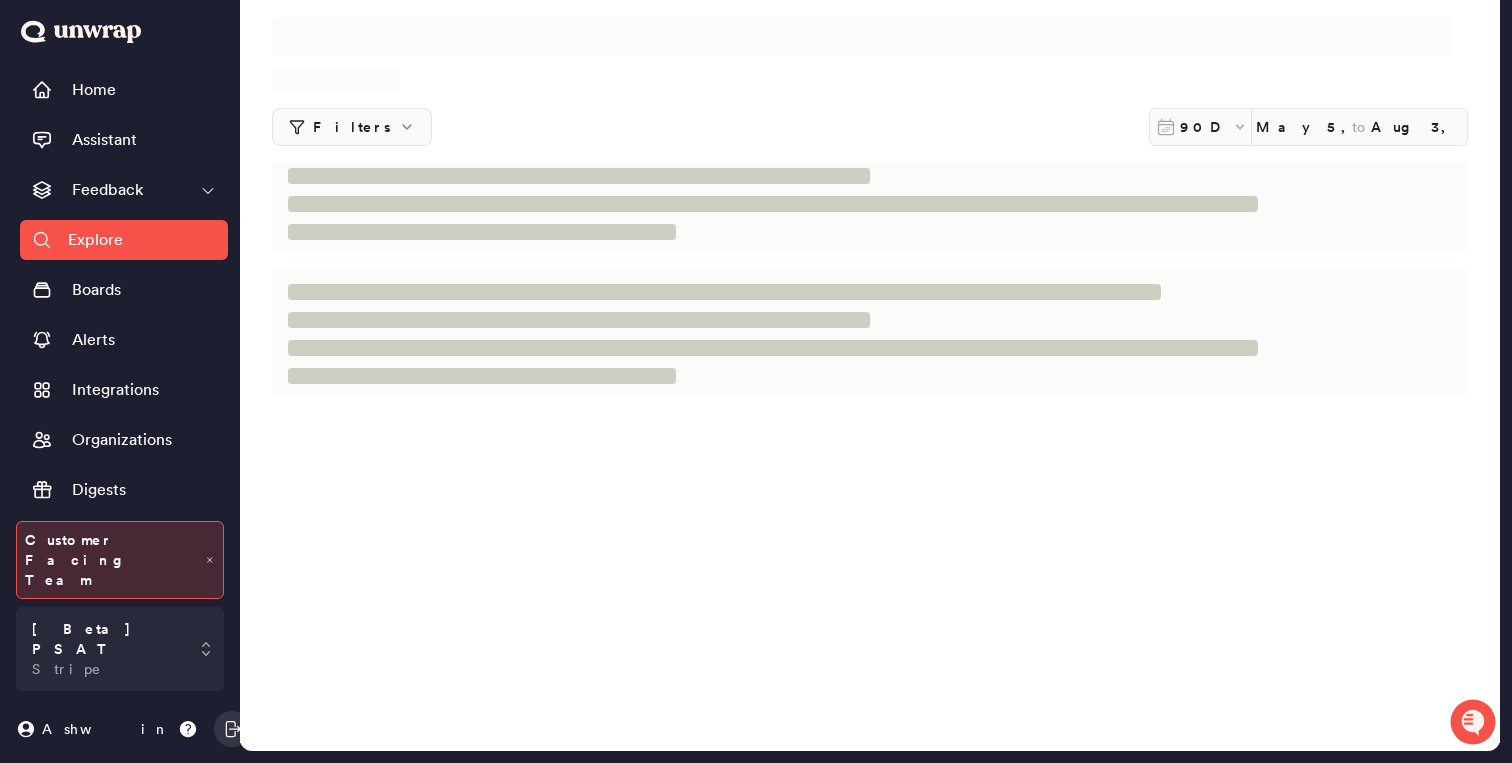 scroll, scrollTop: 0, scrollLeft: 0, axis: both 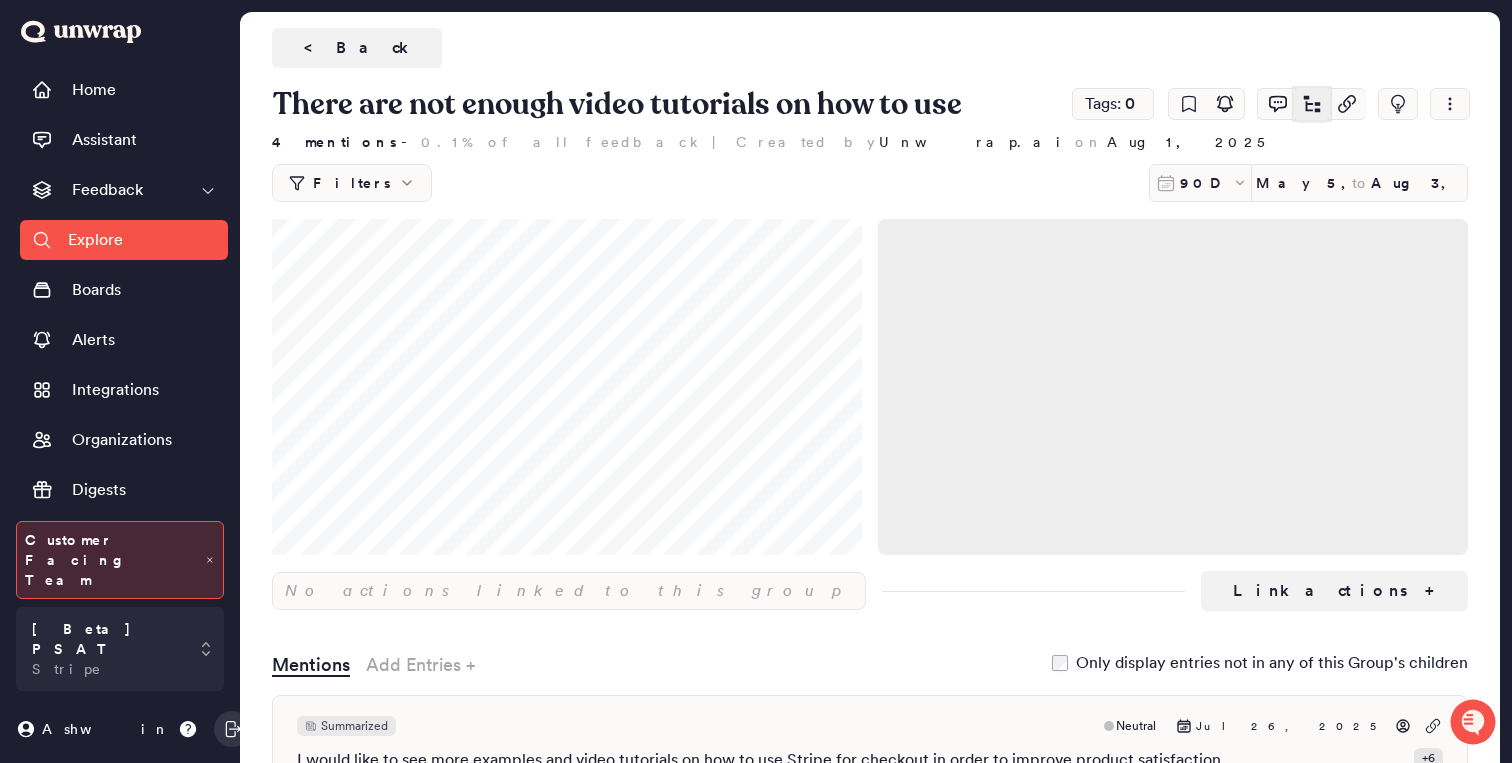 click 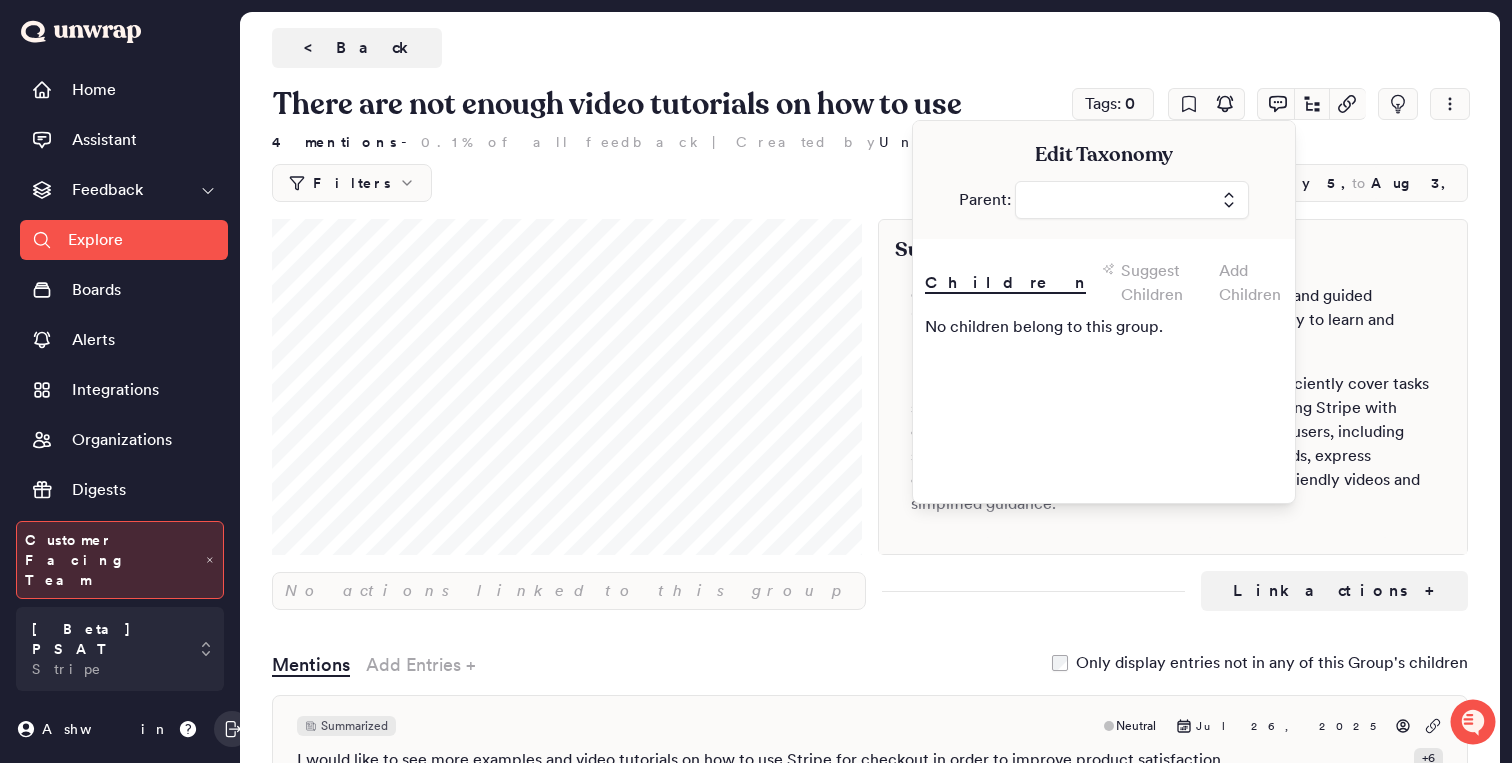 click at bounding box center [1132, 200] 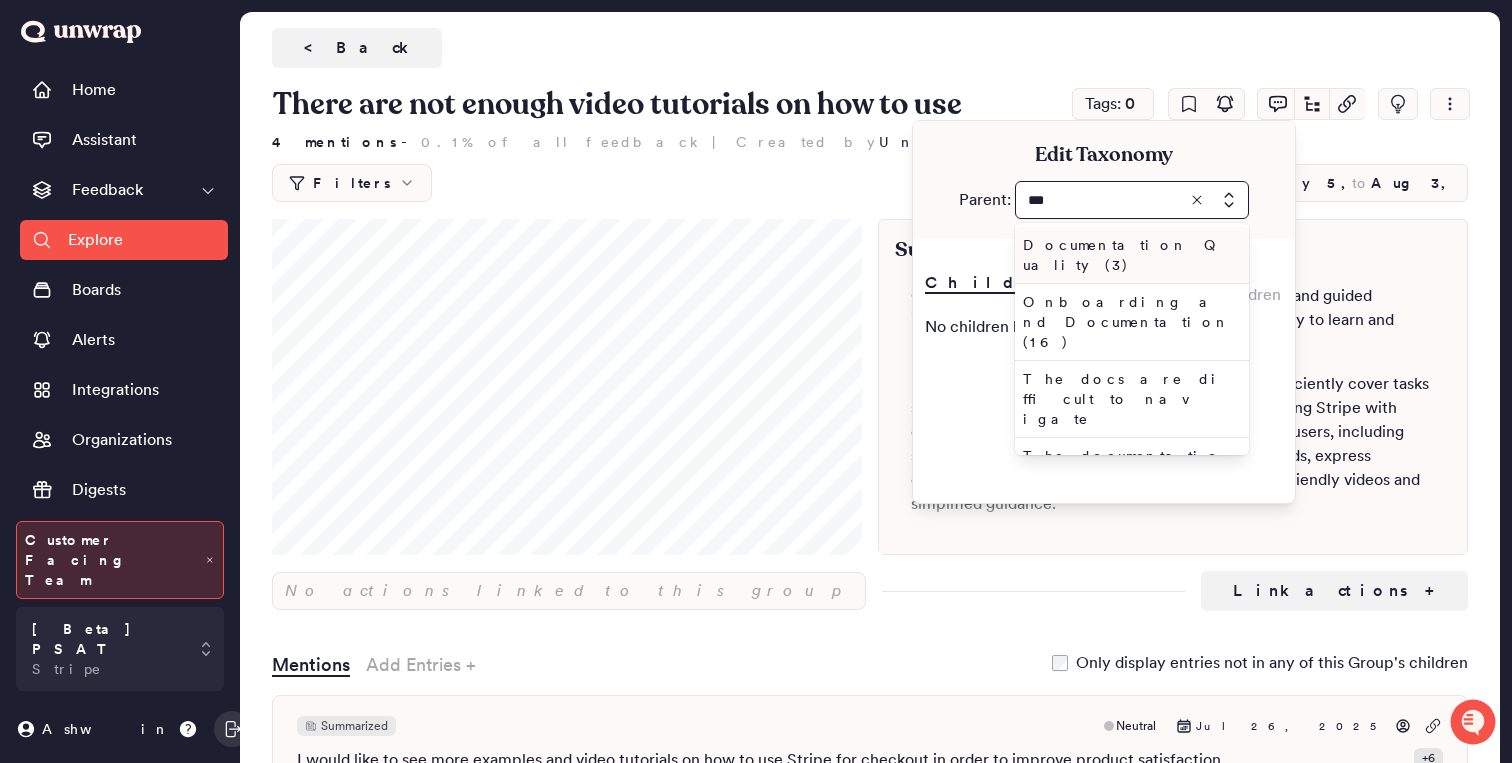 type on "***" 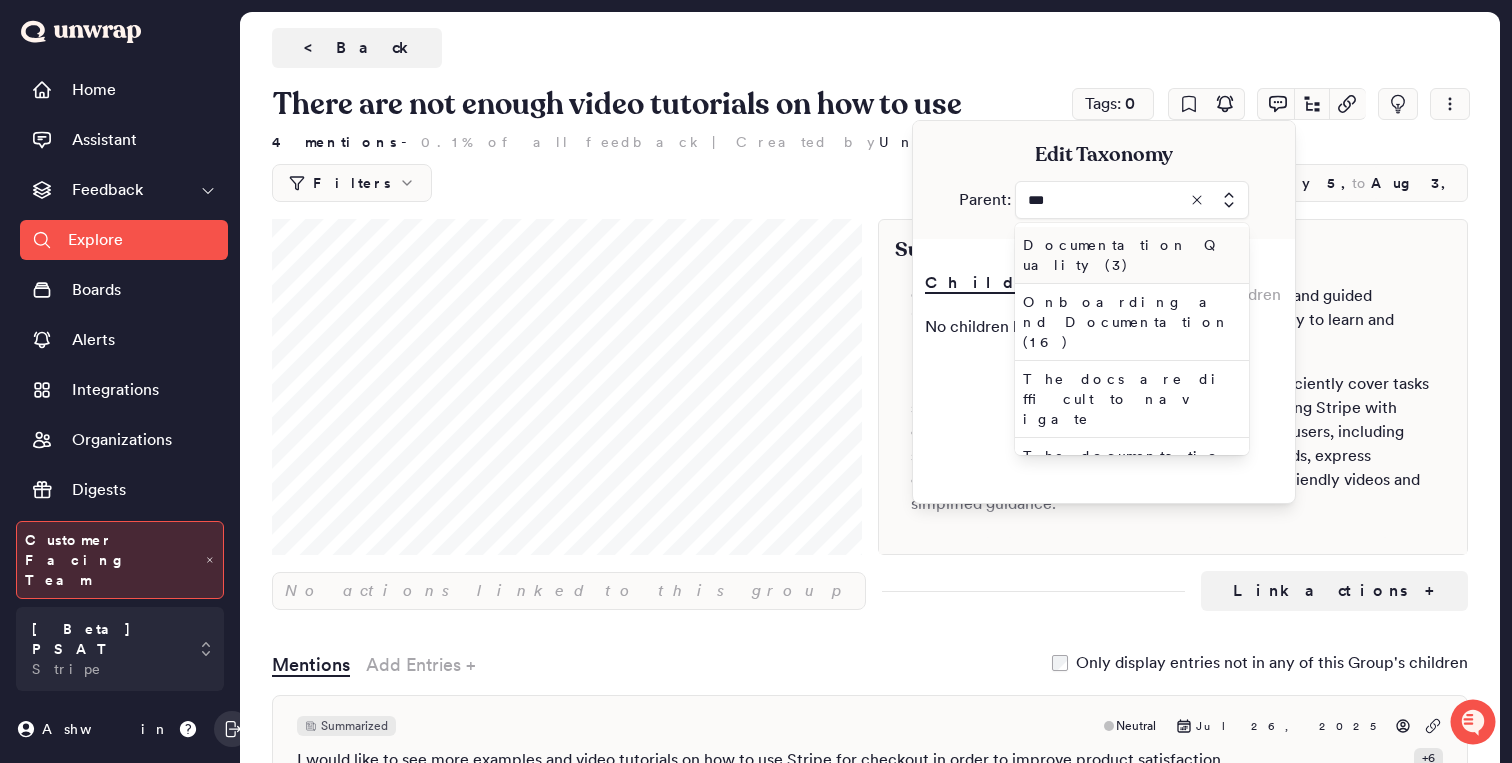 click on "Documentation Quality (3)" at bounding box center [1132, 255] 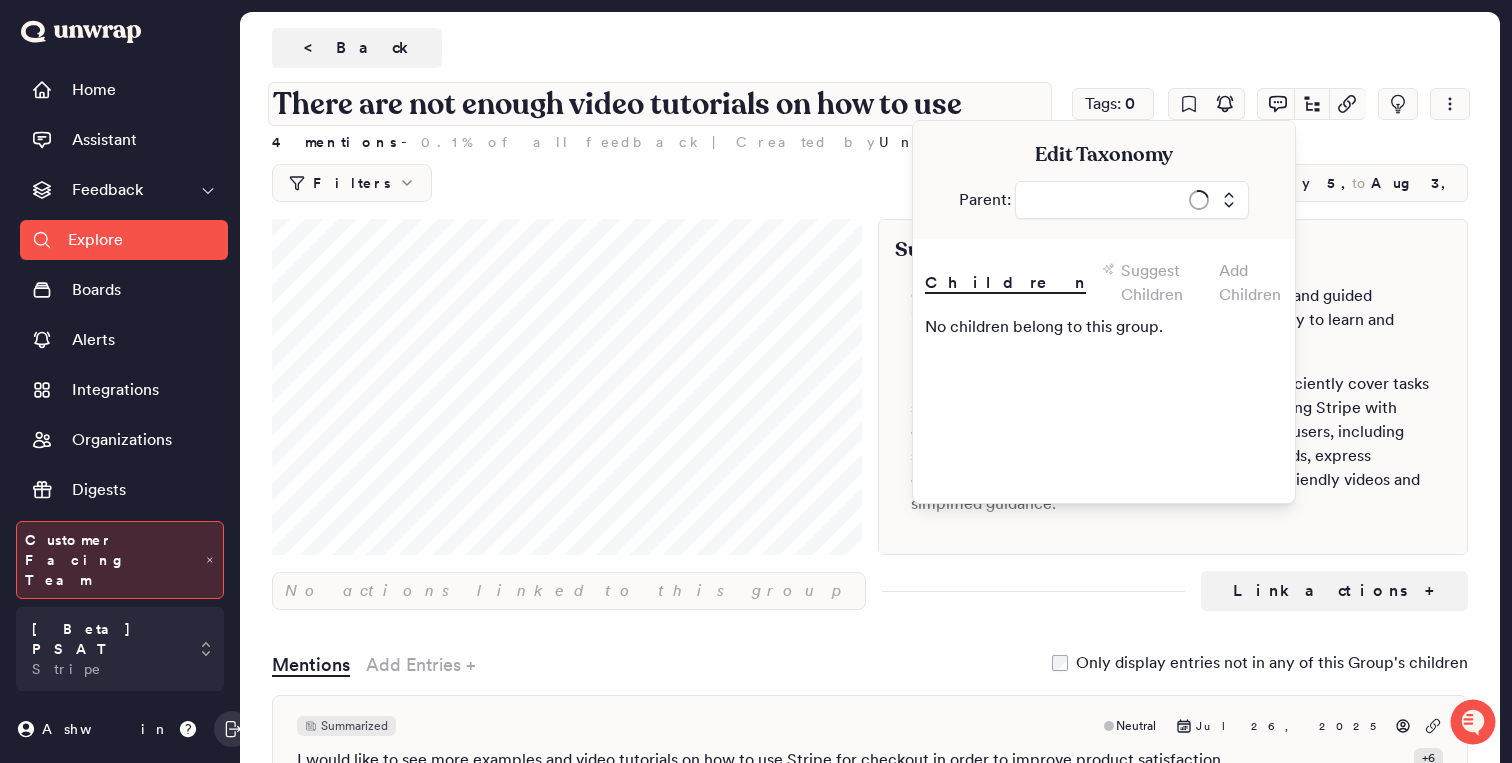 type on "**********" 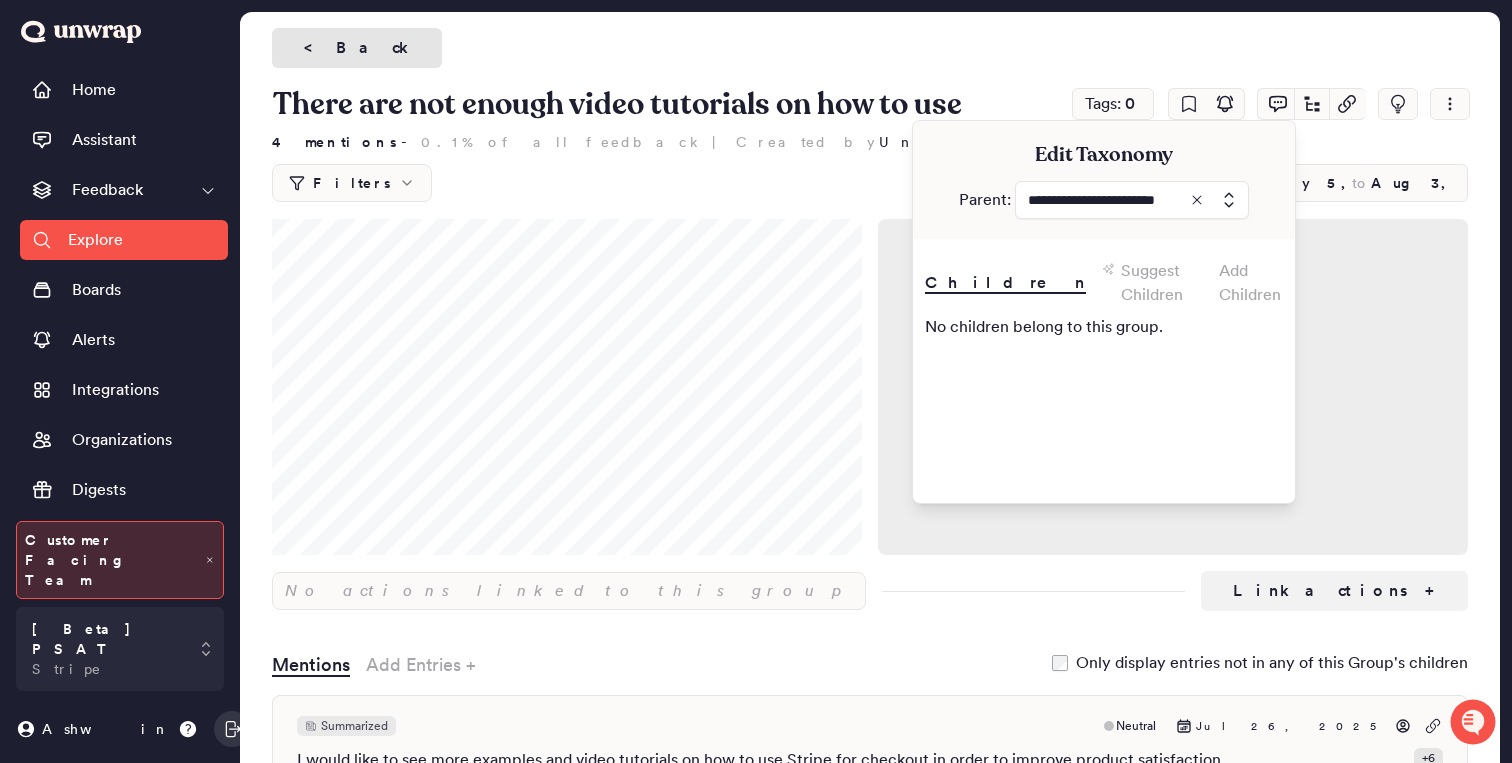 click on "< Back" at bounding box center [357, 48] 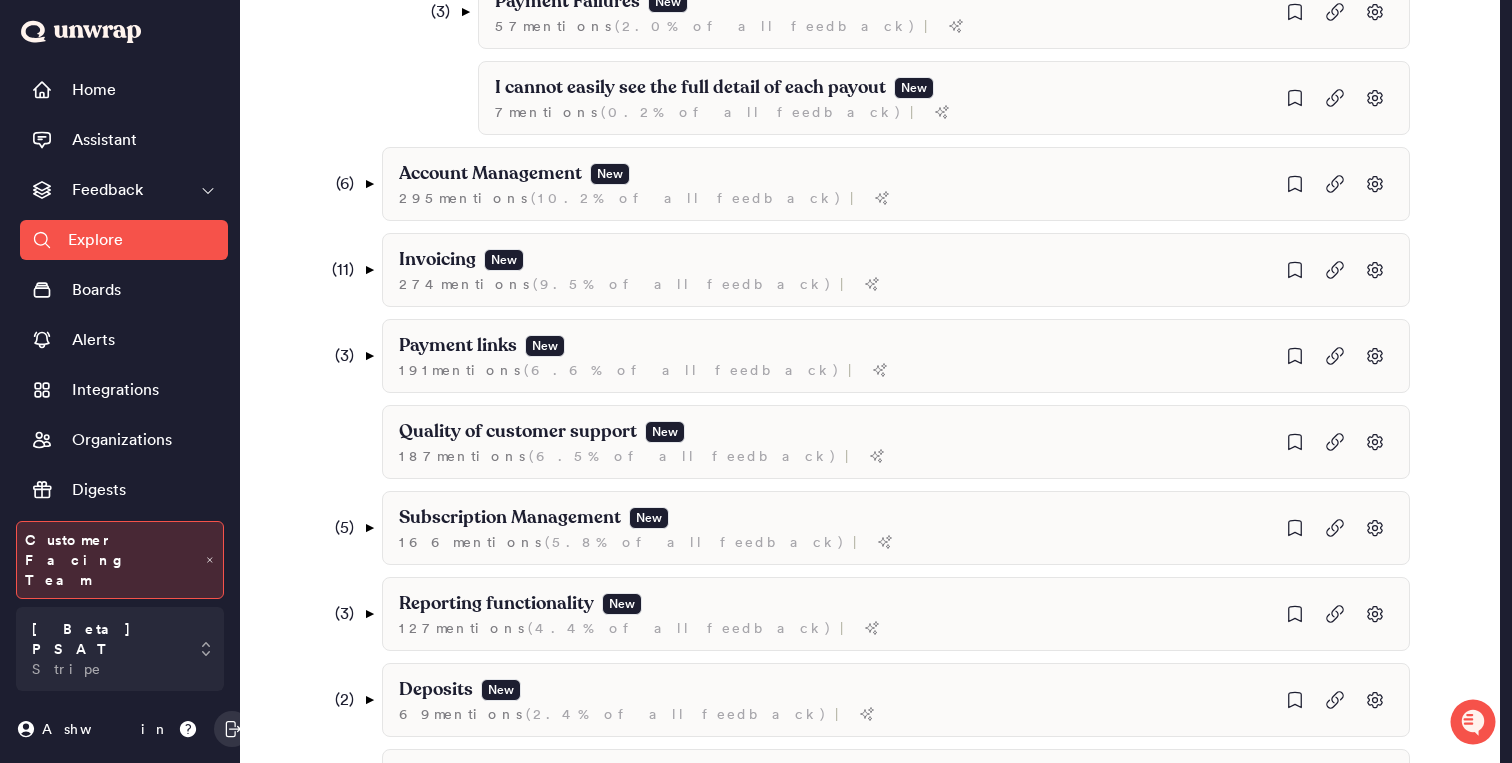 scroll, scrollTop: 837, scrollLeft: 0, axis: vertical 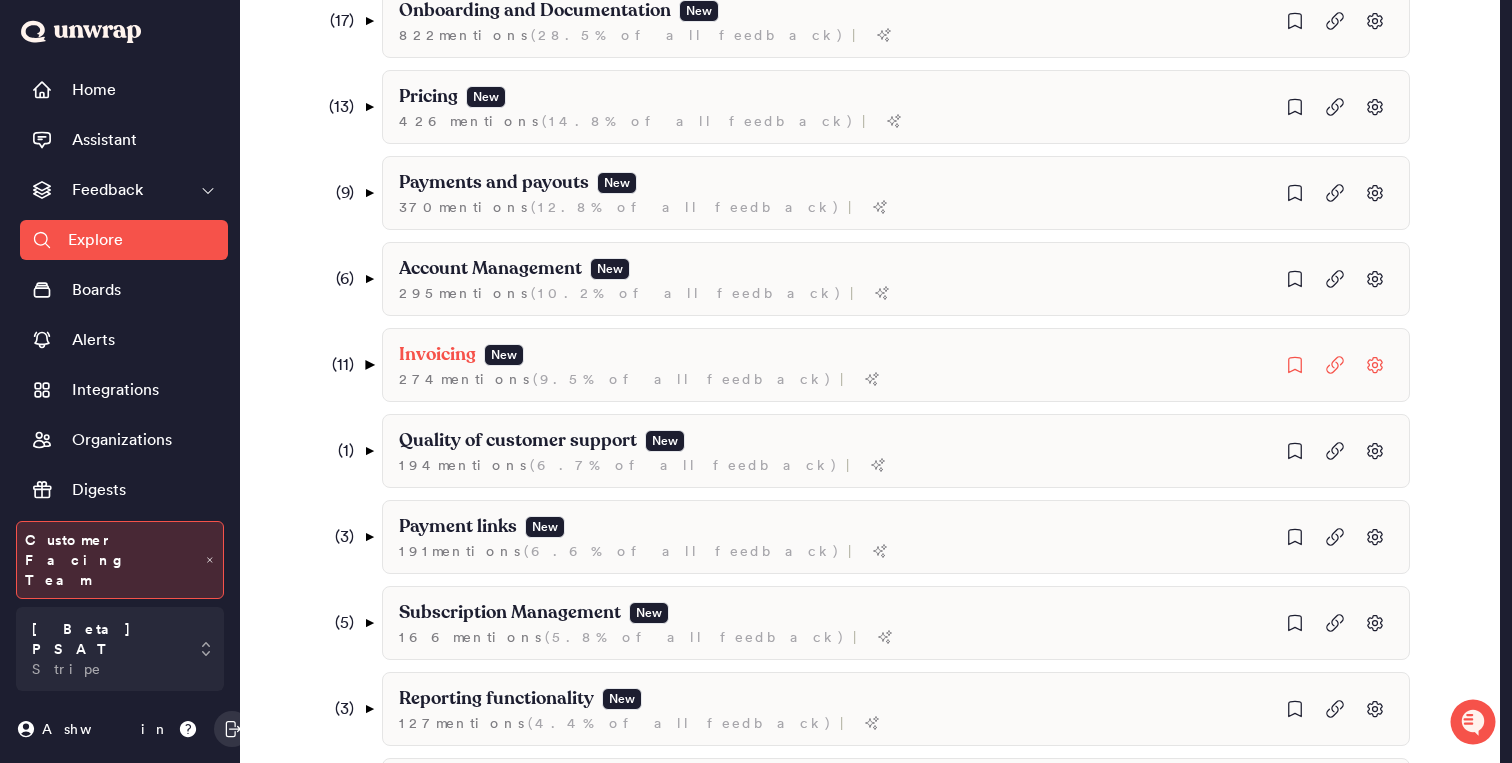 click on "▼" at bounding box center (369, 365) 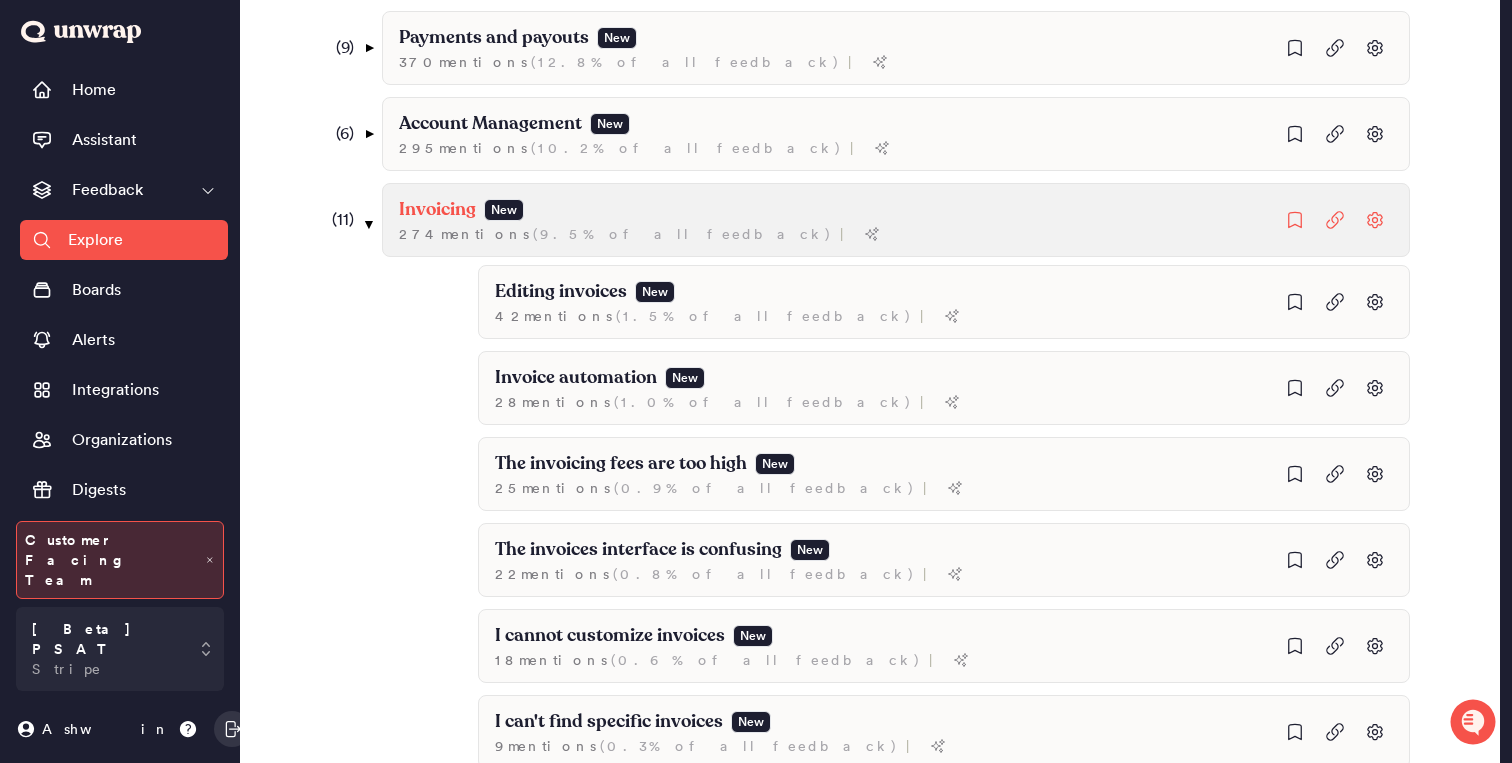 scroll, scrollTop: 503, scrollLeft: 0, axis: vertical 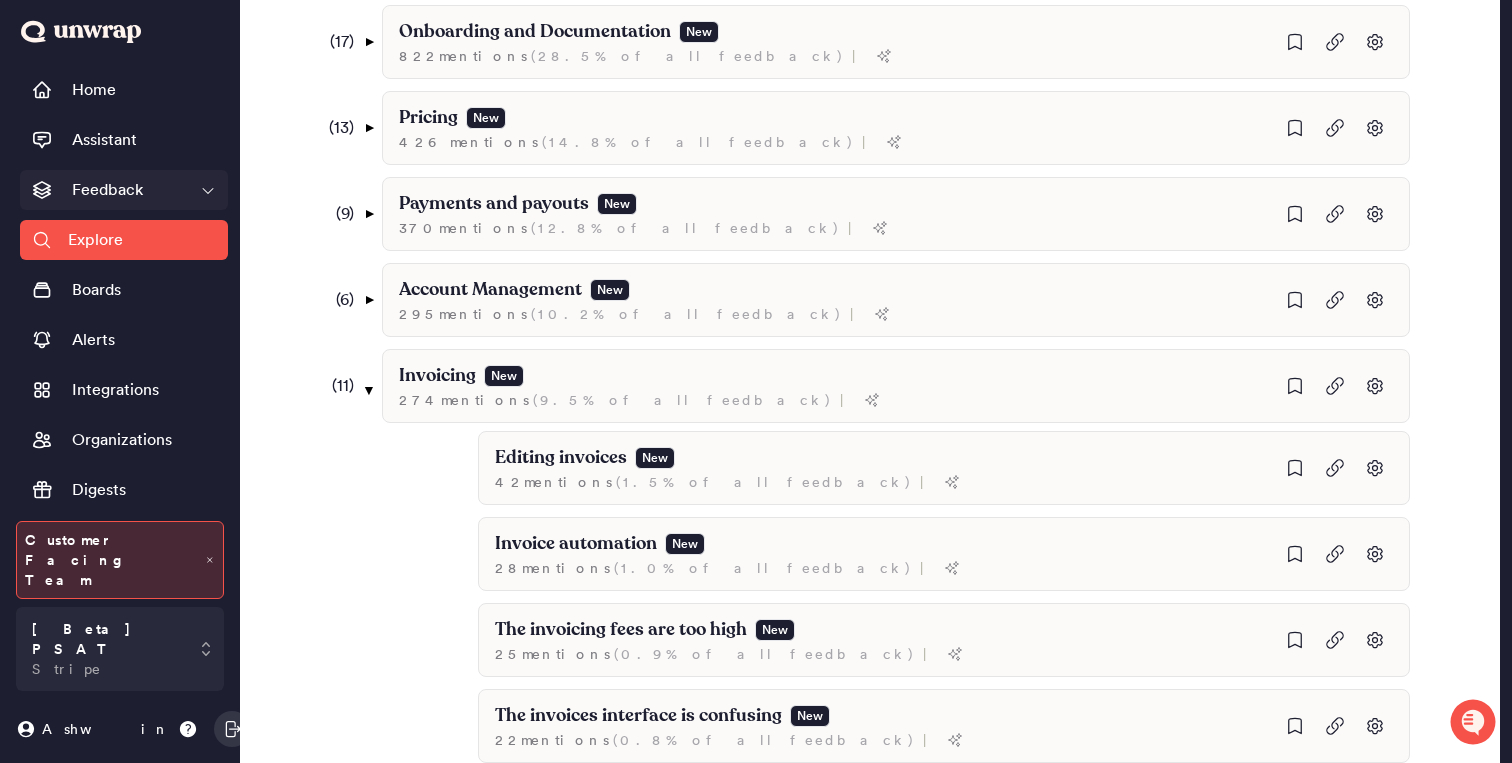 click on "Feedback" at bounding box center (107, 190) 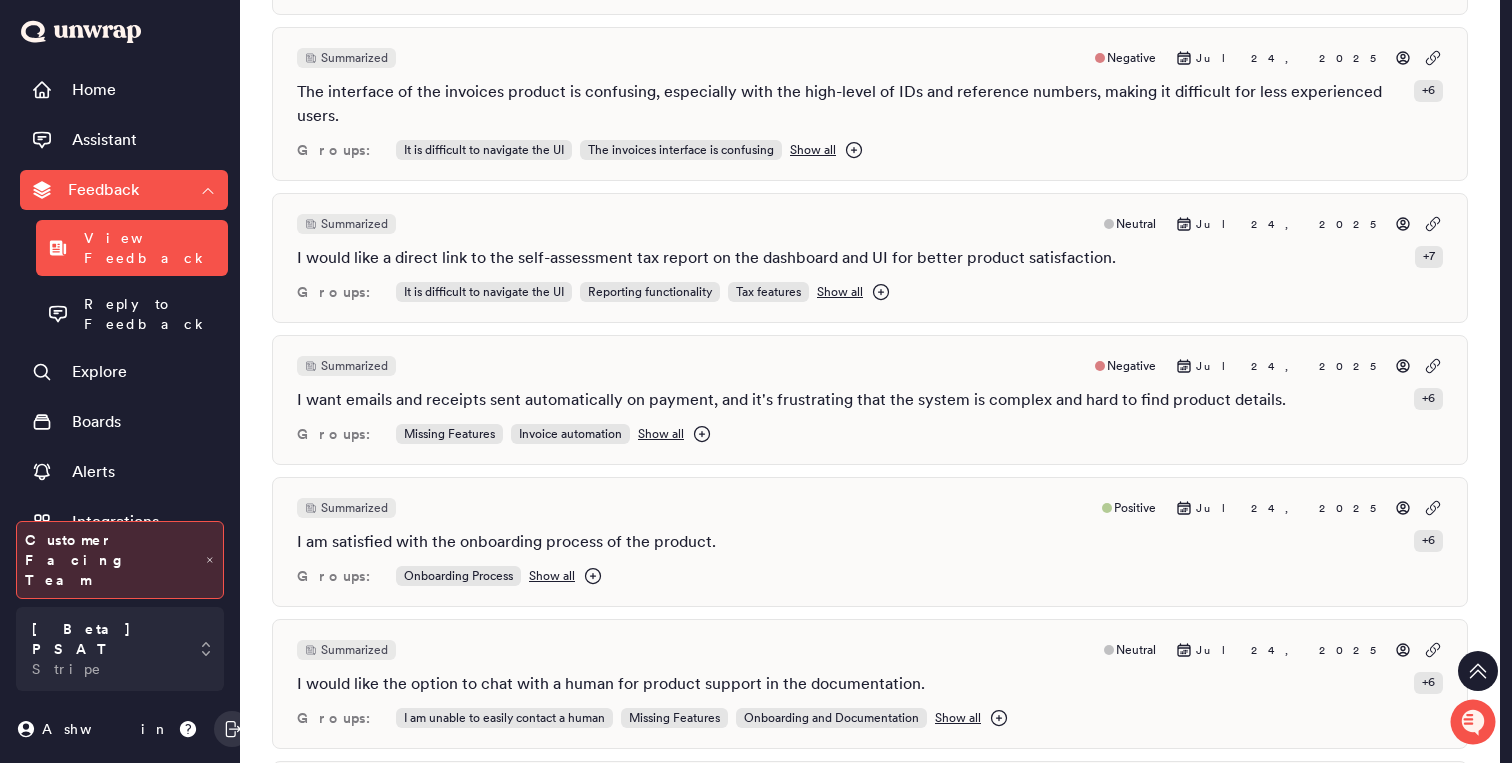scroll, scrollTop: 6851, scrollLeft: 0, axis: vertical 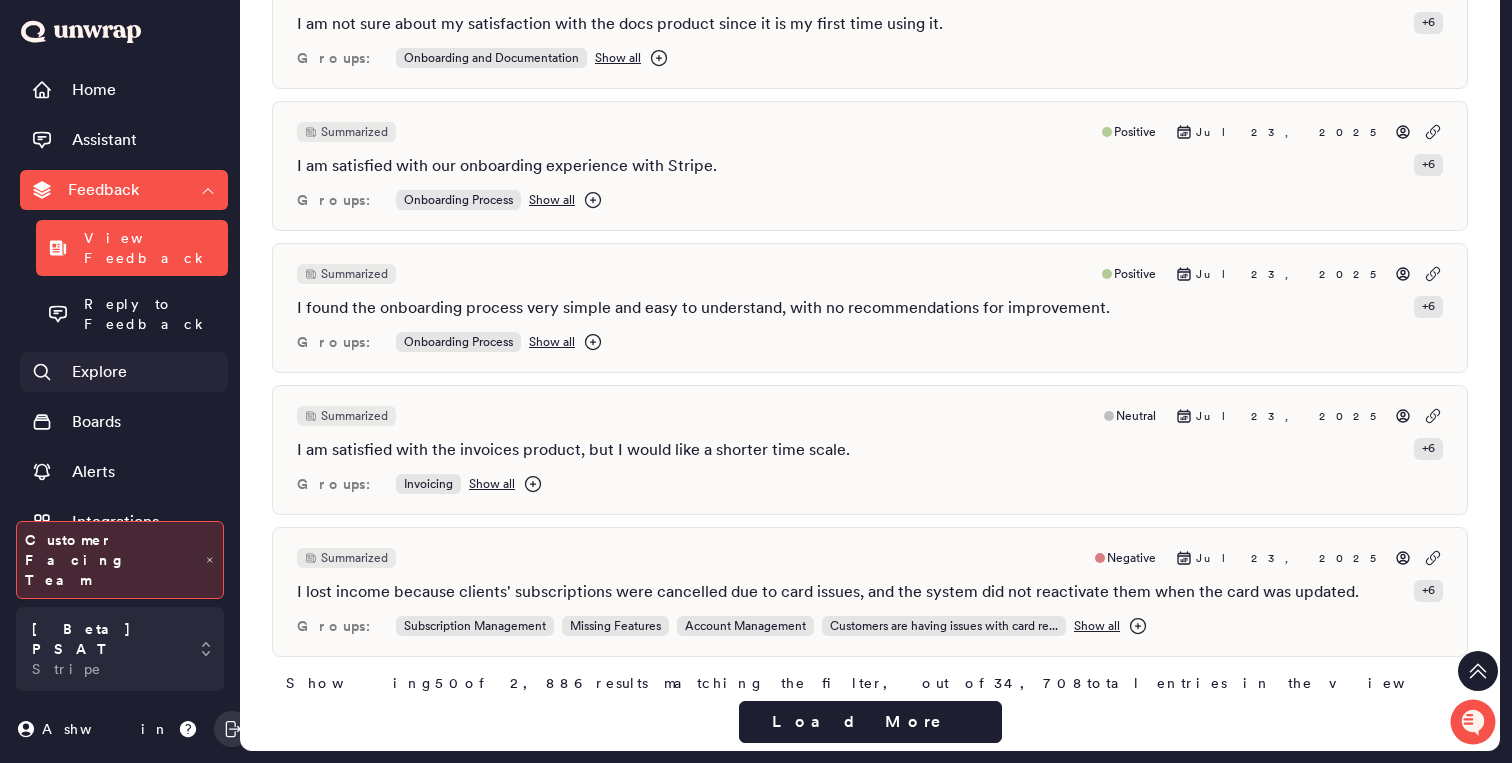 click on "Explore" at bounding box center (124, 372) 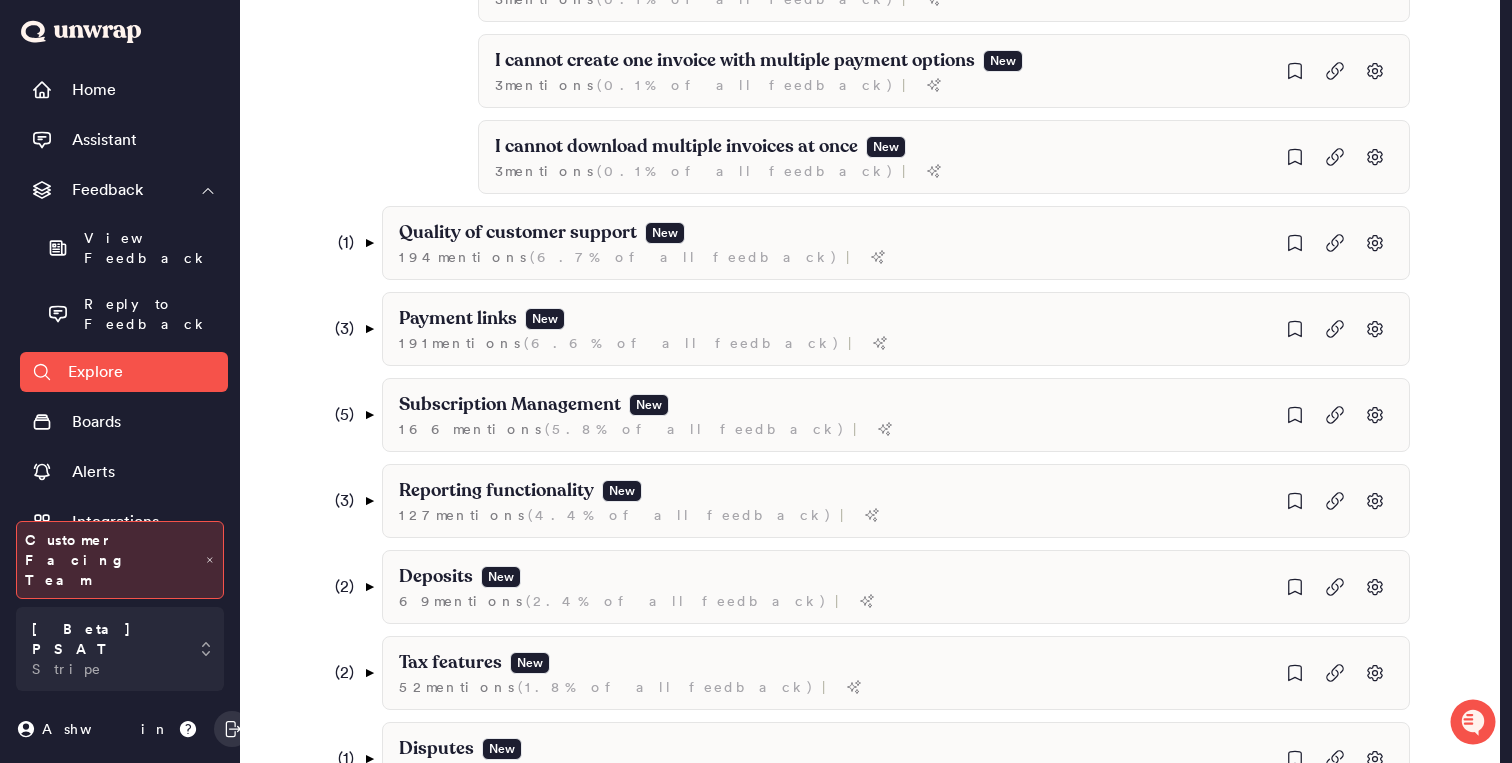 scroll, scrollTop: 0, scrollLeft: 0, axis: both 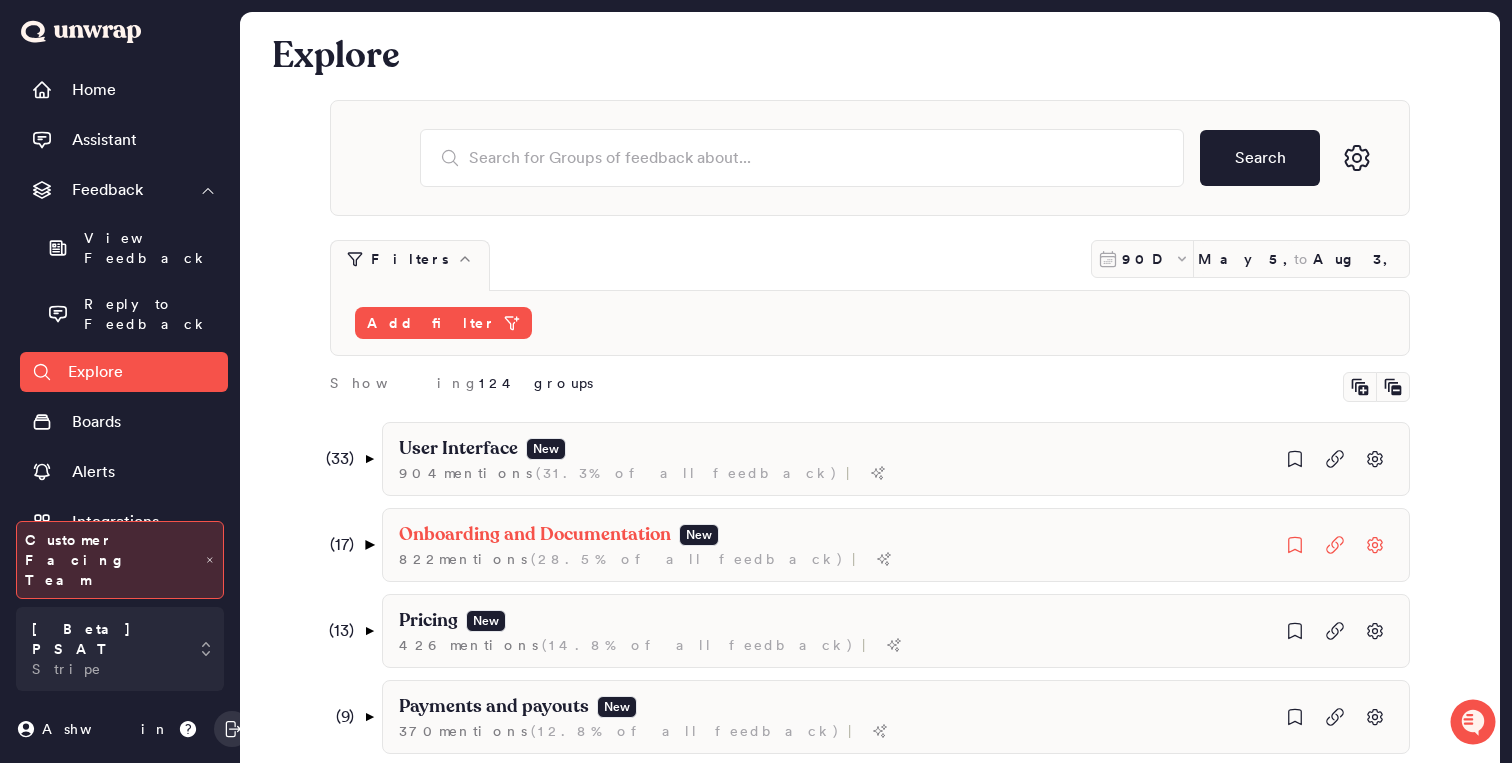 click on "▼" at bounding box center (369, 545) 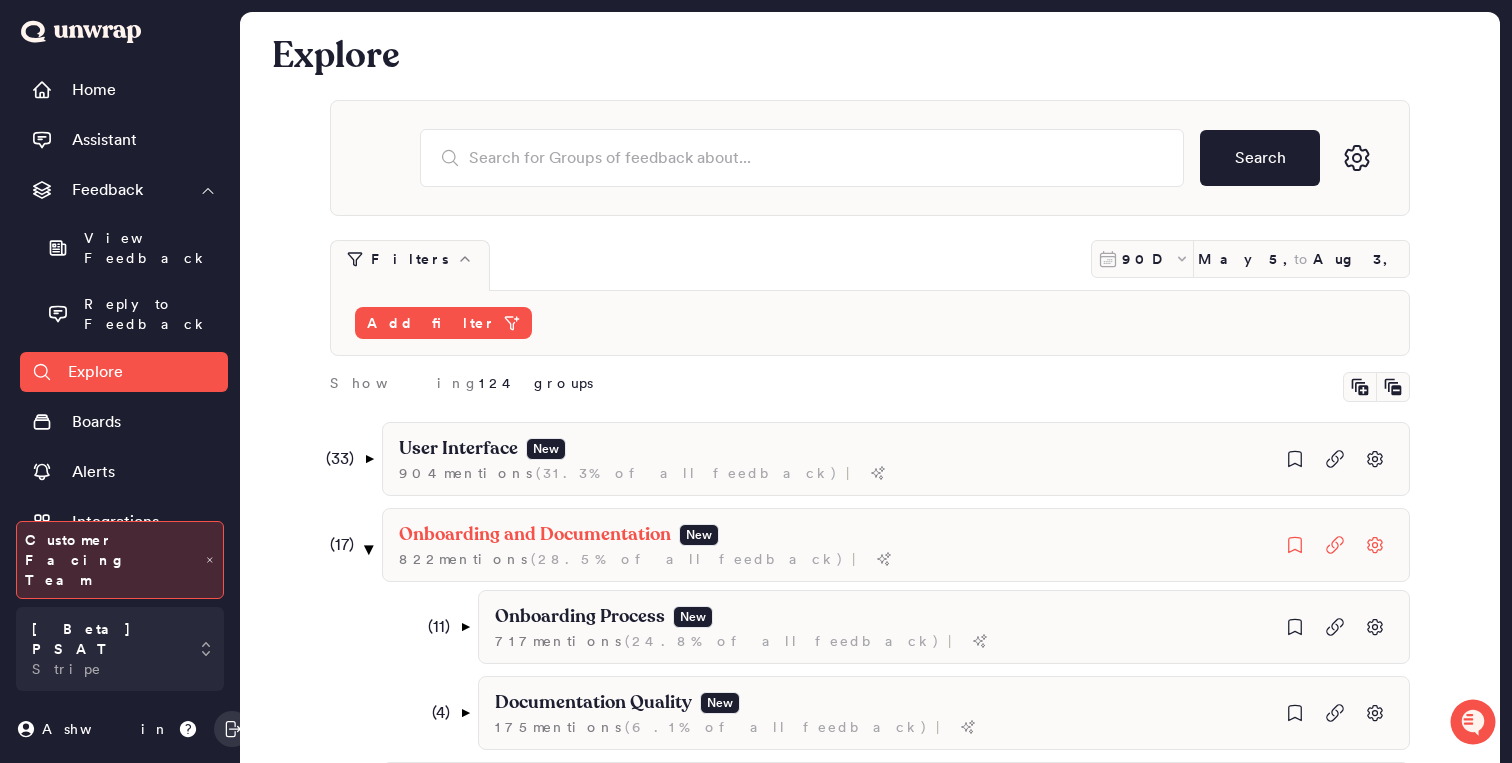 click on "▼" at bounding box center (369, 549) 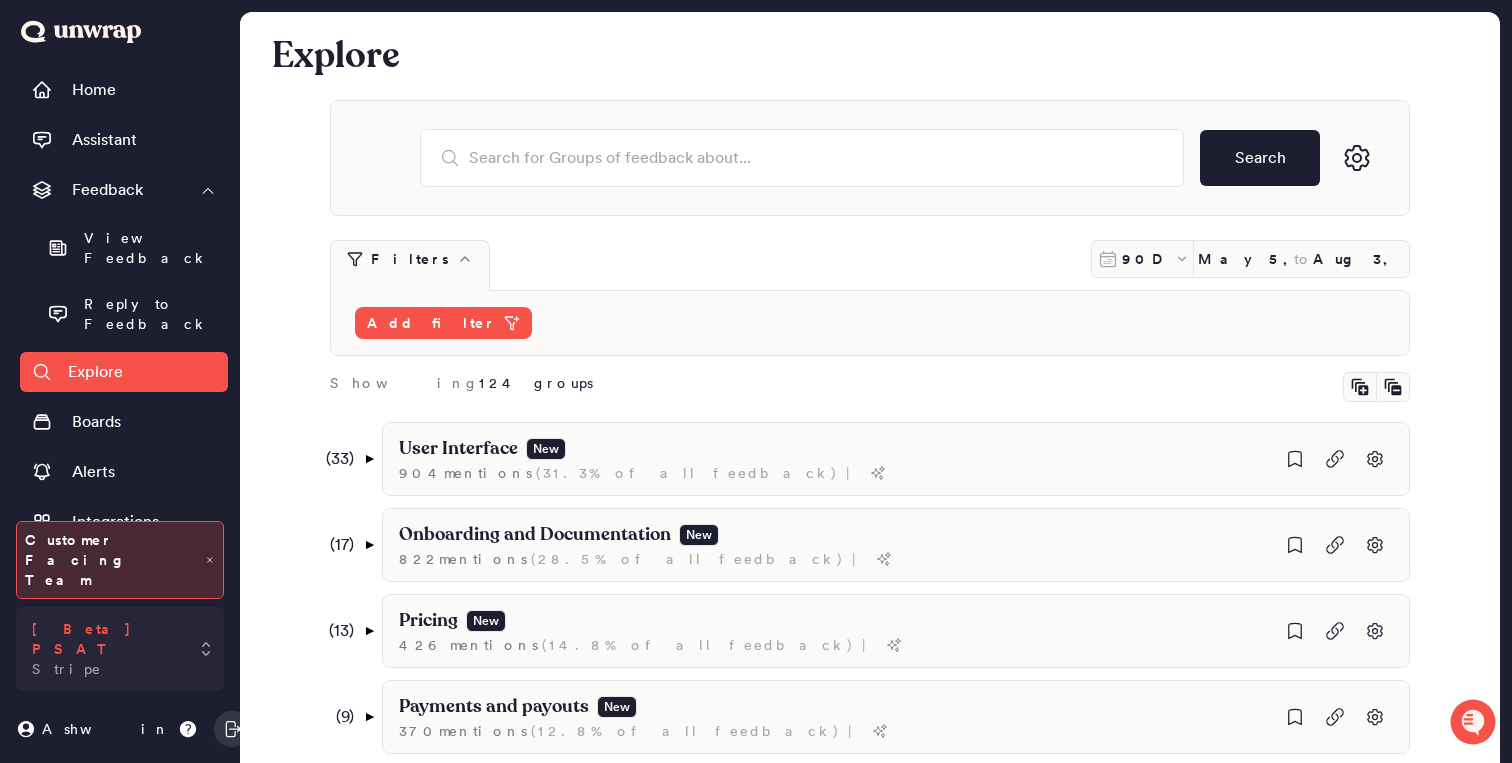 click on "[Beta] PSAT" at bounding box center [106, 639] 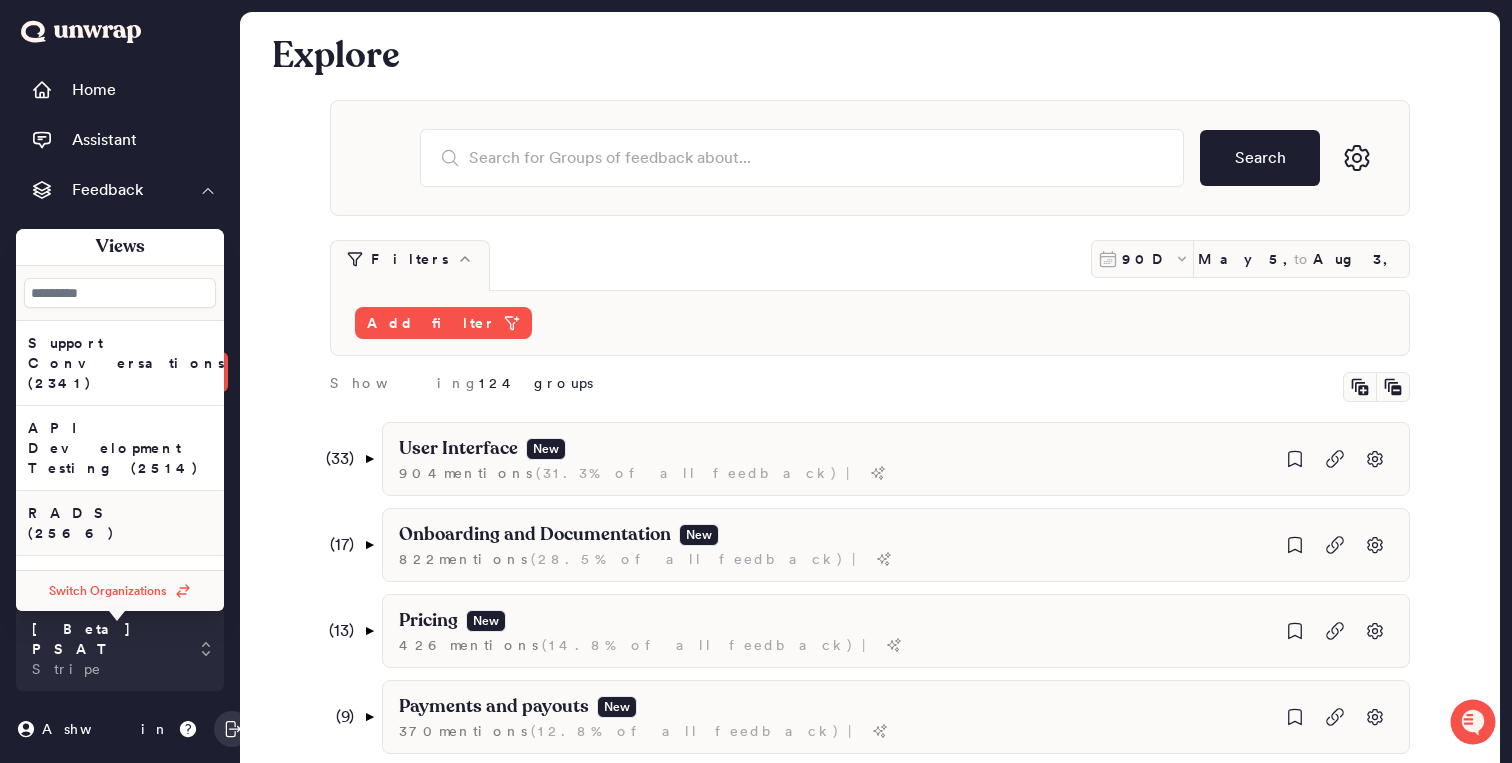 scroll, scrollTop: 1280, scrollLeft: 0, axis: vertical 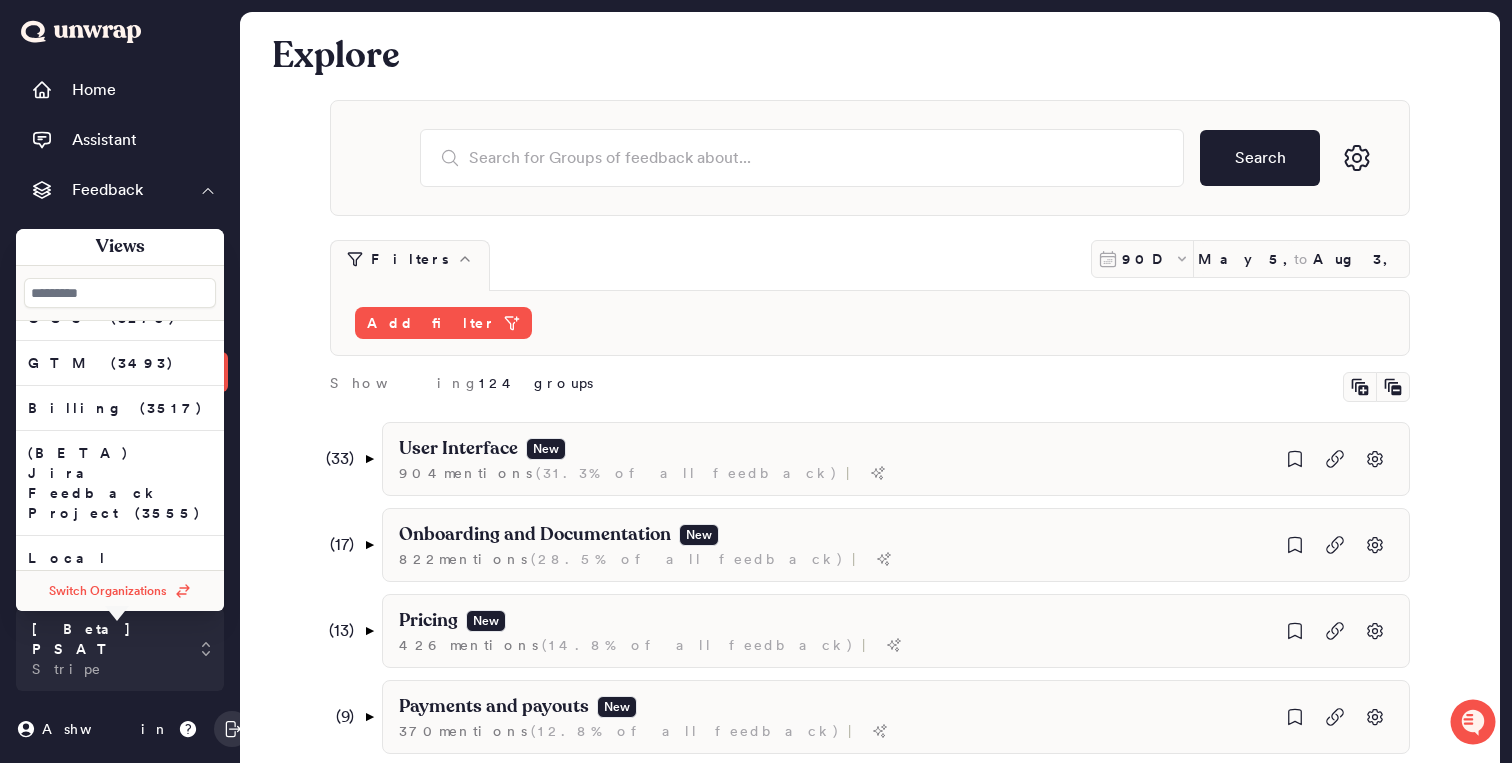click on "Search Filters 90D May 5, 2025 to Aug 3, 2025 Add filter Showing  124 groups ( 33 ) ▼ User Interface New 904  mention s   ( 31.3% of all feedback ) | ( 19 ) ▼ Missing Features New 480  mention s   ( 16.6% of all feedback ) | ( 1 ) ▼ Limited Mobile App Features New 40  mention s   ( 1.4% of all feedback ) | The mobile app lacks features available on the desktop version New 11  mention s   ( 0.4% of all feedback ) | ( 1 ) ▼ There are not enough payment method options New 24  mention s   ( 0.8% of all feedback ) | There is no debit card option New 4  mention s   ( 0.1% of all feedback ) | I cannot edit existing payment links New 12  mention s   ( 0.4% of all feedback ) | There is no option for recurring payments New 11  mention s   ( 0.4% of all feedback ) | I cannot change prices for existing products New 11  mention s   ( 0.4% of all feedback ) | There are no video explanations New 8  mention s   ( 0.3% of all feedback ) | Lack of Dark Mode New 6  mention s   ( 0.2% of all feedback ) | New 6  mention s" at bounding box center [870, 1391] 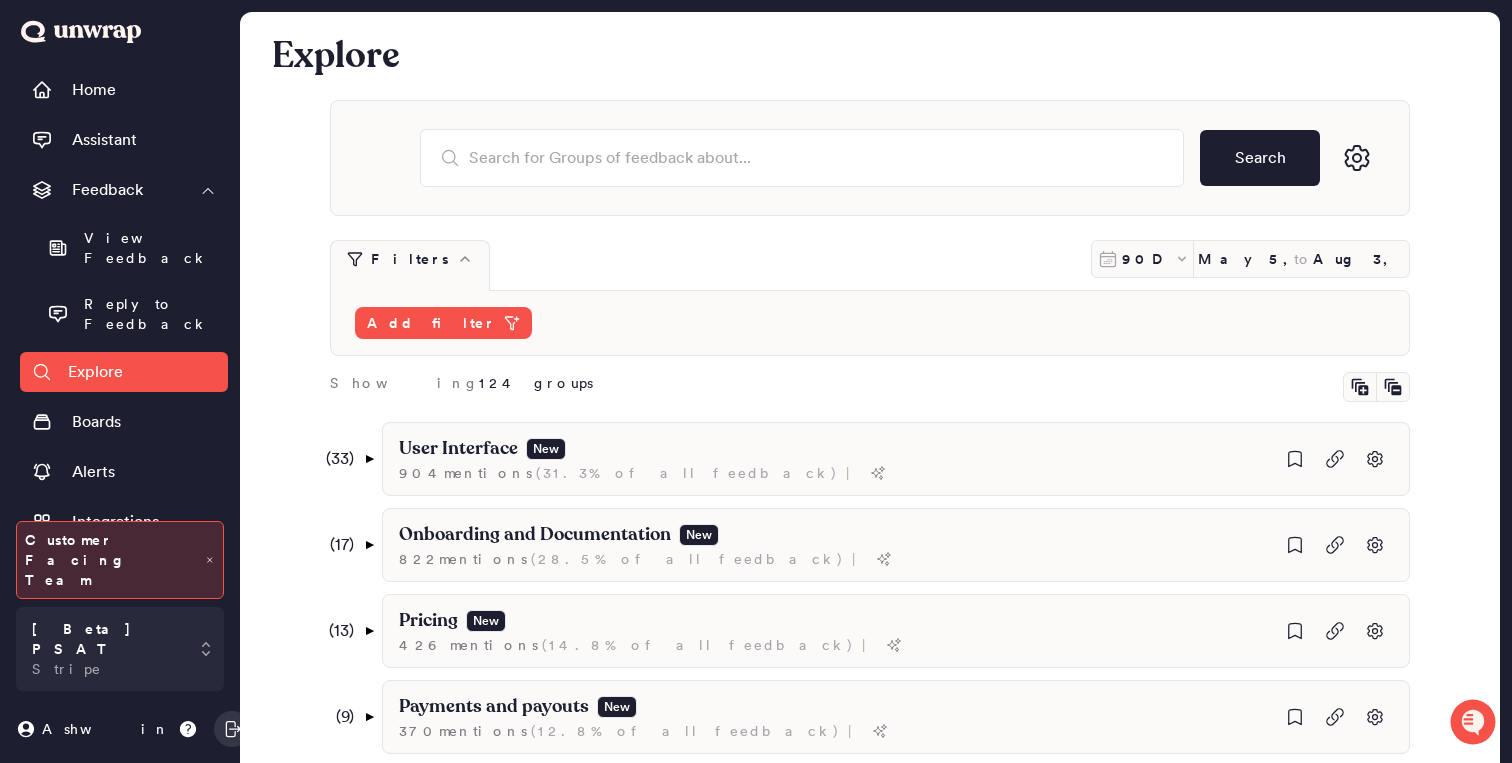 scroll, scrollTop: 131, scrollLeft: 0, axis: vertical 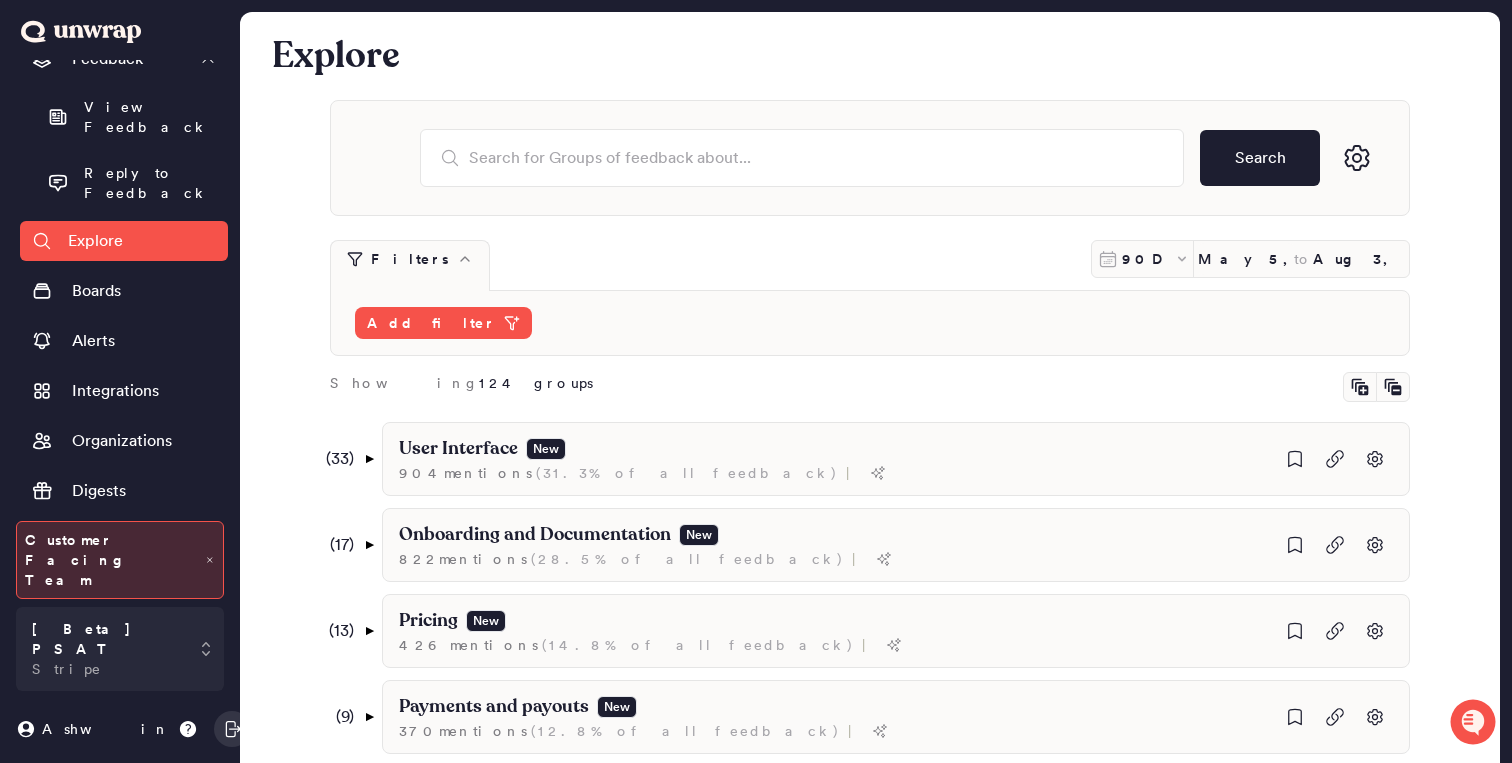 click on "Admin" at bounding box center [95, 541] 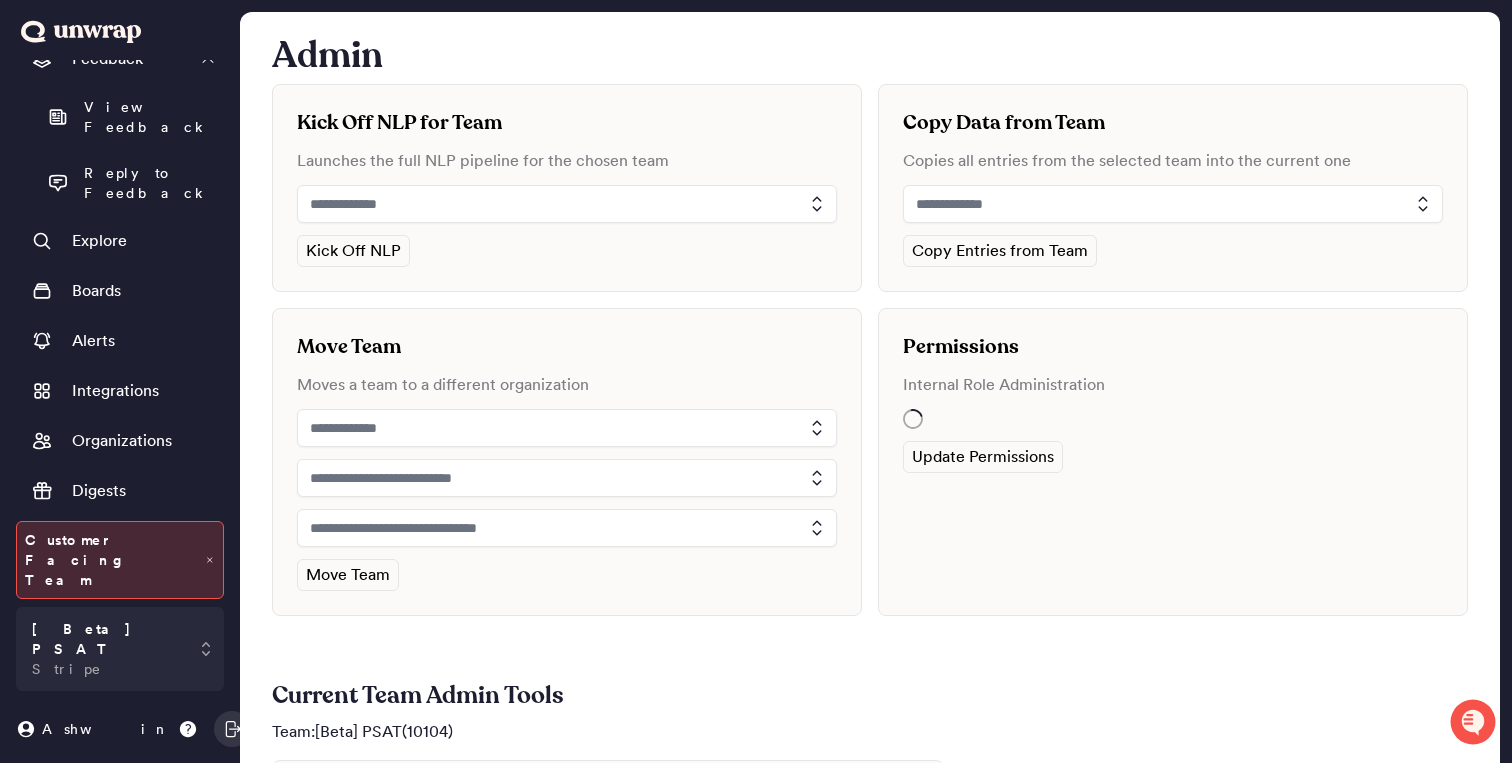 click at bounding box center [567, 204] 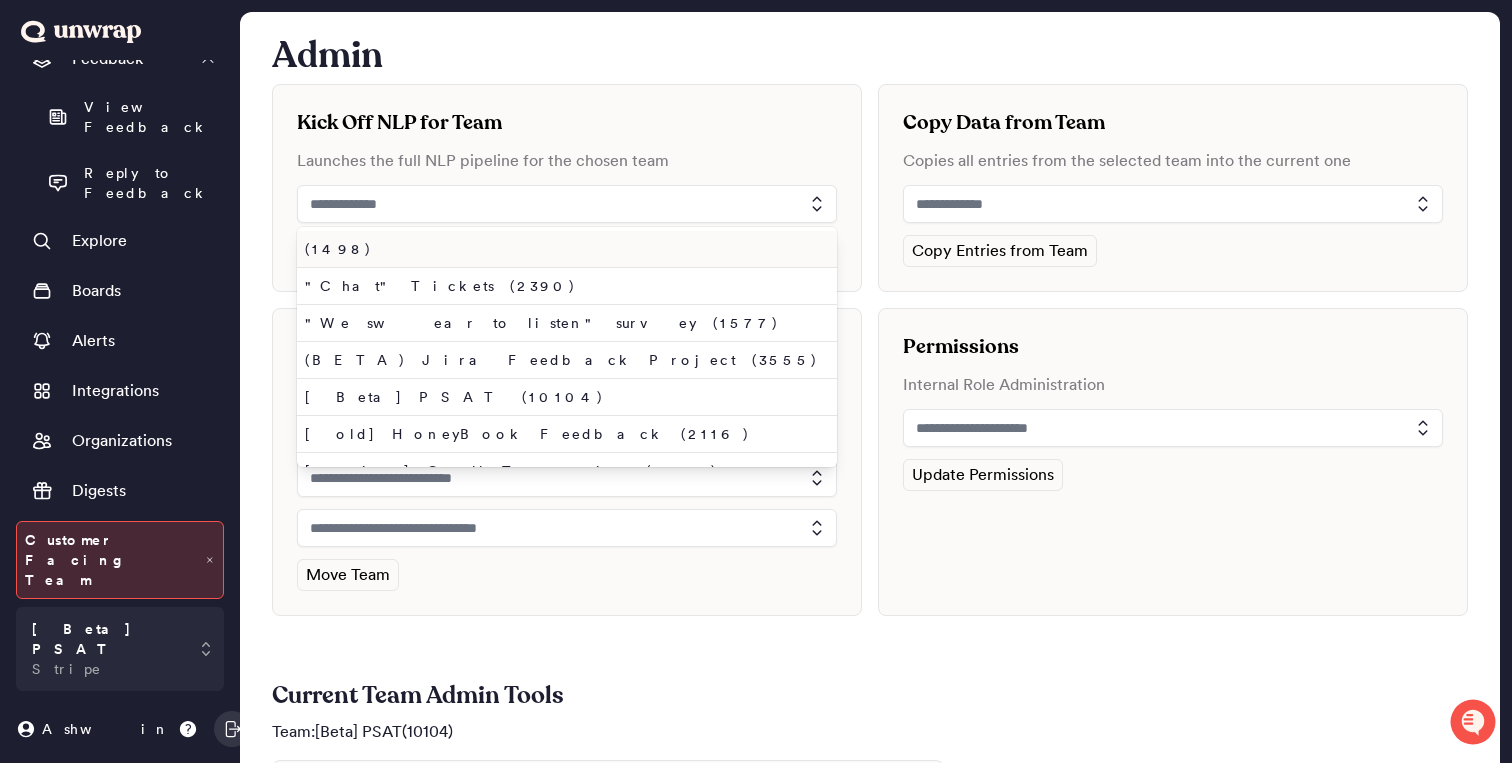 click at bounding box center [567, 204] 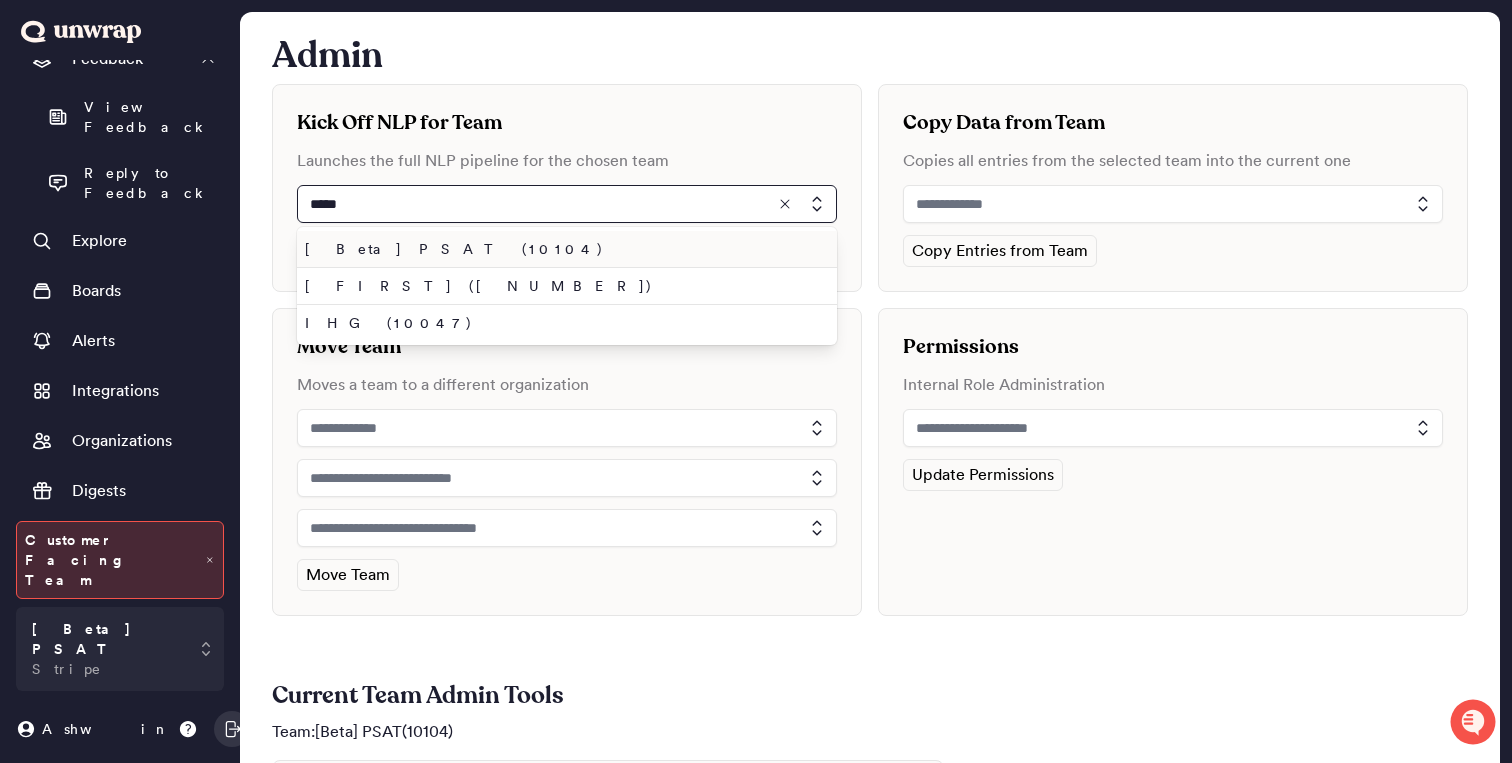 type on "*****" 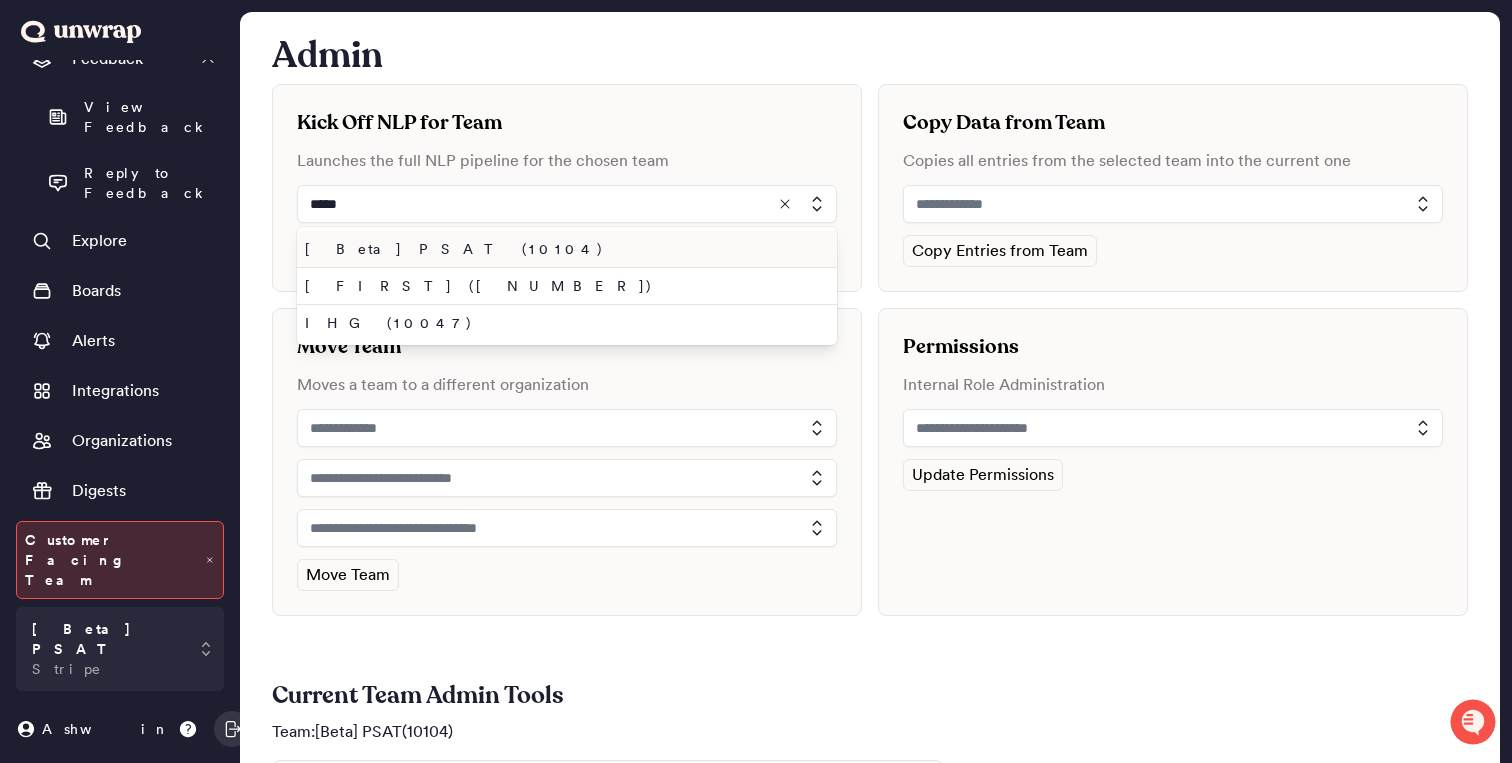 click on "[Beta] PSAT  (10104)" at bounding box center [563, 249] 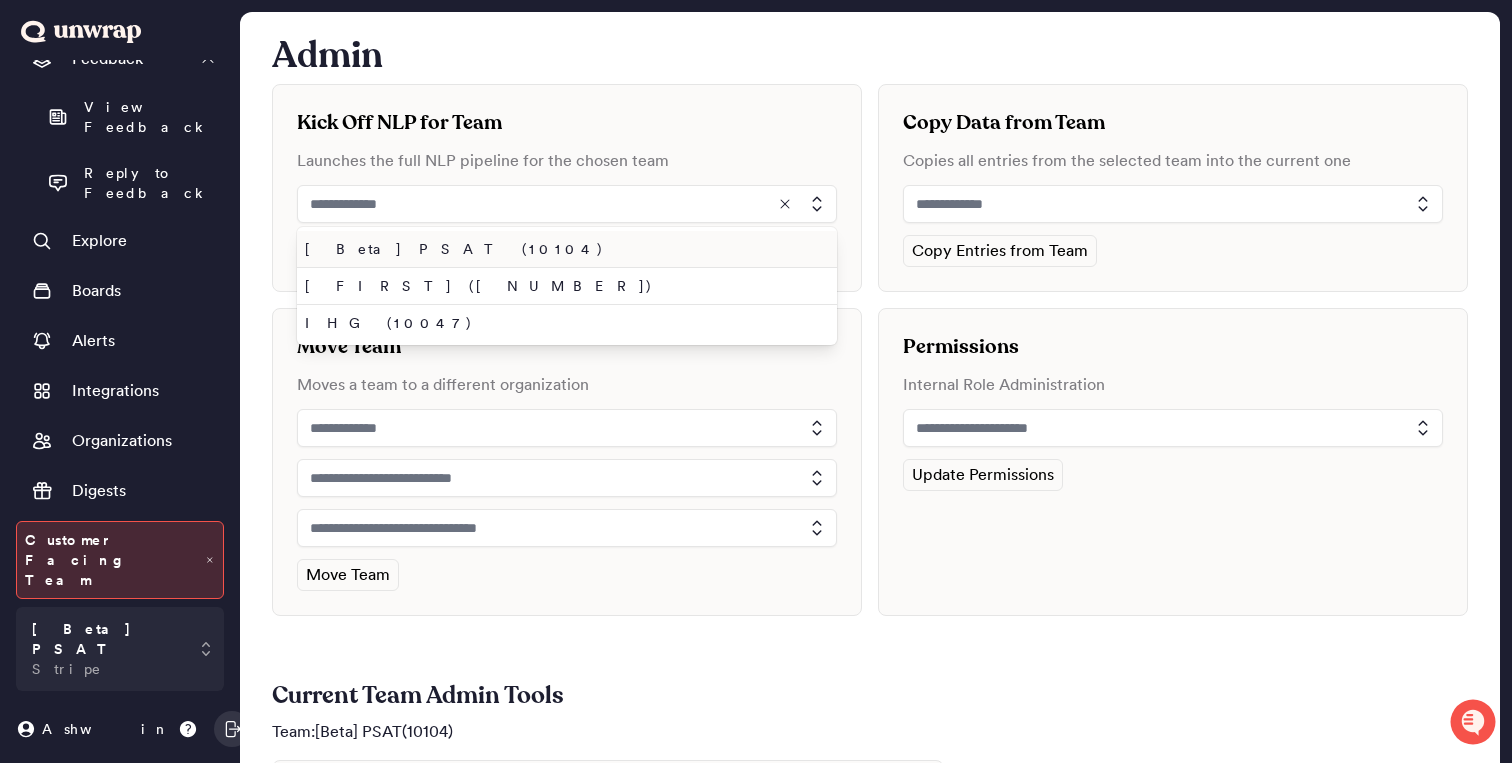 type on "**********" 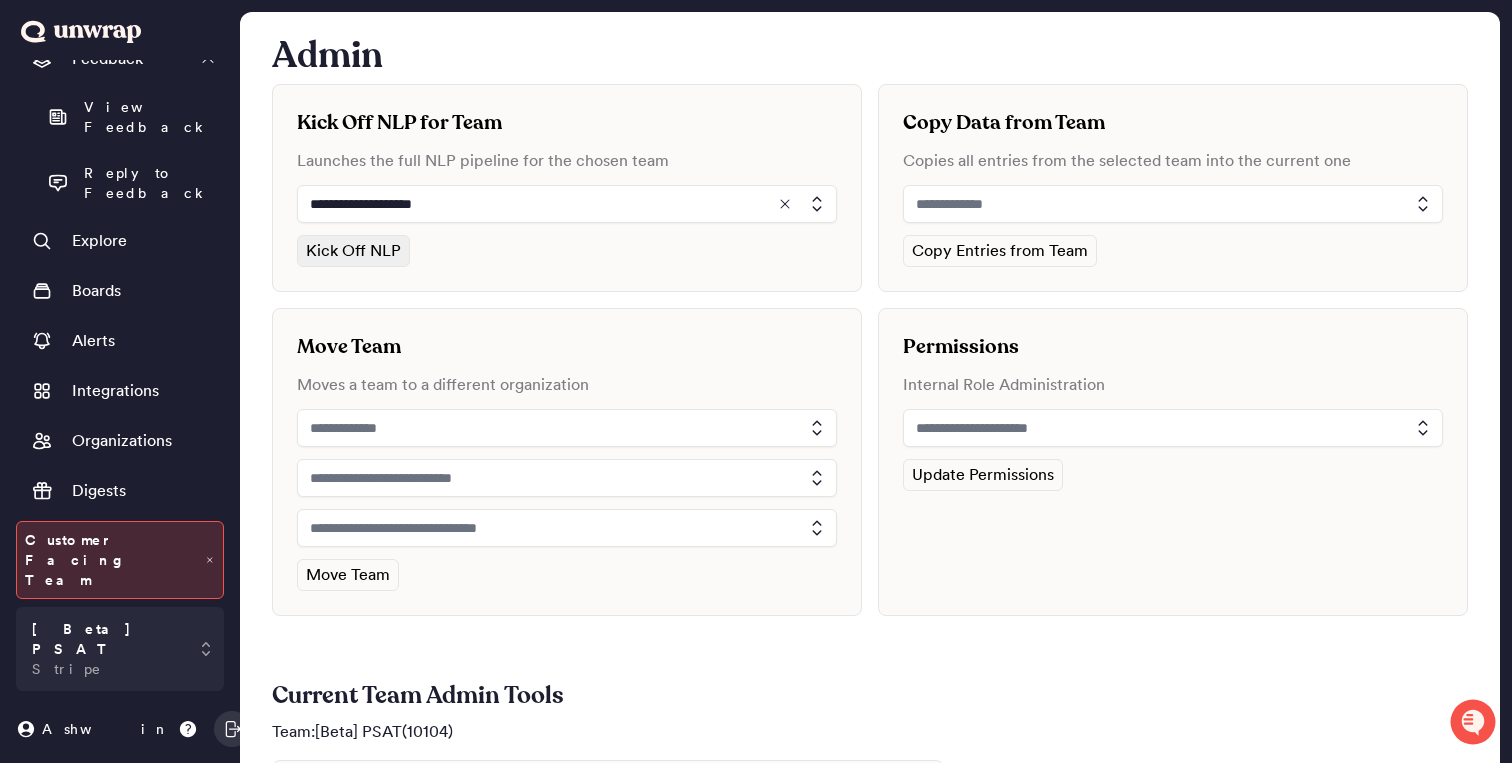 click on "Kick Off NLP" at bounding box center [353, 251] 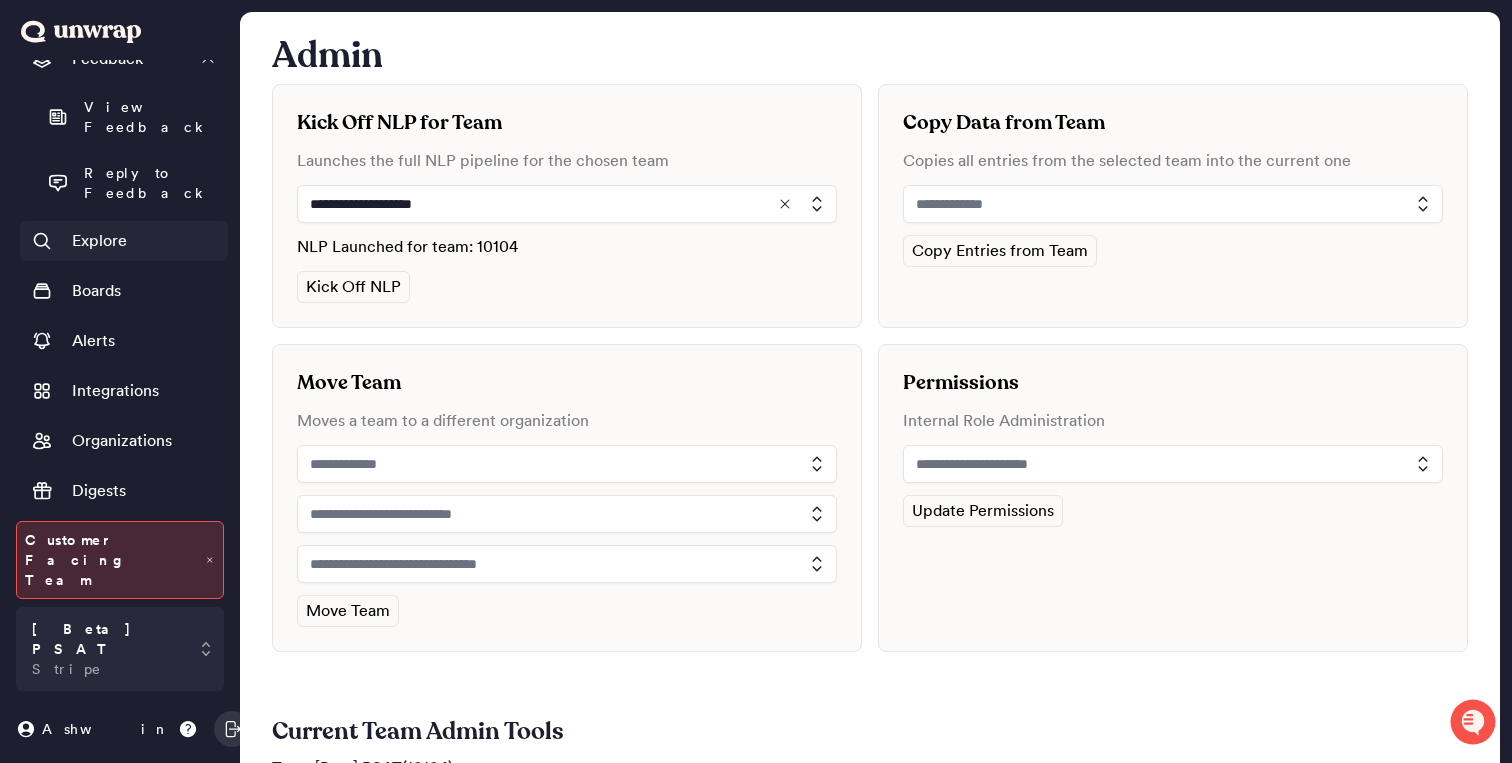 click on "Explore" at bounding box center (99, 241) 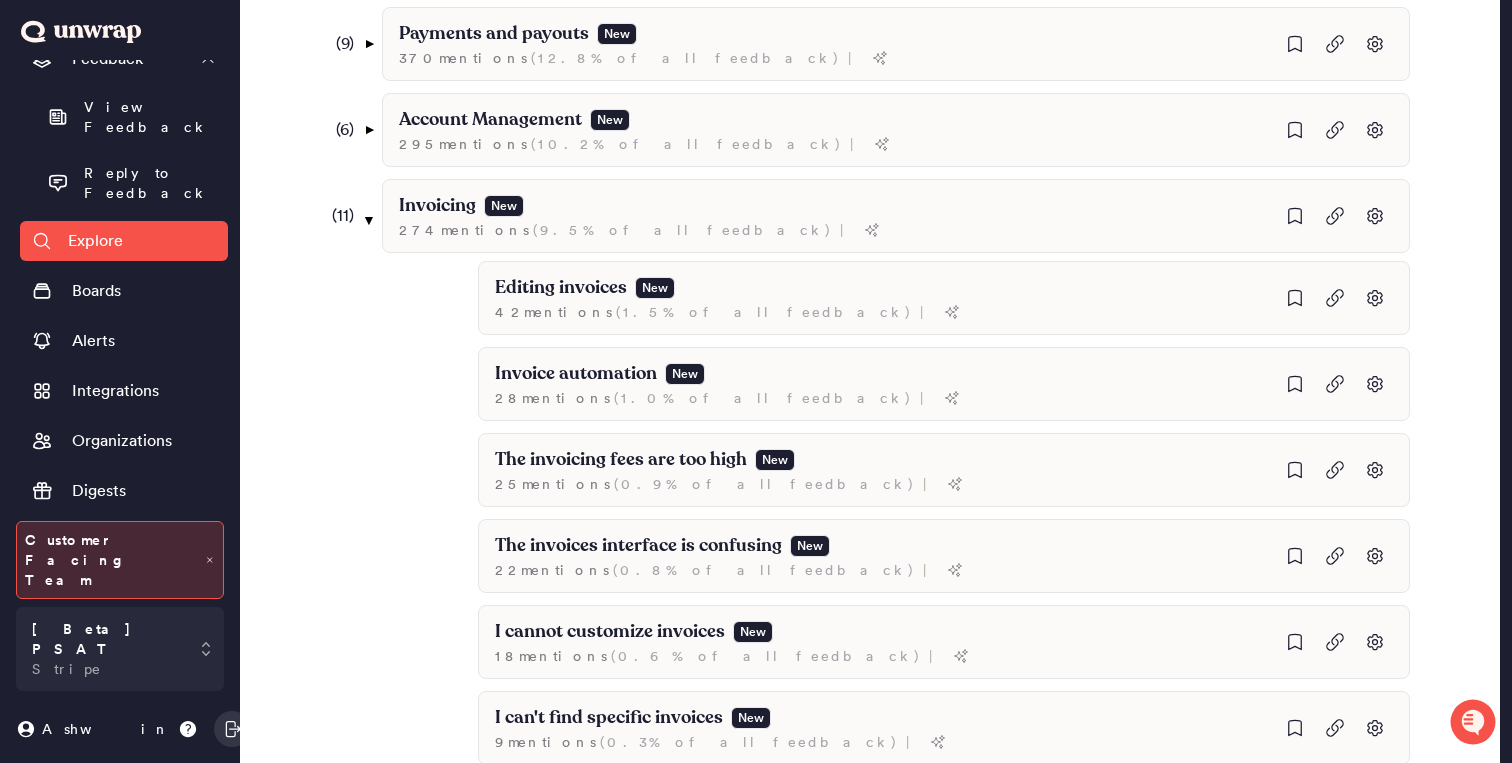 scroll, scrollTop: 0, scrollLeft: 0, axis: both 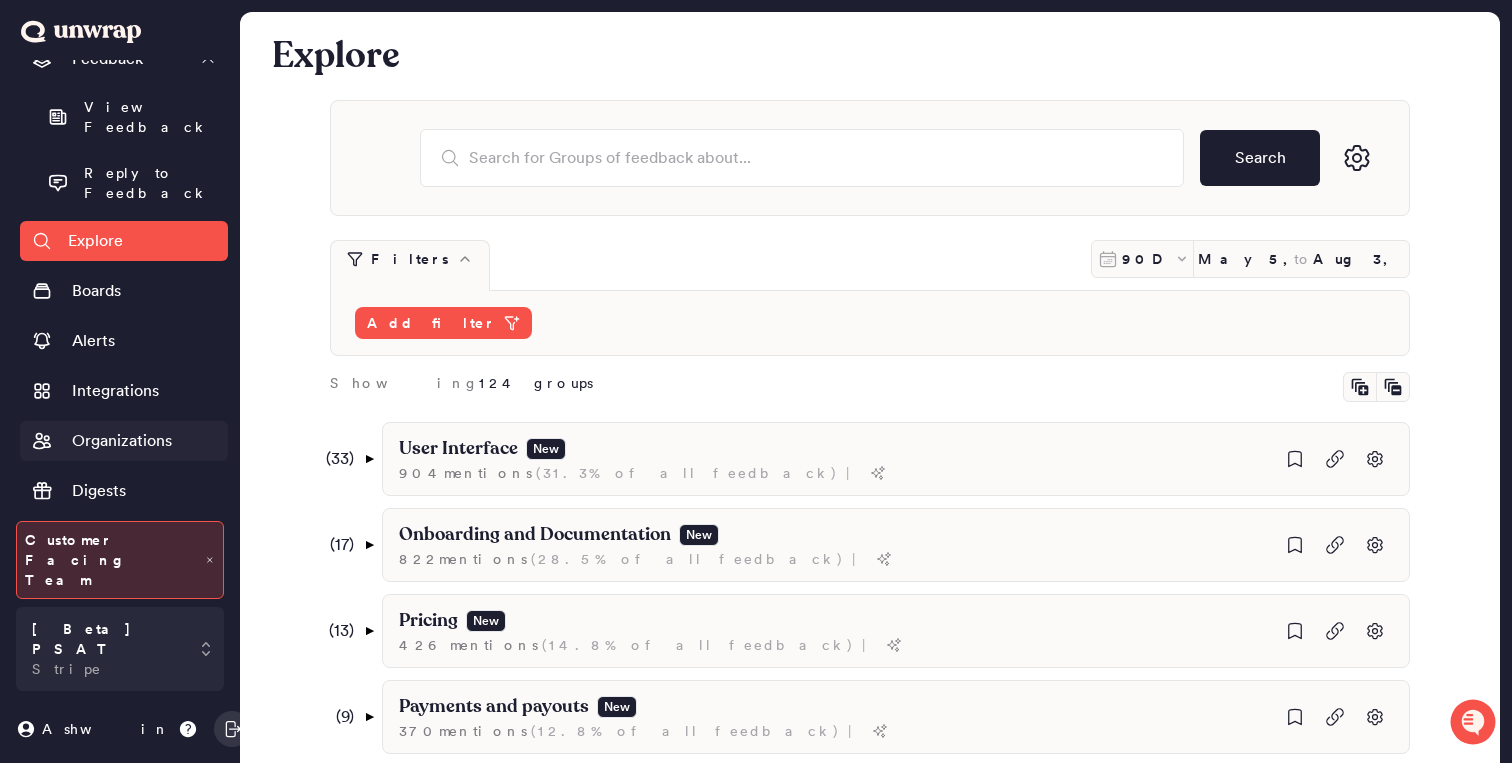 click on "Organizations" at bounding box center [122, 441] 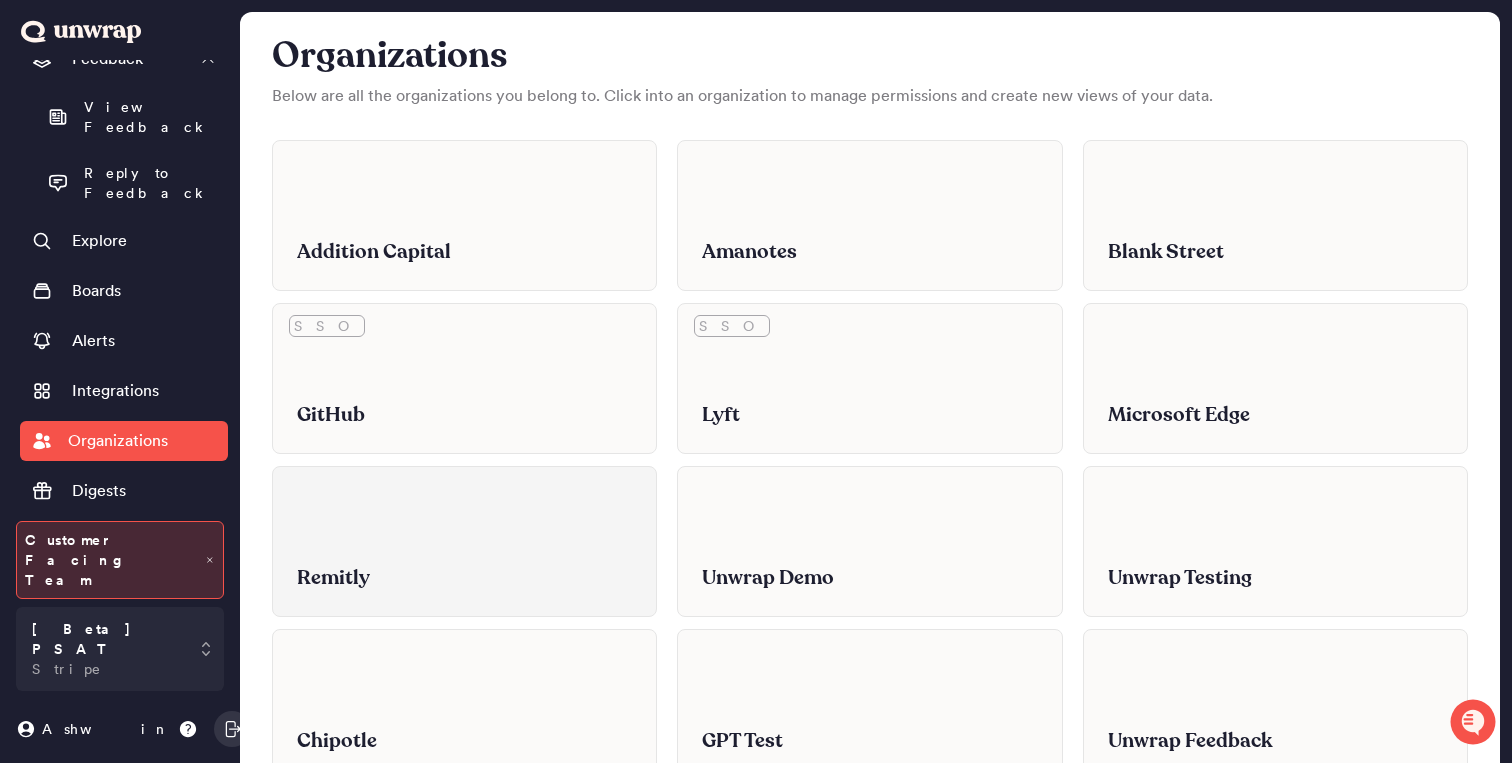 scroll, scrollTop: 1337, scrollLeft: 0, axis: vertical 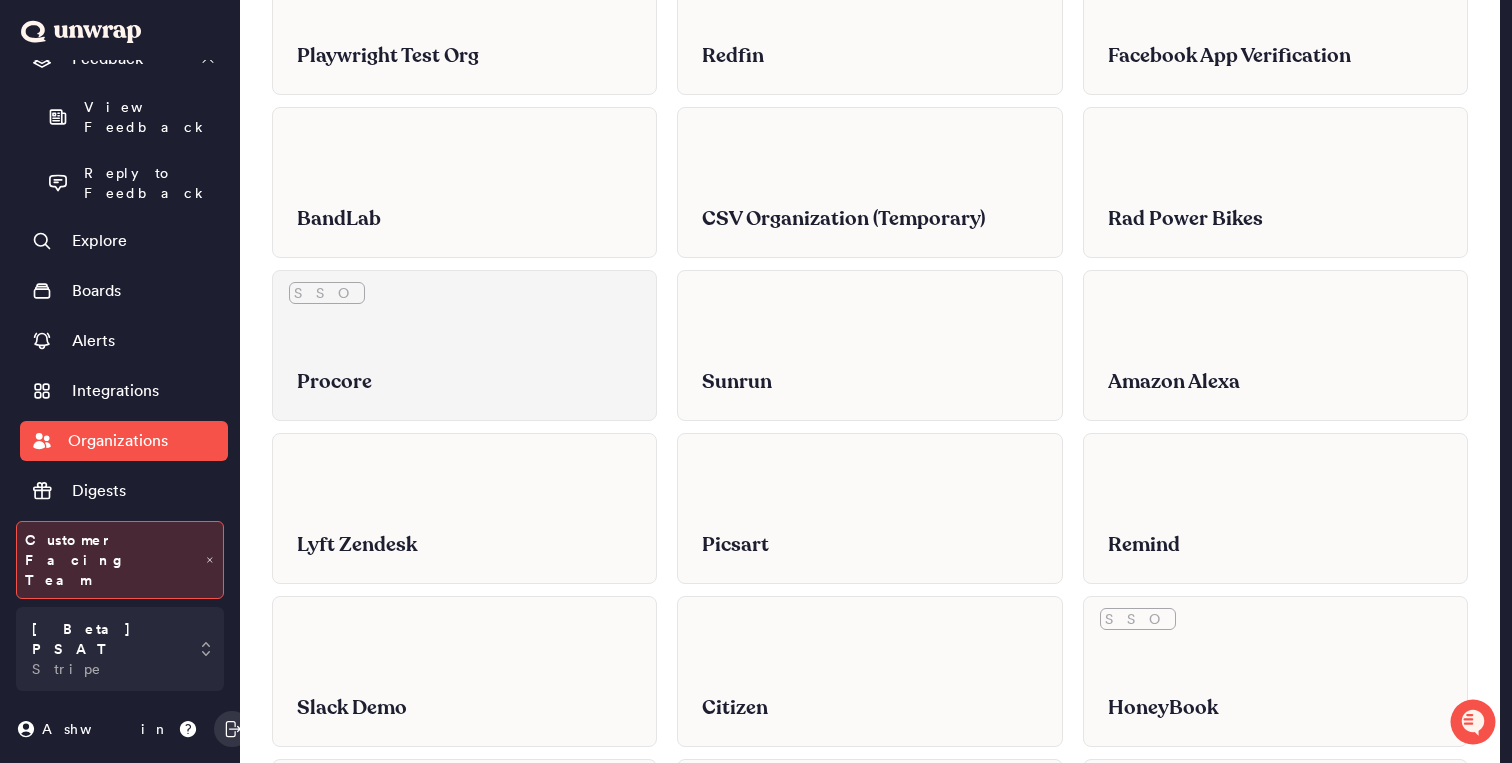 click on "Procore" at bounding box center (464, 382) 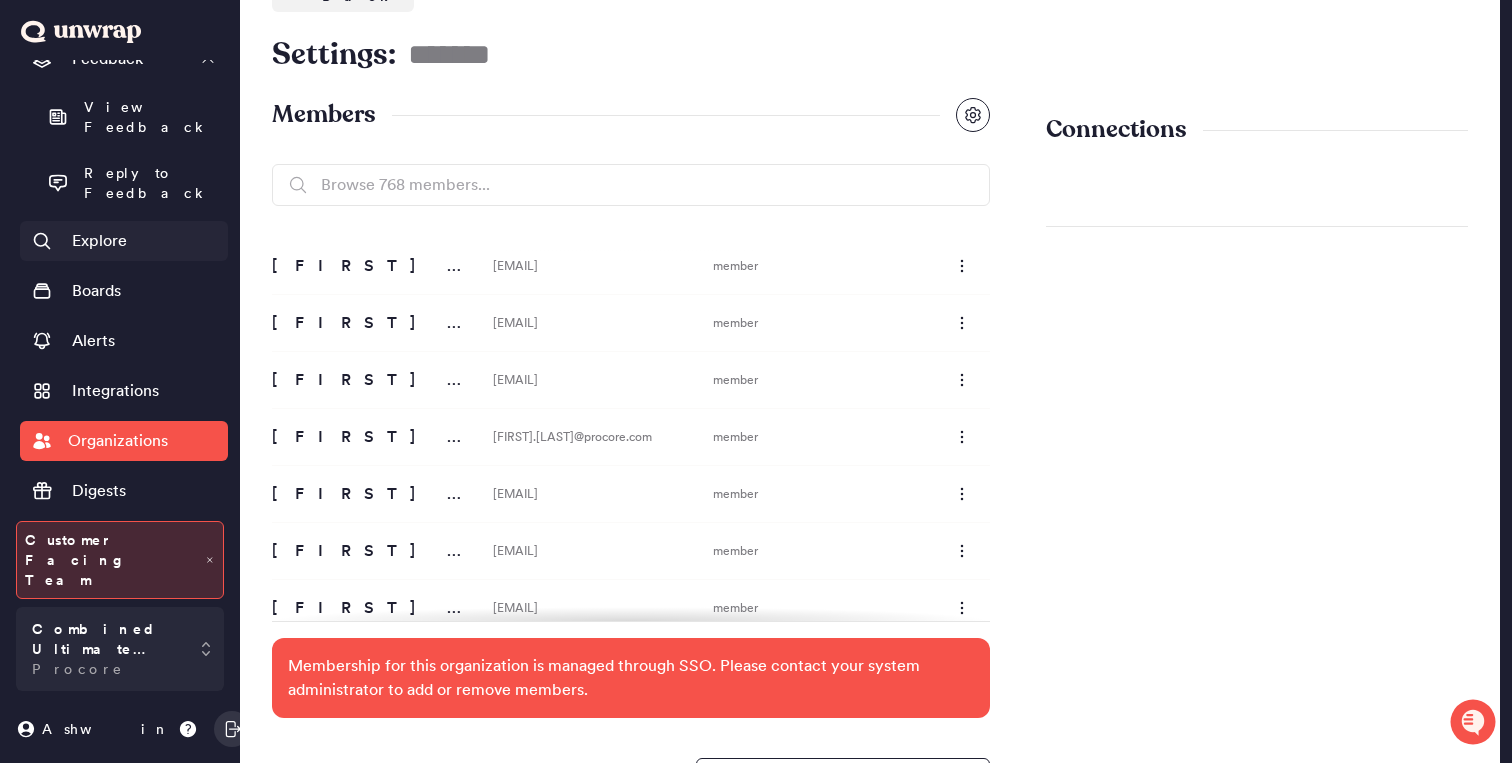 scroll, scrollTop: 1009, scrollLeft: 0, axis: vertical 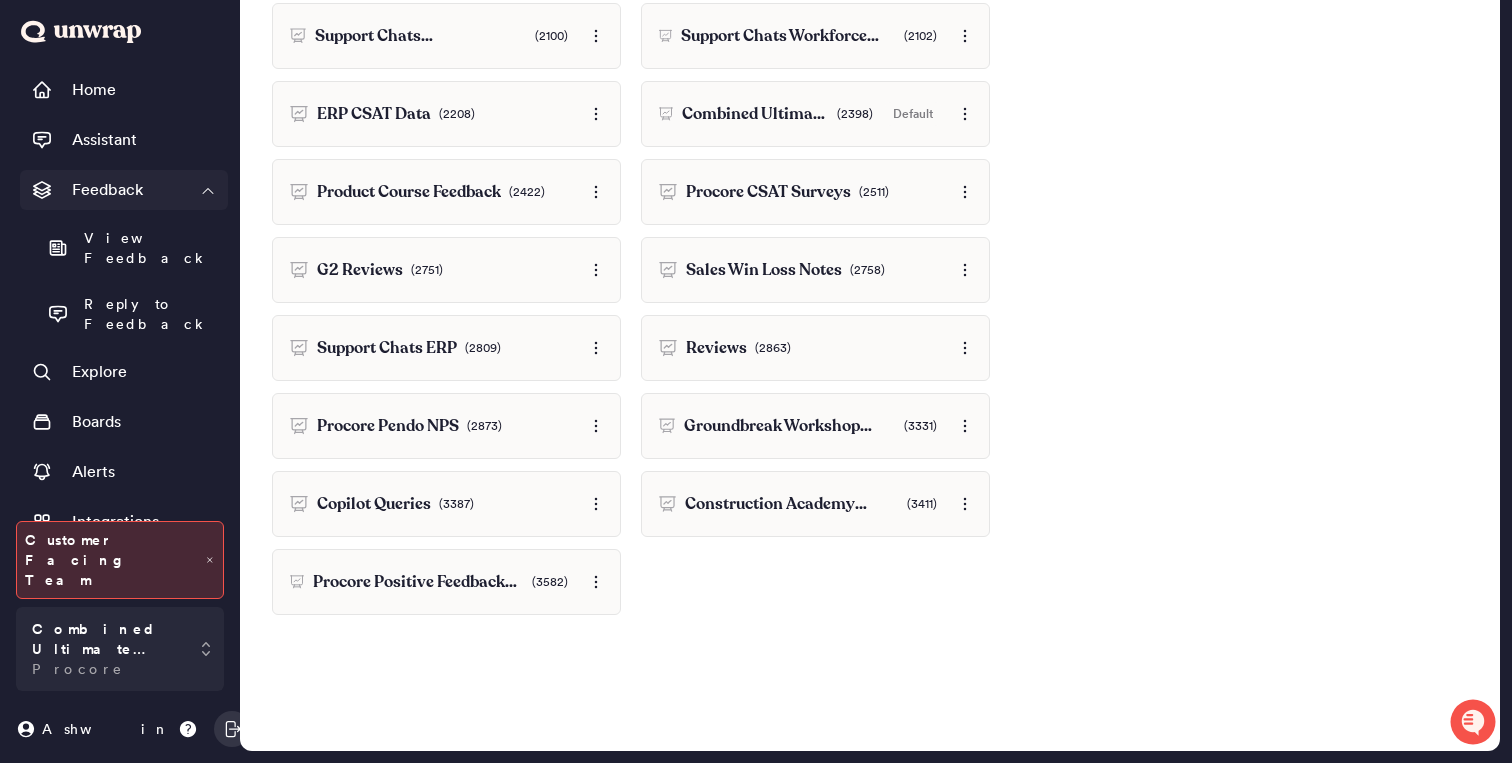 click on "Feedback" at bounding box center [107, 190] 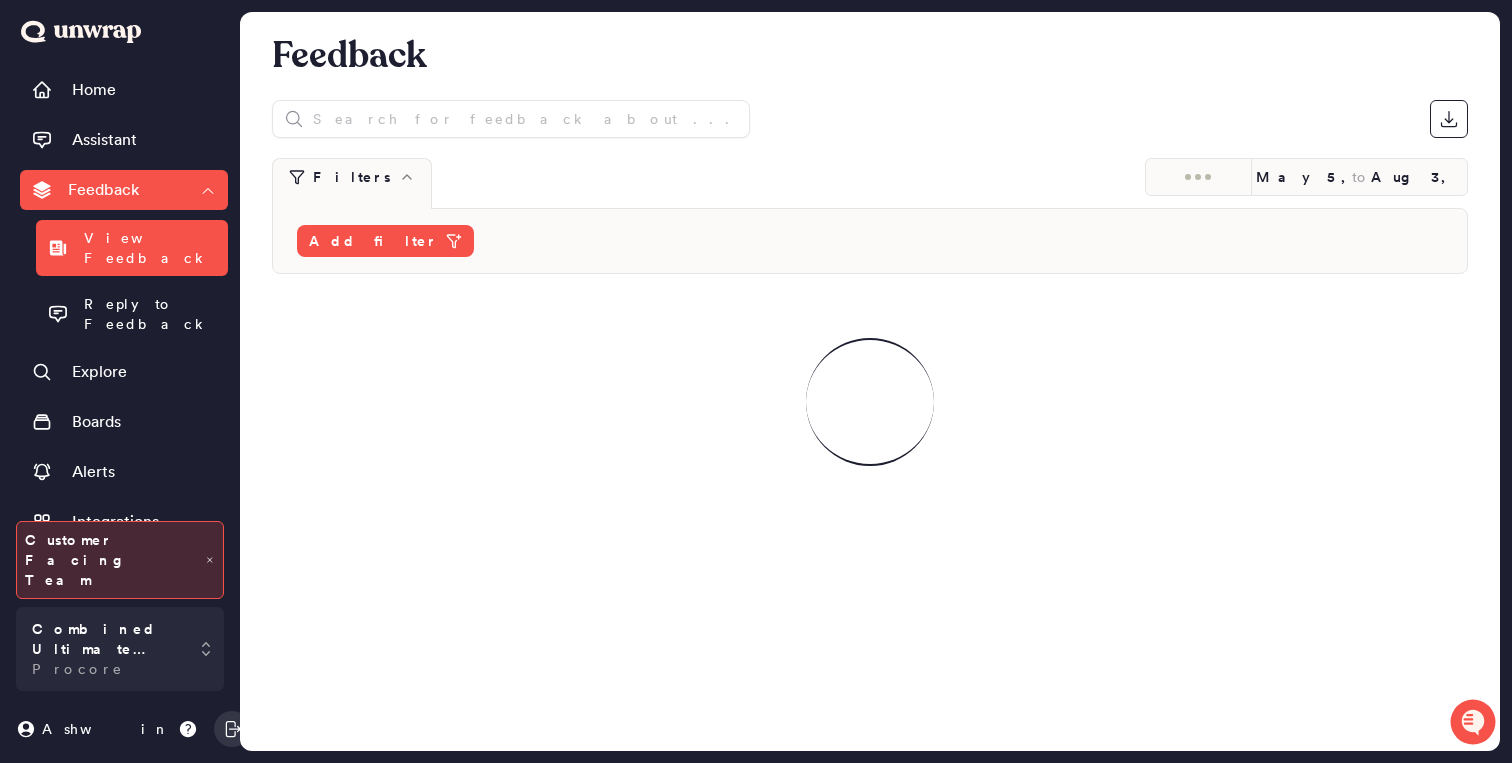 scroll, scrollTop: 0, scrollLeft: 0, axis: both 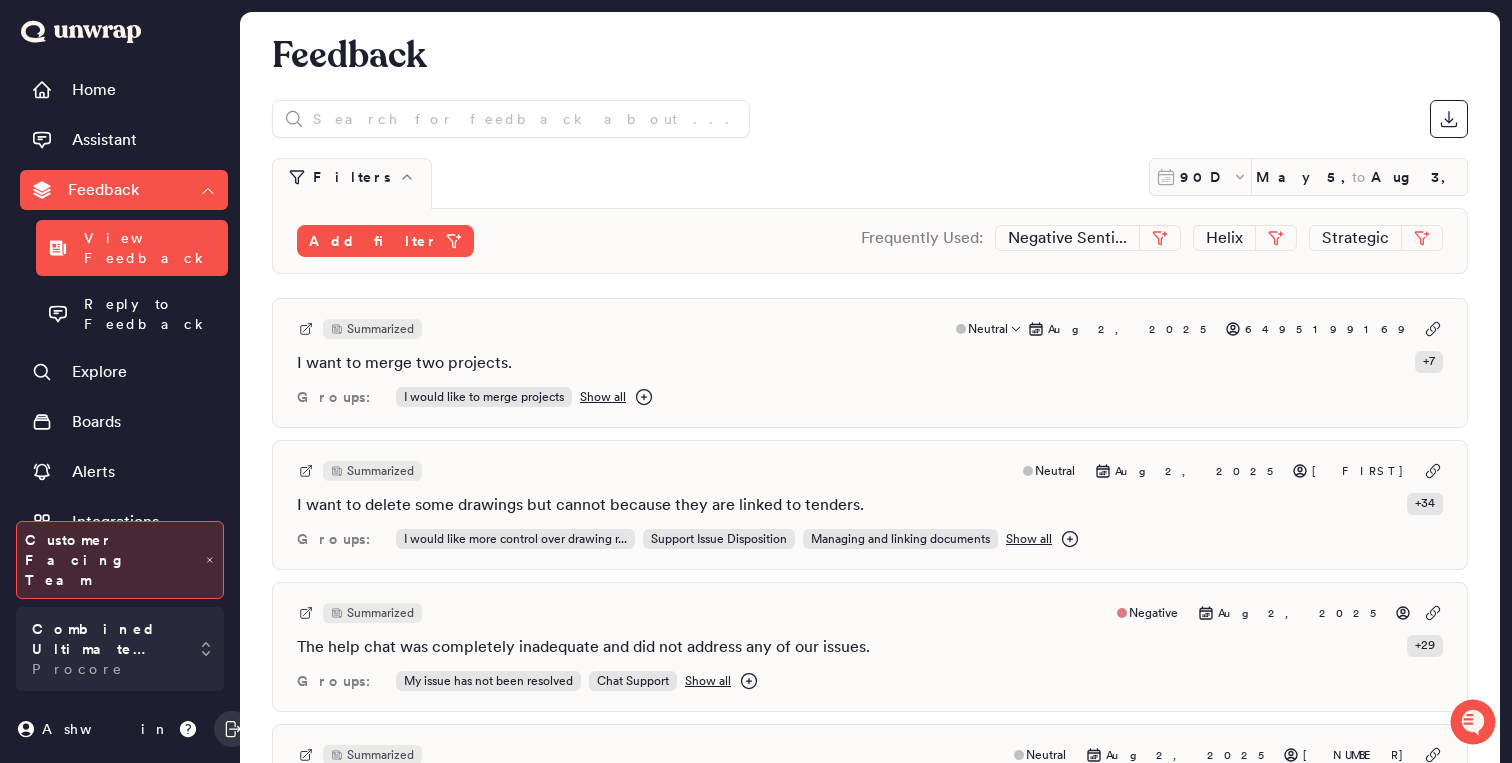 click on "I want to merge two projects." at bounding box center [404, 363] 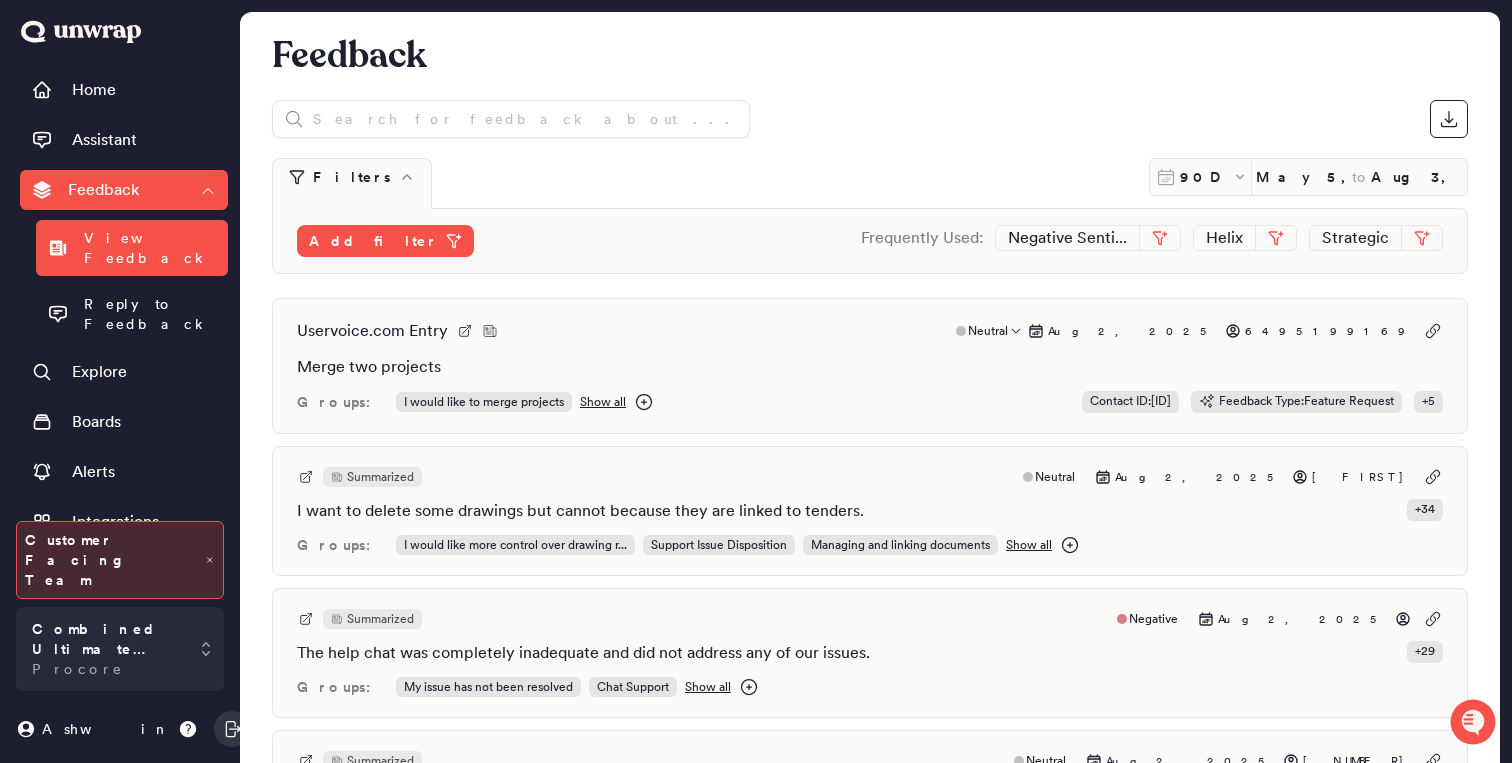click on "Merge two projects" at bounding box center (870, 367) 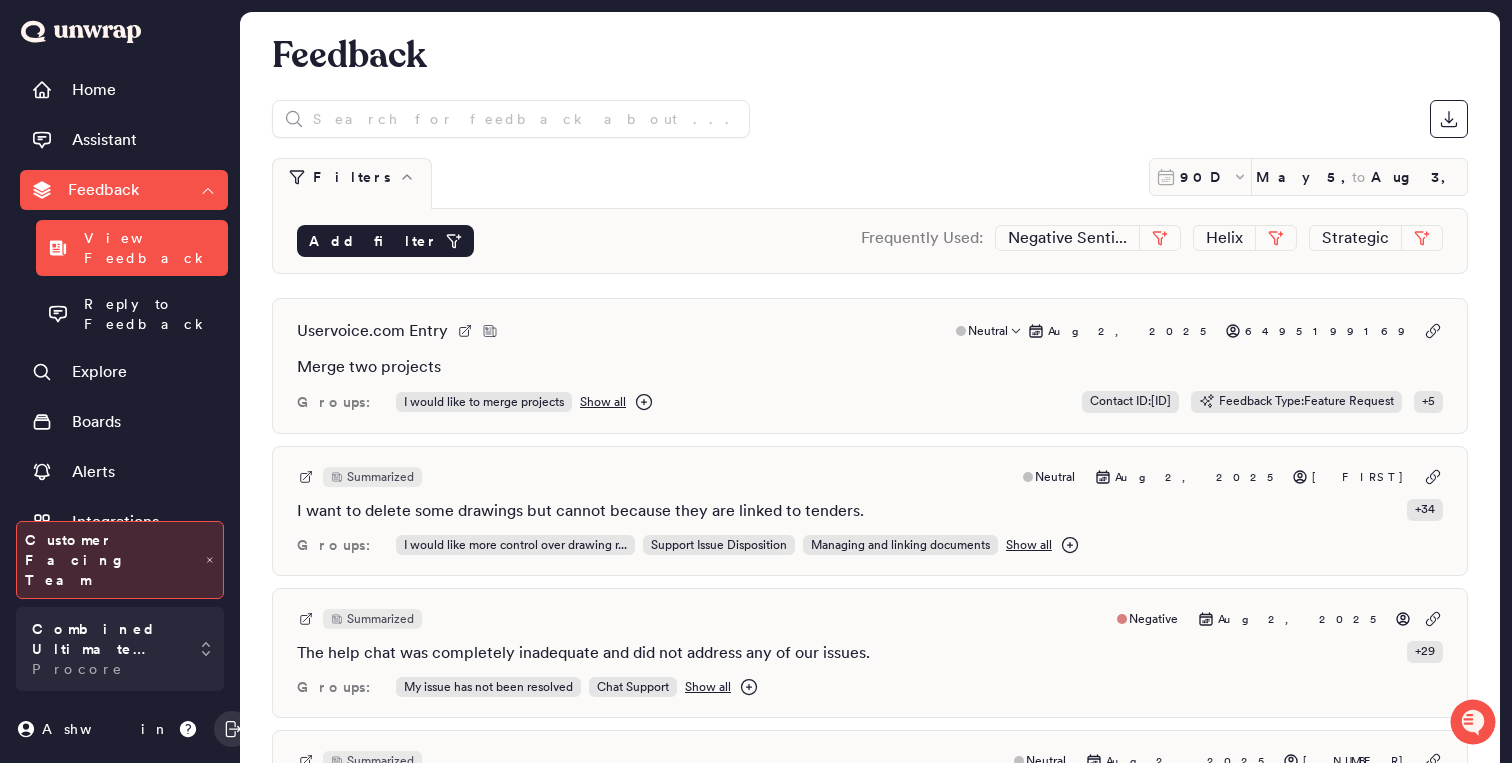 click on "Add filter" at bounding box center [385, 241] 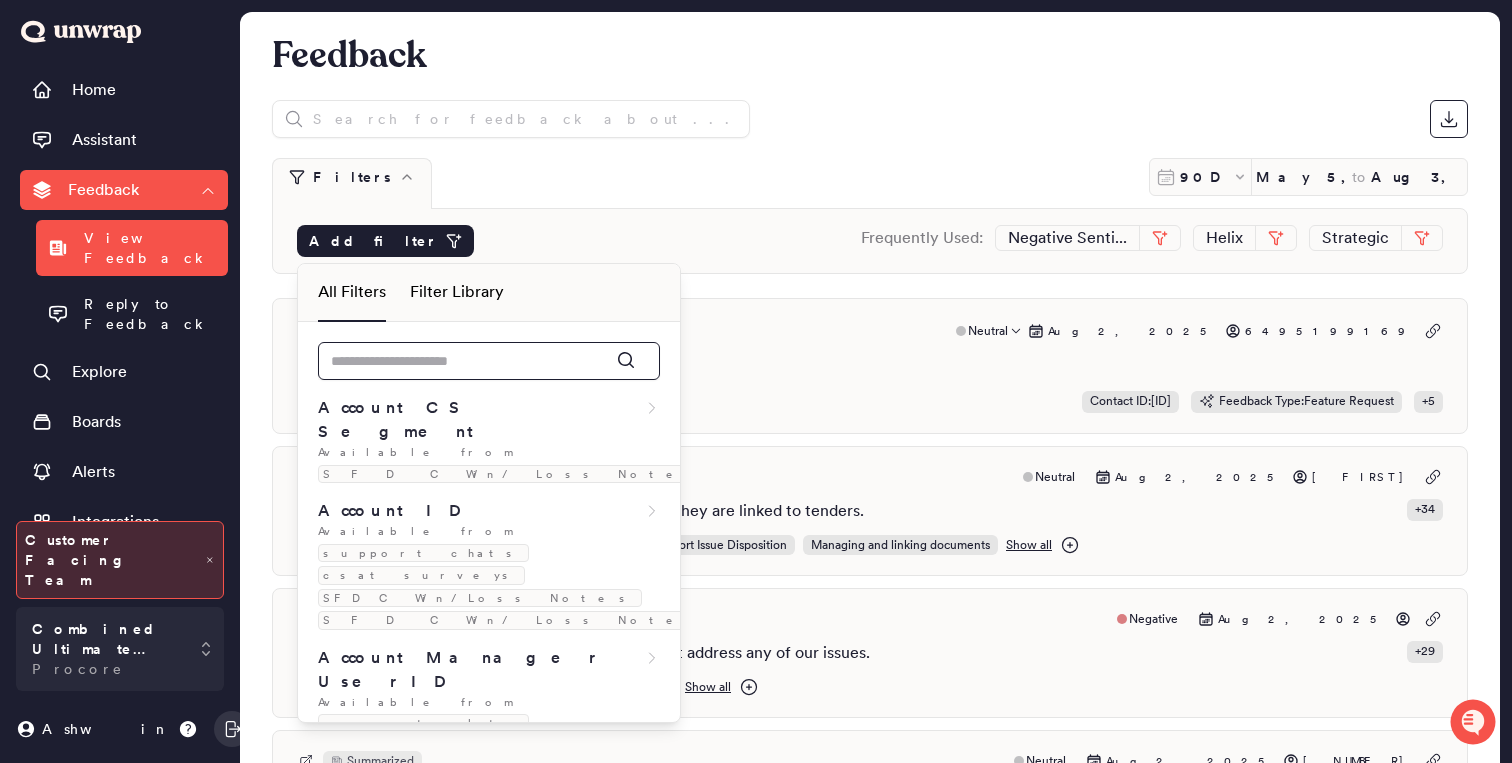 click at bounding box center (489, 361) 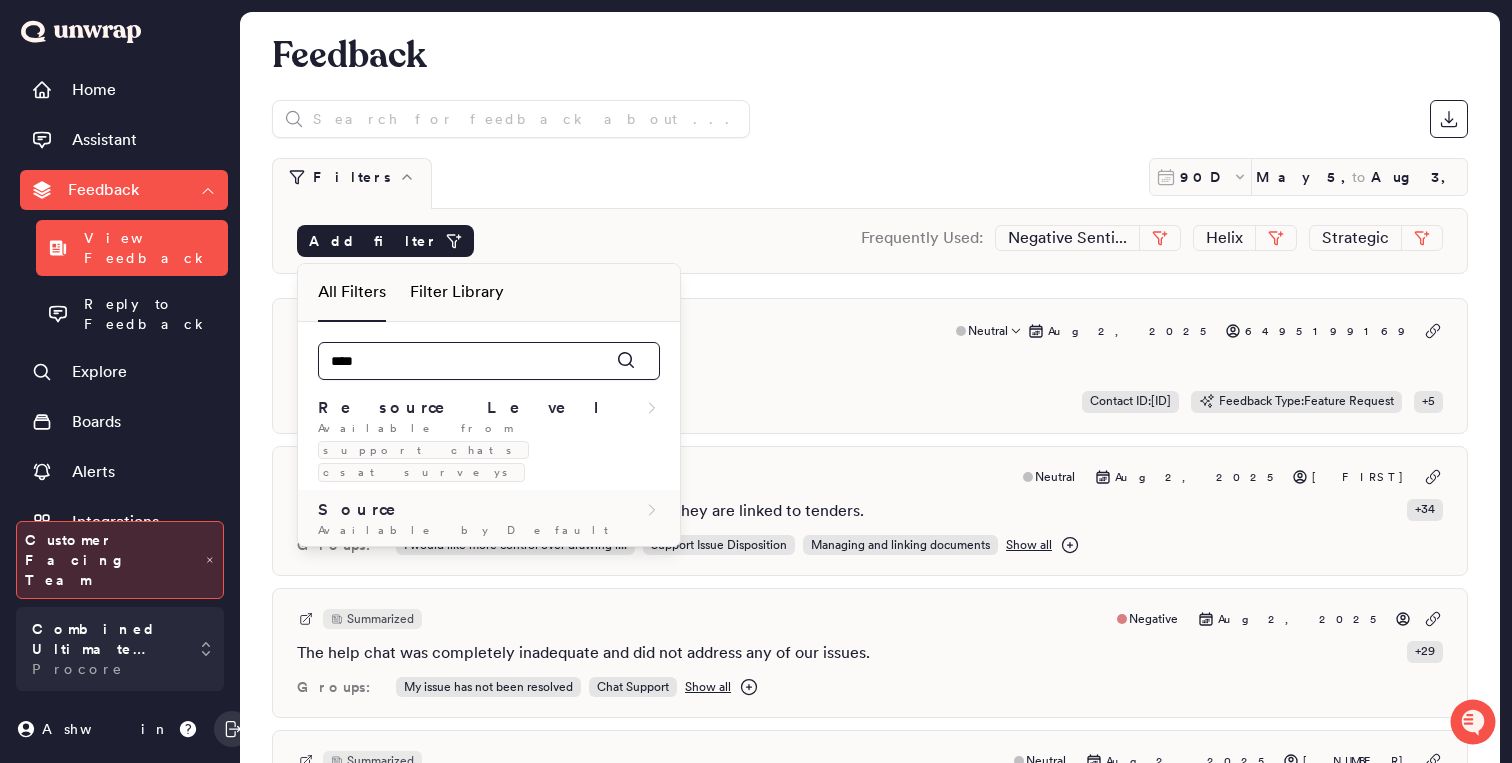 type on "****" 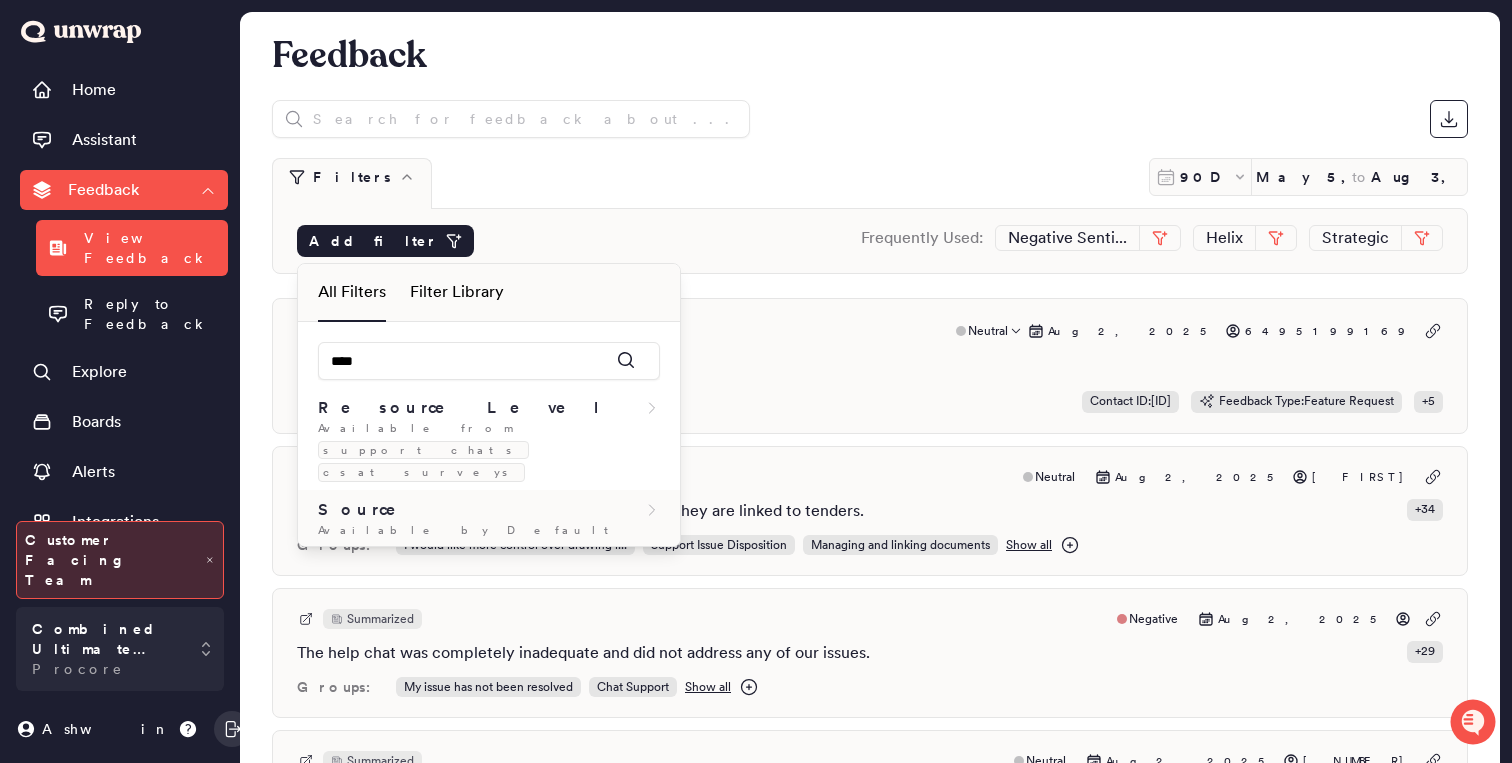 click on "Available by Default" at bounding box center (489, 530) 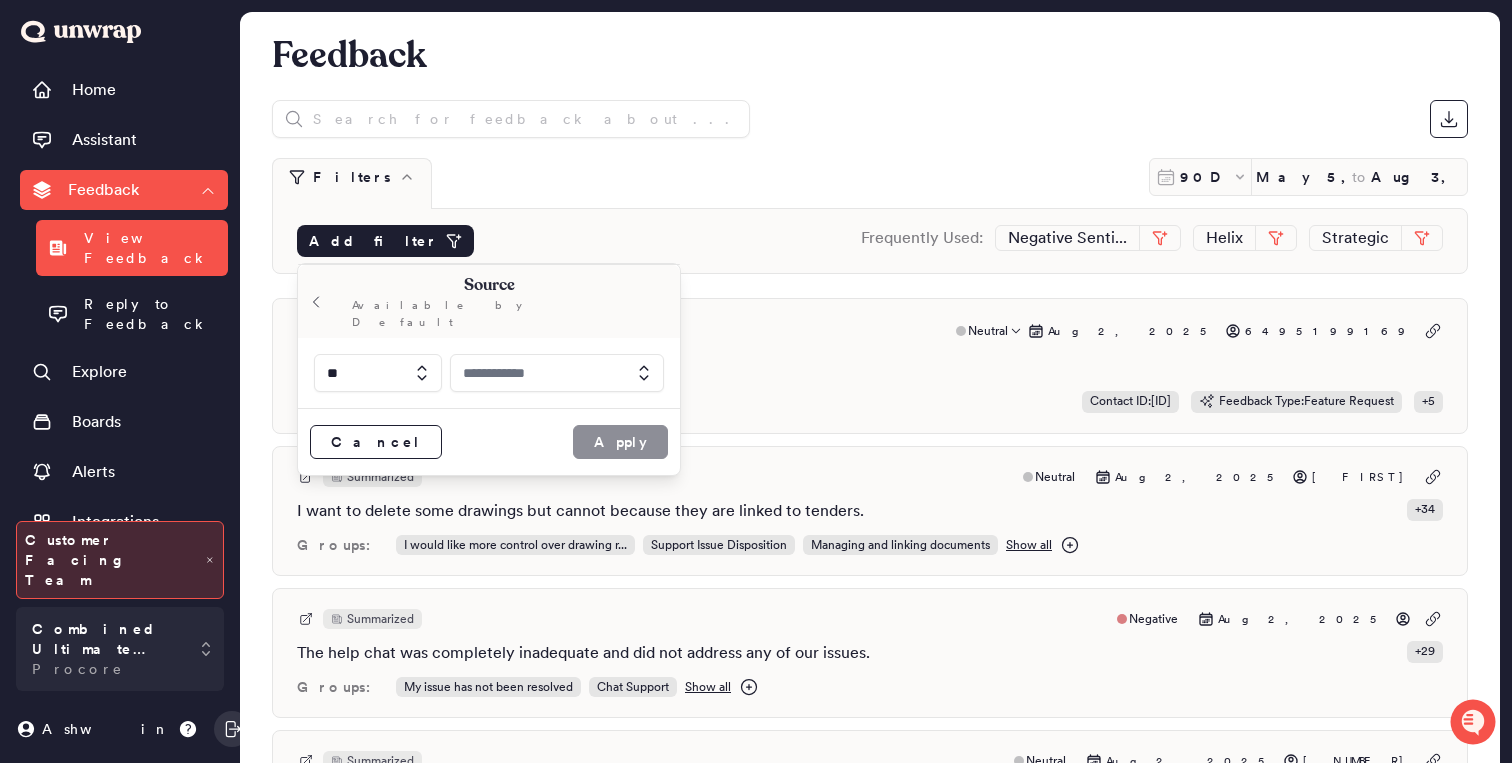 click at bounding box center [557, 373] 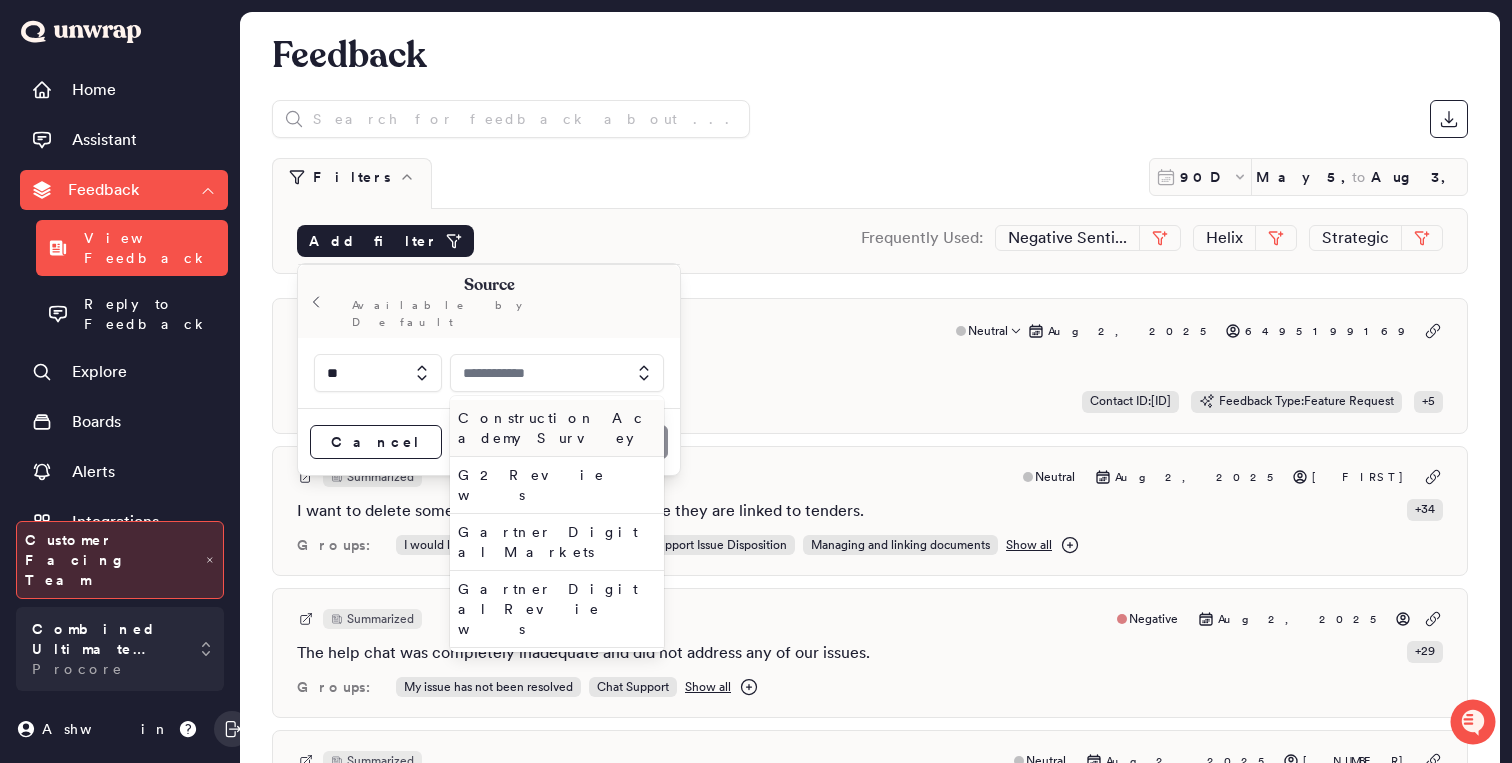 click at bounding box center (557, 373) 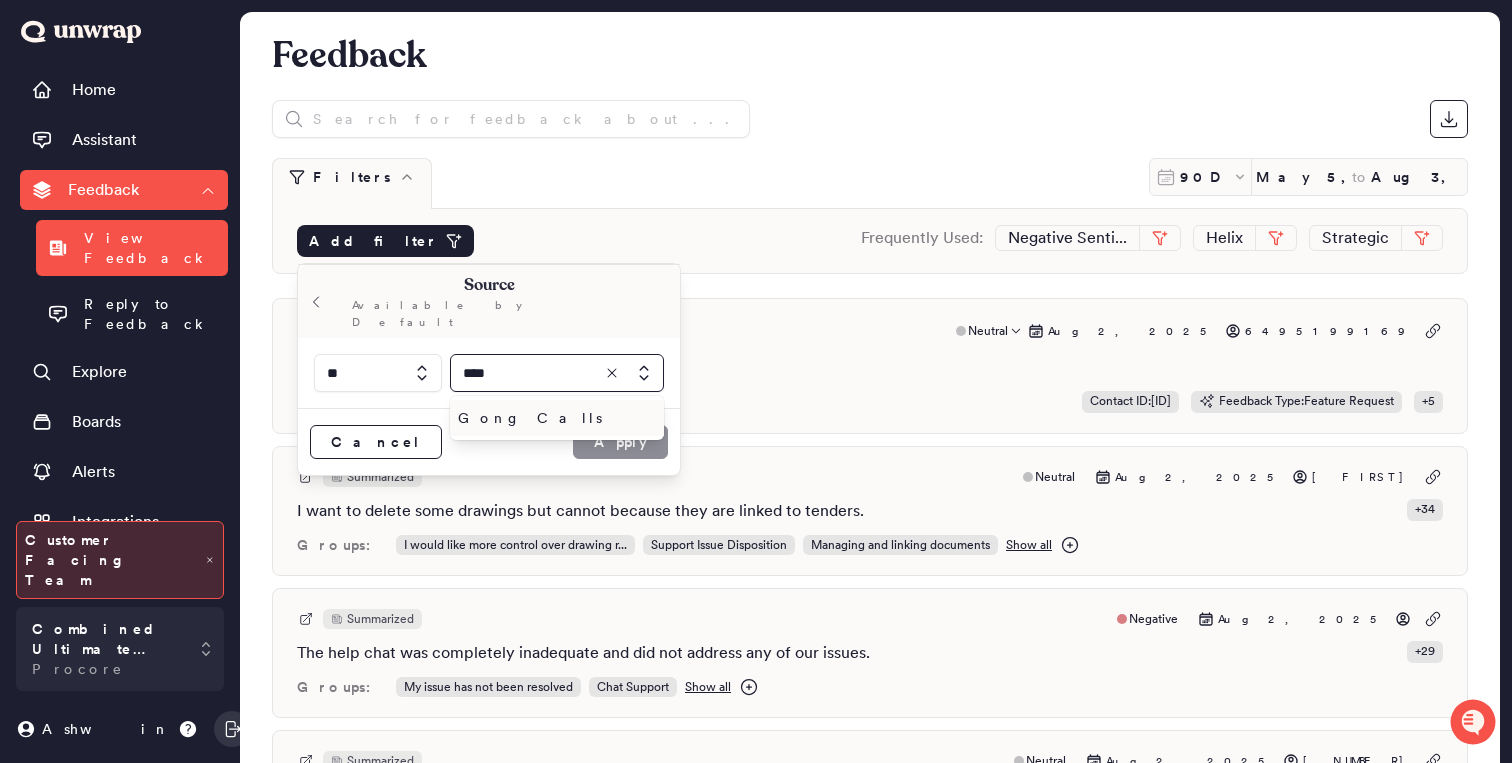 type on "****" 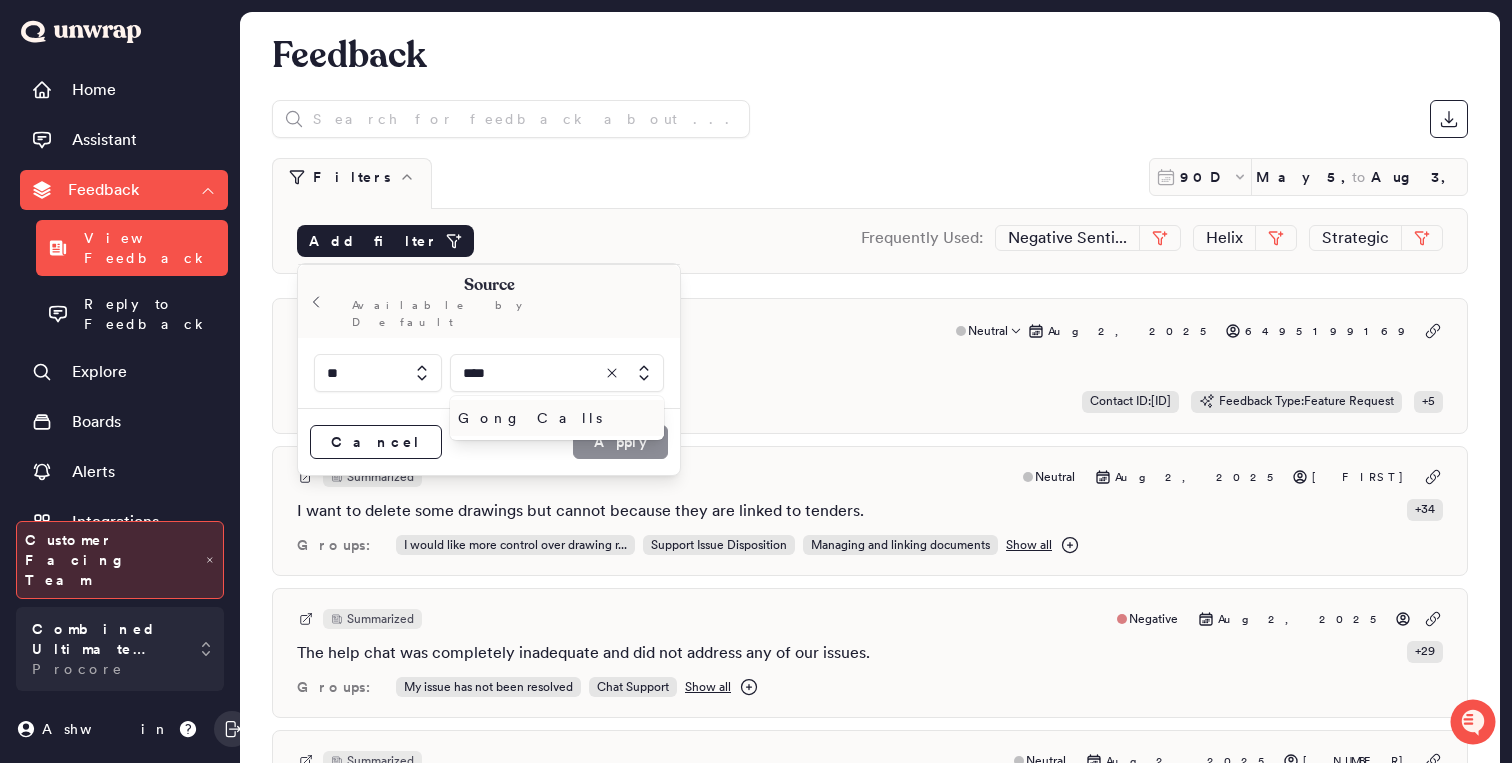 click on "Gong Calls" at bounding box center (553, 418) 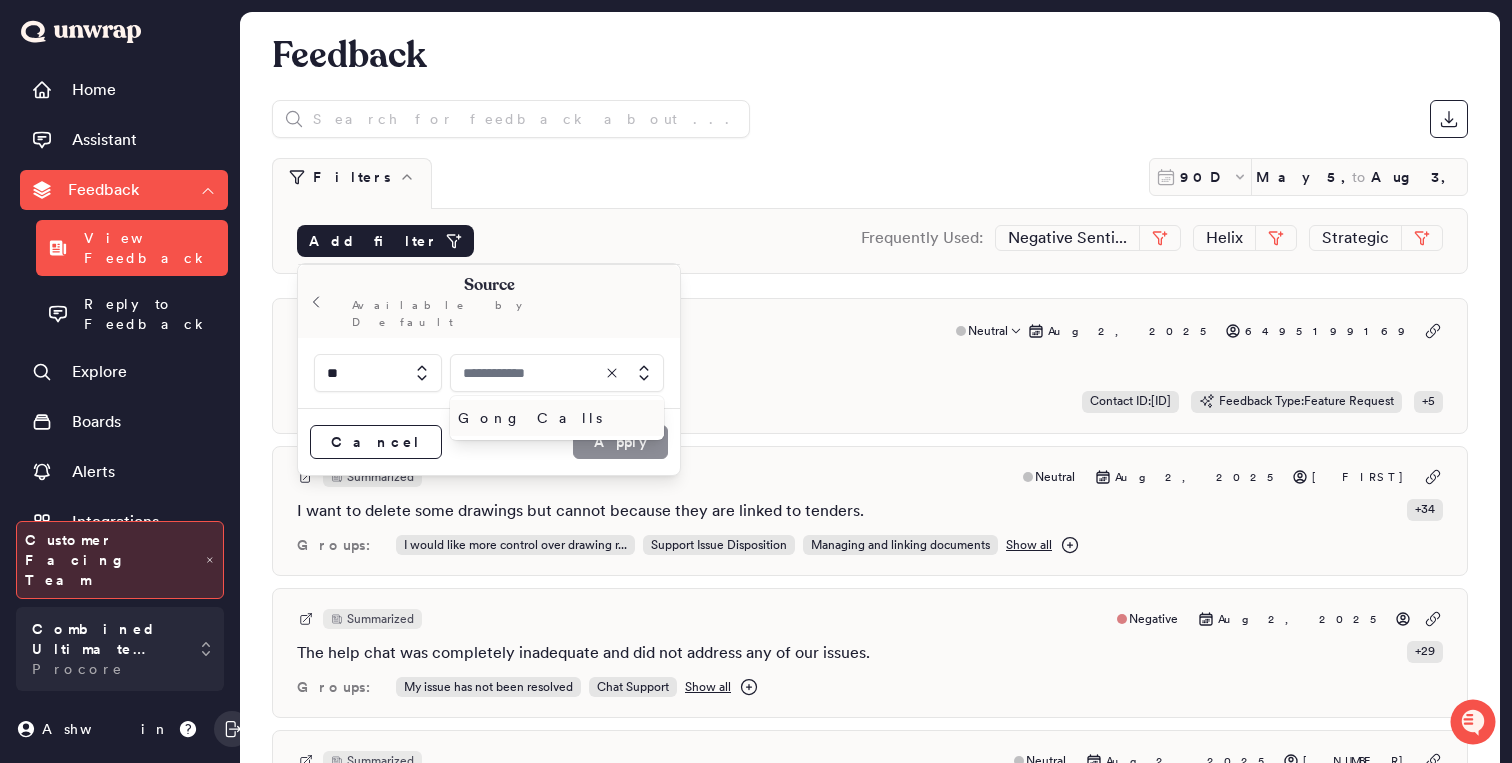 type on "**********" 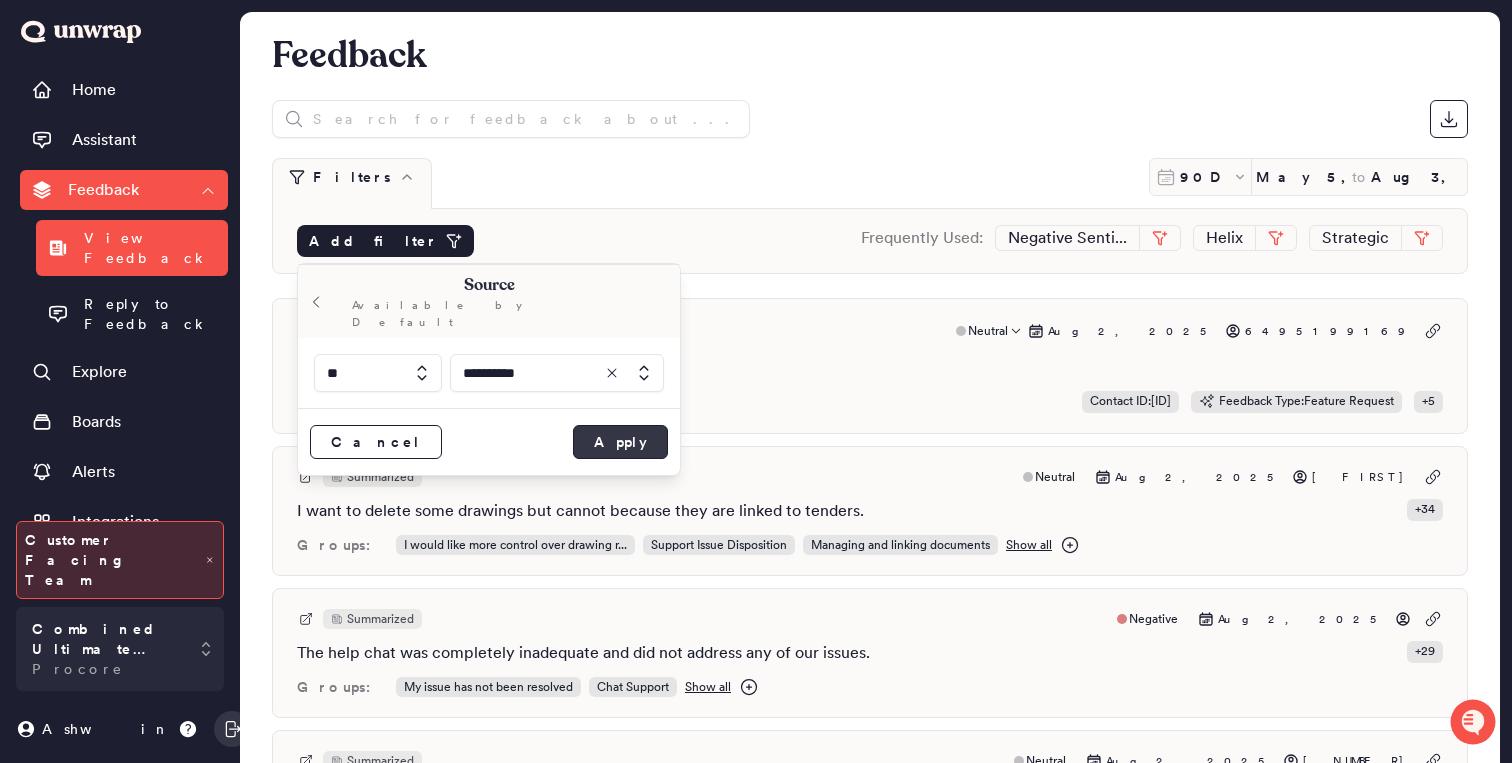 click on "Apply" at bounding box center (620, 442) 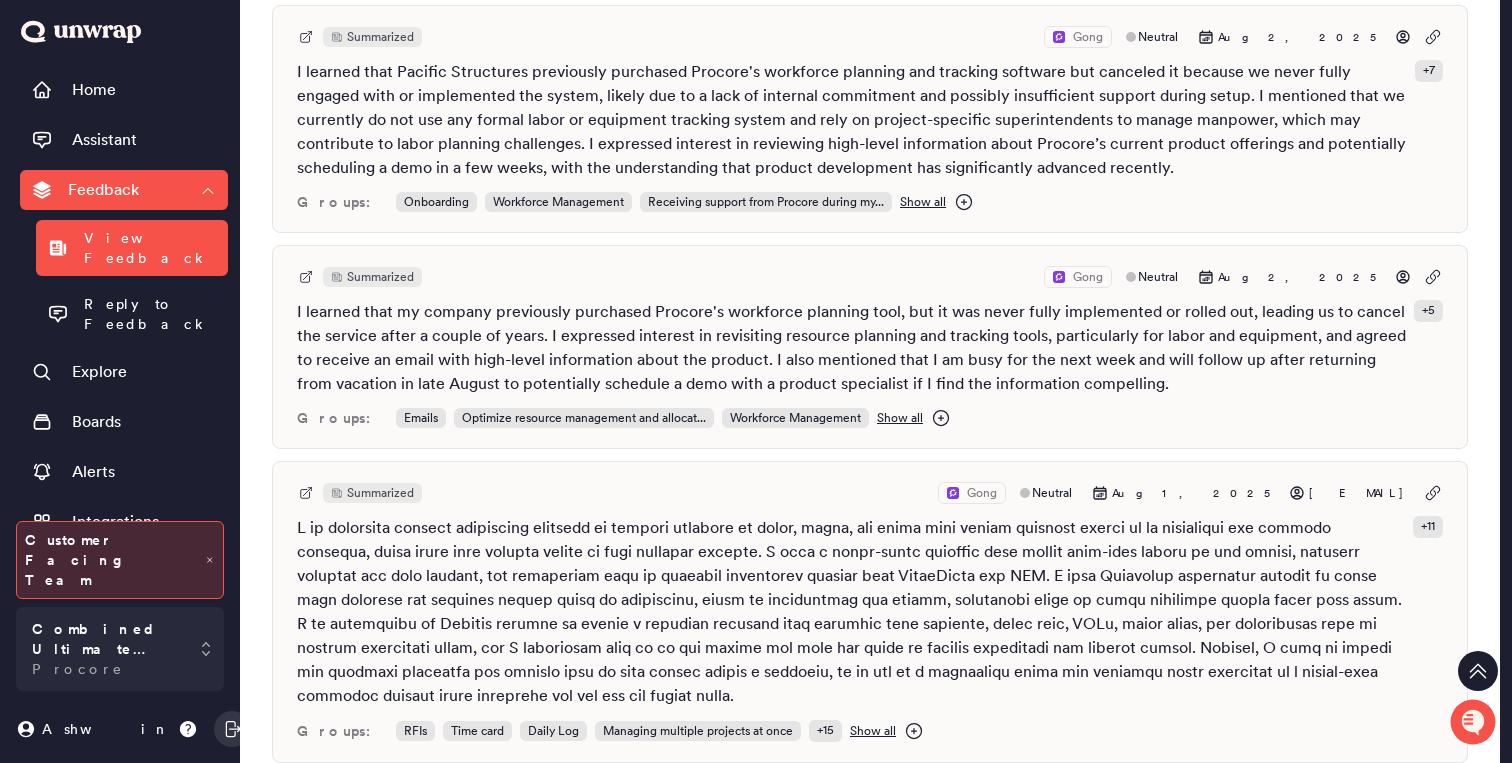 scroll, scrollTop: 1491, scrollLeft: 0, axis: vertical 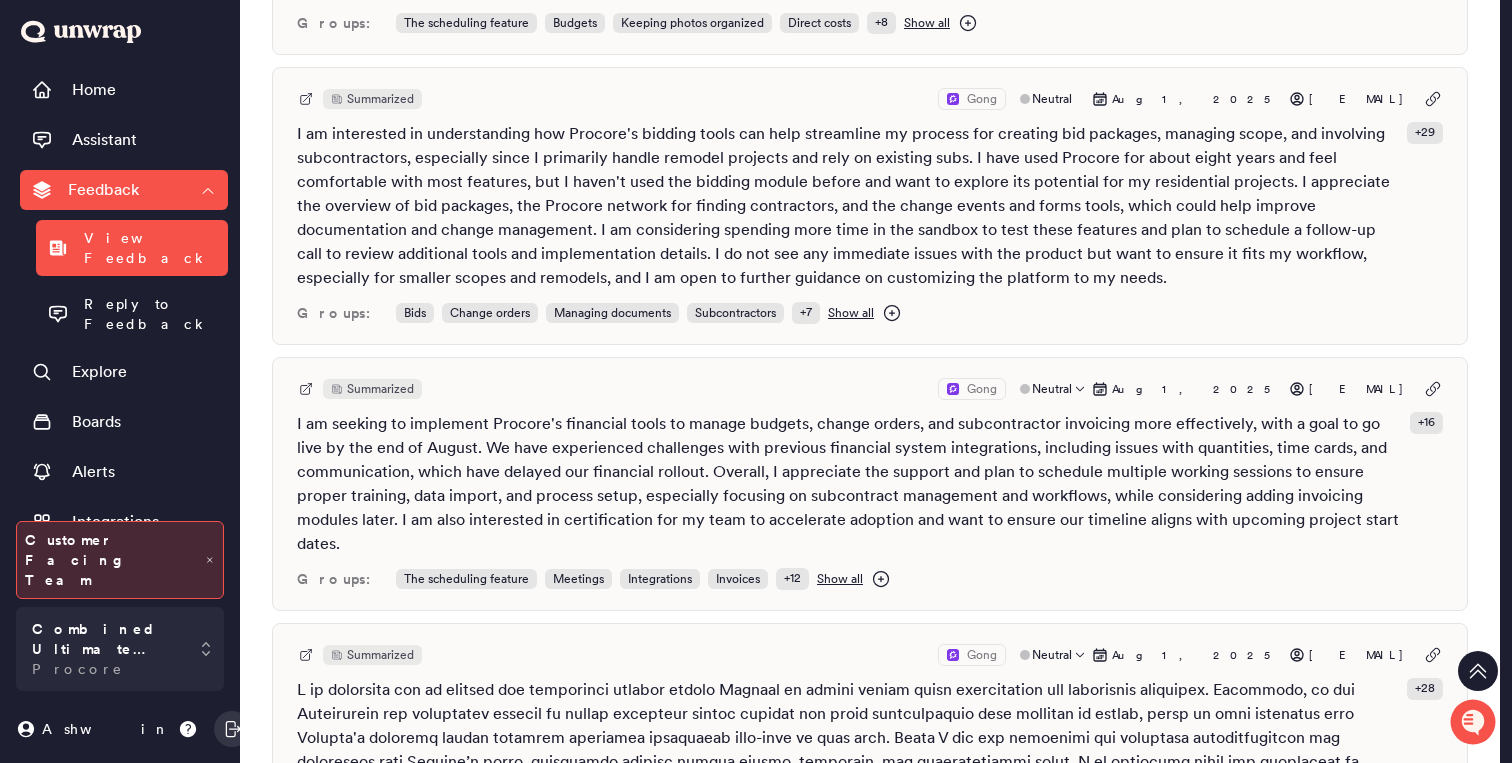 click on "Organizations" at bounding box center (122, 572) 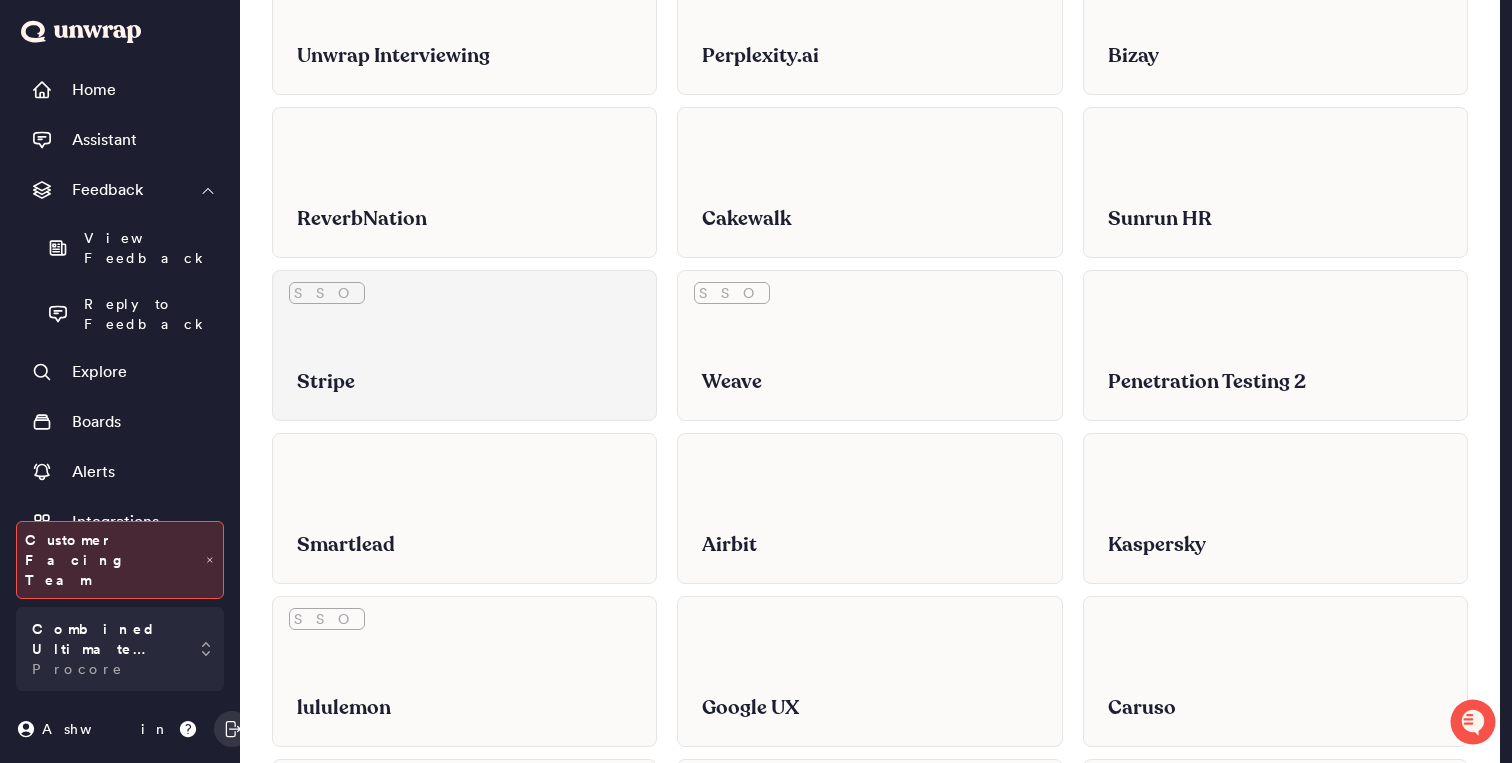 click on "Stripe" at bounding box center [464, 367] 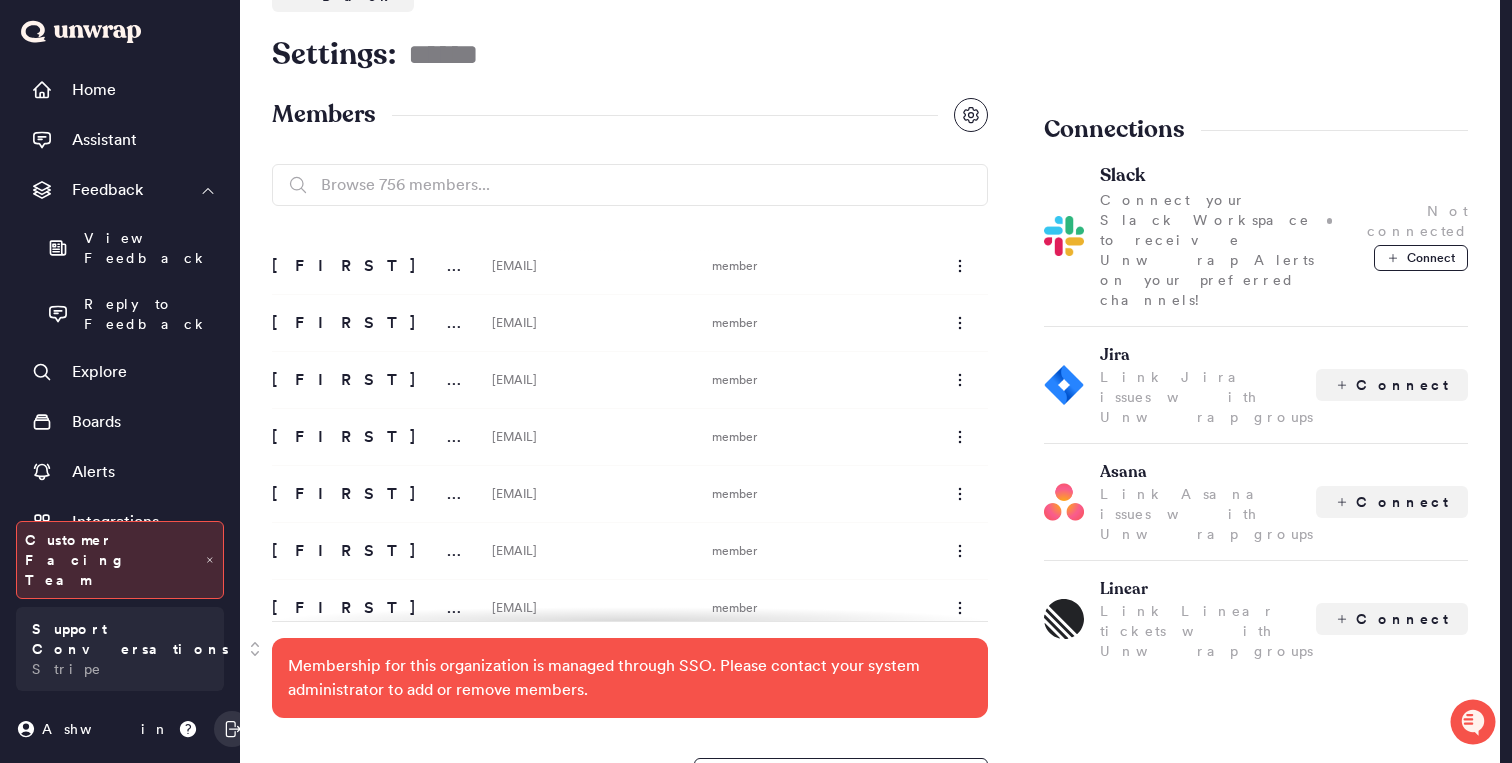 scroll, scrollTop: 1399, scrollLeft: 0, axis: vertical 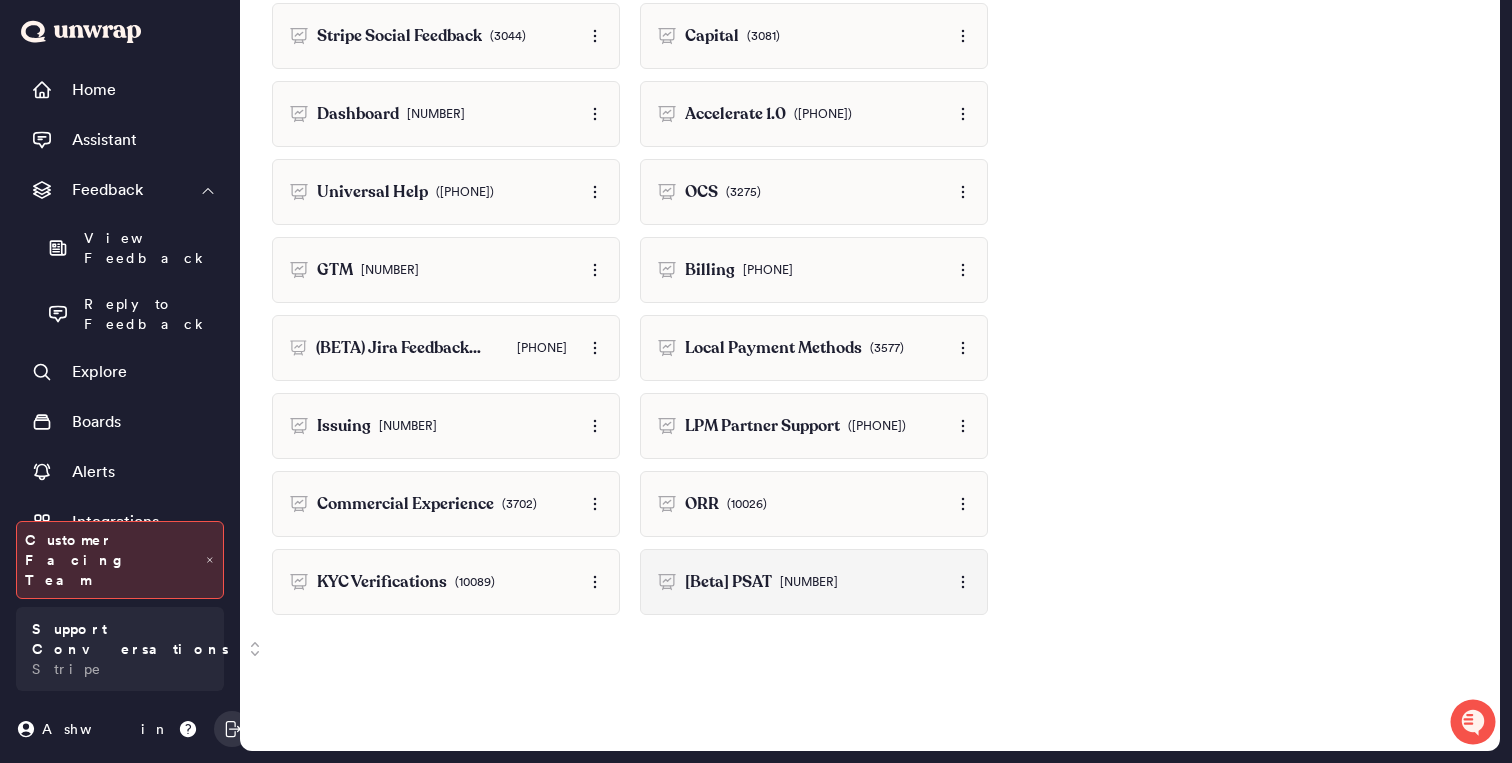 click on "[Beta] PSAT   (10104)" at bounding box center [814, 582] 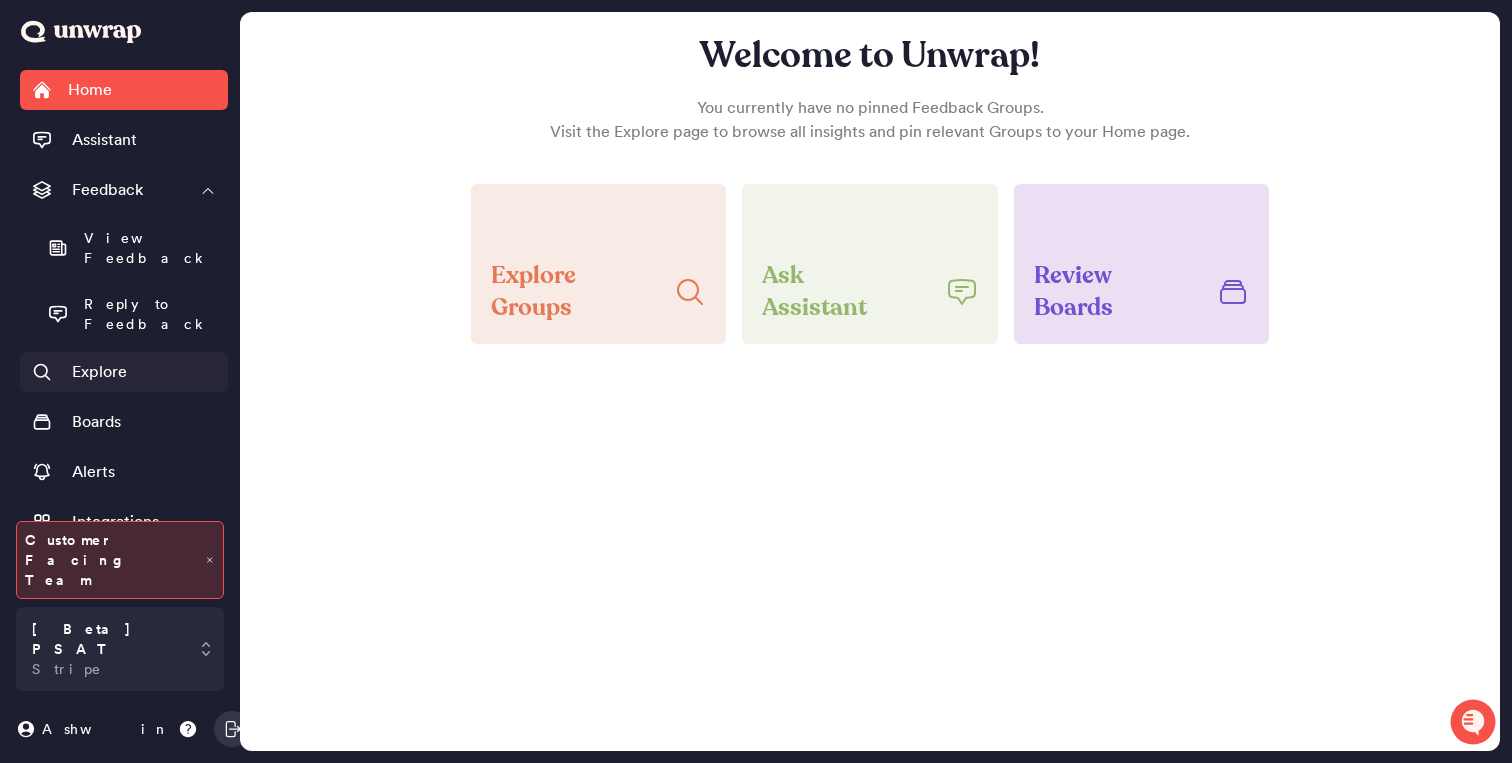 click on "Explore" at bounding box center [99, 372] 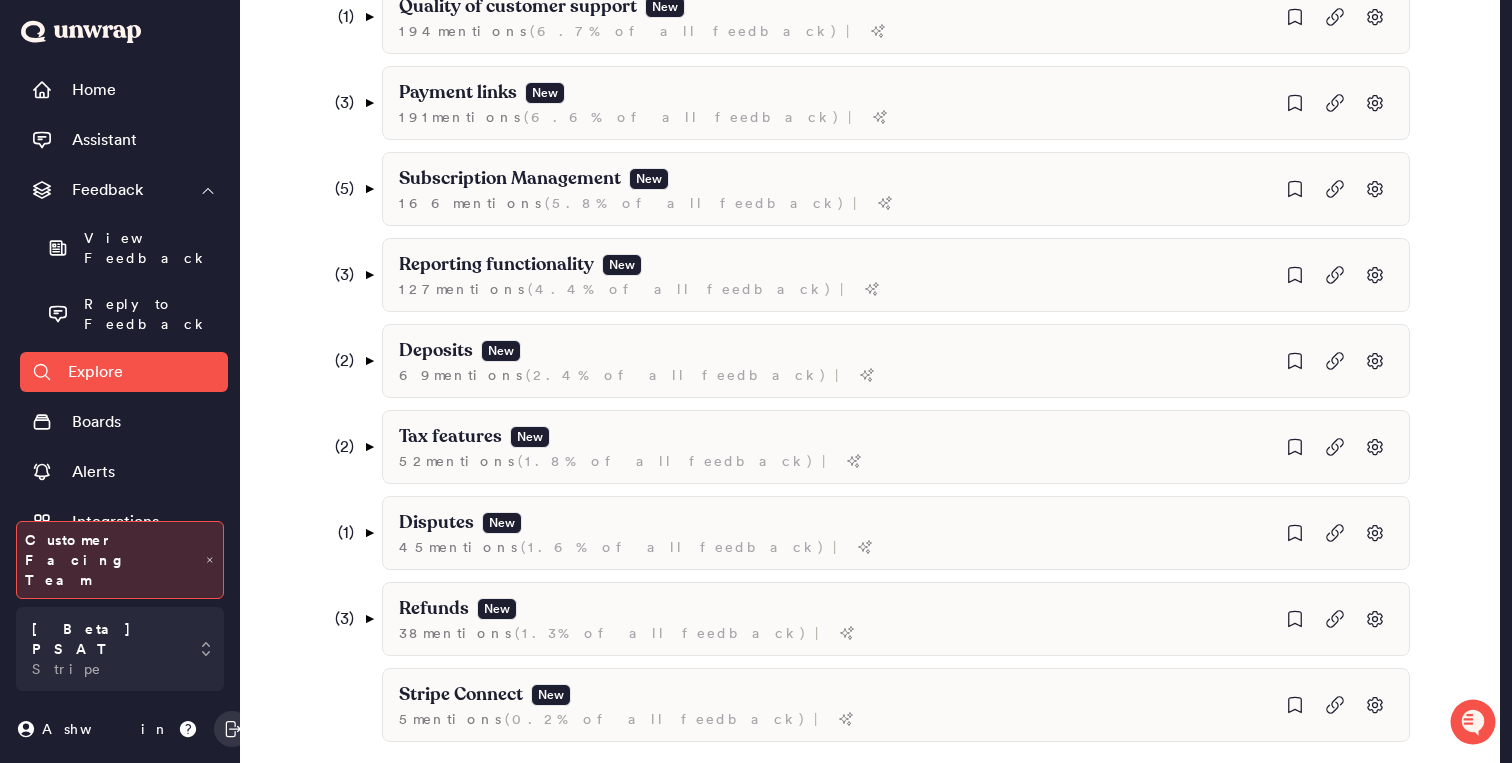 scroll, scrollTop: 1955, scrollLeft: 0, axis: vertical 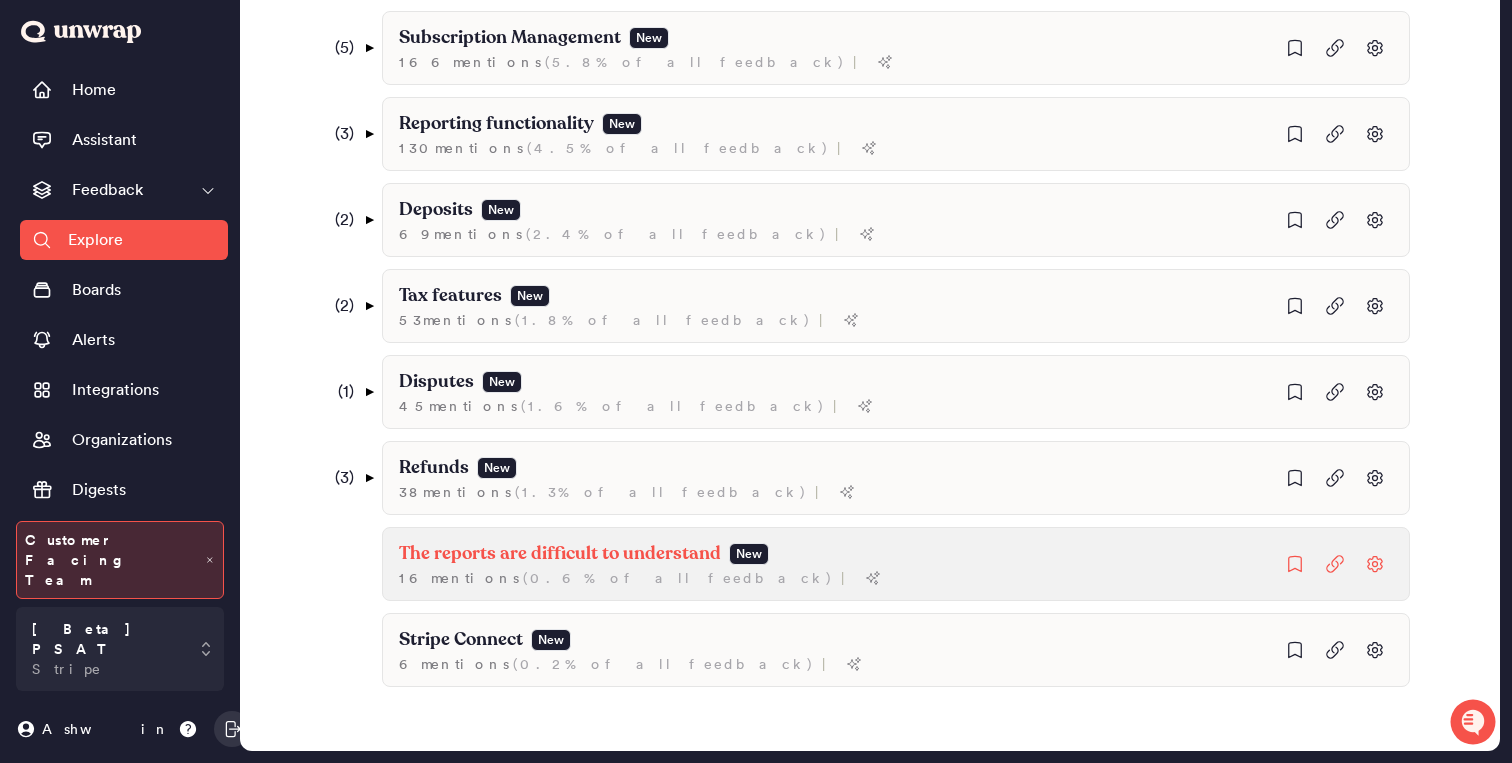 click on "The reports are difficult to understand New 16  mention s   ( 0.6% of all feedback ) |" at bounding box center [1040, -1324] 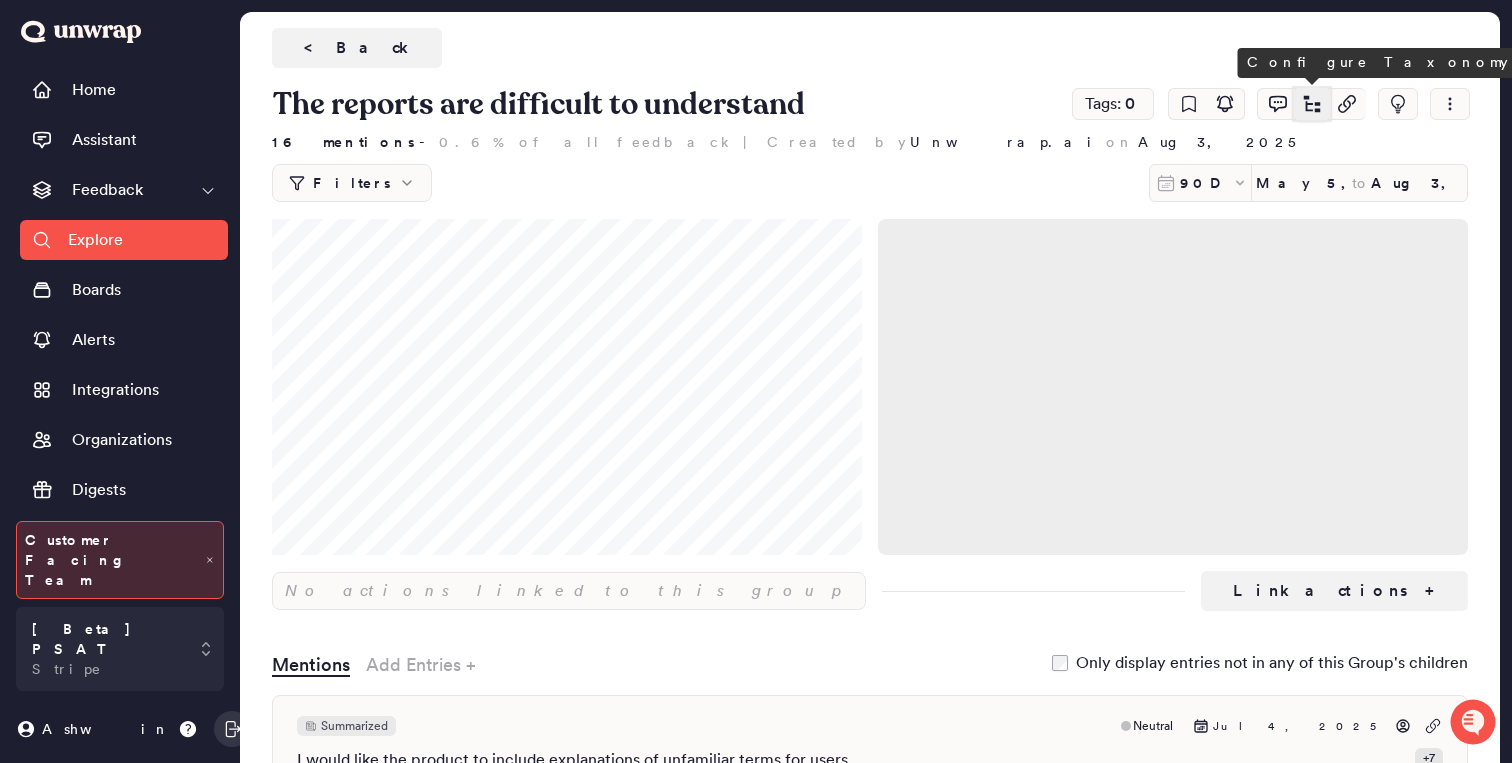 click 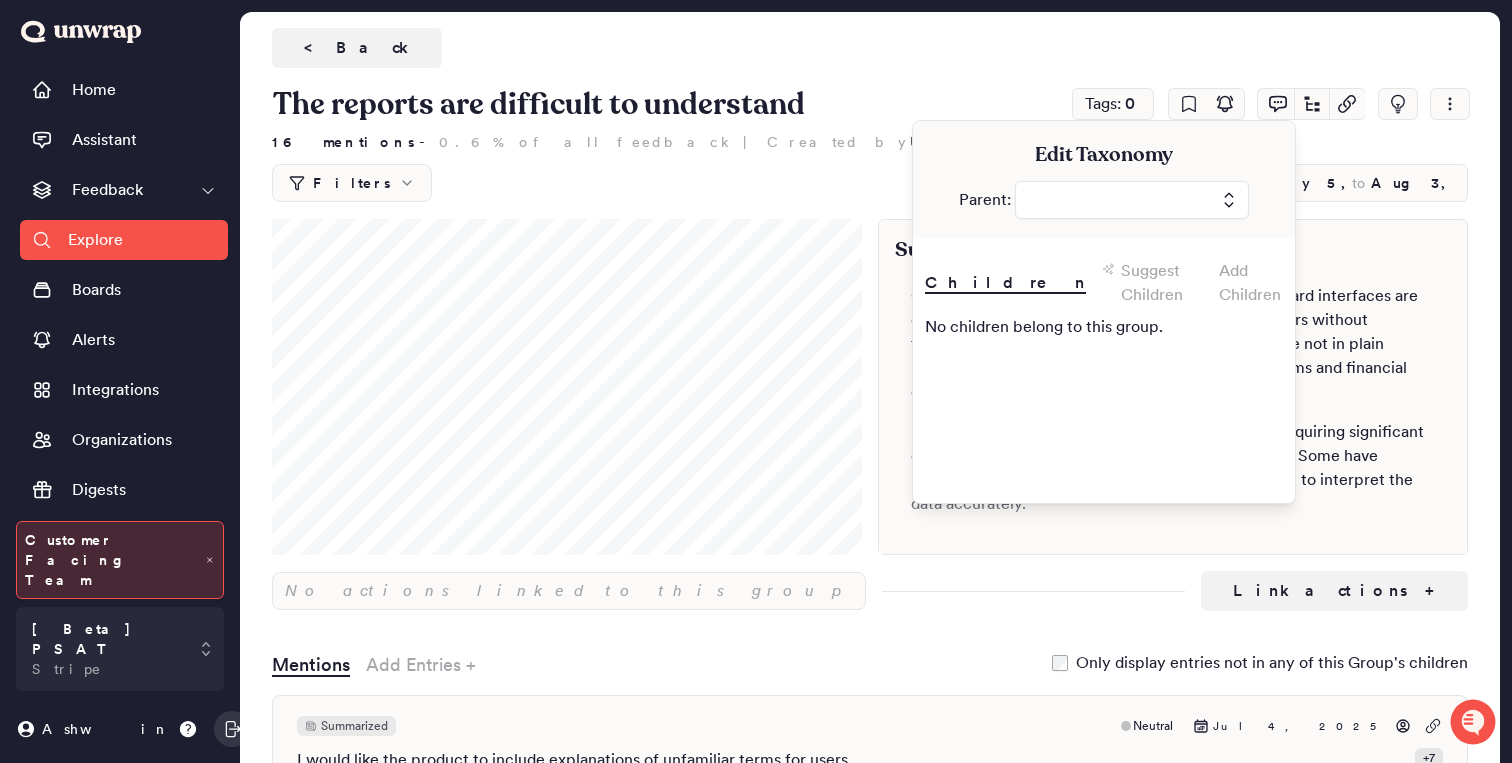 click at bounding box center (1132, 200) 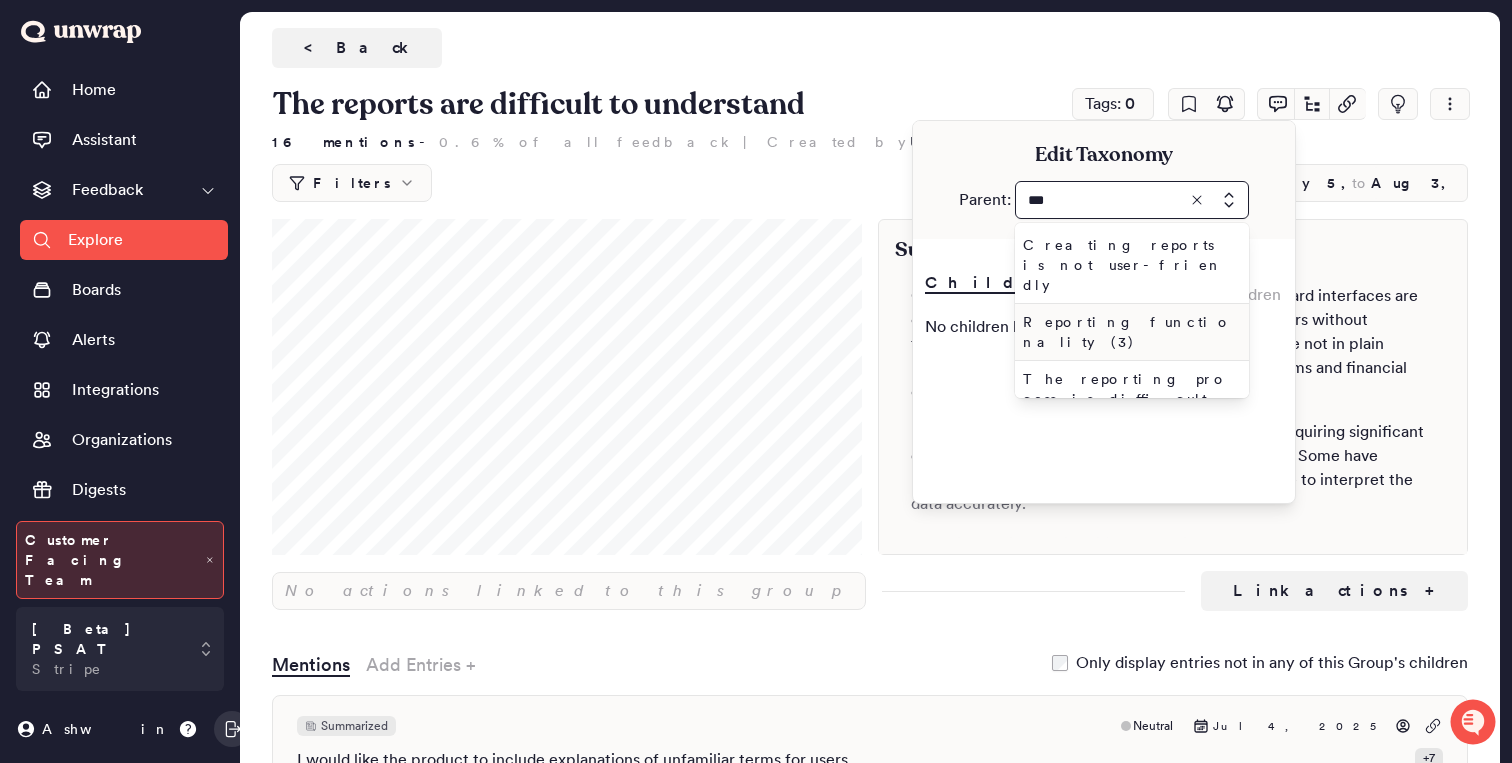 type on "***" 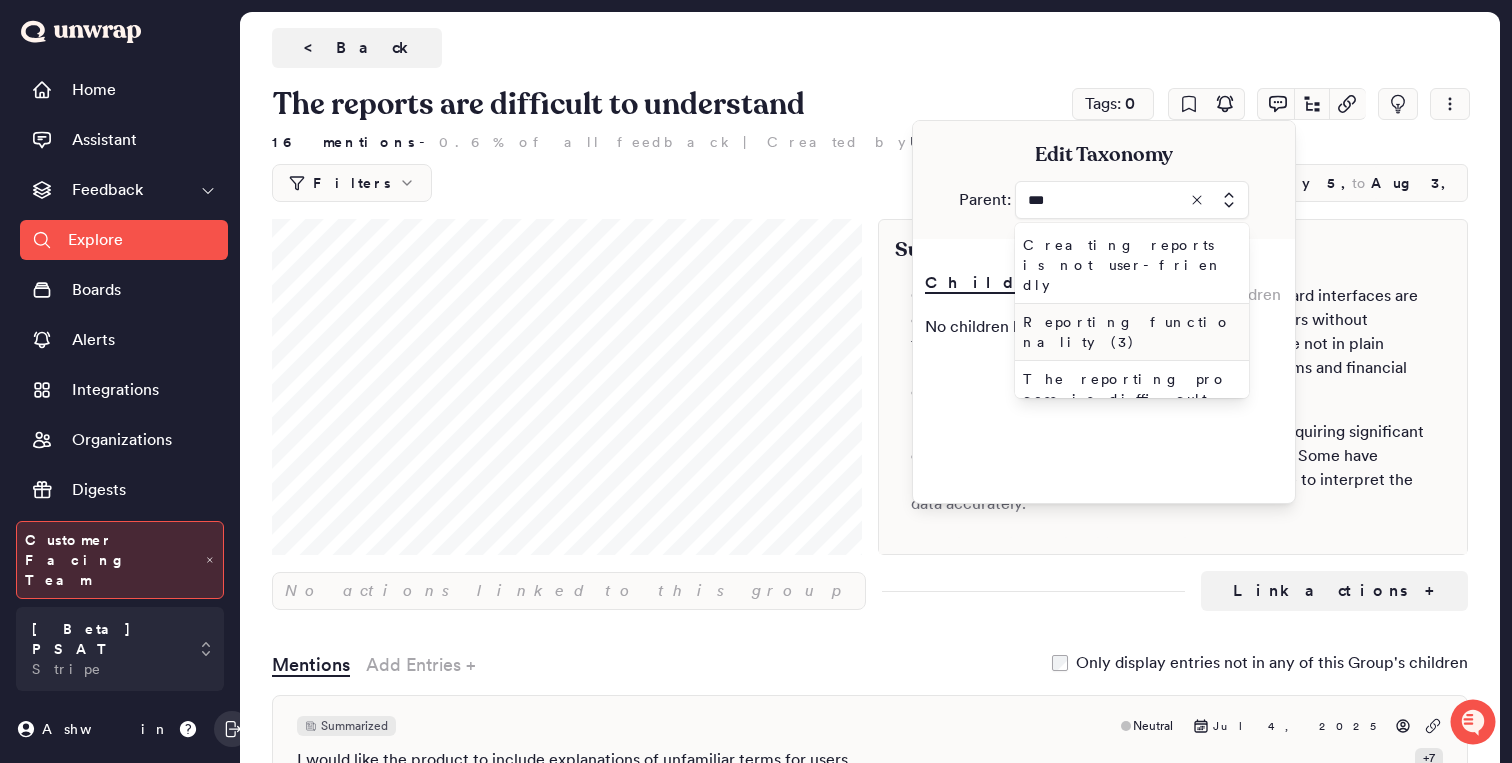 click on "Reporting functionality (3)" at bounding box center [1132, 332] 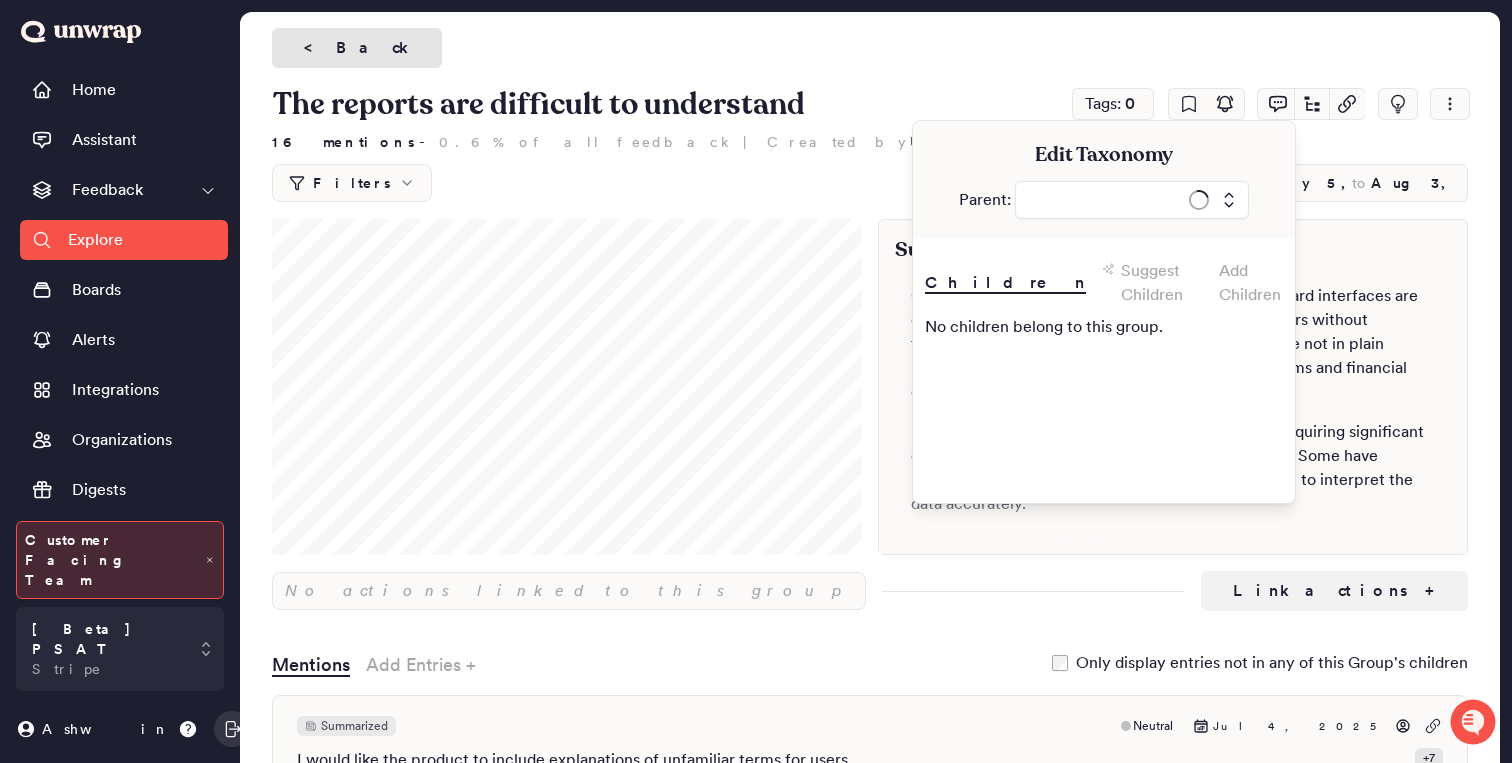 type on "**********" 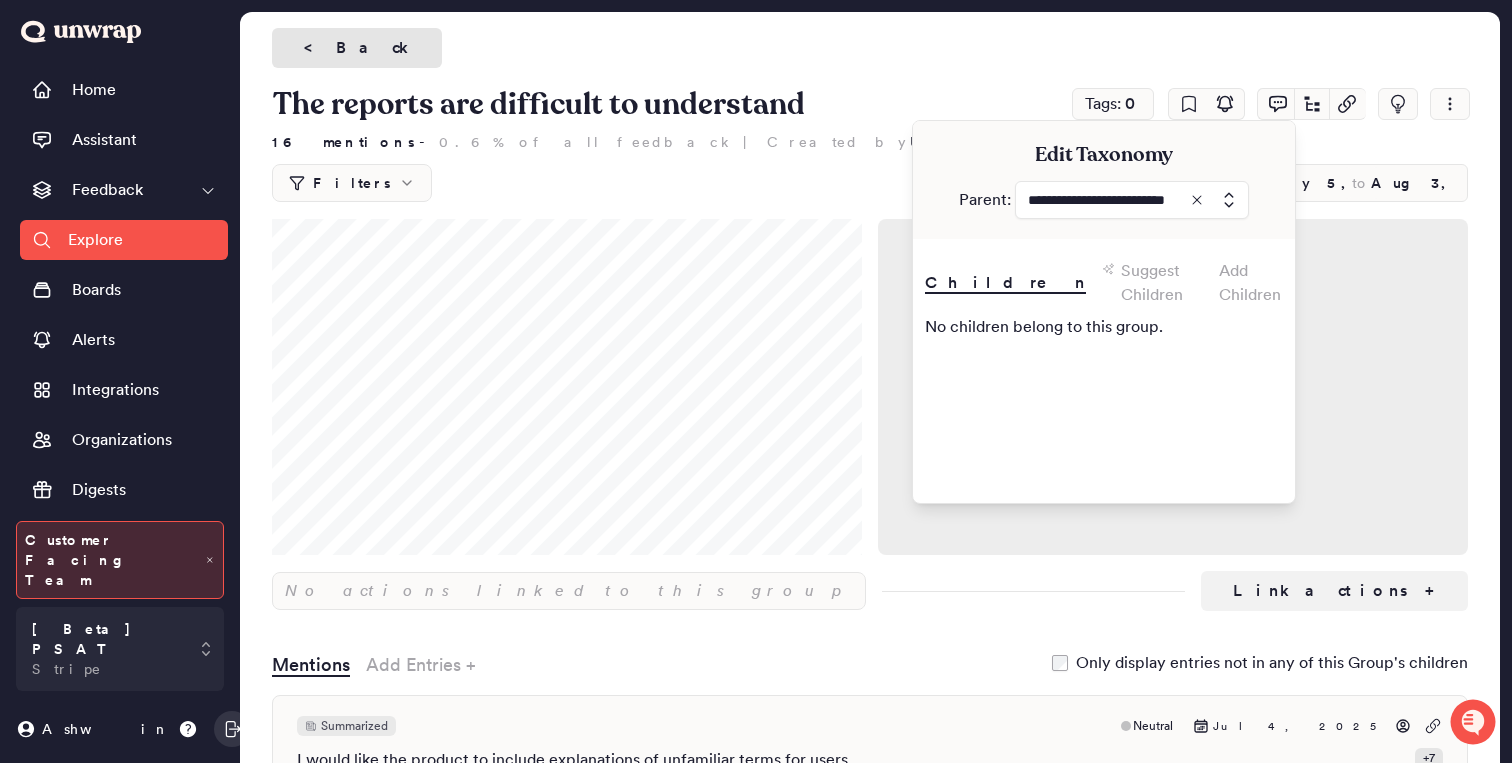 click on "<" at bounding box center (316, 48) 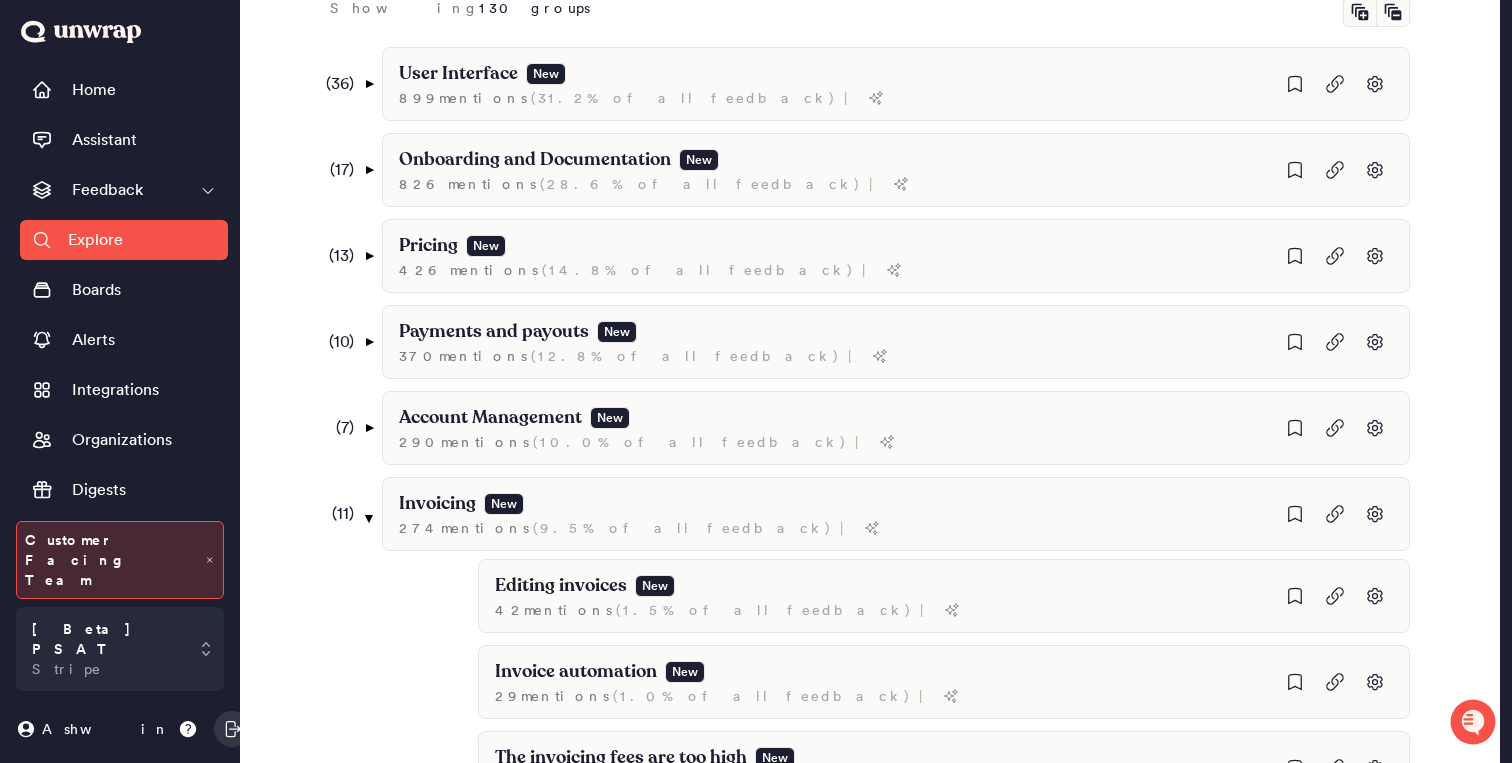 scroll, scrollTop: 558, scrollLeft: 0, axis: vertical 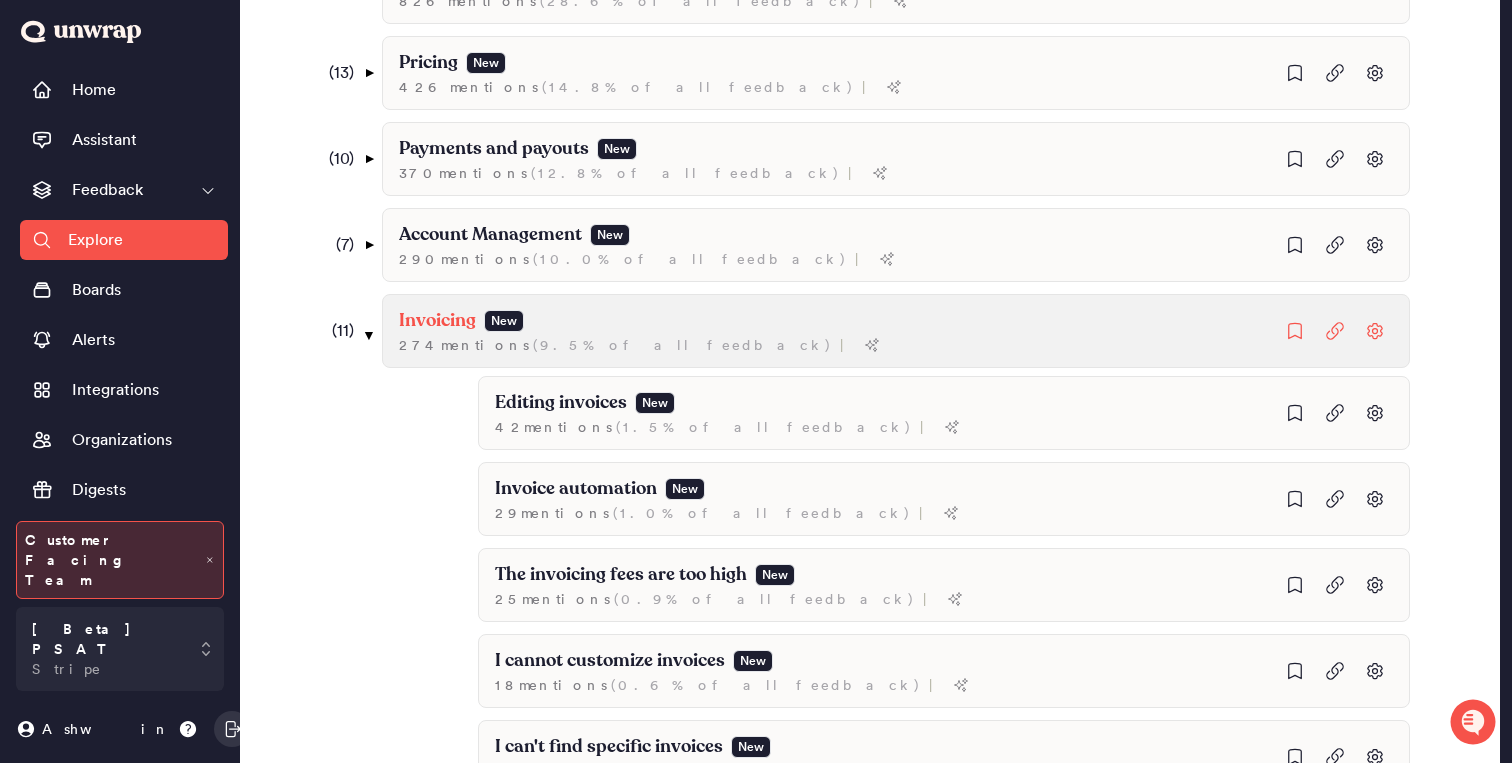 click on "Invoicing New 274  mention s   ( 9.5% of all feedback ) |" at bounding box center [896, -99] 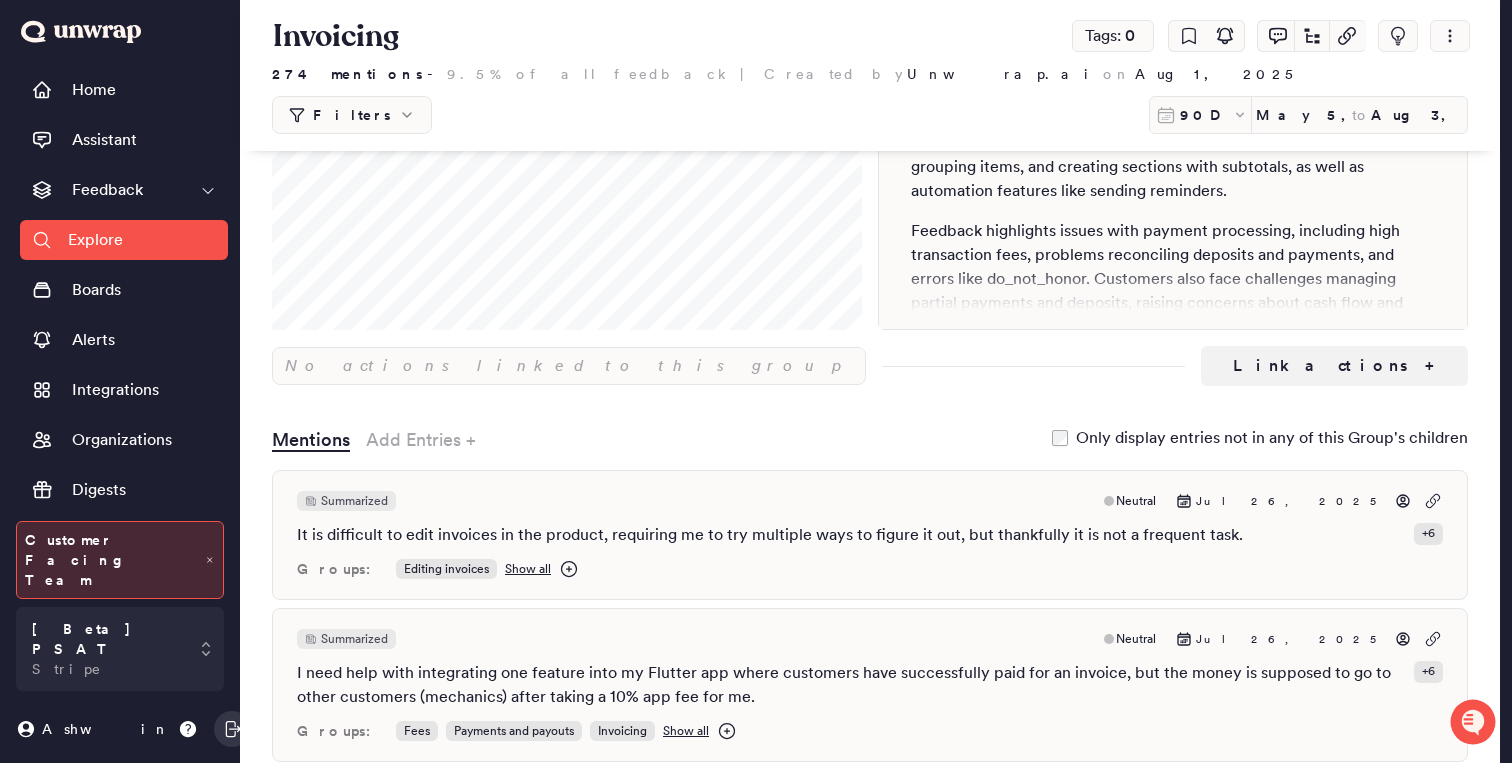 scroll, scrollTop: 300, scrollLeft: 0, axis: vertical 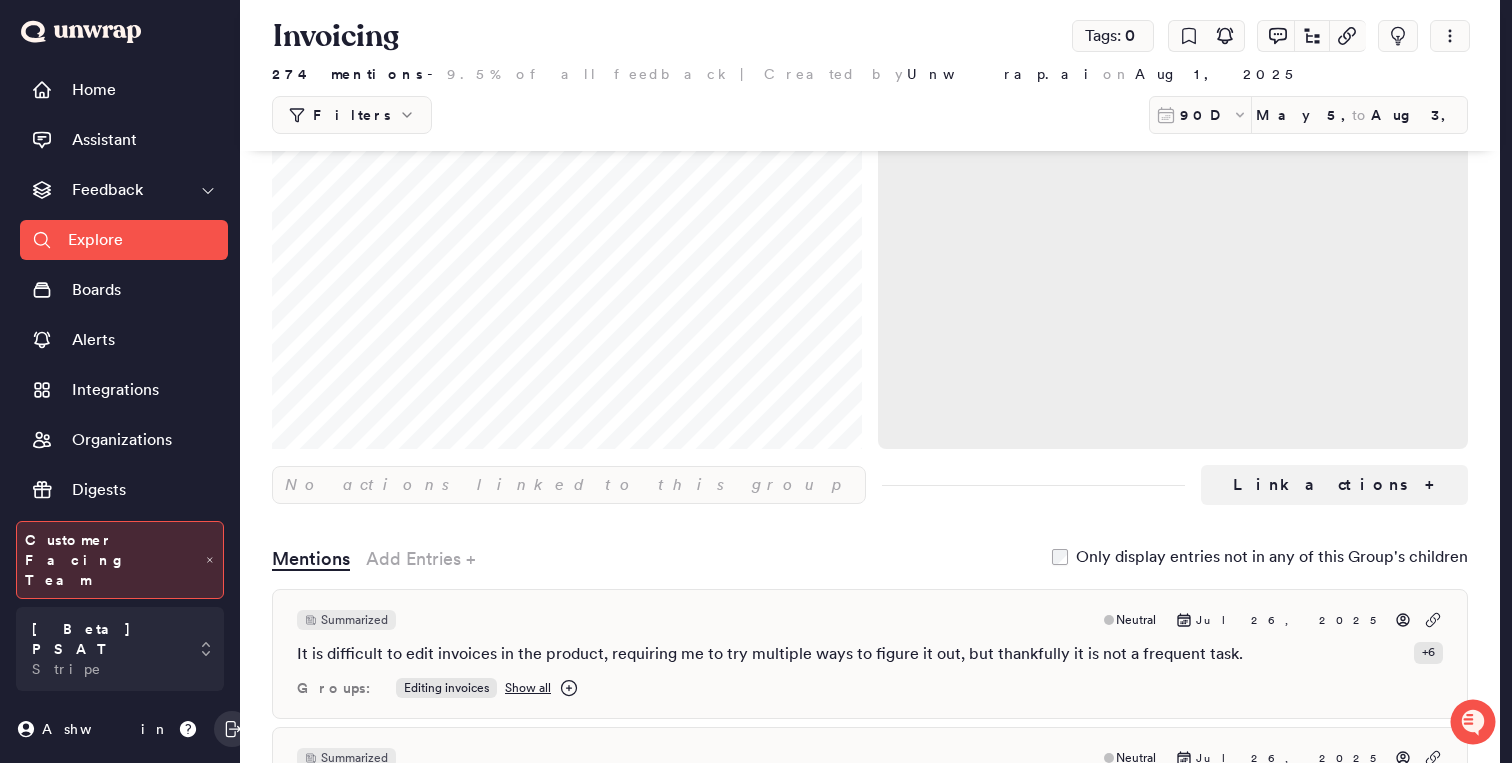 click on "Explore" at bounding box center (95, 240) 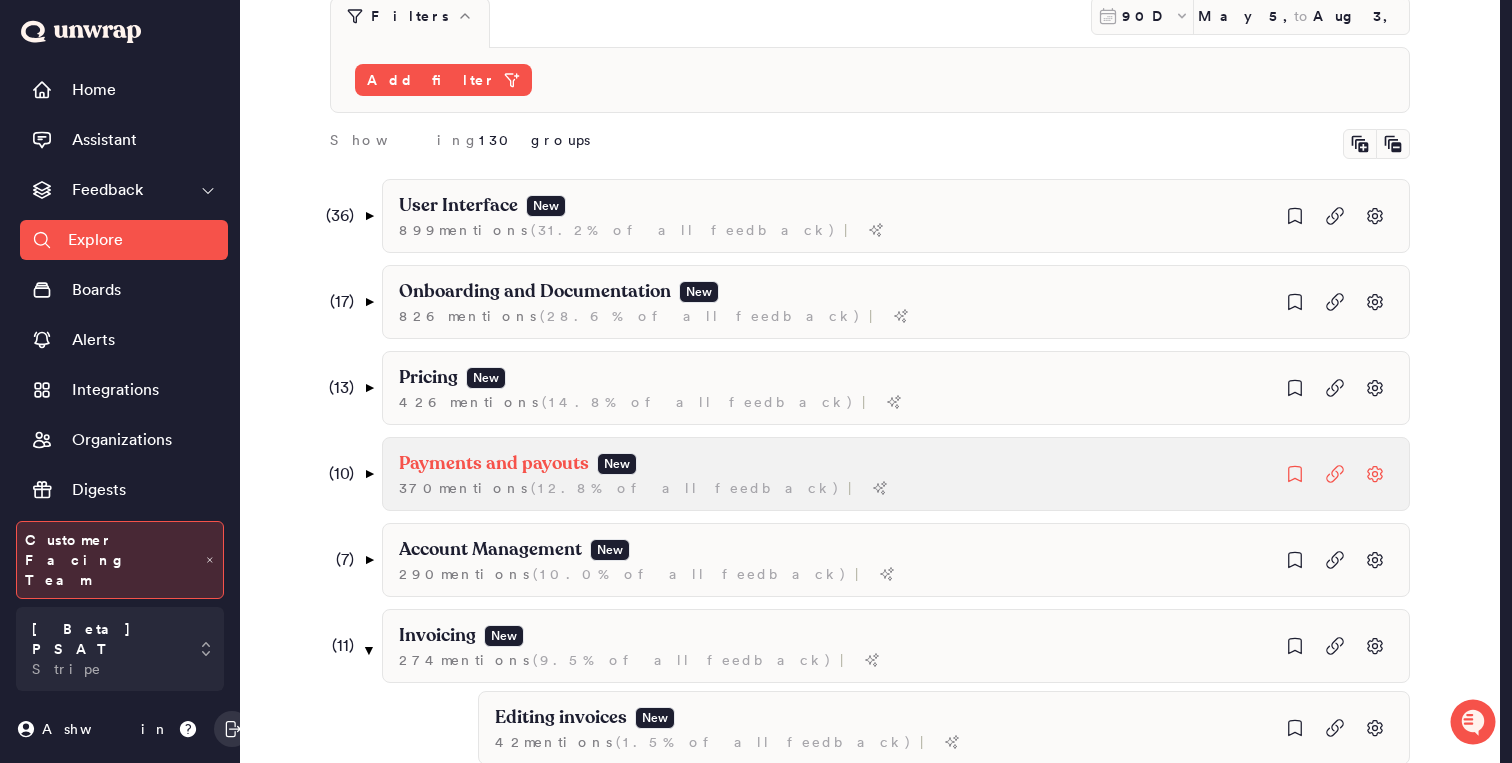scroll, scrollTop: 0, scrollLeft: 0, axis: both 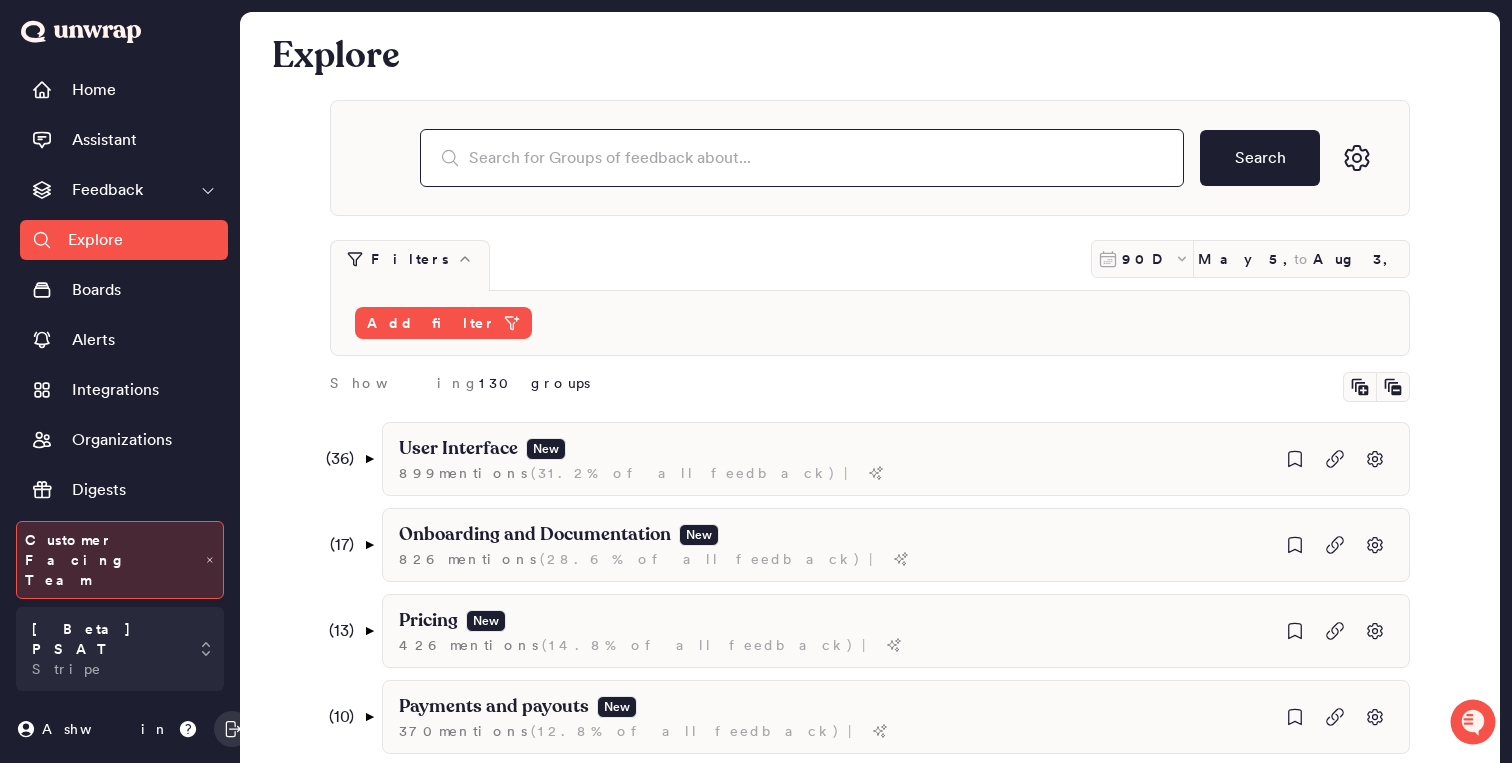 click at bounding box center [802, 158] 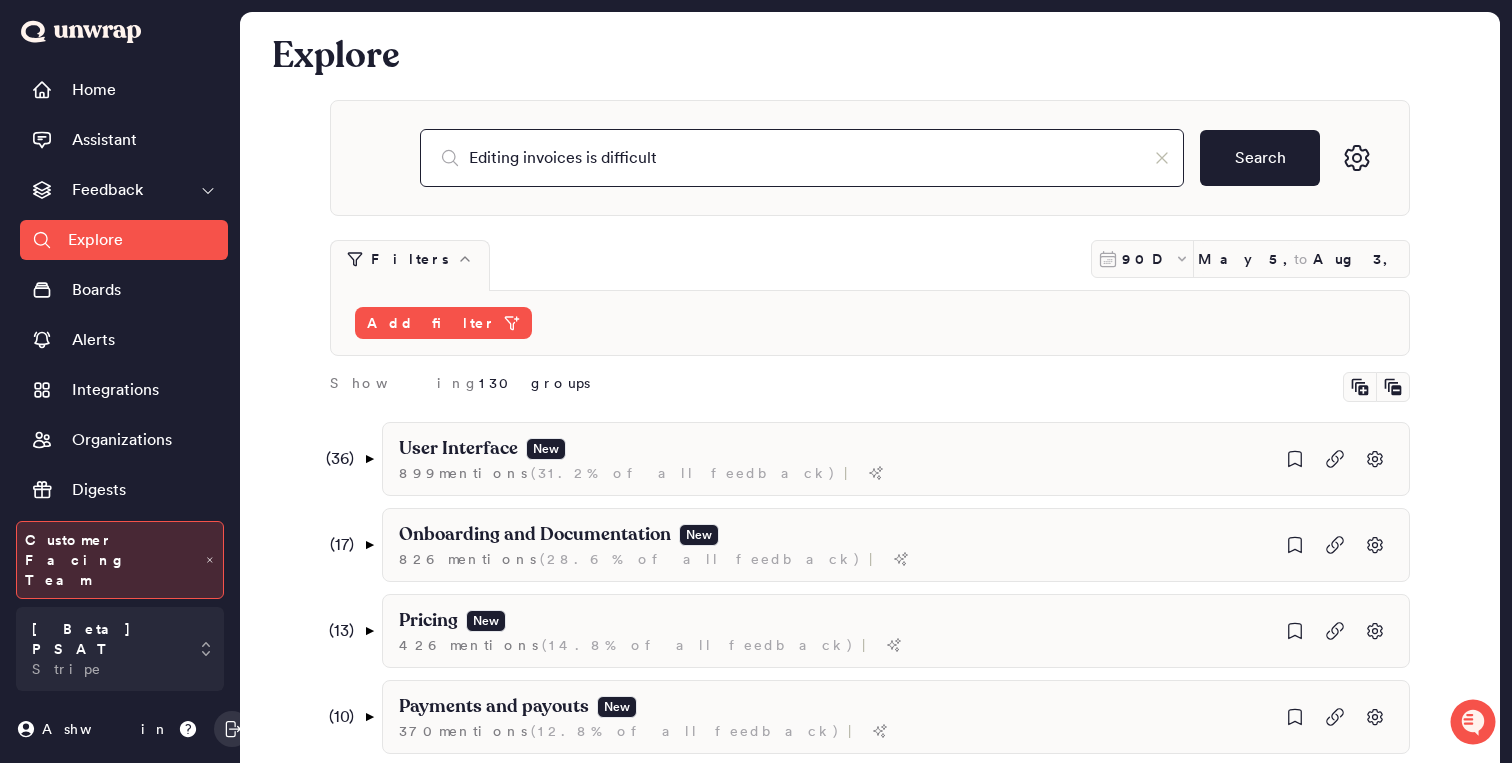 type on "Editing invoices is difficult" 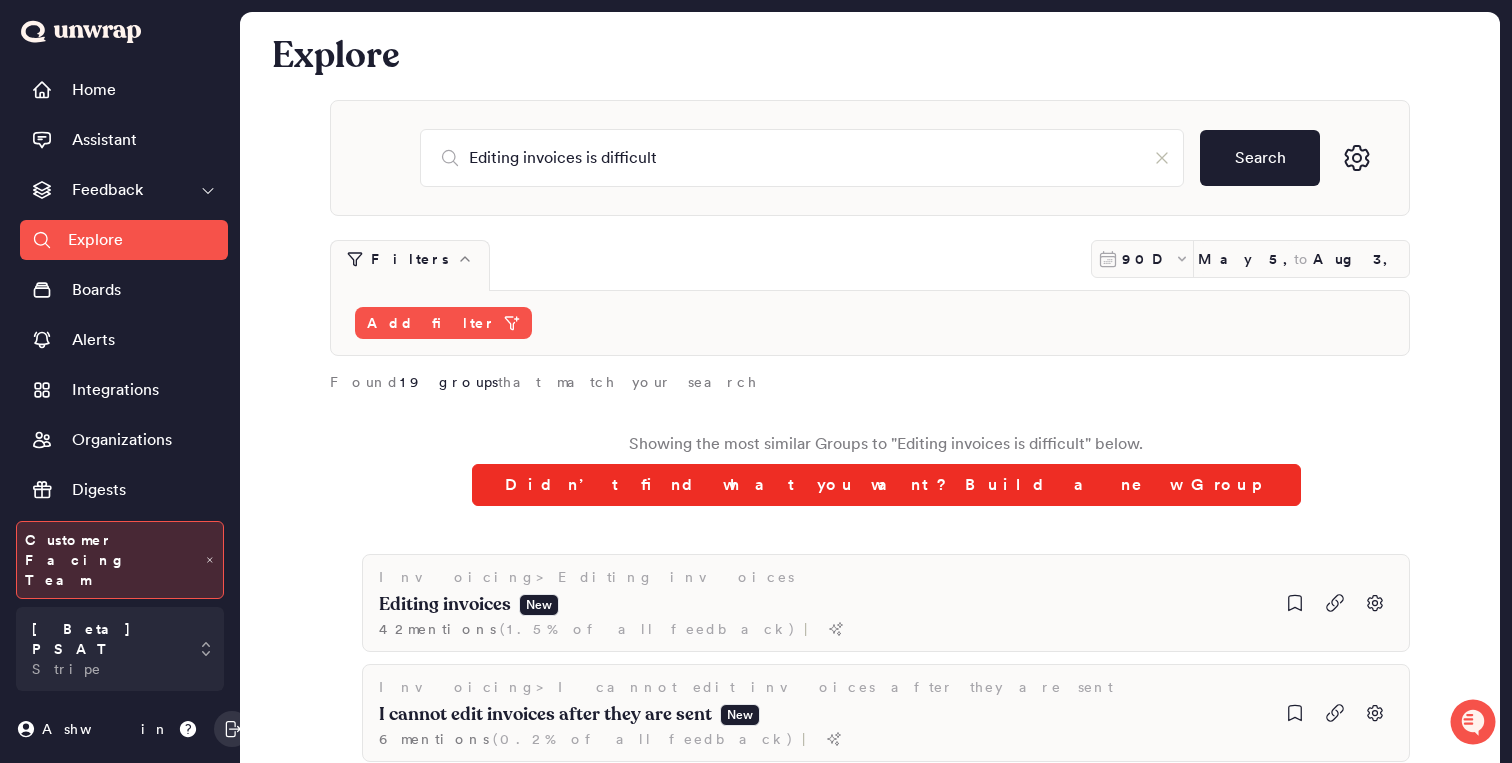 click on "Didn’t find what you want? Build a new Group" at bounding box center (886, 485) 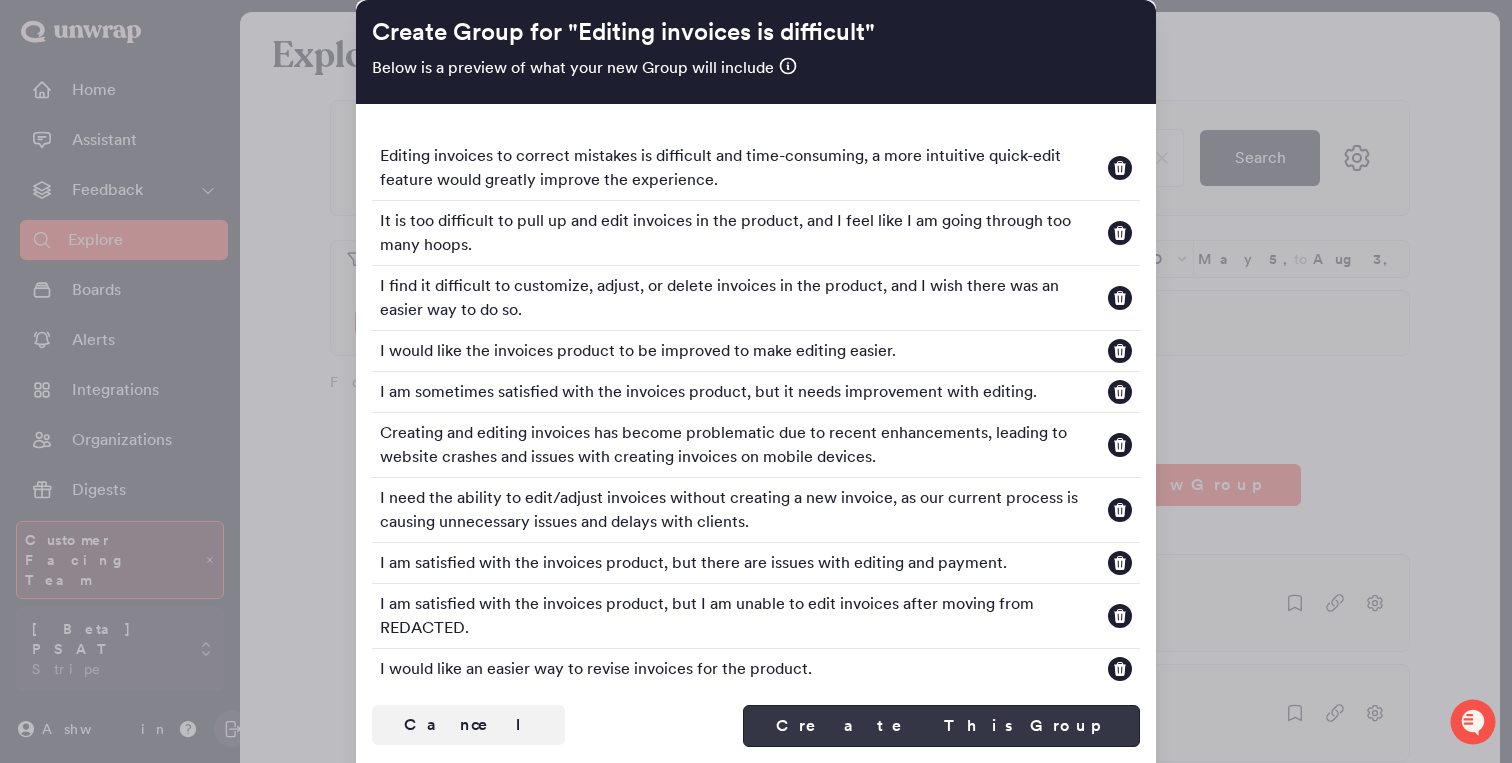 click on "Create This Group" at bounding box center [941, 726] 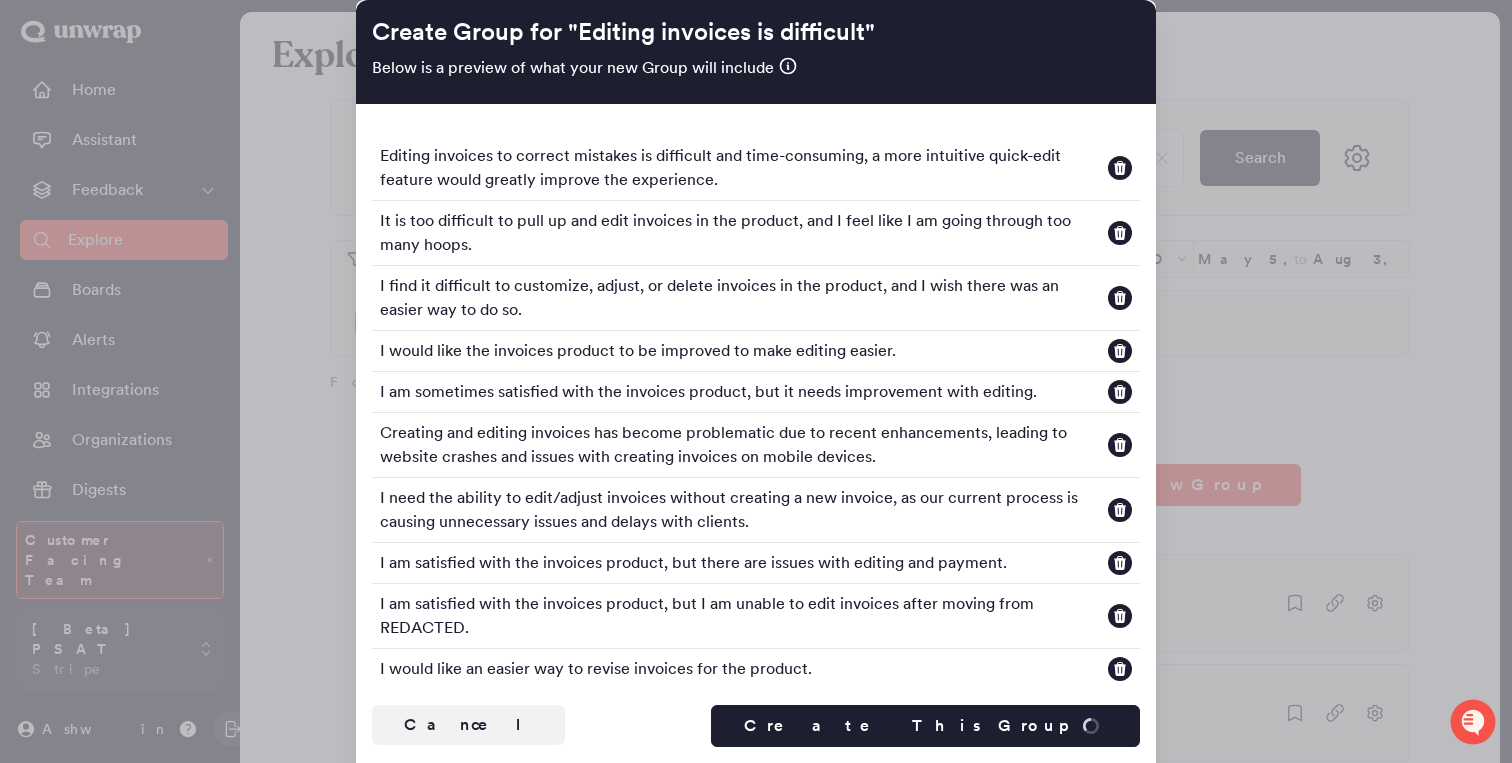 type 